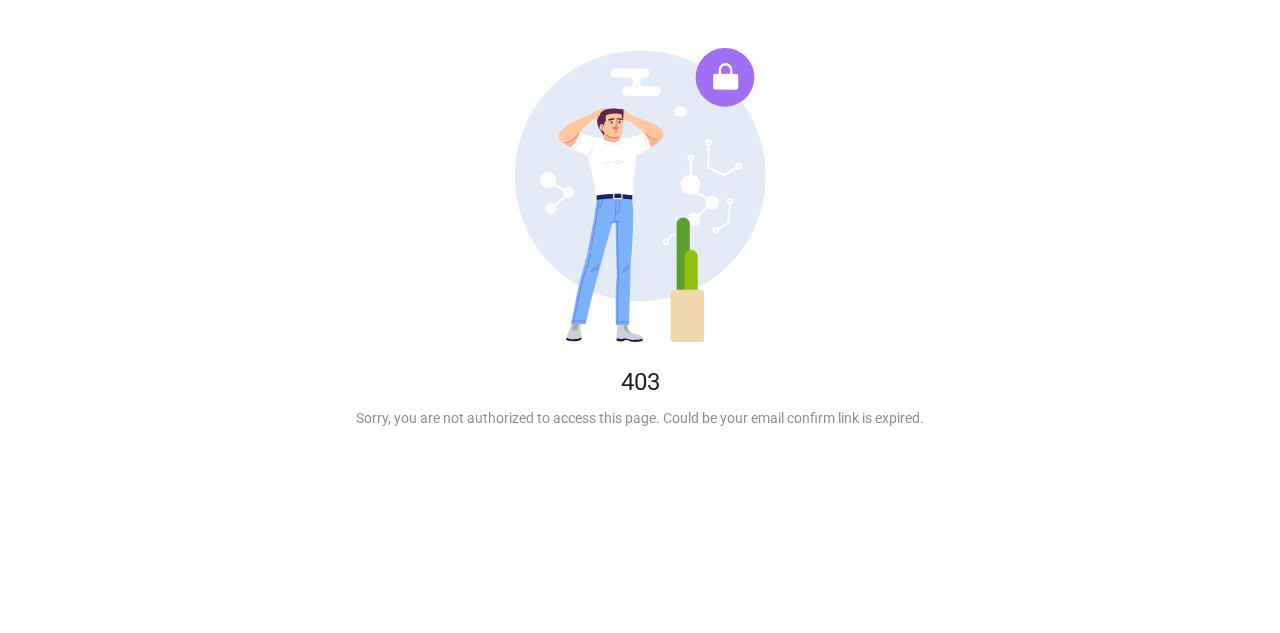 scroll, scrollTop: 0, scrollLeft: 0, axis: both 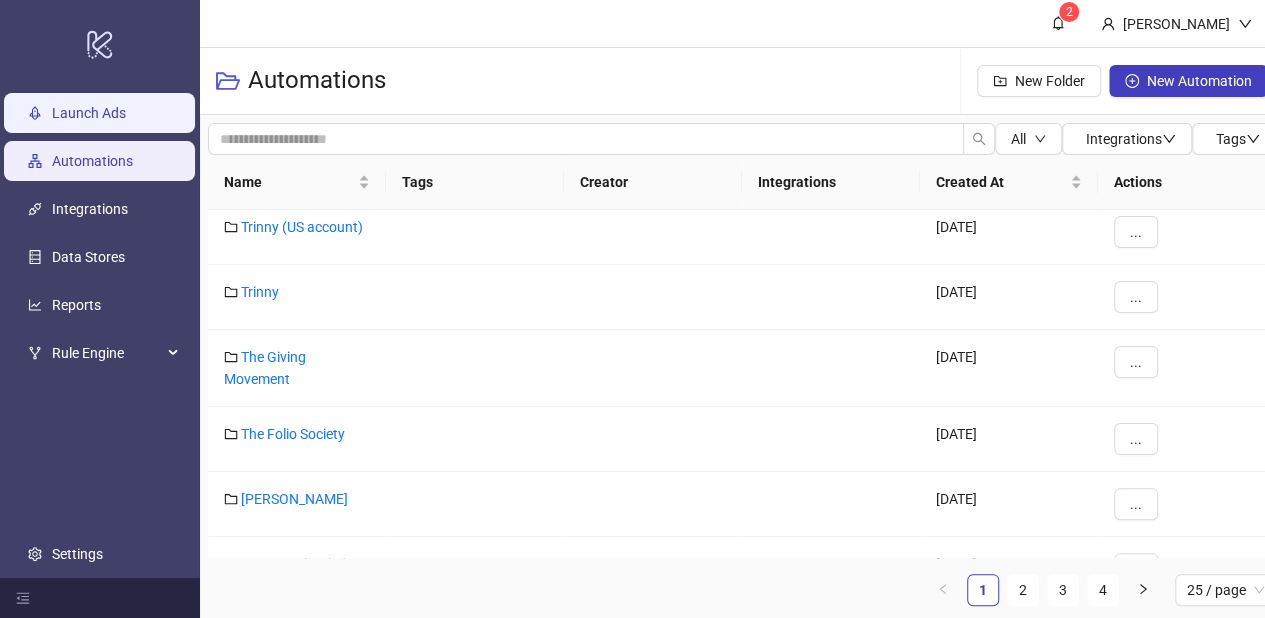 click on "Launch Ads" at bounding box center (89, 113) 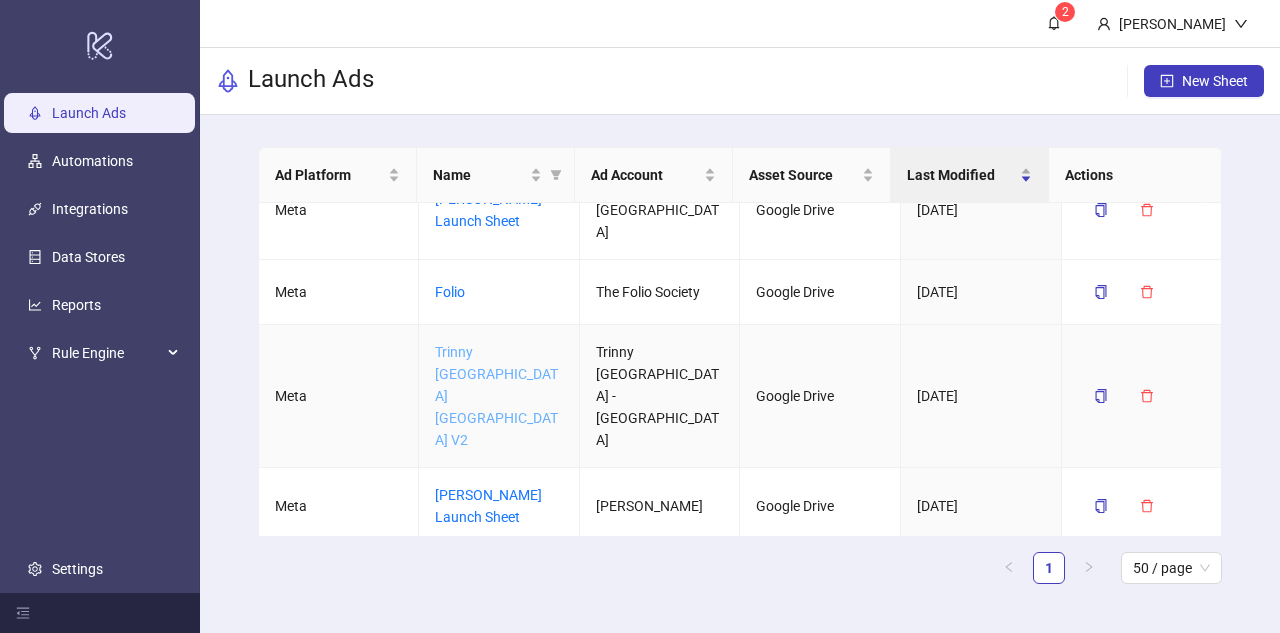 scroll, scrollTop: 0, scrollLeft: 0, axis: both 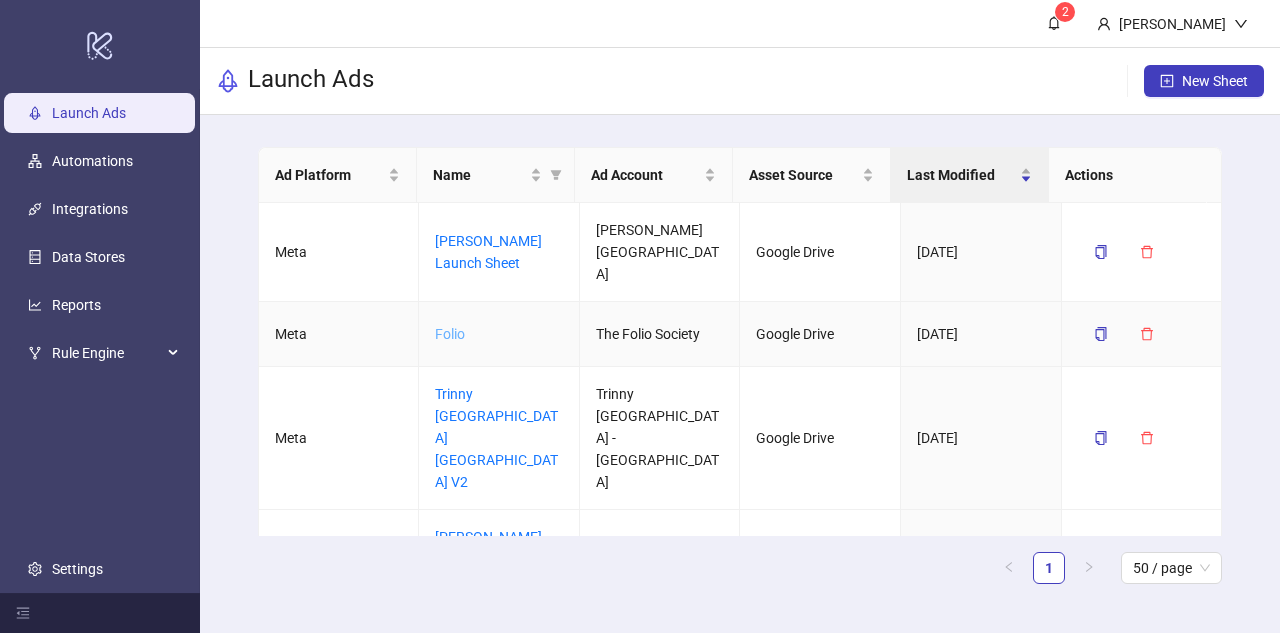 click on "Folio" at bounding box center (450, 334) 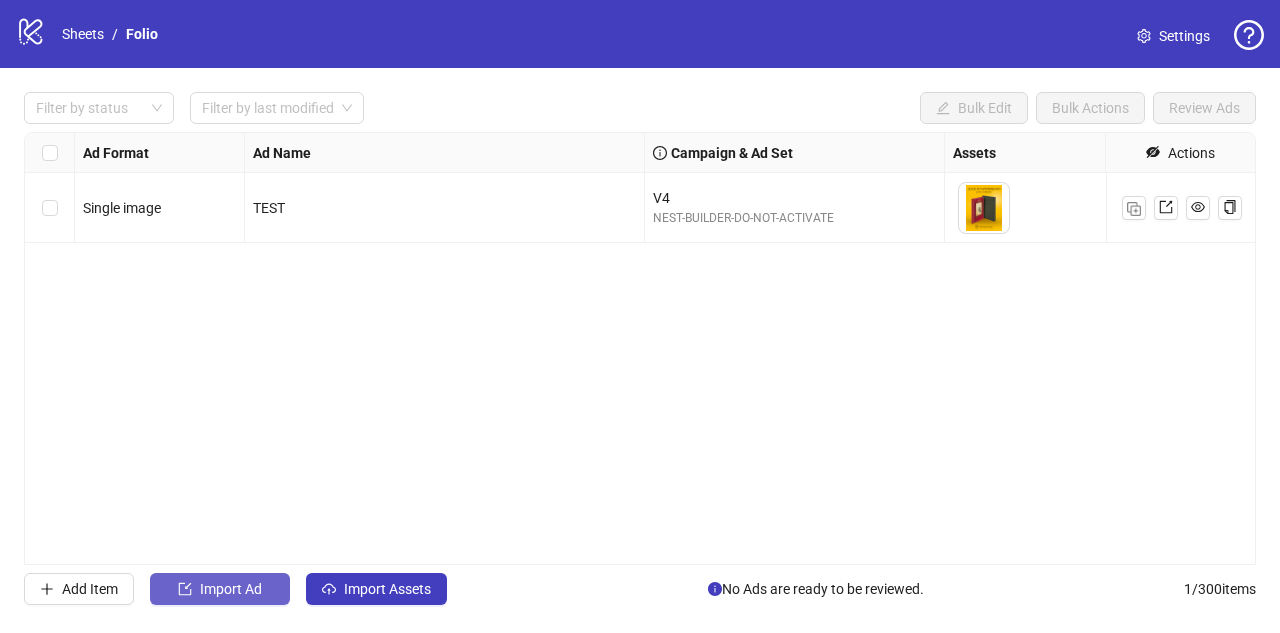 click on "Import Ad" at bounding box center (220, 589) 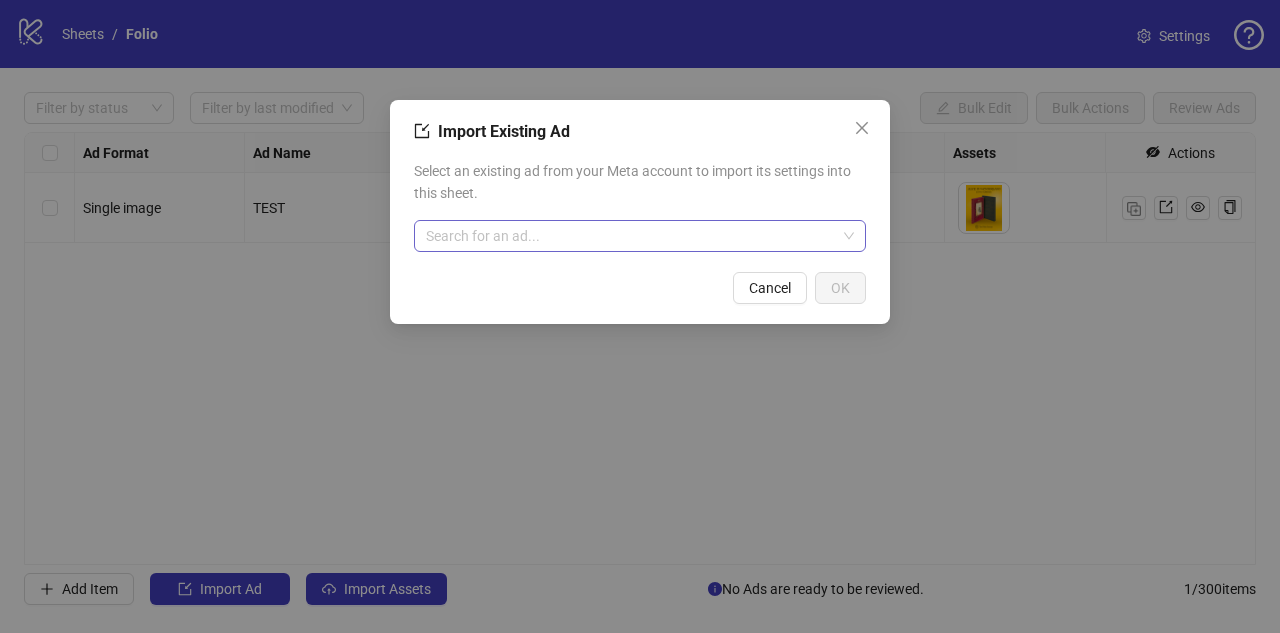 click at bounding box center [631, 236] 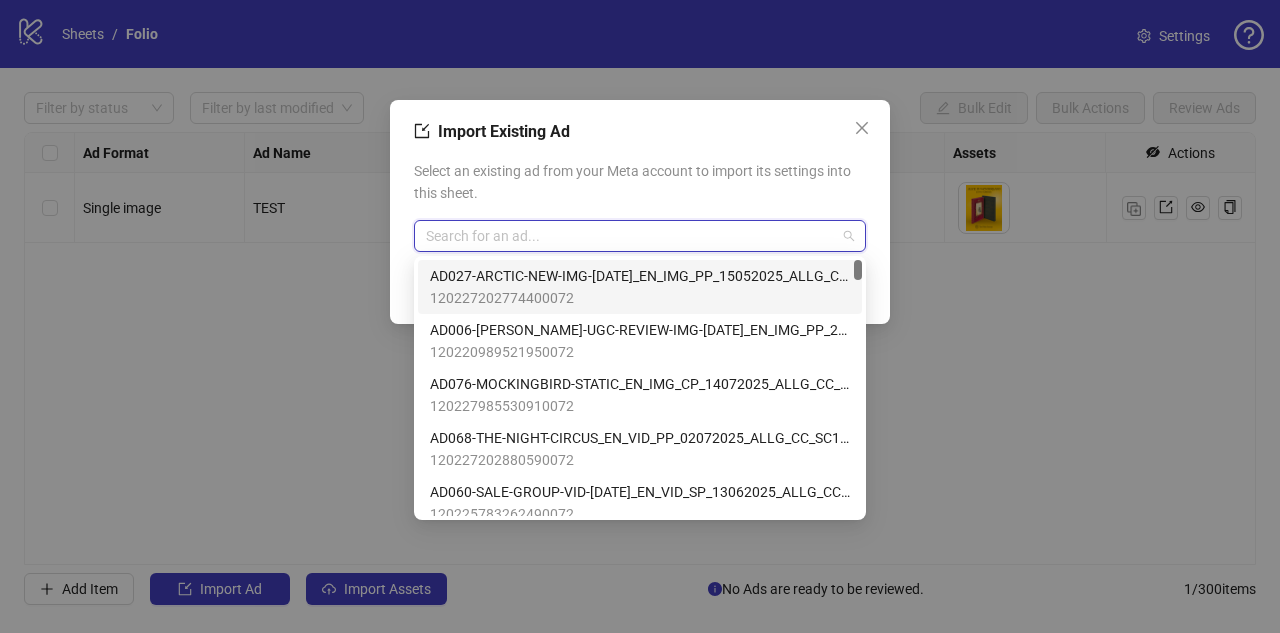 click on "Select an existing ad from your Meta account to import its settings into this sheet." at bounding box center [640, 182] 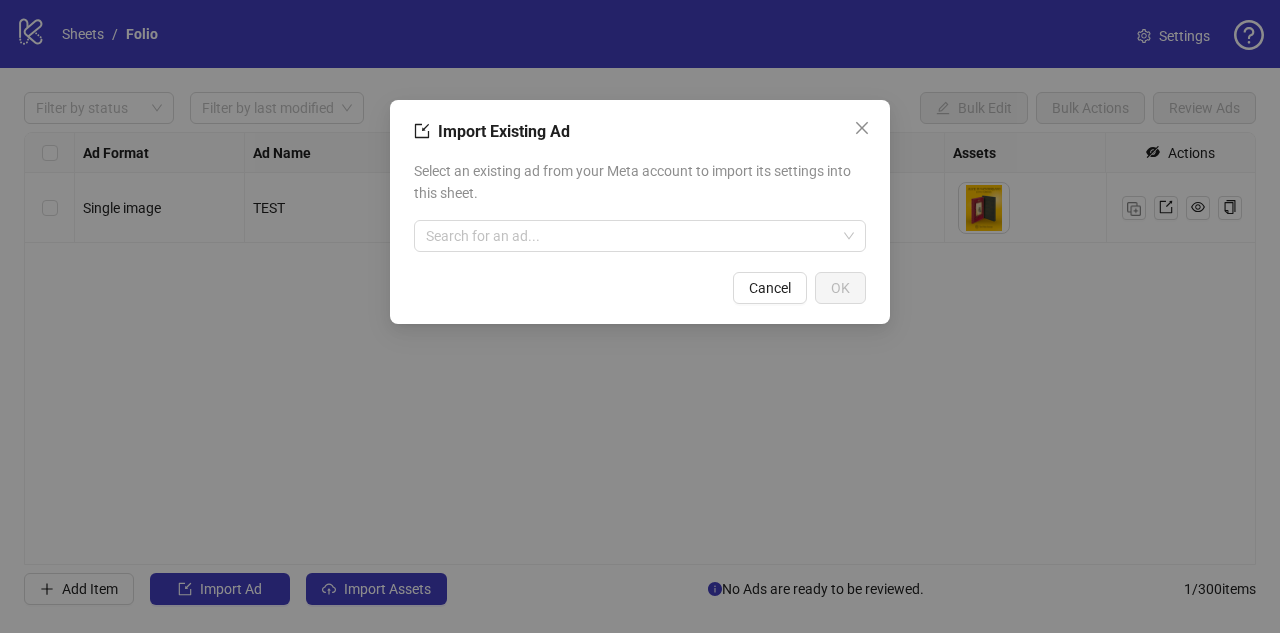 click on "Import Existing Ad Select an existing ad from your Meta account to import its settings into this sheet. Search for an ad... Cancel OK" at bounding box center (640, 212) 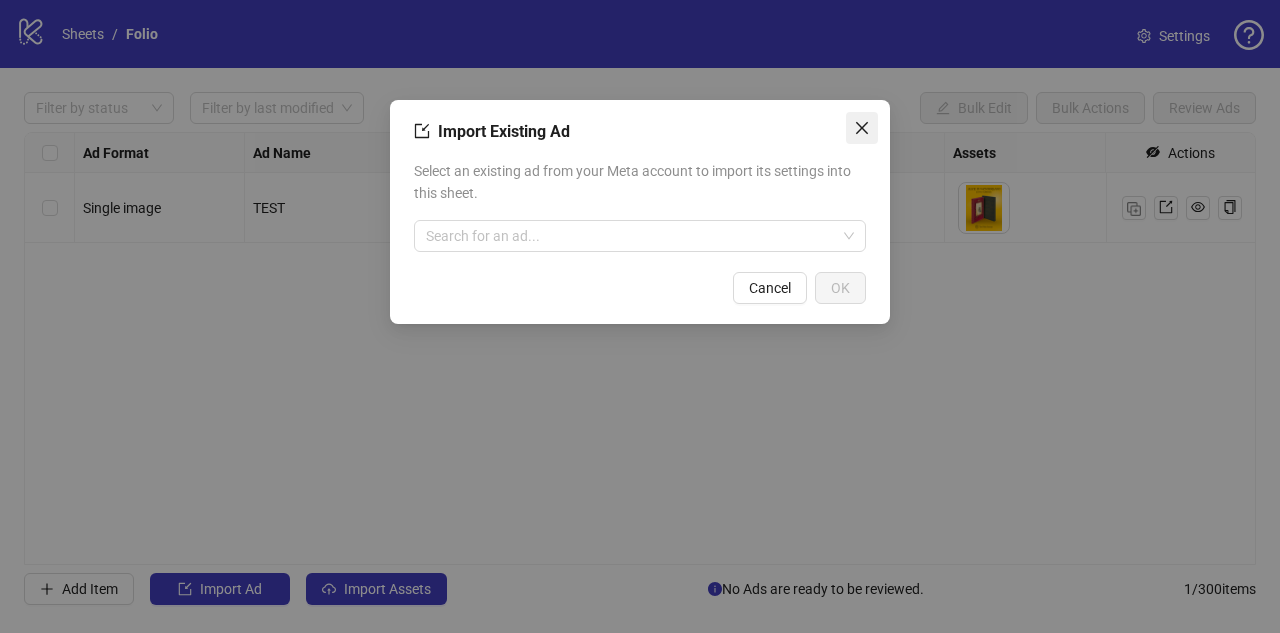 click 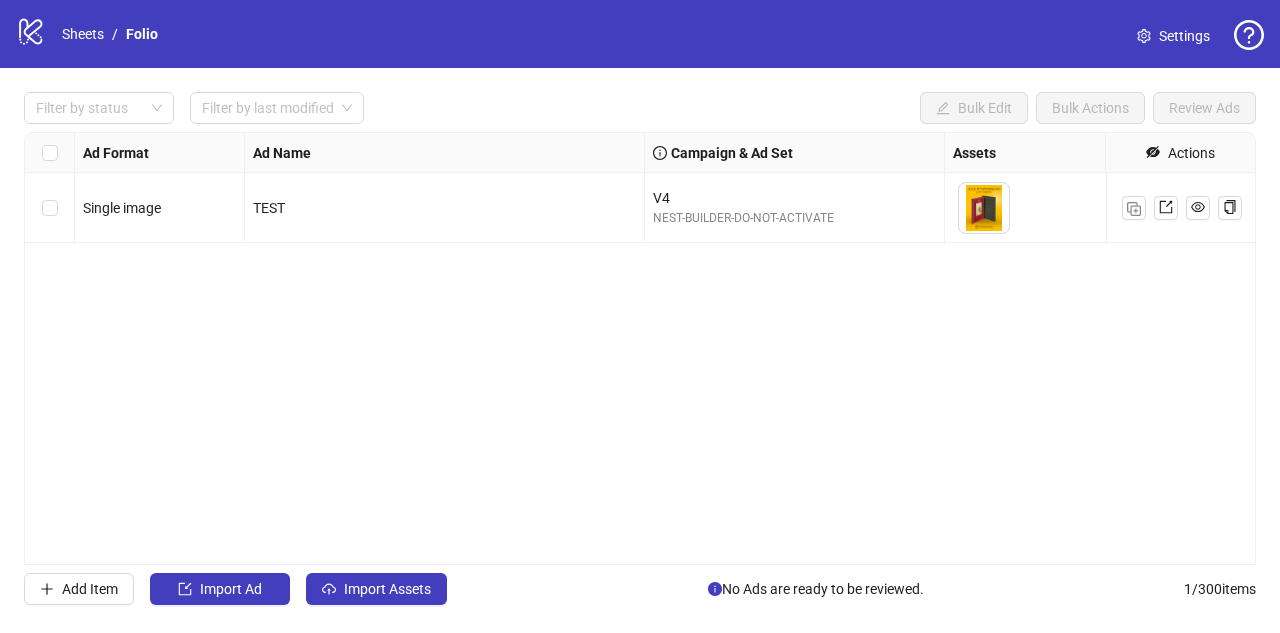 click 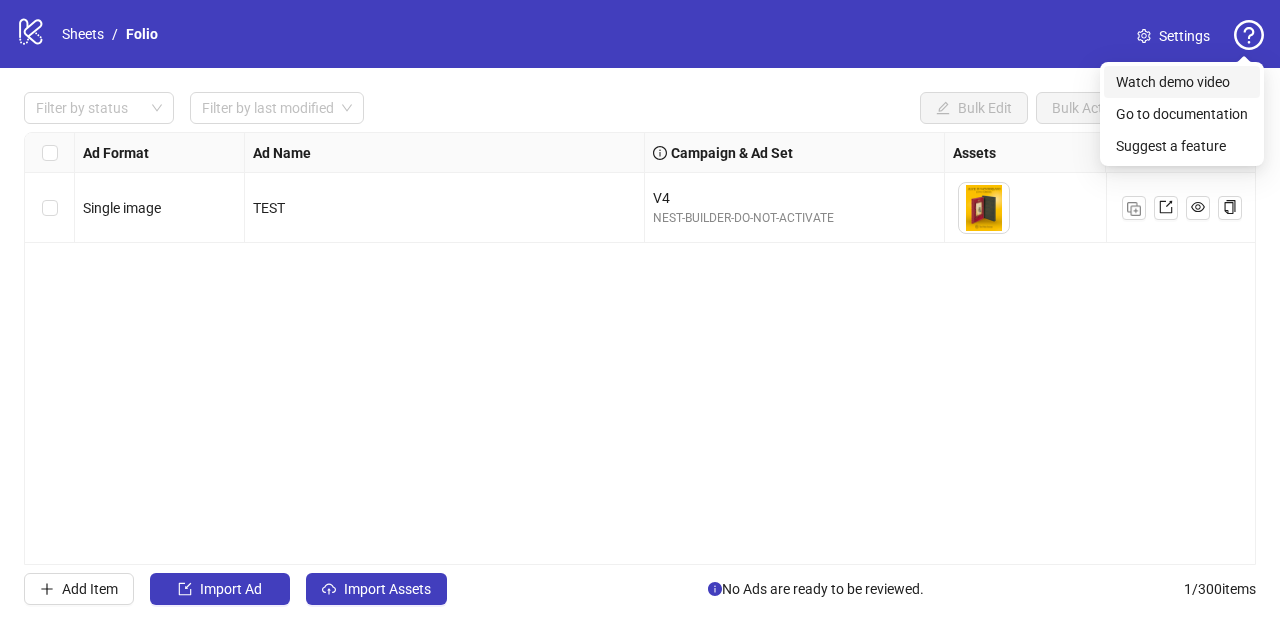 click on "Watch demo video" at bounding box center (1182, 82) 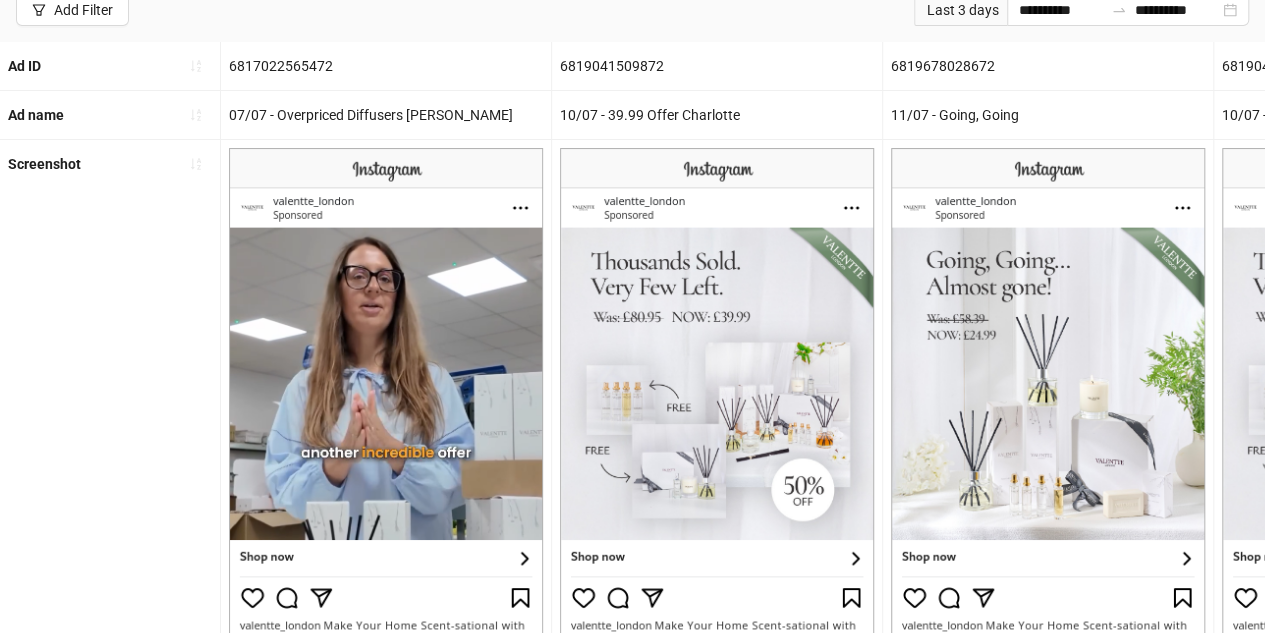 scroll, scrollTop: 5, scrollLeft: 0, axis: vertical 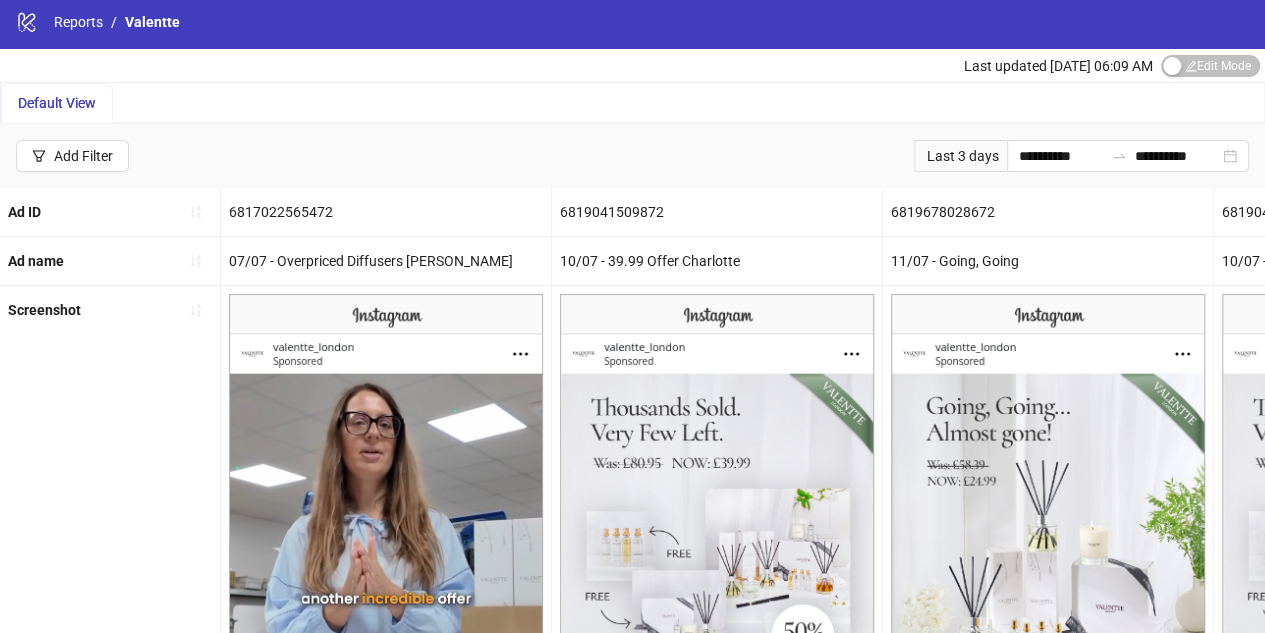 click on "Ad name" at bounding box center (36, 261) 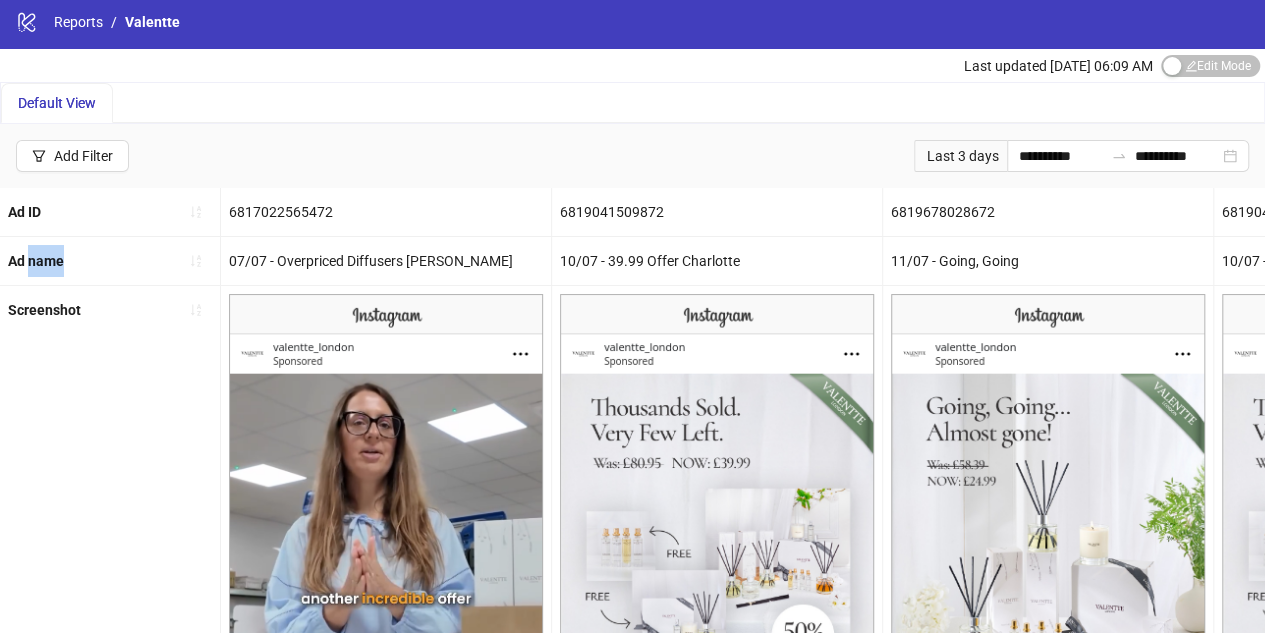 click on "Ad name" at bounding box center [36, 261] 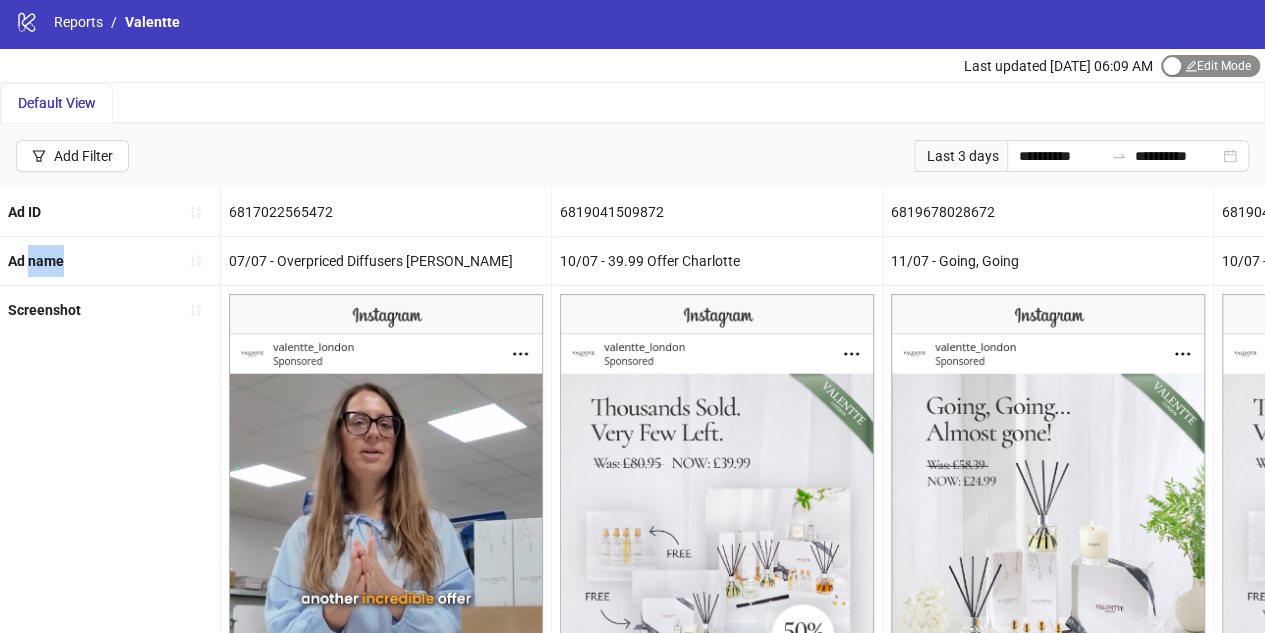 click on "Edit Mode  Edit Mode" at bounding box center [1210, 66] 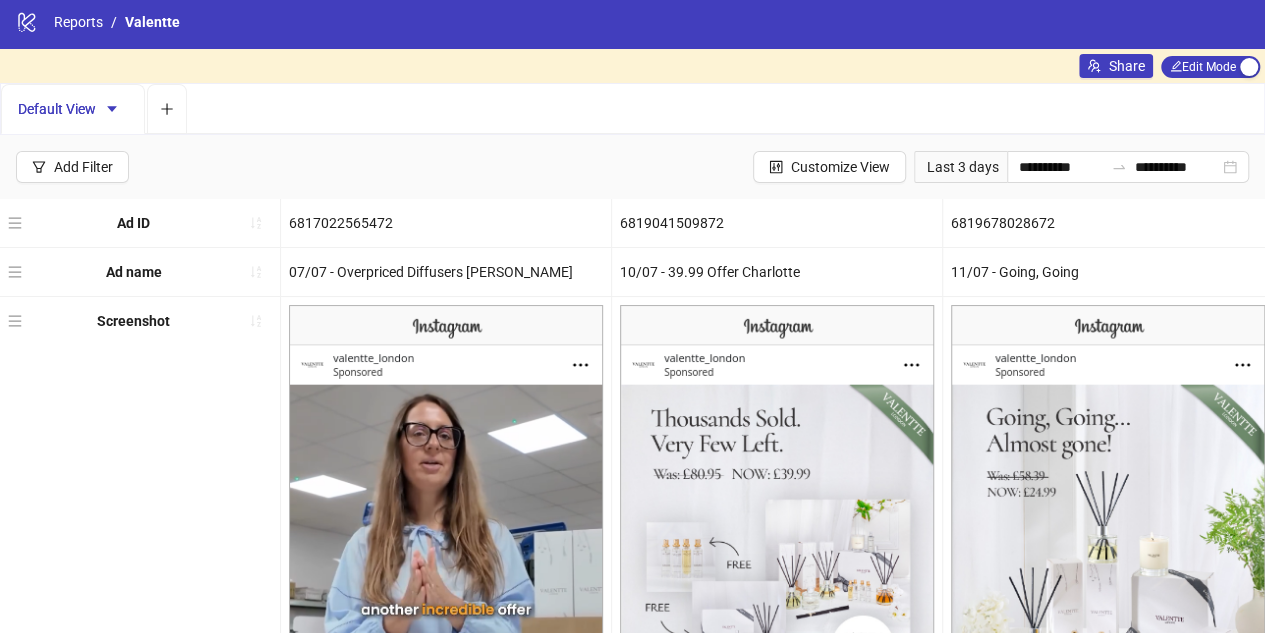 click on "Ad name" at bounding box center [134, 272] 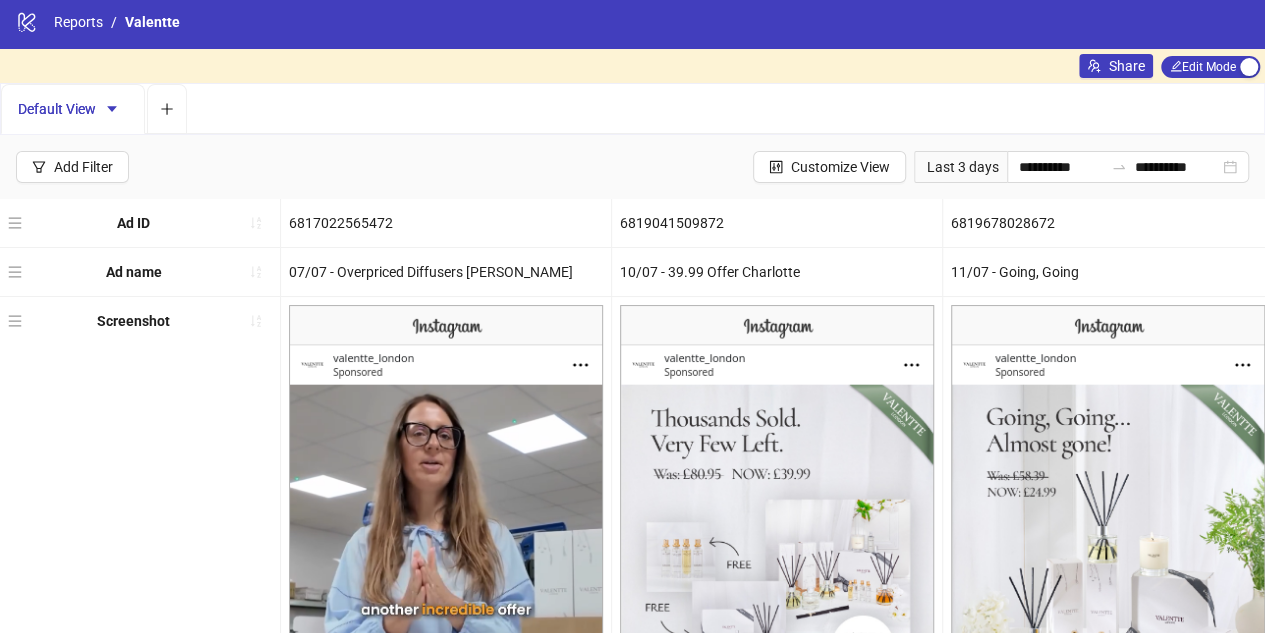 click on "Ad name" at bounding box center (134, 272) 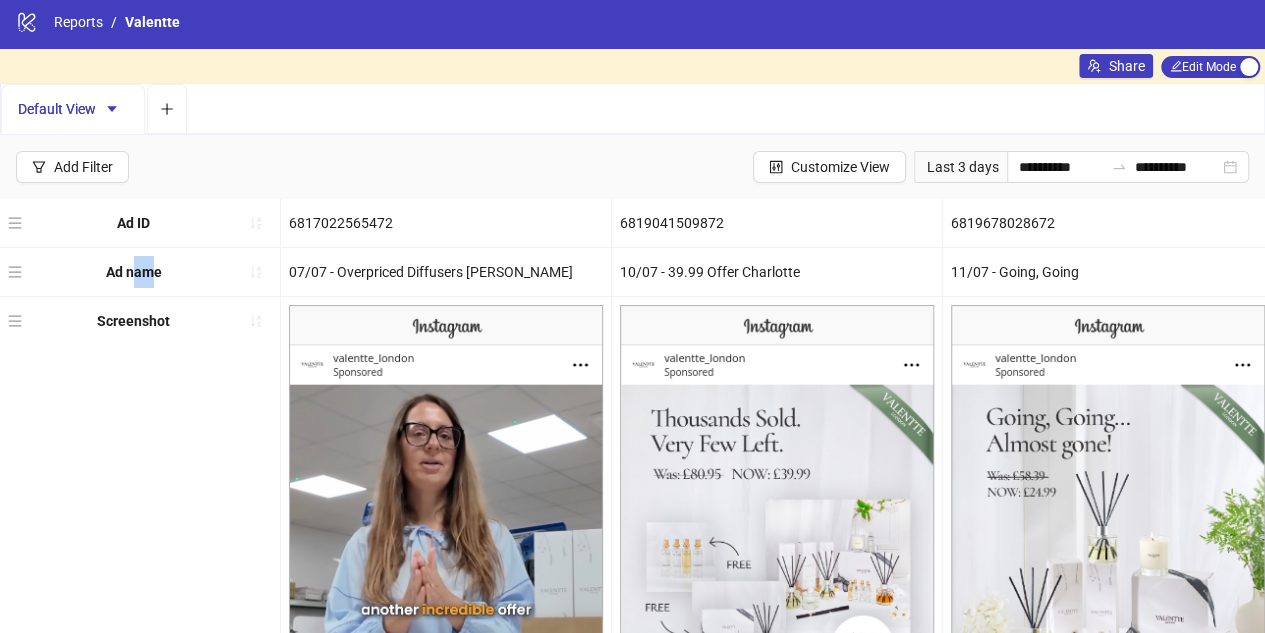 drag, startPoint x: 135, startPoint y: 268, endPoint x: 157, endPoint y: 268, distance: 22 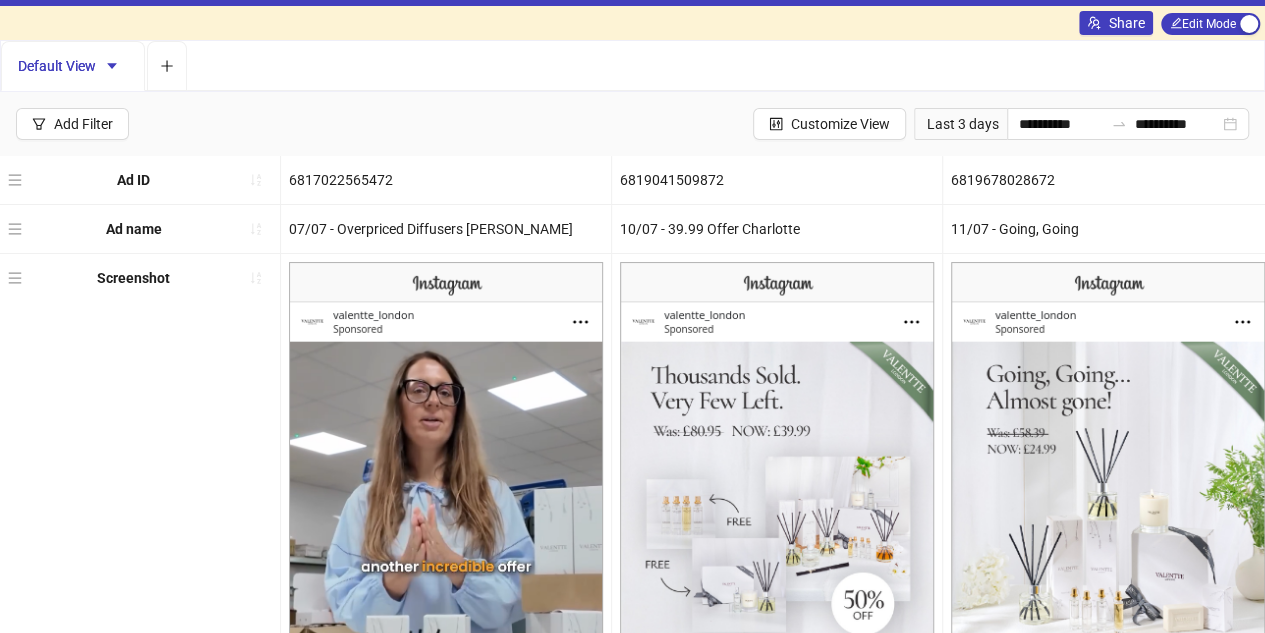 scroll, scrollTop: 0, scrollLeft: 0, axis: both 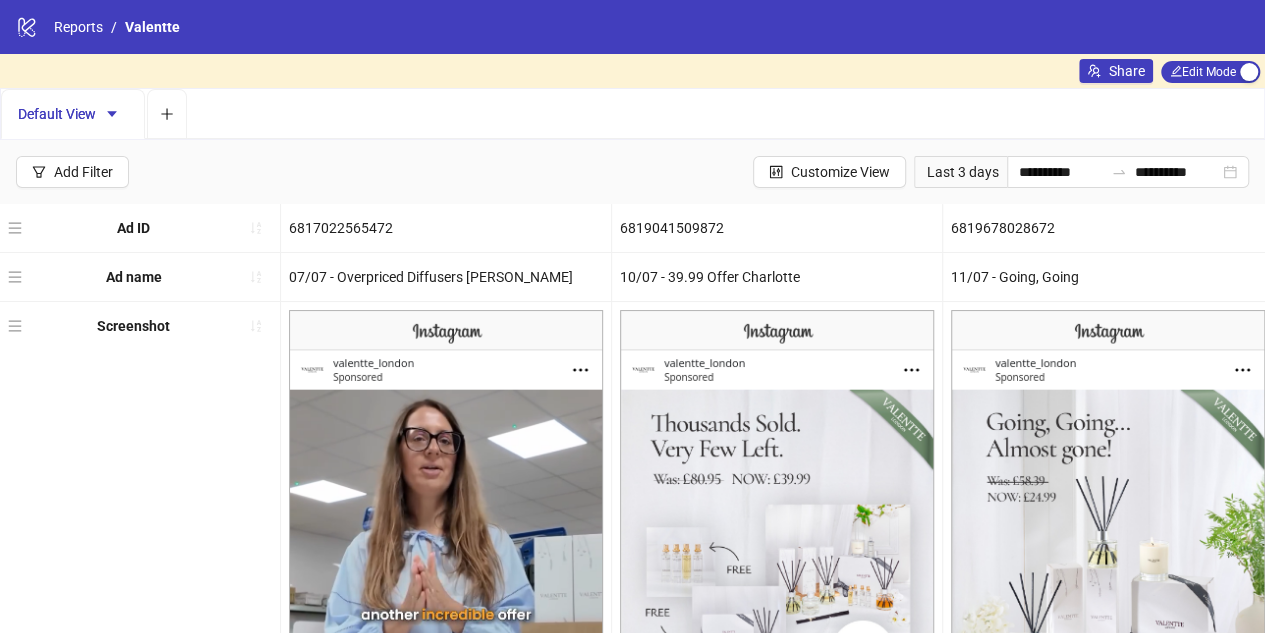 click on "6817022565472" at bounding box center (446, 228) 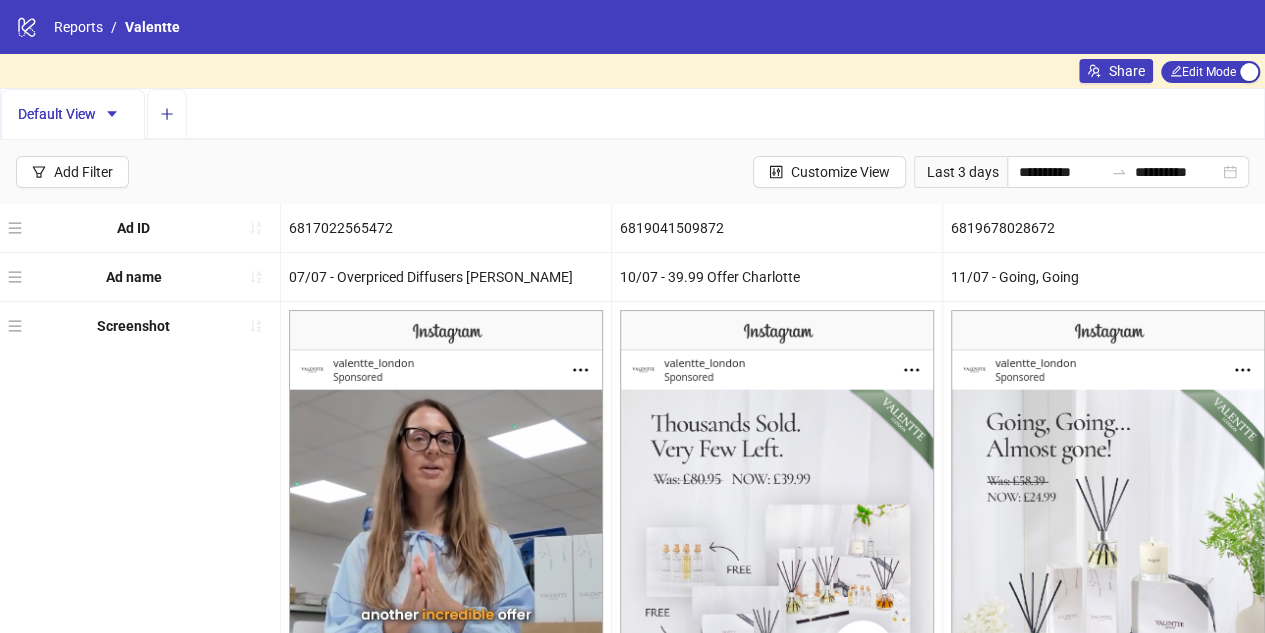 click 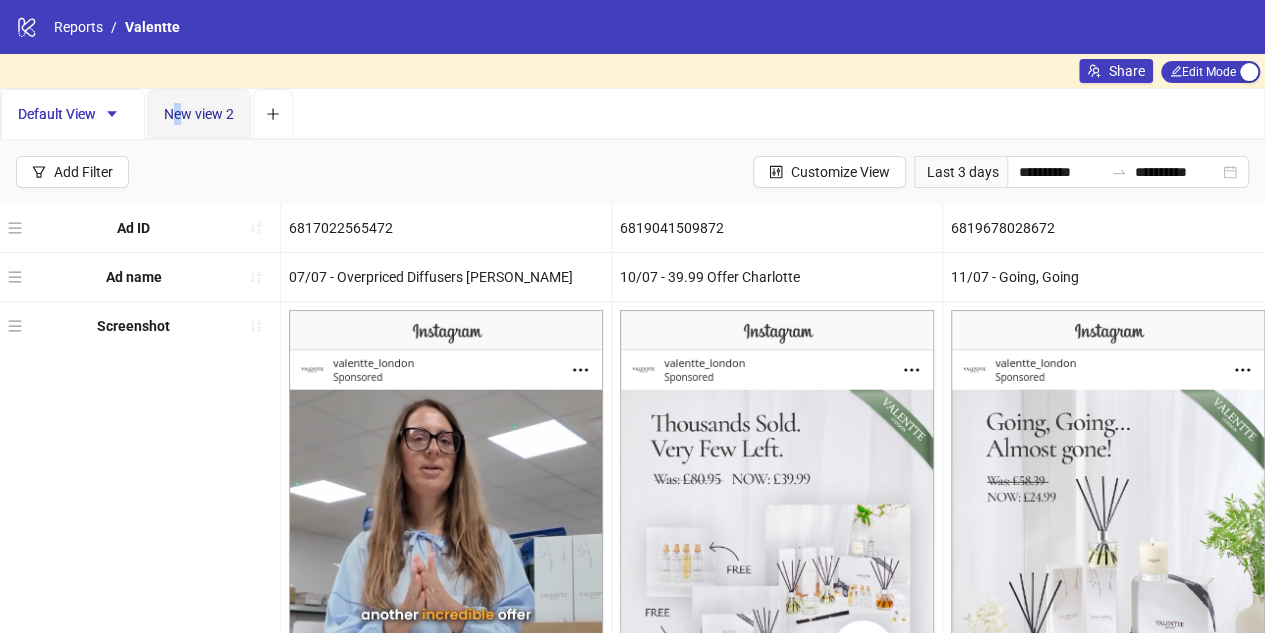 click on "New view 2" at bounding box center (199, 114) 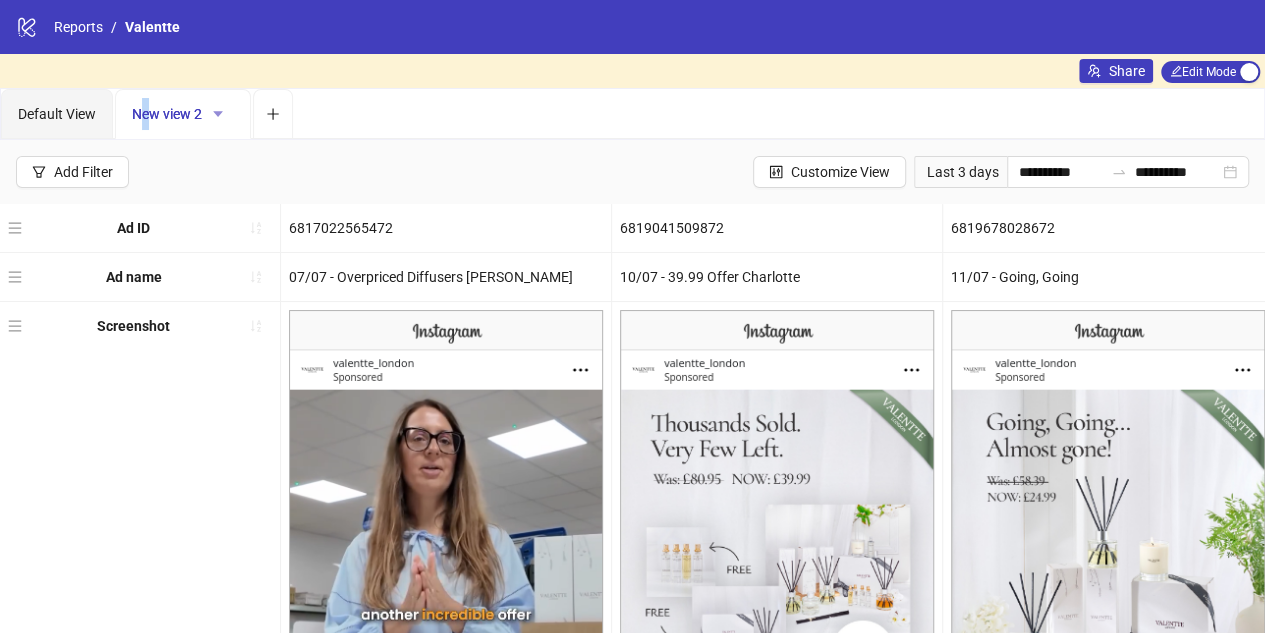click 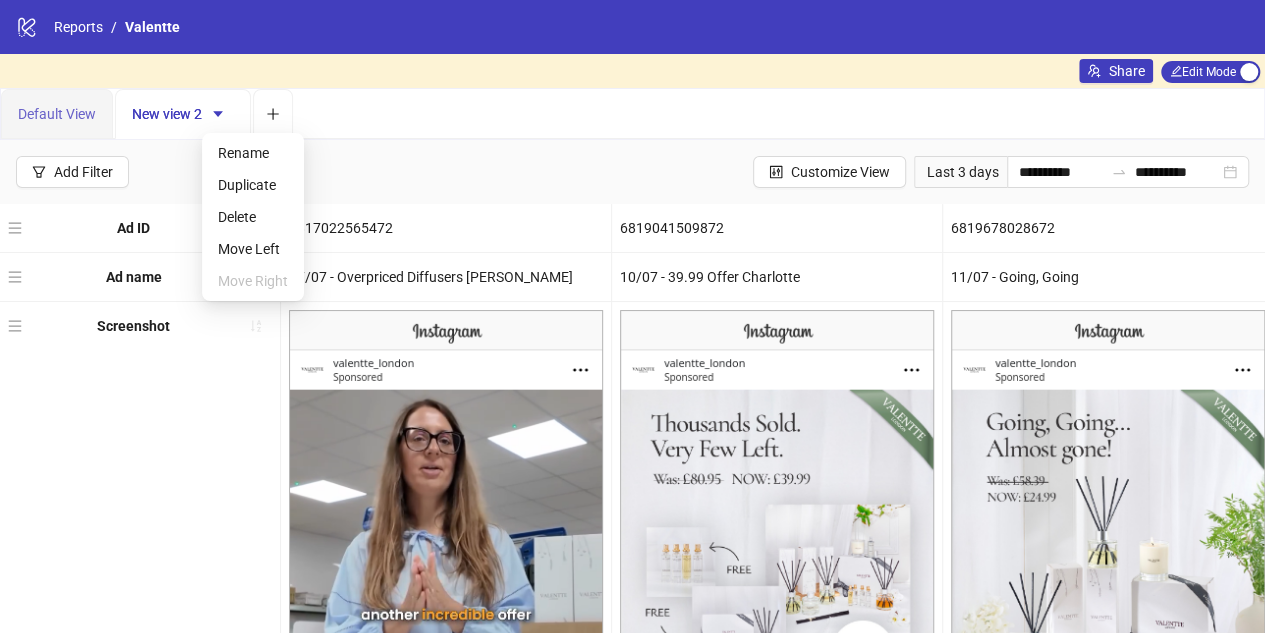 click on "Default View" at bounding box center (57, 114) 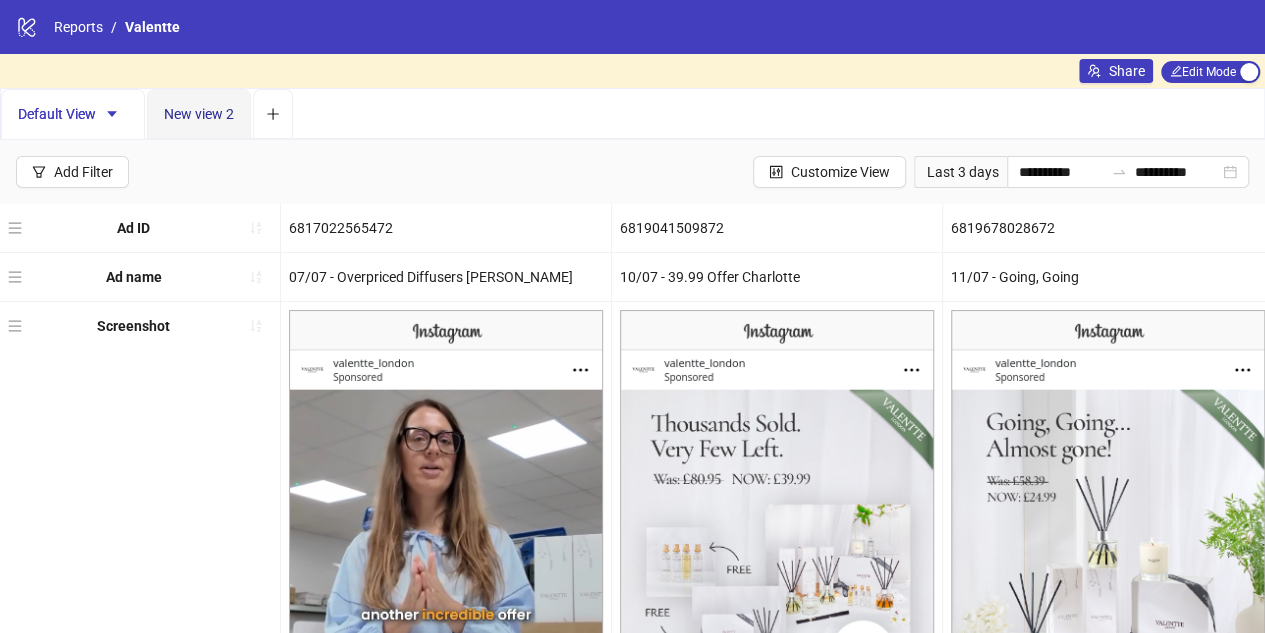 click on "New view 2" at bounding box center [199, 114] 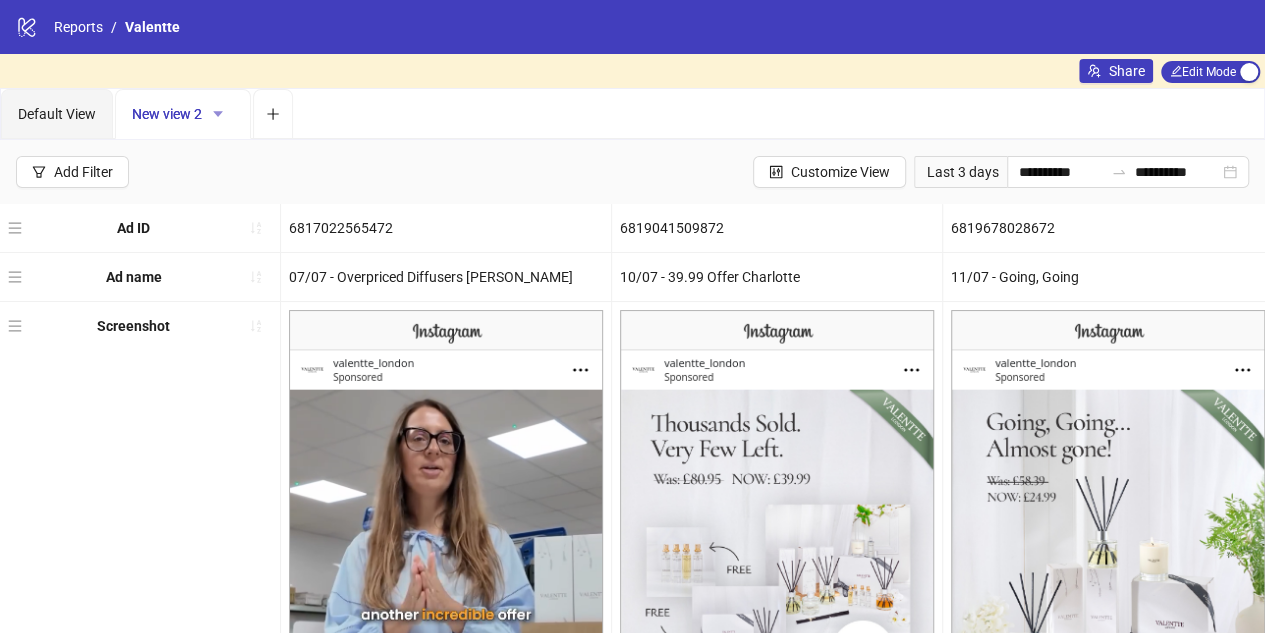 click 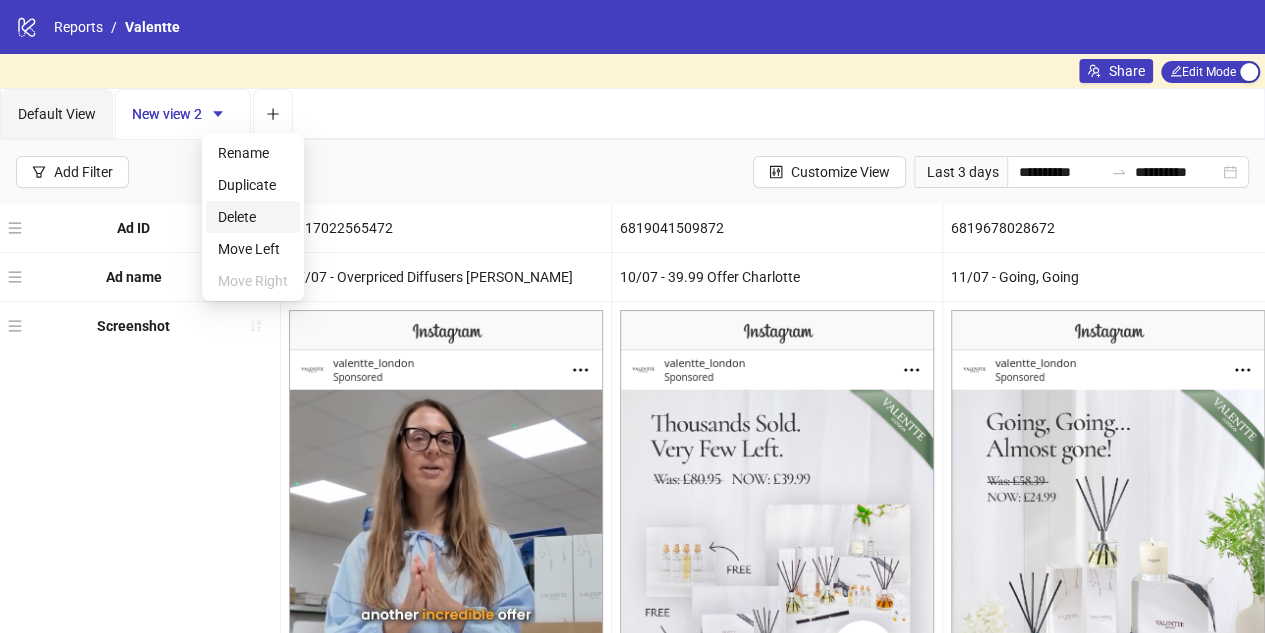 click on "Delete" at bounding box center (253, 217) 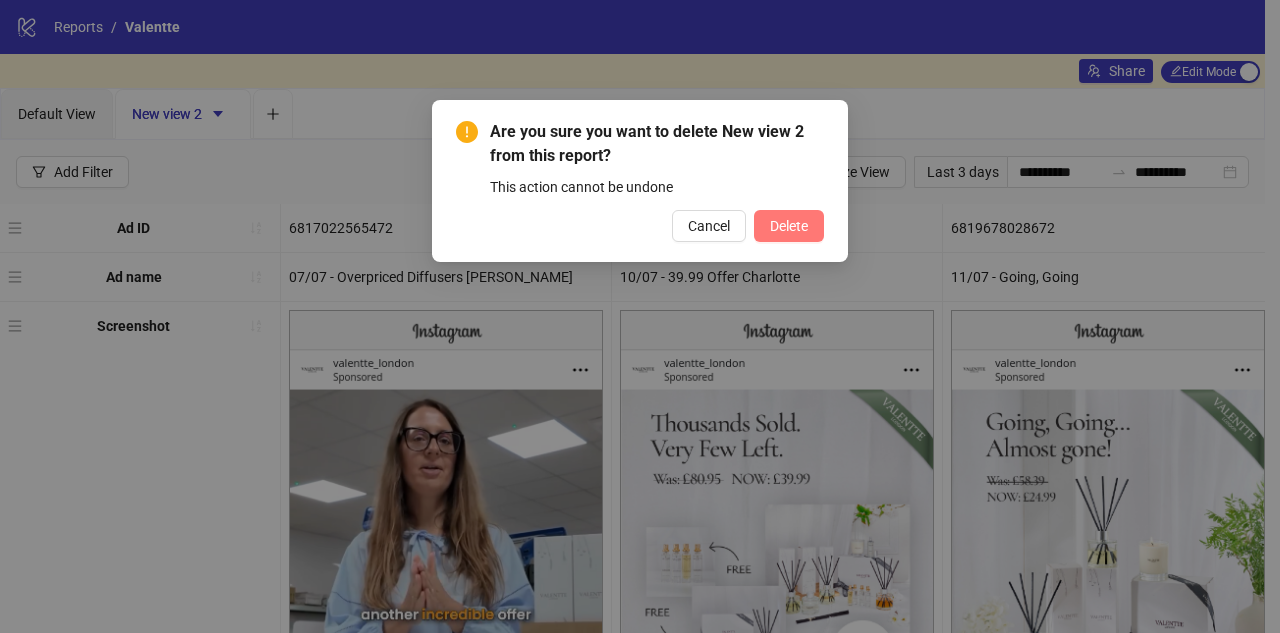 click on "Delete" at bounding box center [789, 226] 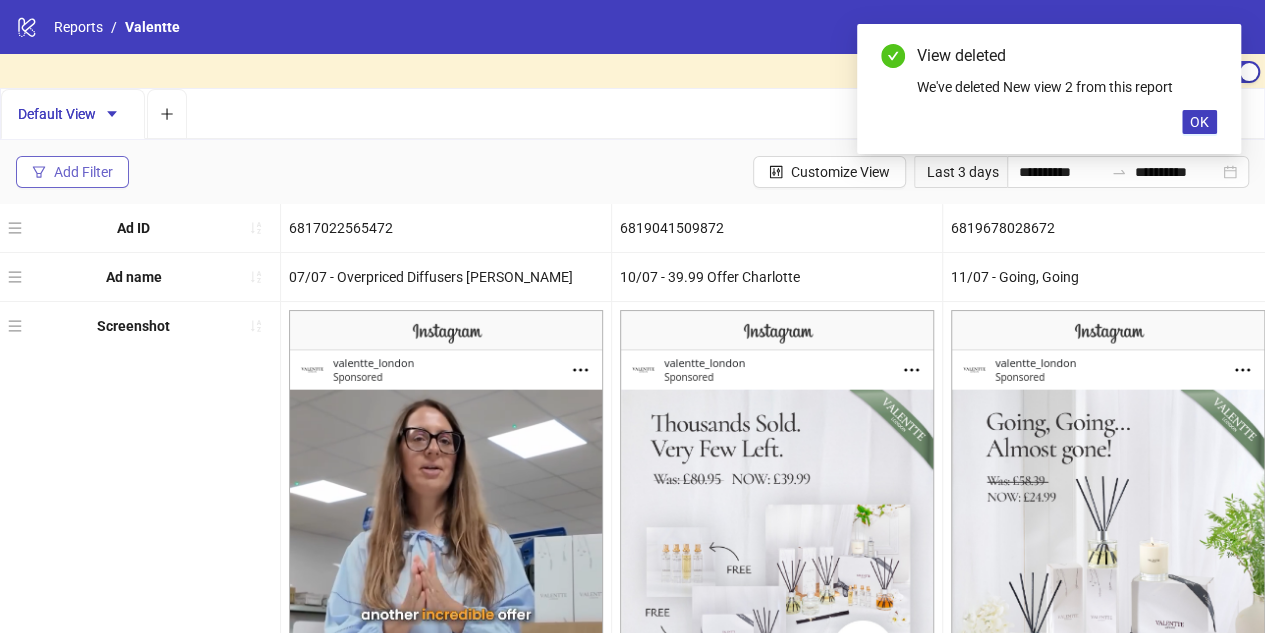 click on "Add Filter" at bounding box center (83, 172) 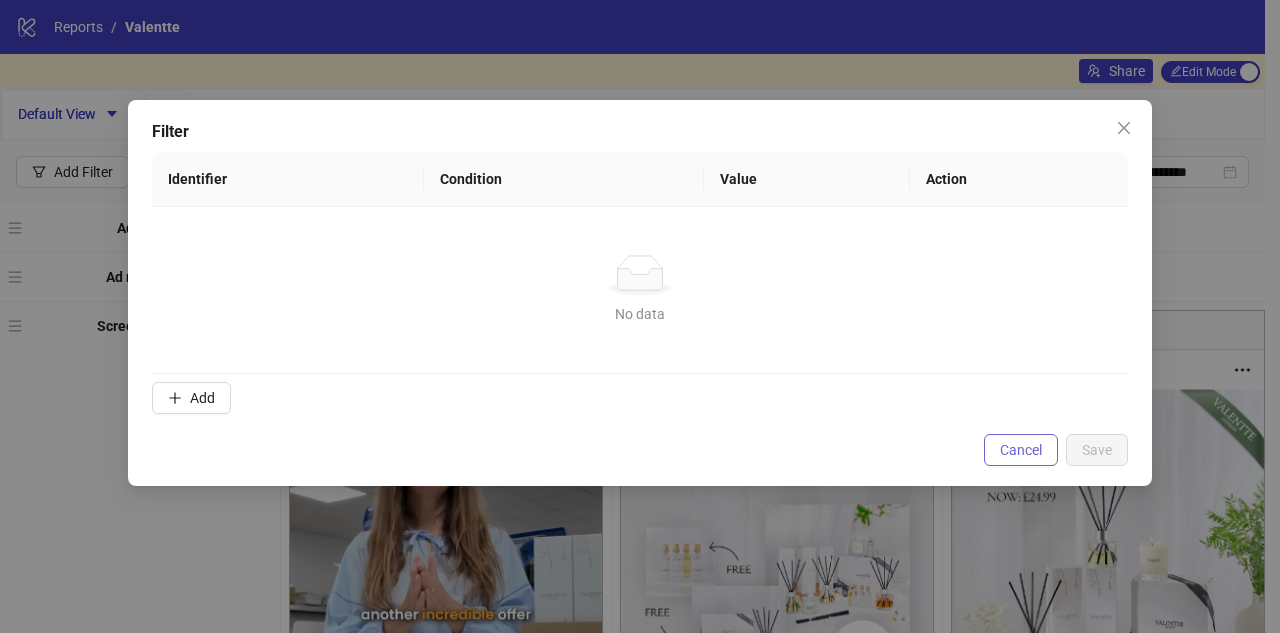 click on "Cancel" at bounding box center [1021, 450] 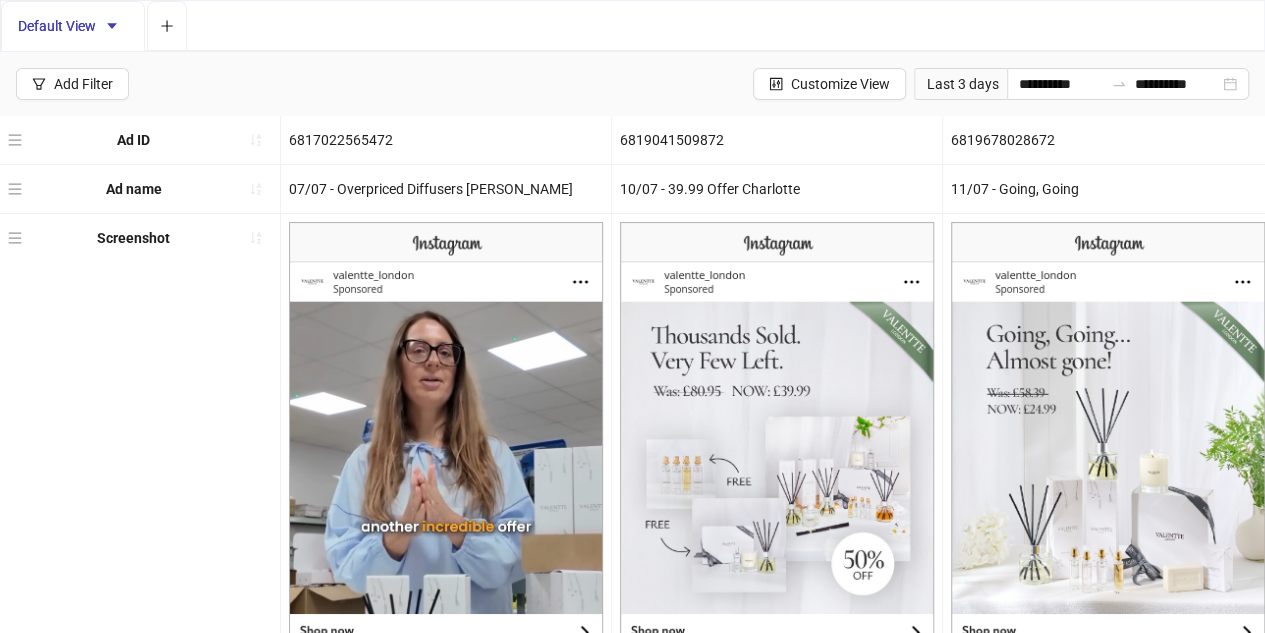 scroll, scrollTop: 0, scrollLeft: 0, axis: both 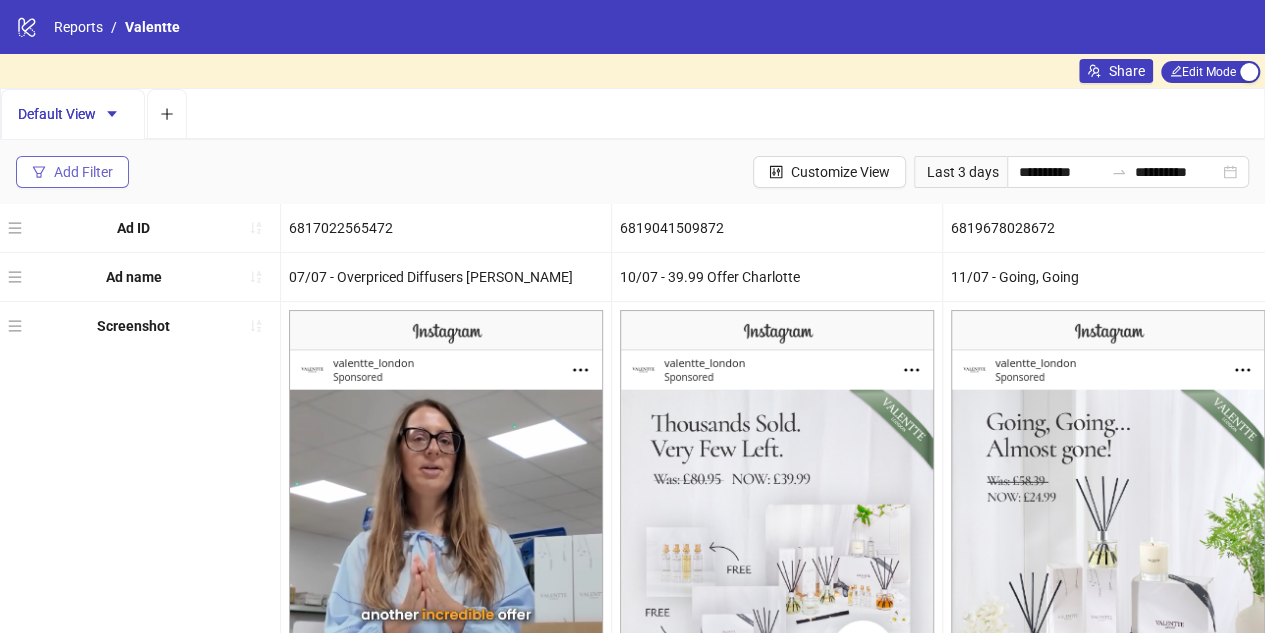 click on "Add Filter" at bounding box center [83, 172] 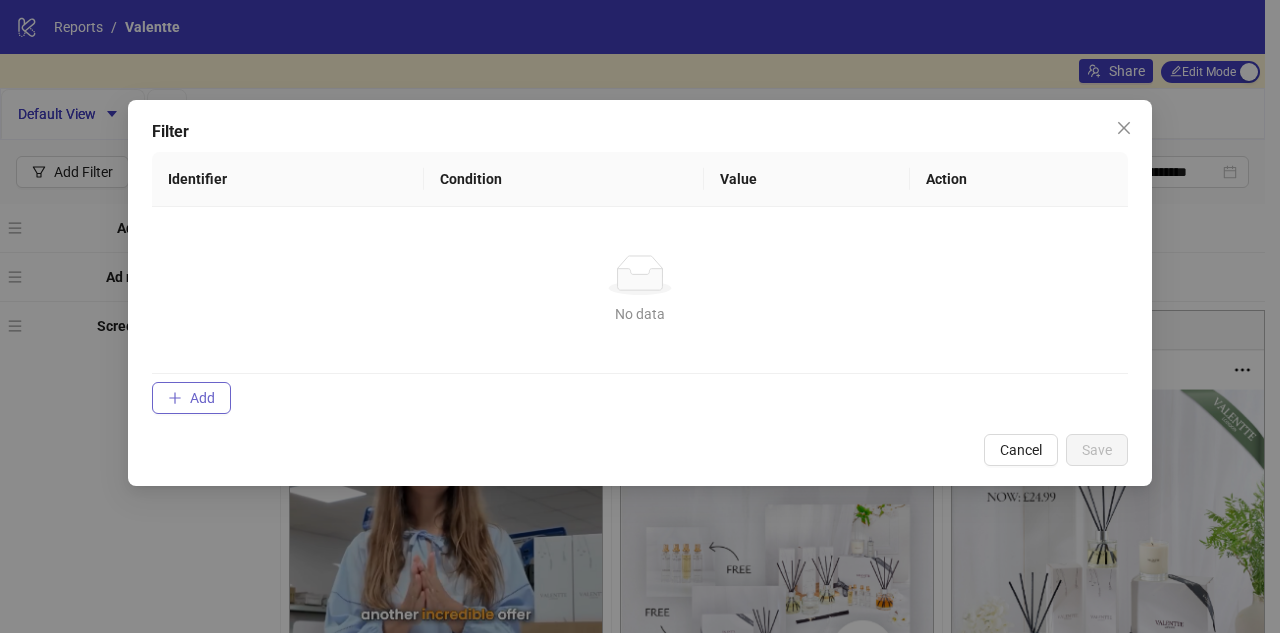 click on "Add" at bounding box center (191, 398) 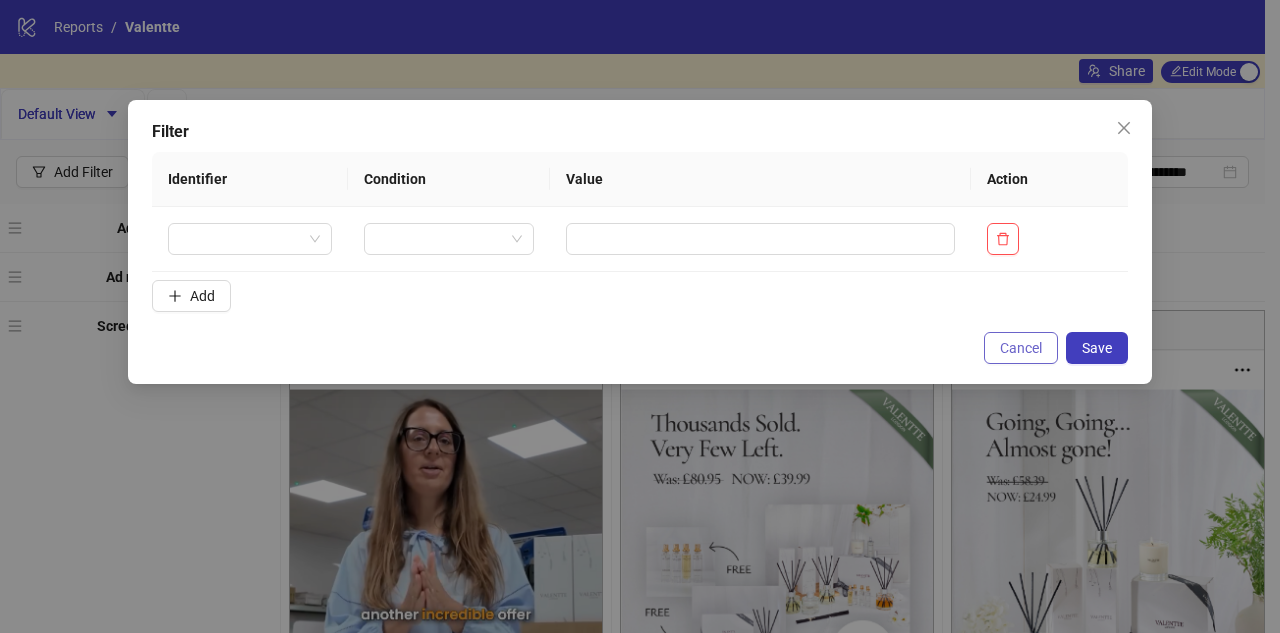 click on "Cancel" at bounding box center (1021, 348) 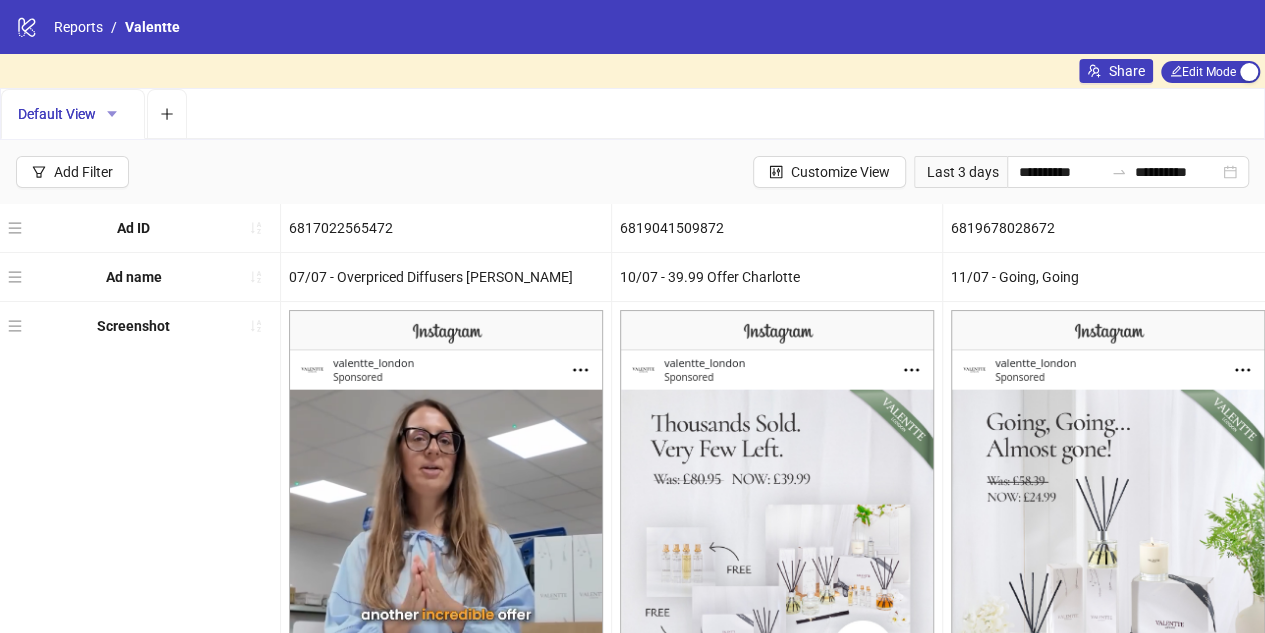 click 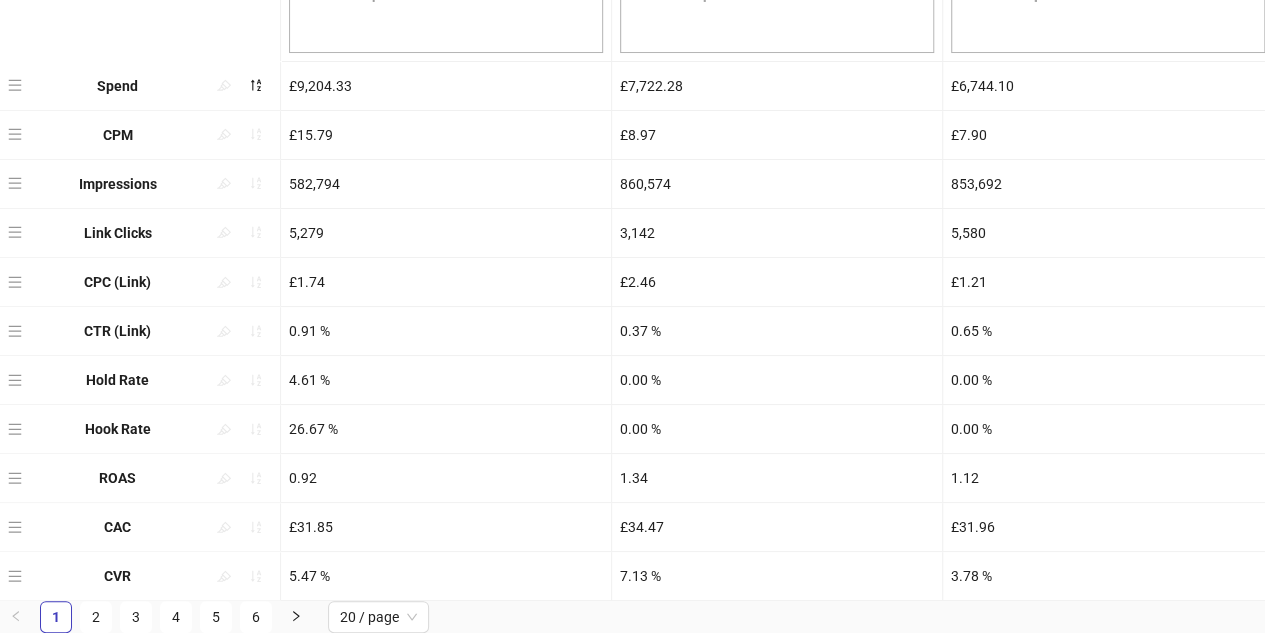 scroll, scrollTop: 816, scrollLeft: 0, axis: vertical 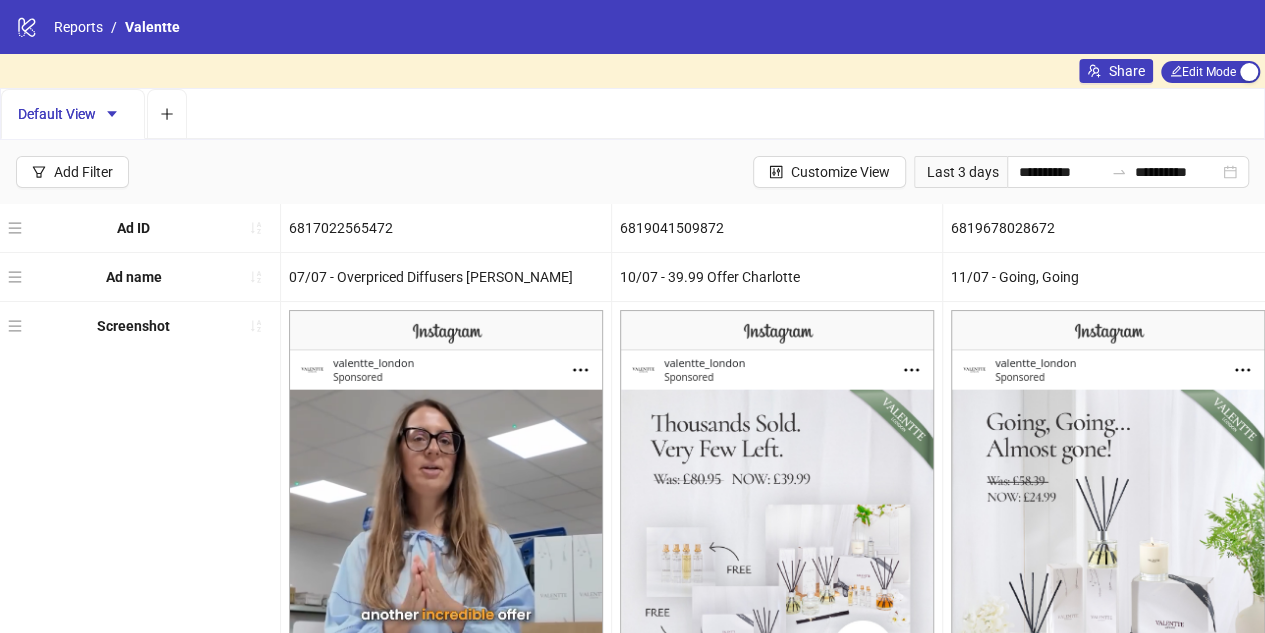 click on "Screenshot" at bounding box center (140, 326) 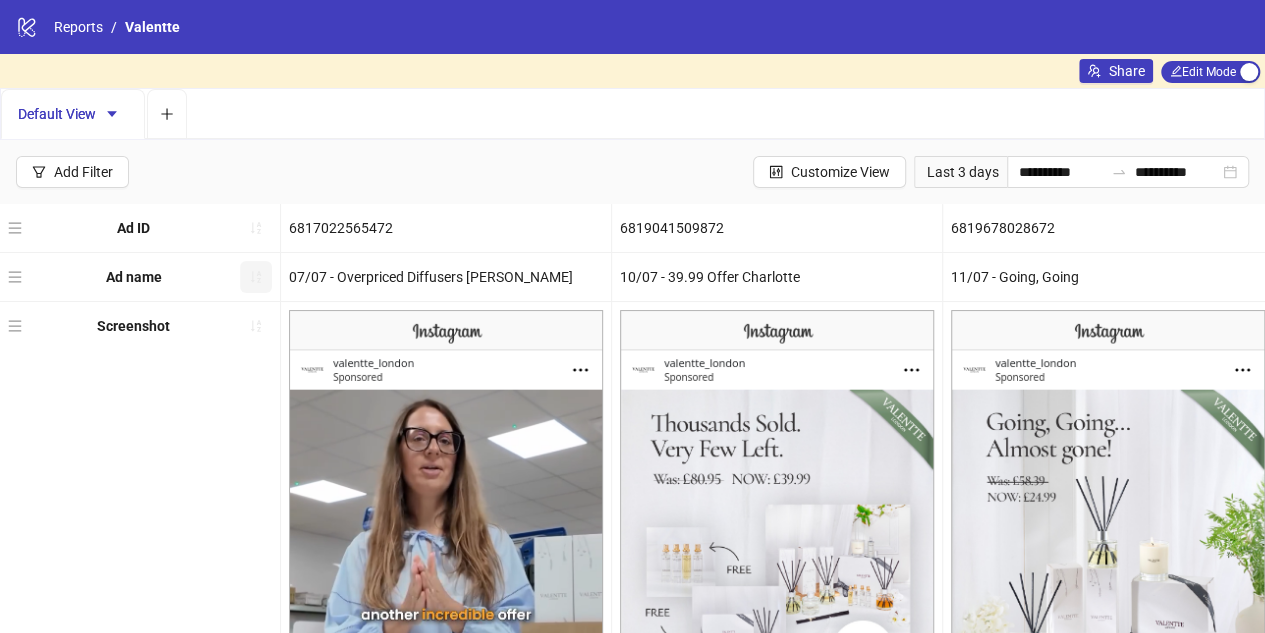 click 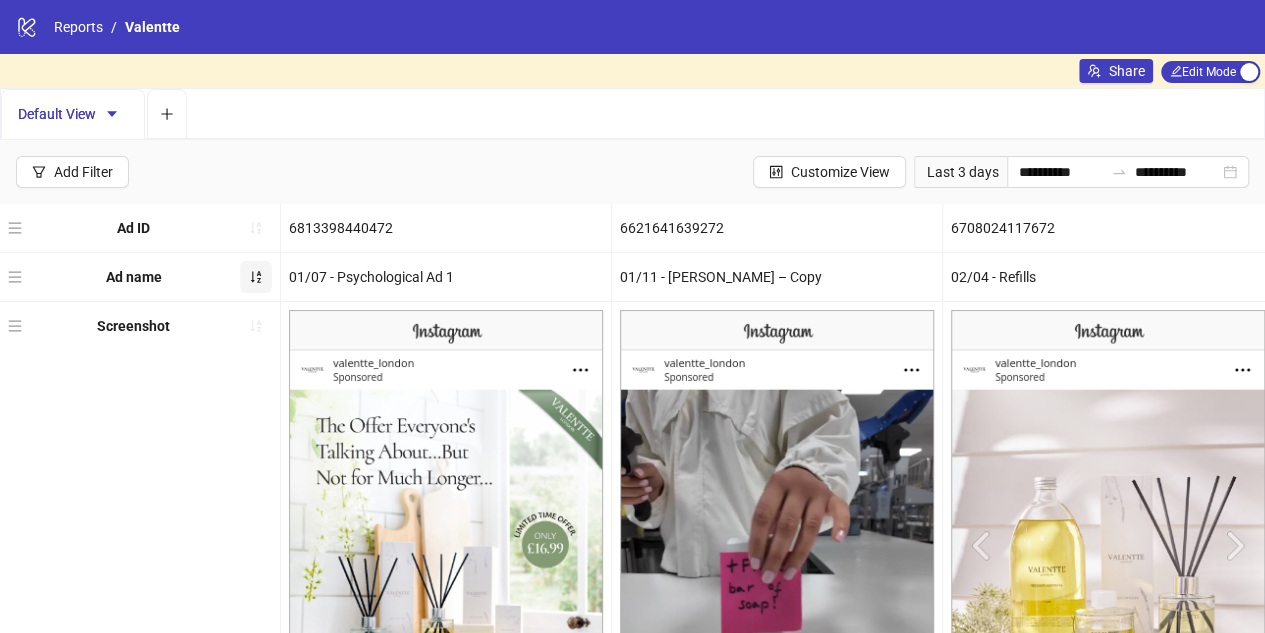 click 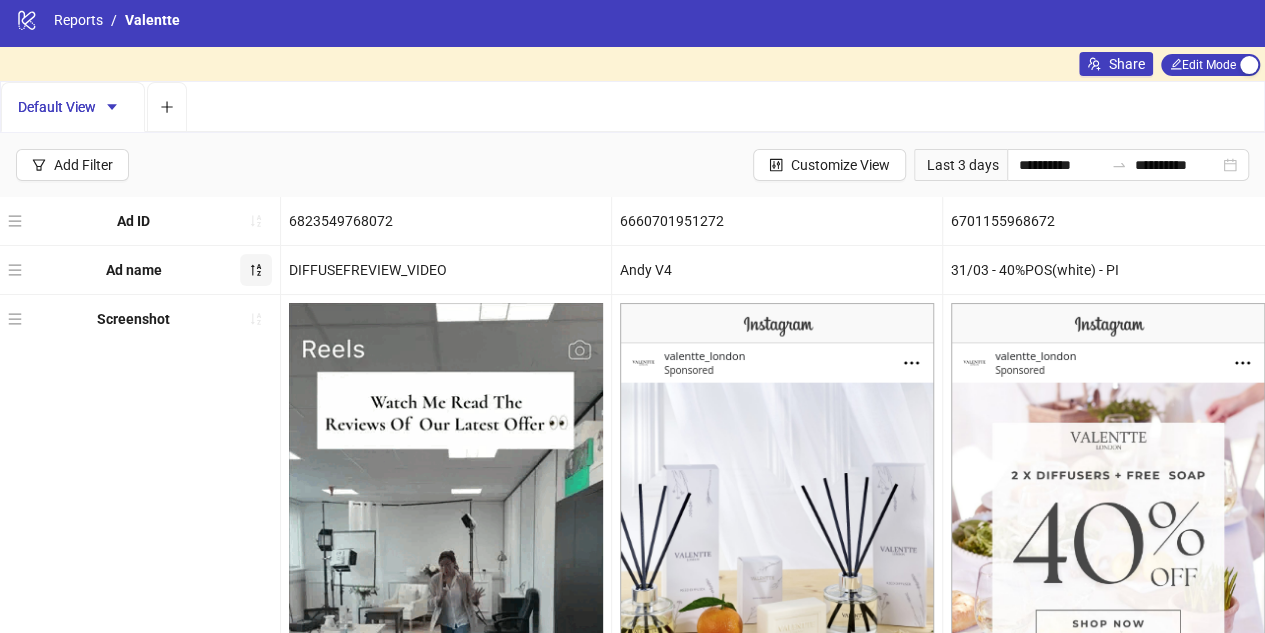 scroll, scrollTop: 0, scrollLeft: 0, axis: both 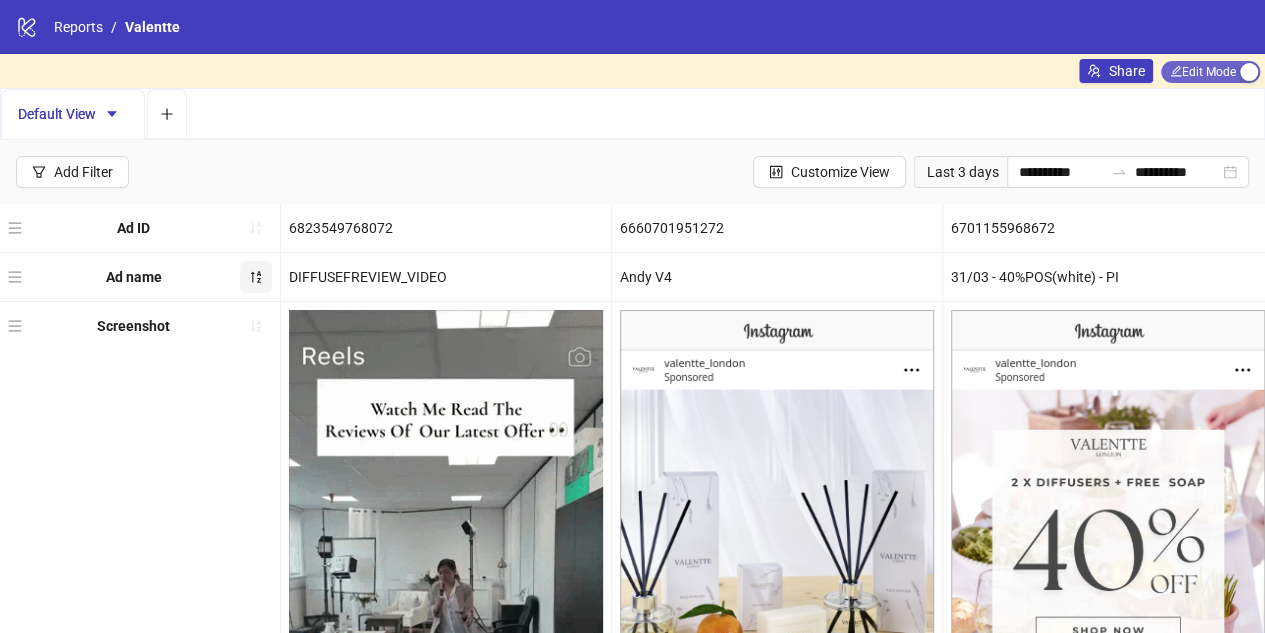 click on "Edit Mode  Edit Mode" at bounding box center (1210, 72) 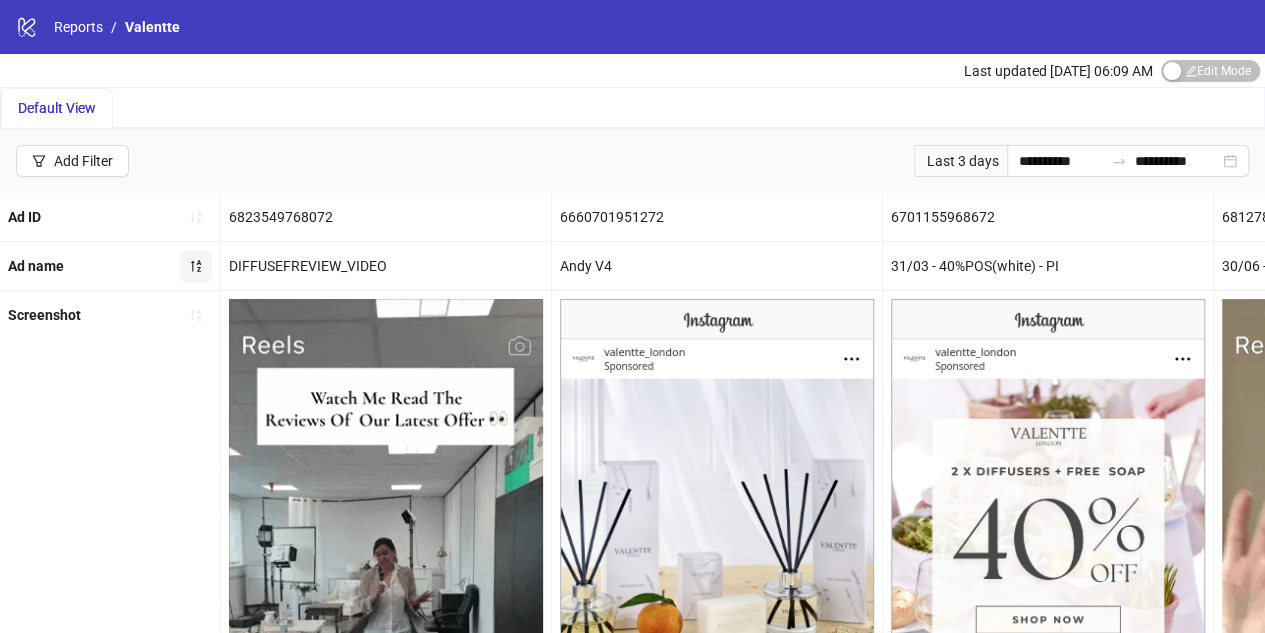 click on "DIFFUSEFREVIEW_VIDEO" at bounding box center (386, 266) 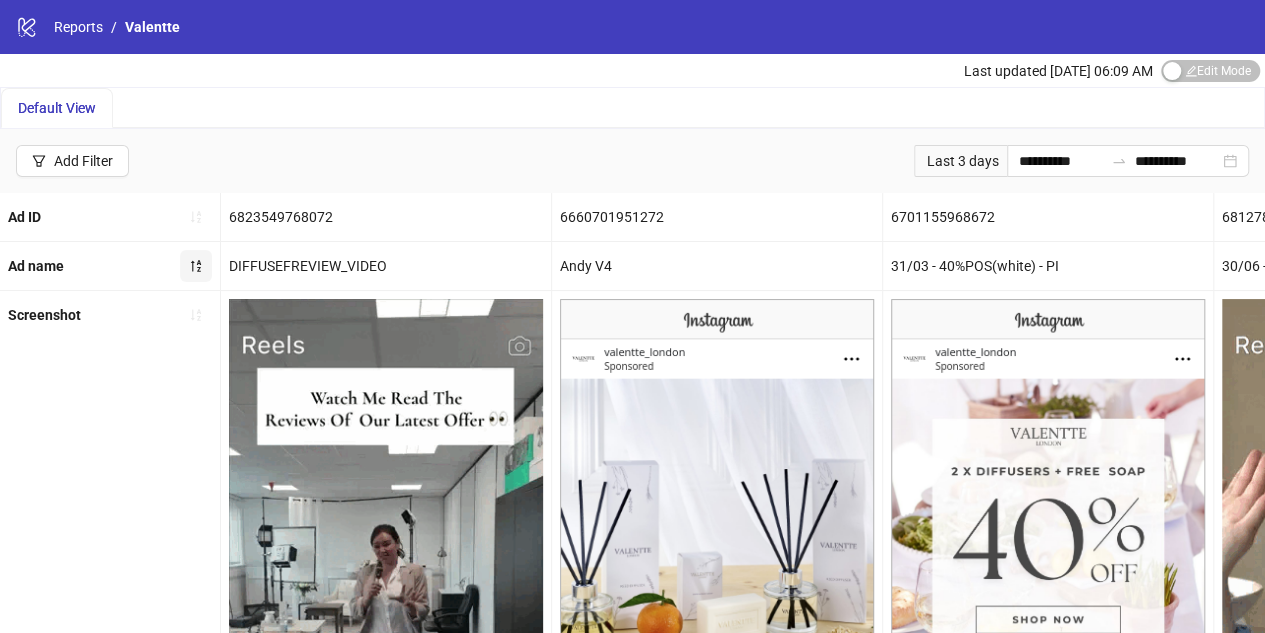 drag, startPoint x: 228, startPoint y: 179, endPoint x: 240, endPoint y: 136, distance: 44.64303 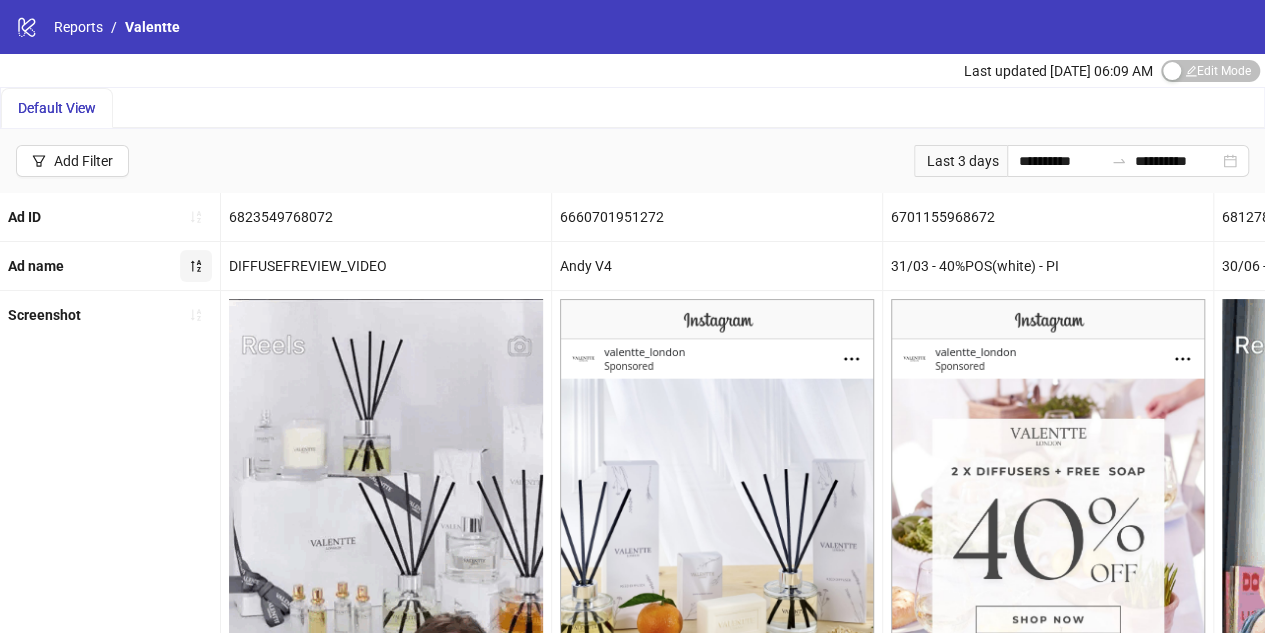 click on "**********" at bounding box center [632, 161] 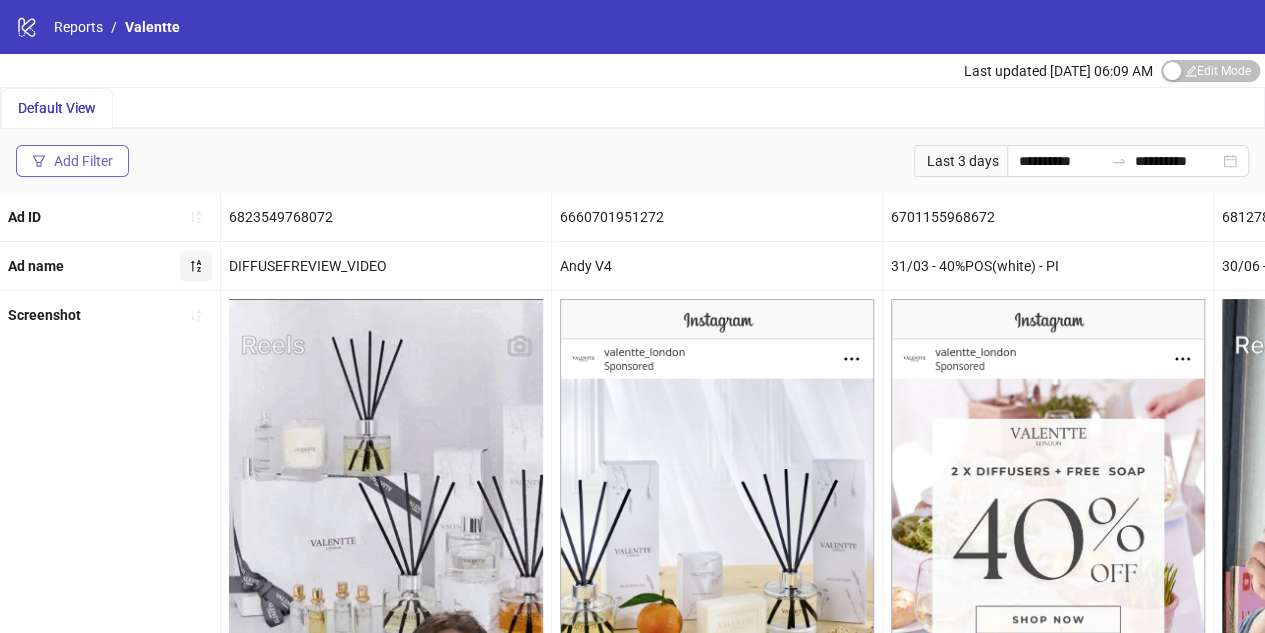 click on "Add Filter" at bounding box center (83, 161) 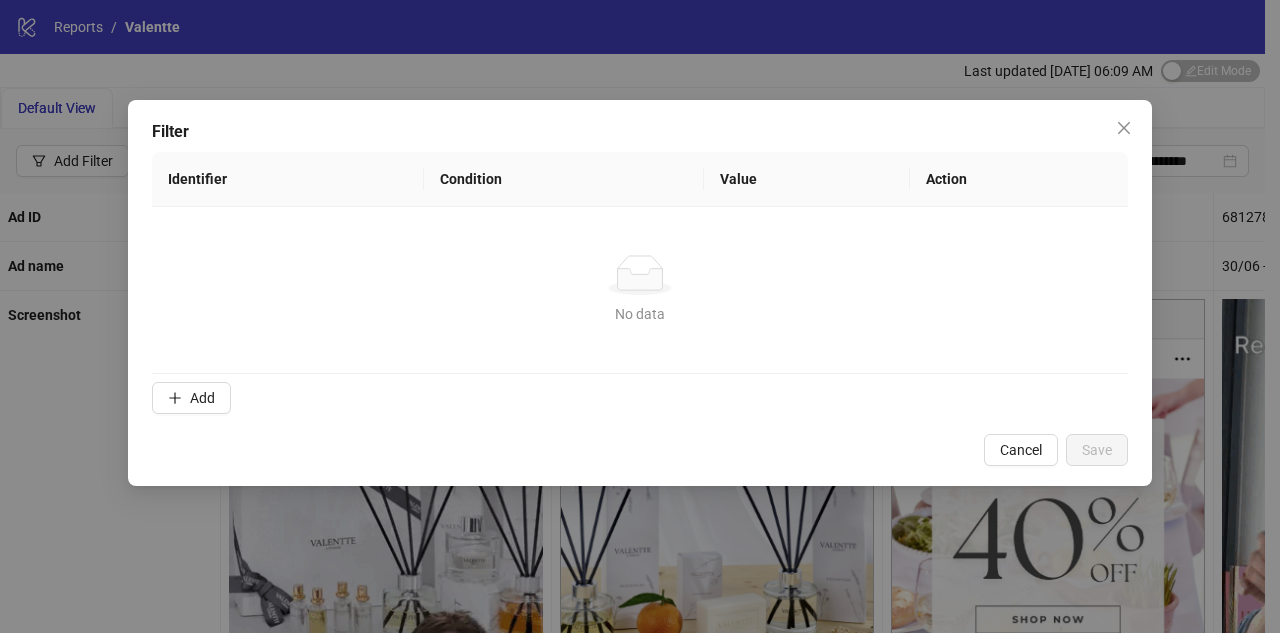 click on "Condition" at bounding box center (564, 179) 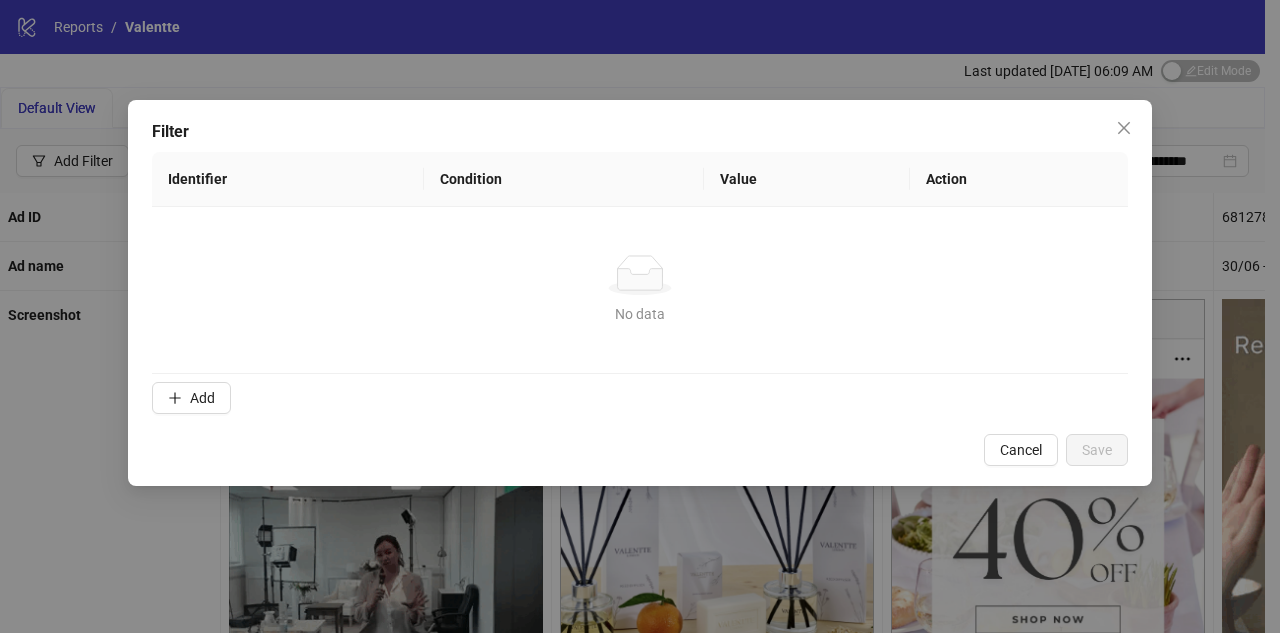 click on "Identifier Condition Value Action No data No data Add" at bounding box center (640, 287) 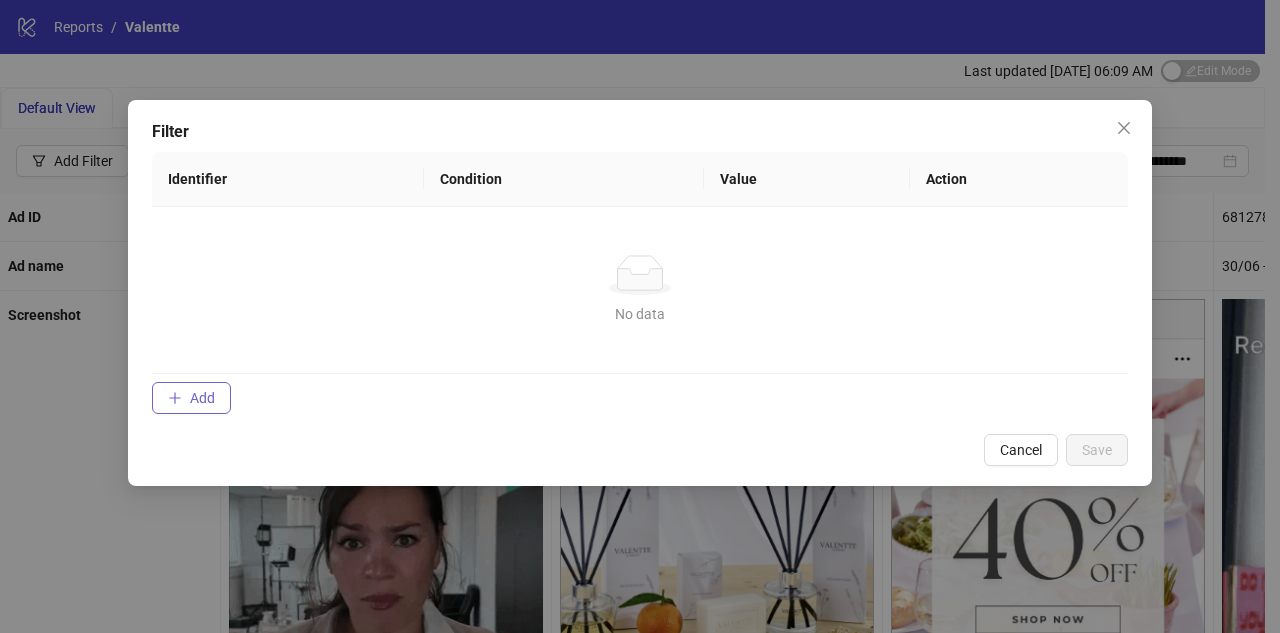 click on "Add" at bounding box center [202, 398] 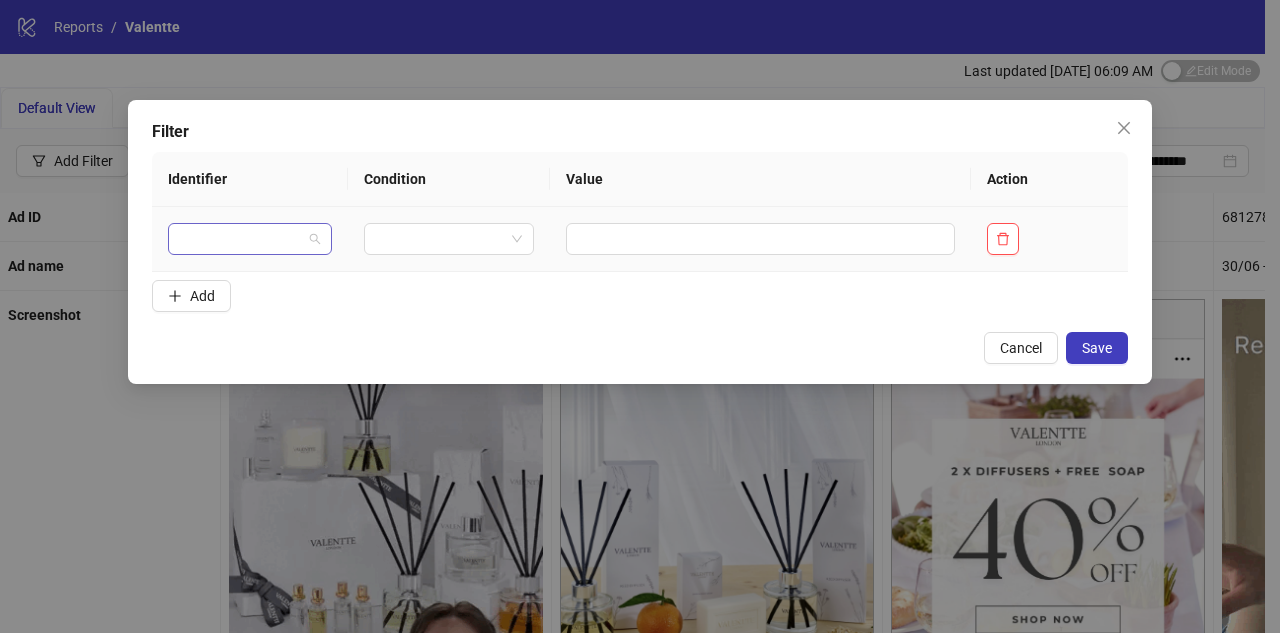 click at bounding box center (241, 239) 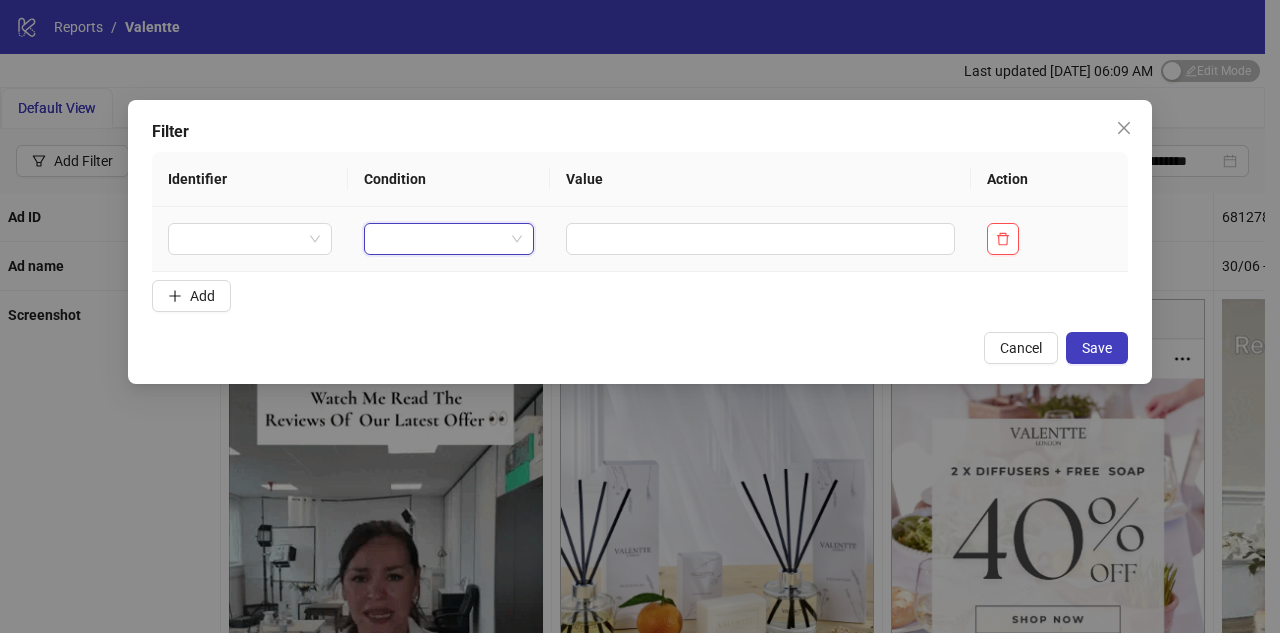 click at bounding box center [440, 239] 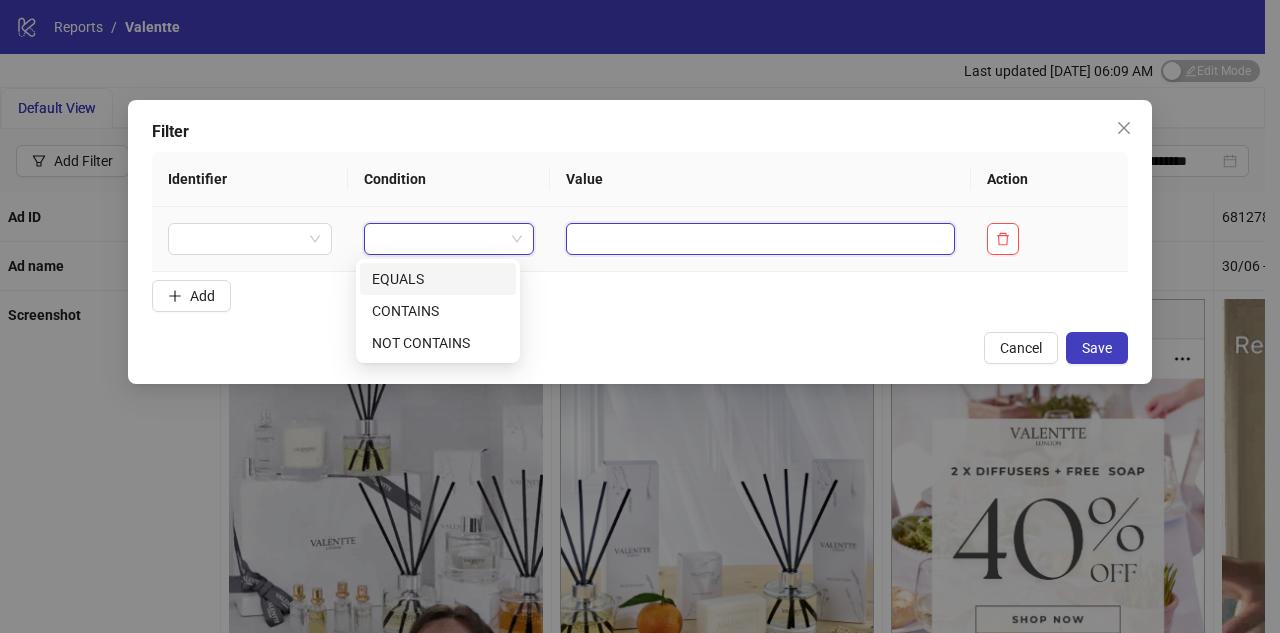 click at bounding box center (760, 239) 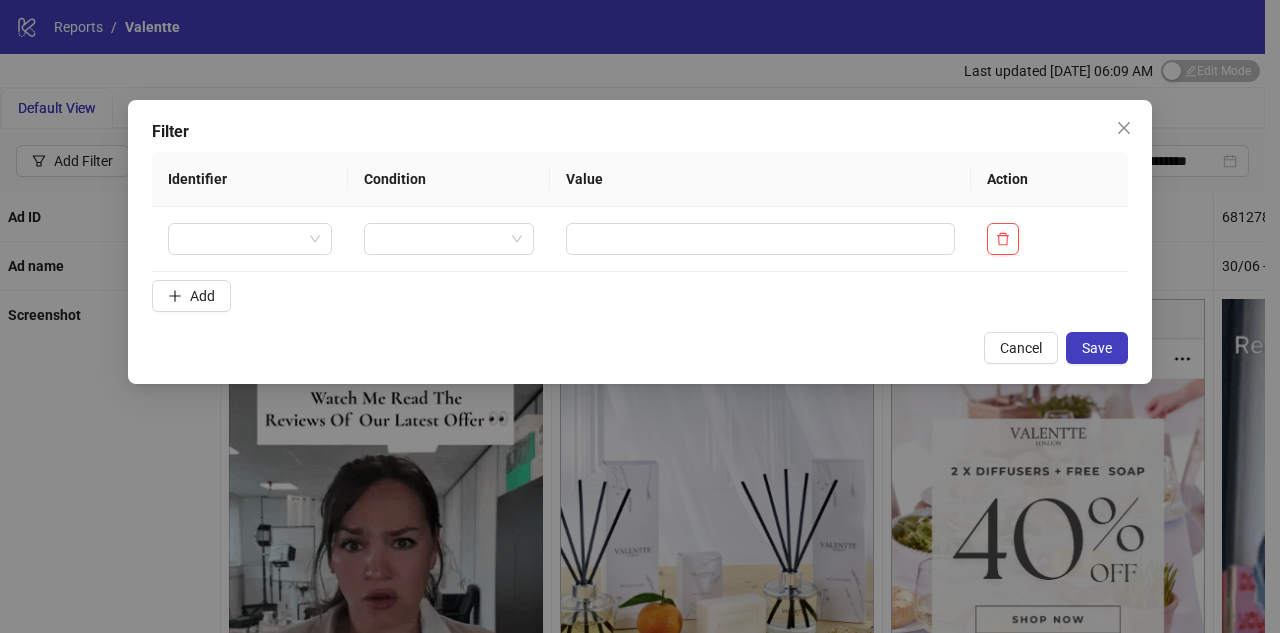 click on "Filter Identifier Condition Value Action Add Cancel Save" at bounding box center [640, 242] 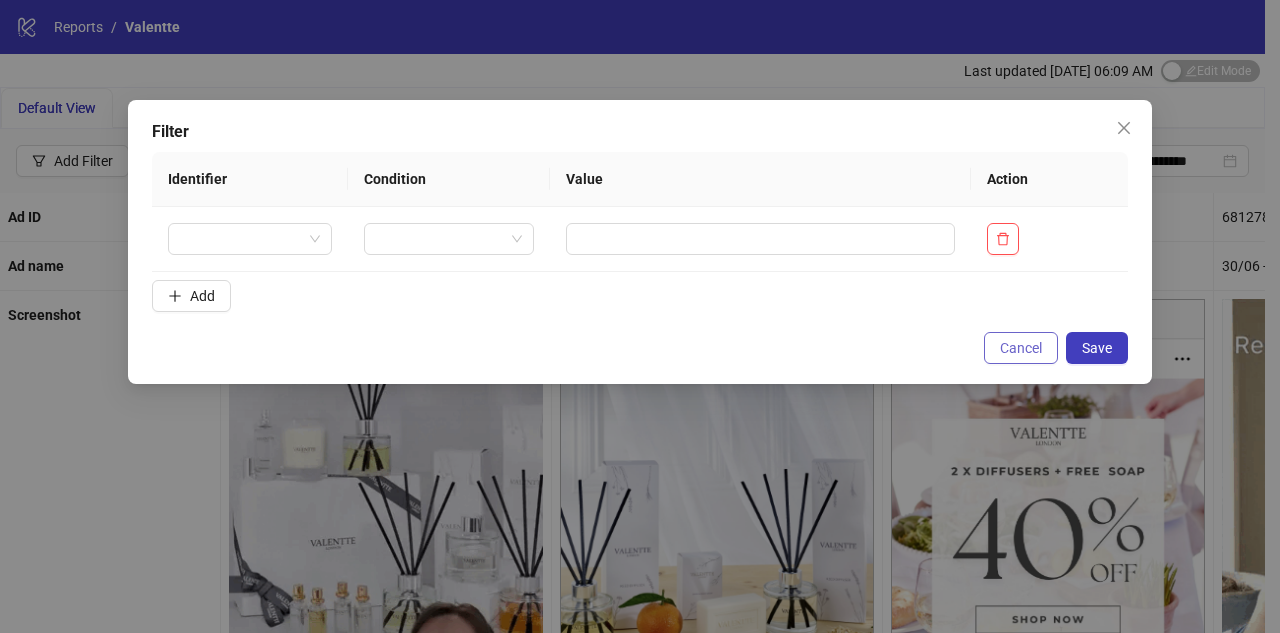 click on "Cancel" at bounding box center [1021, 348] 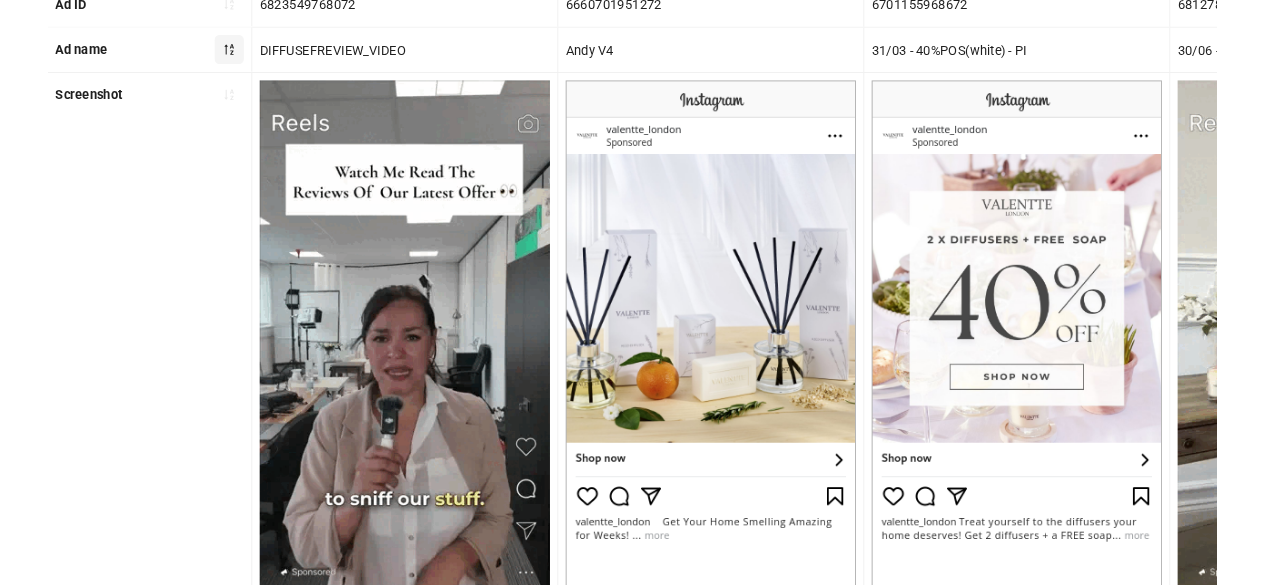scroll, scrollTop: 0, scrollLeft: 0, axis: both 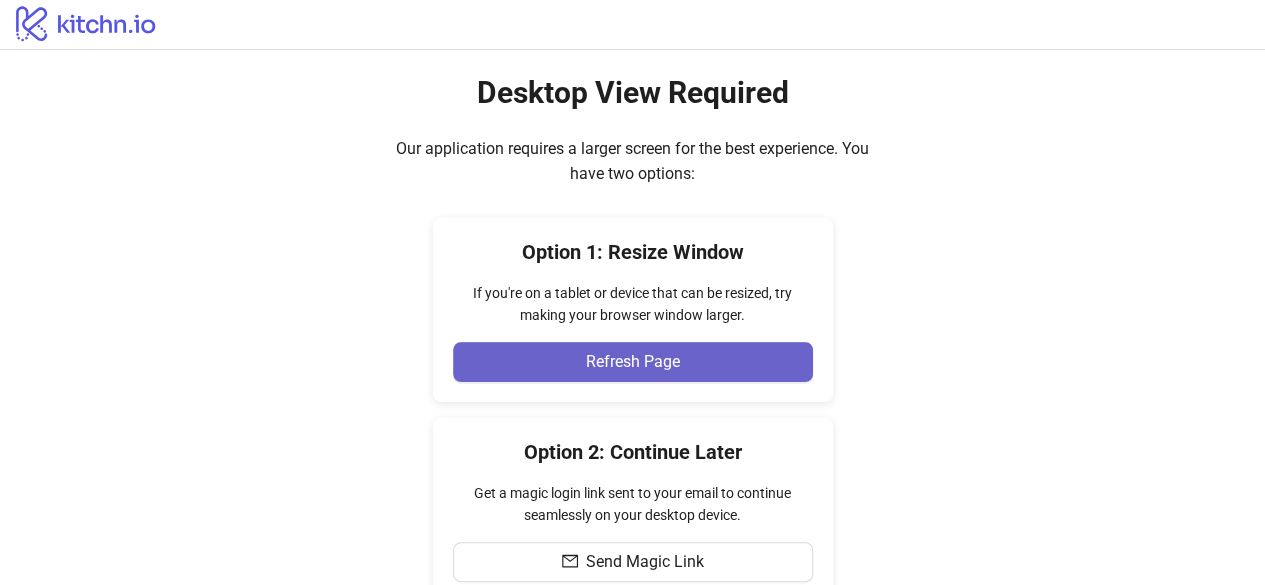 click on "Refresh Page" at bounding box center (633, 362) 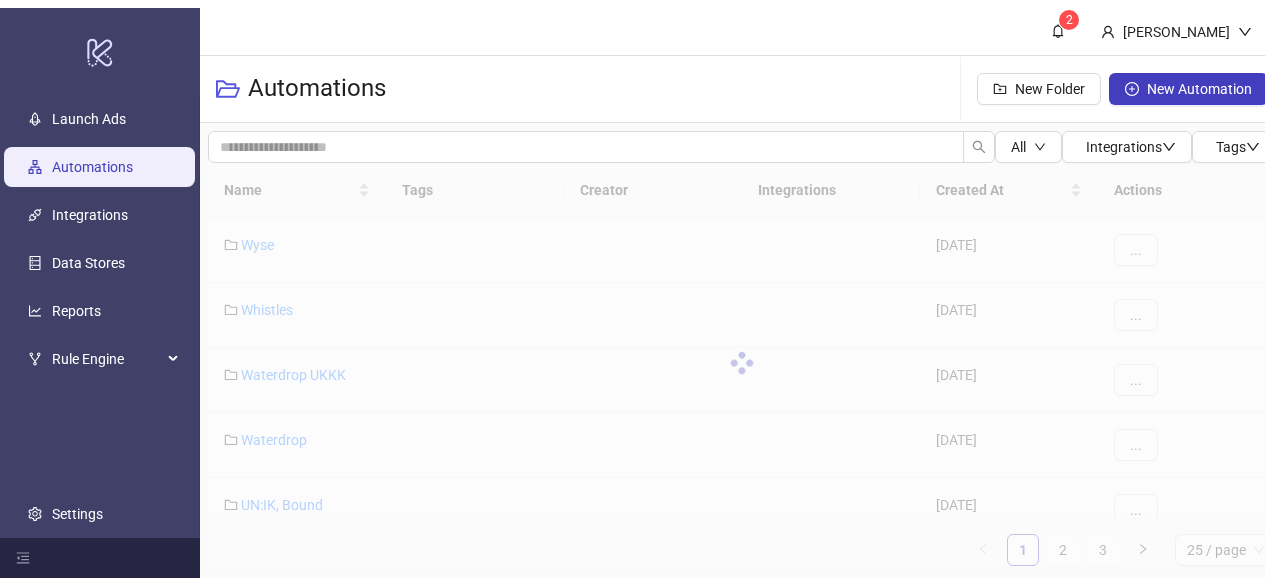 scroll, scrollTop: 0, scrollLeft: 0, axis: both 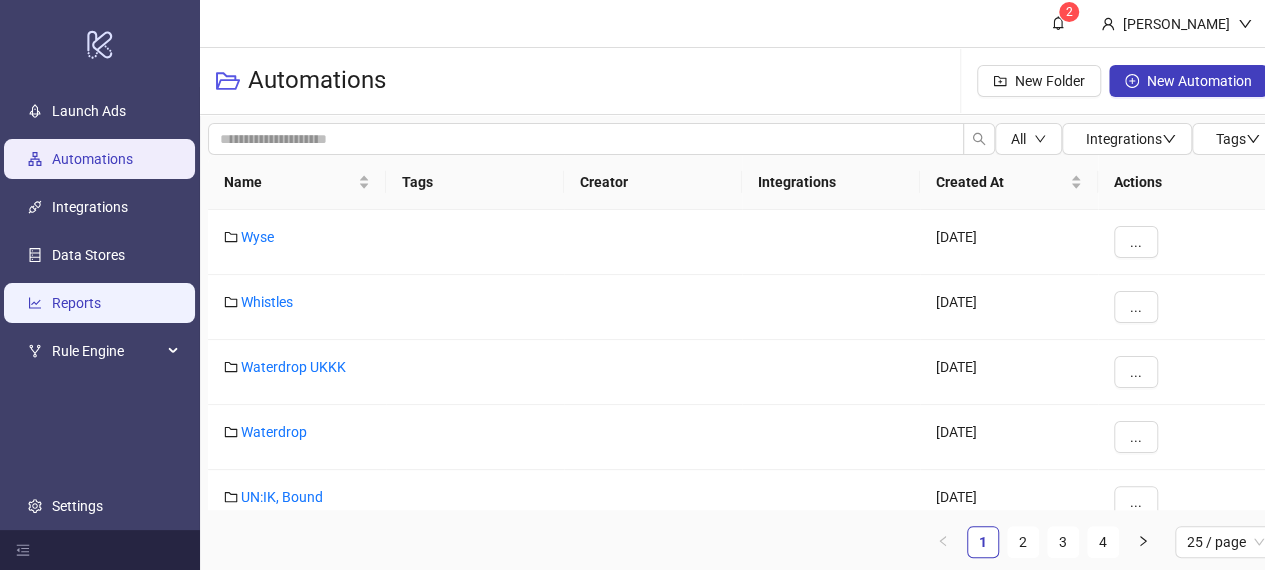 click on "Reports" at bounding box center [76, 303] 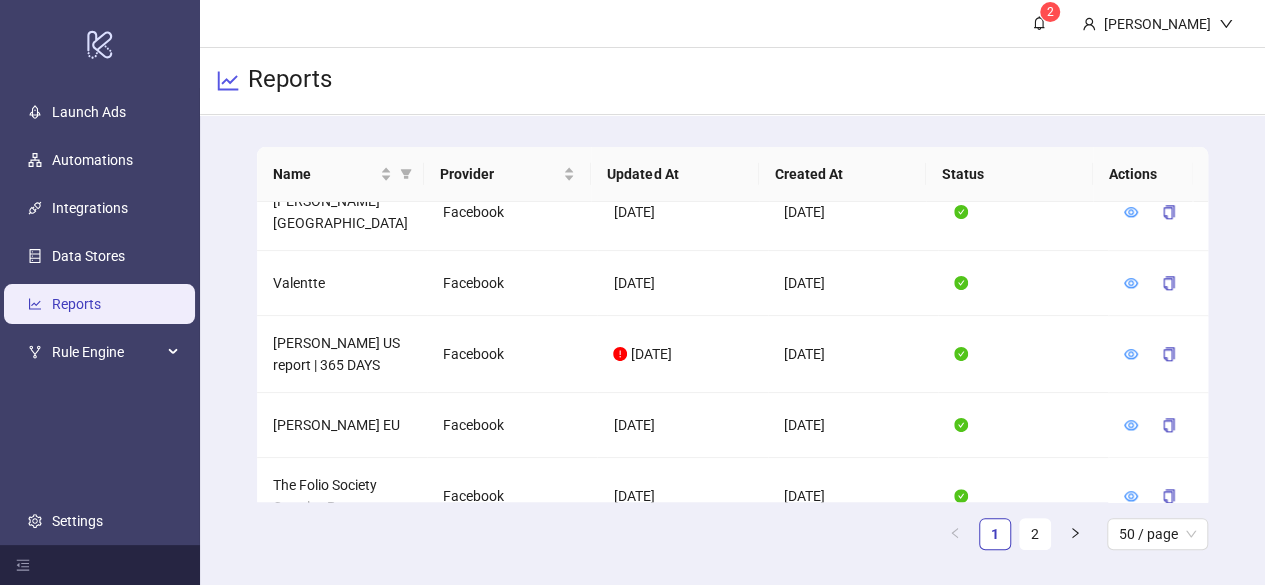 scroll, scrollTop: 913, scrollLeft: 0, axis: vertical 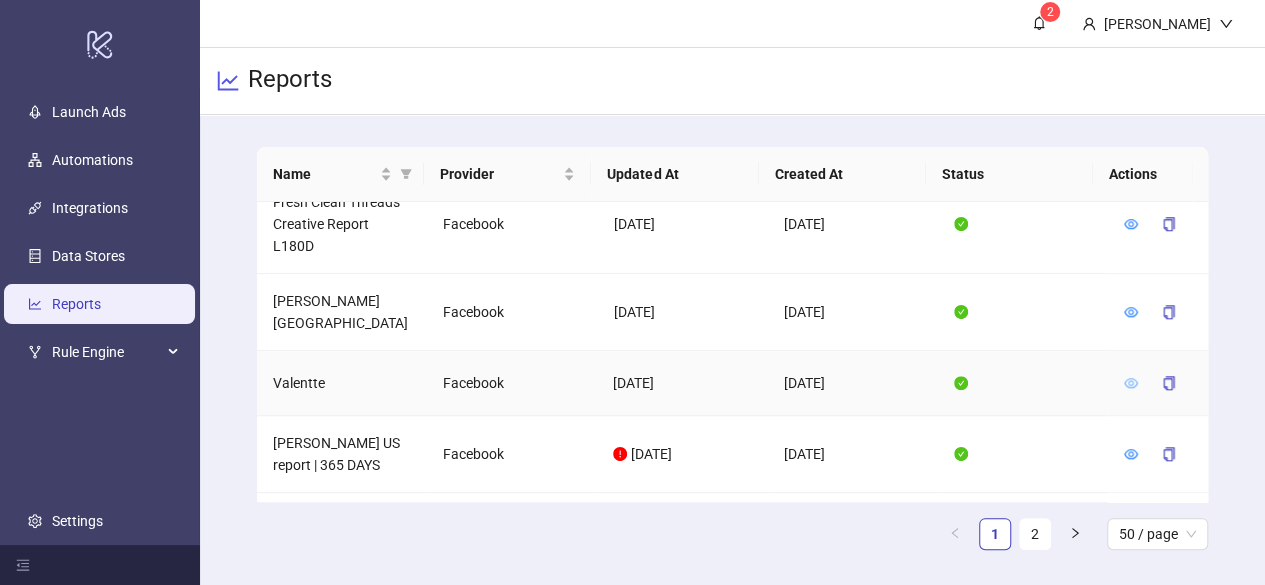 click 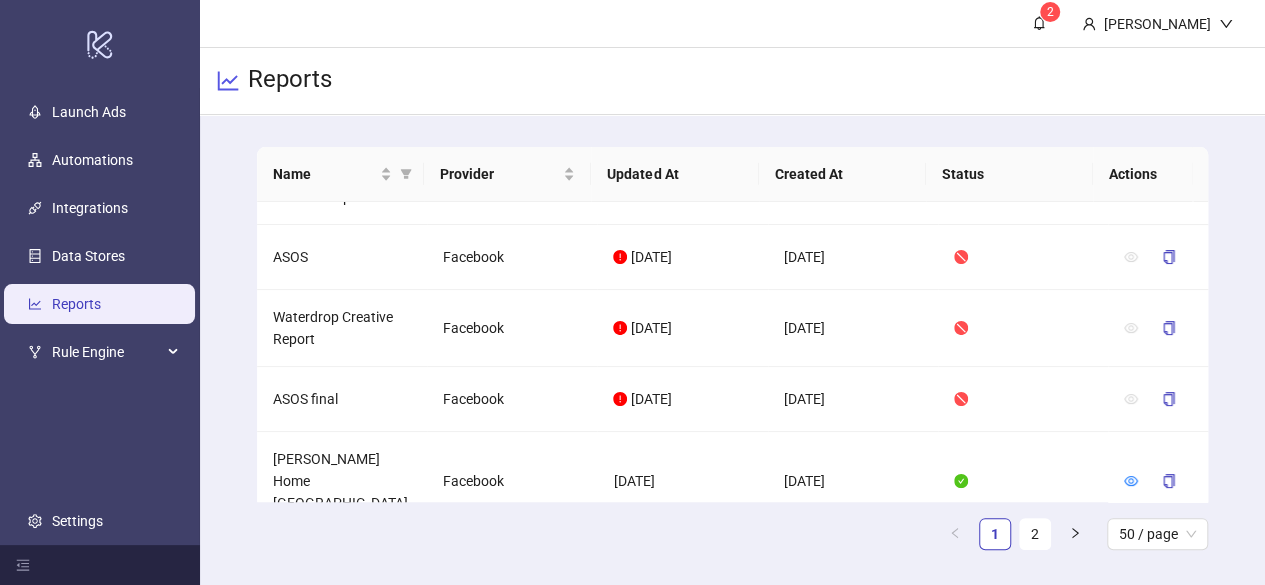 scroll, scrollTop: 200, scrollLeft: 0, axis: vertical 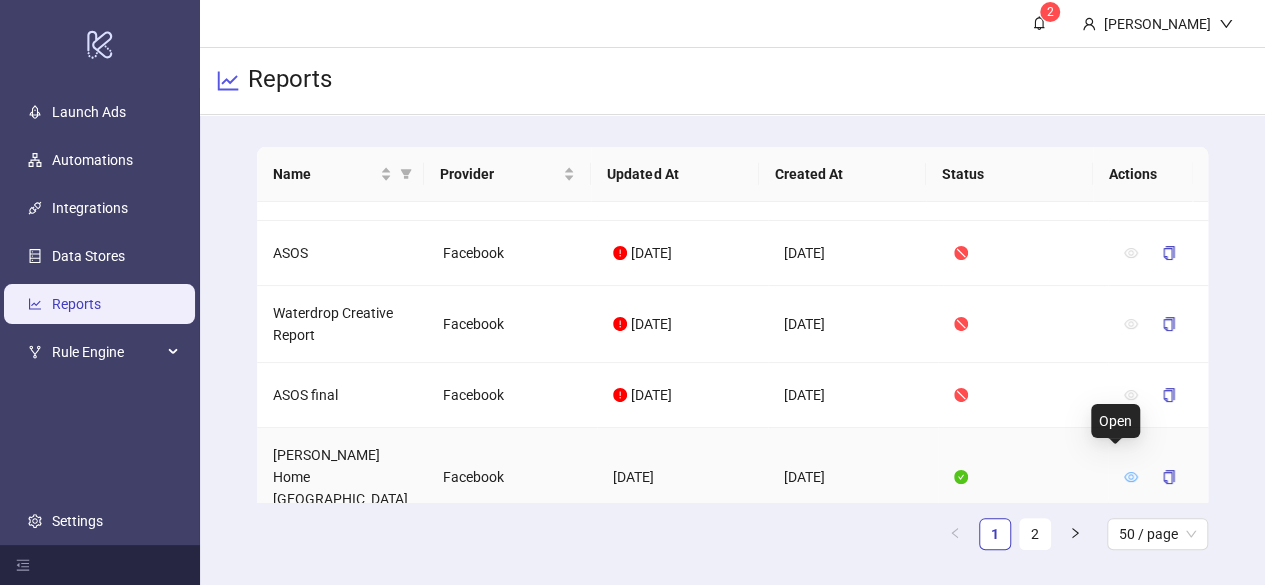 click 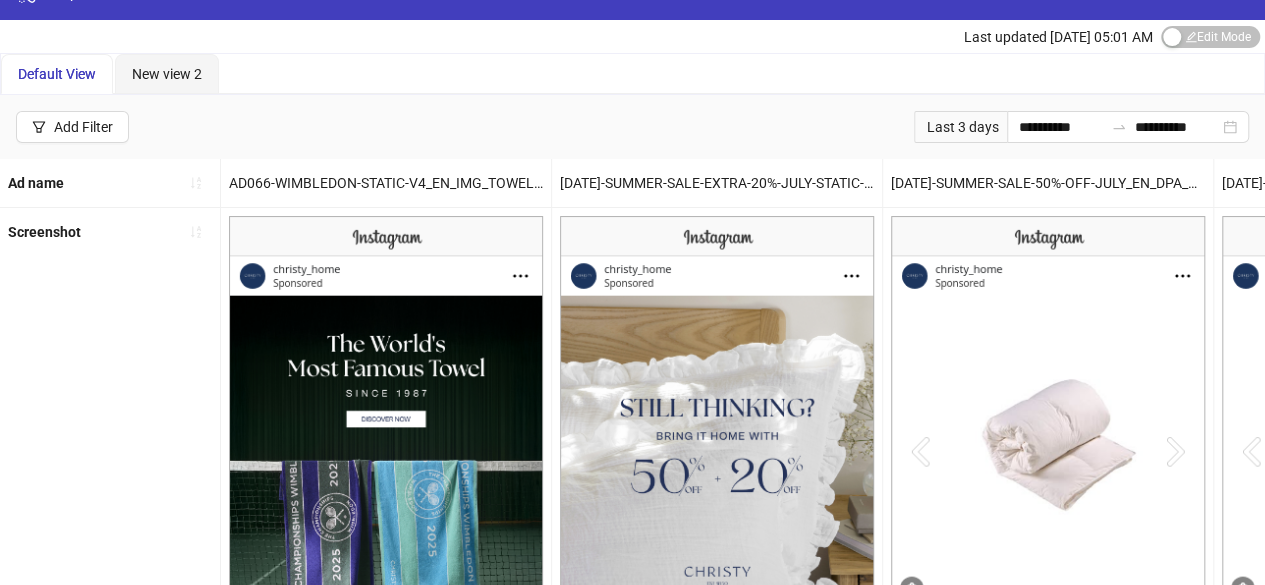 scroll, scrollTop: 0, scrollLeft: 0, axis: both 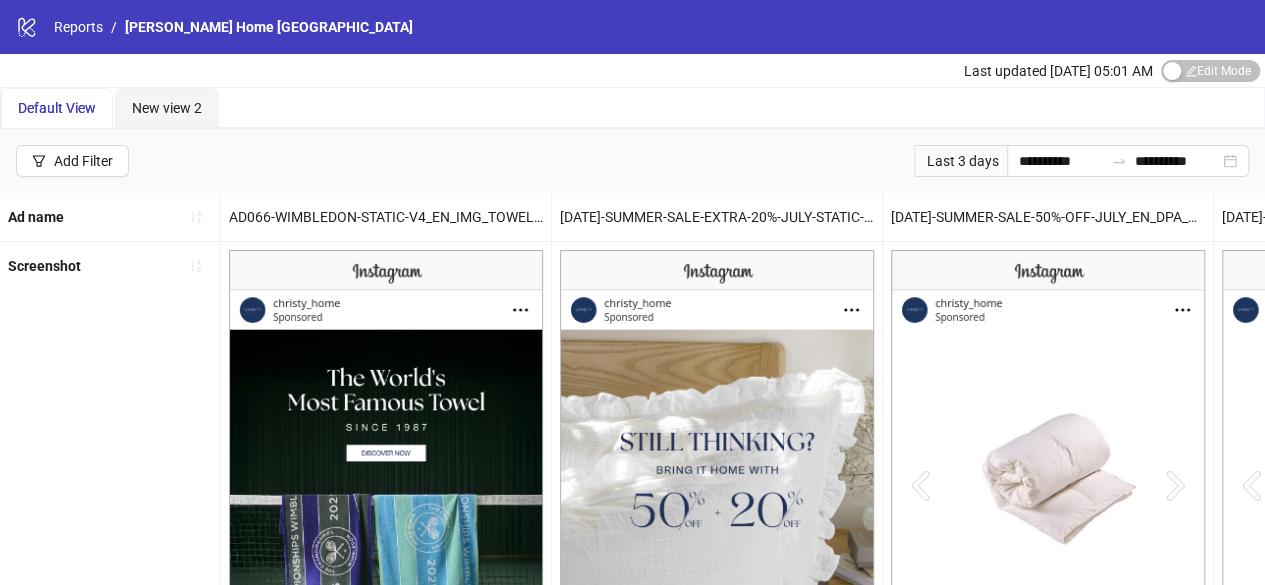 click on "Default View" at bounding box center (57, 108) 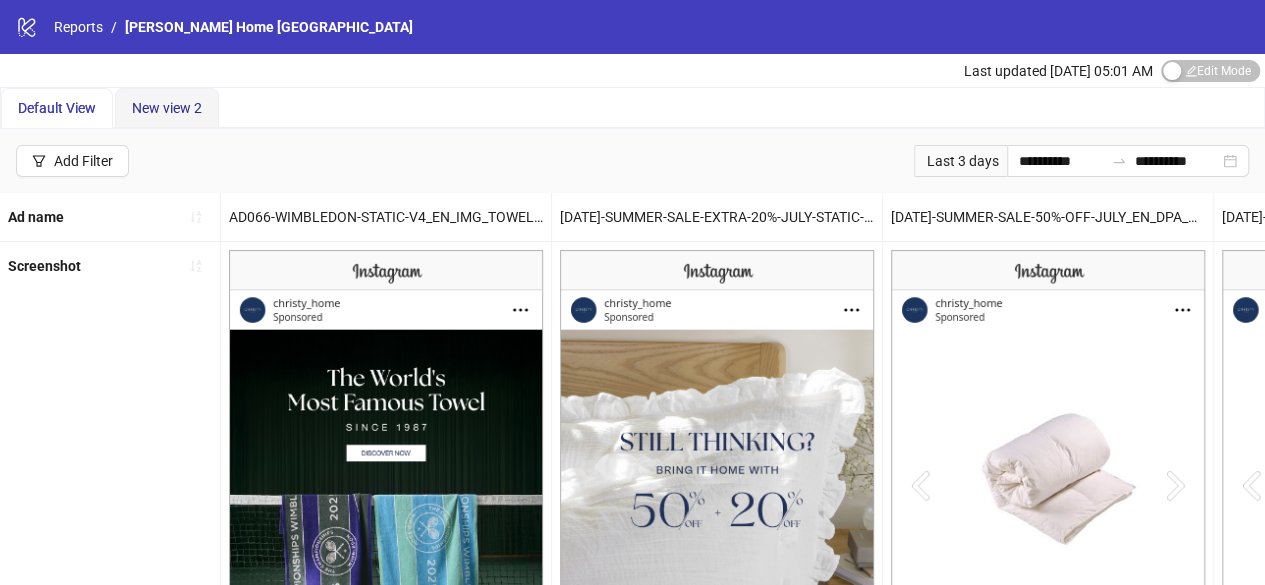 click on "New view 2" at bounding box center (167, 108) 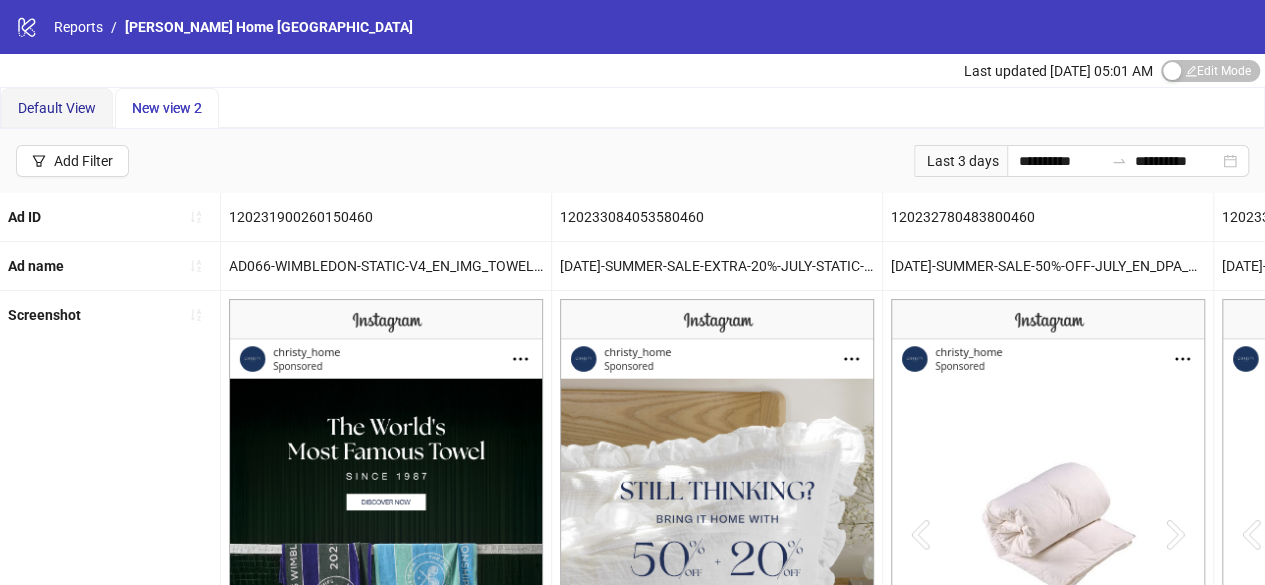 click on "Default View" at bounding box center (57, 108) 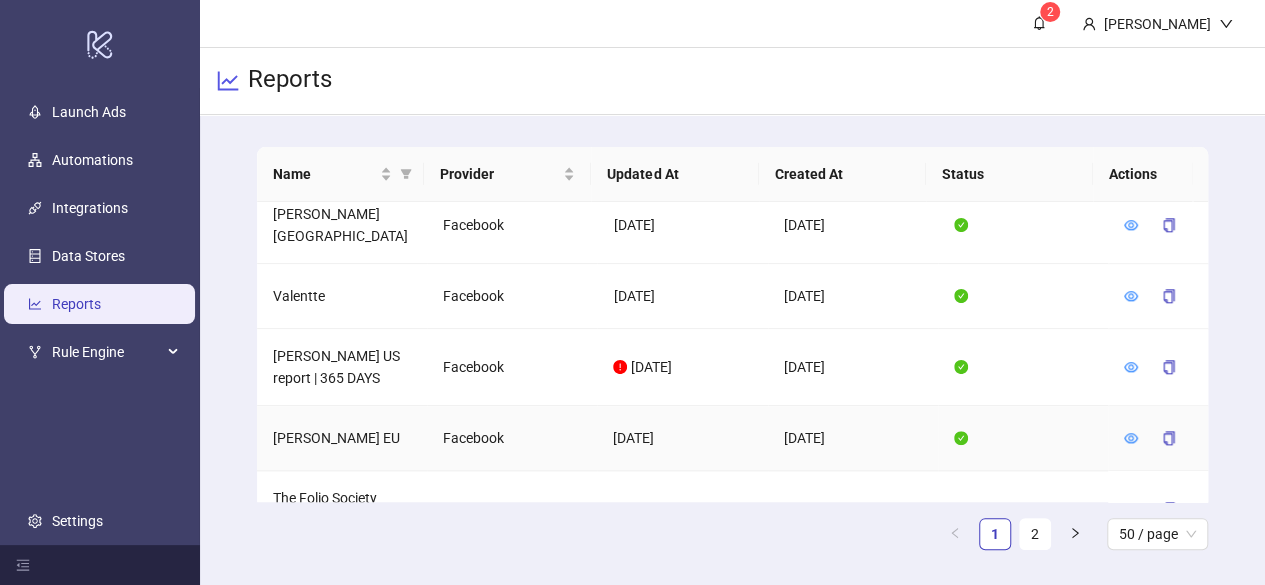scroll, scrollTop: 900, scrollLeft: 0, axis: vertical 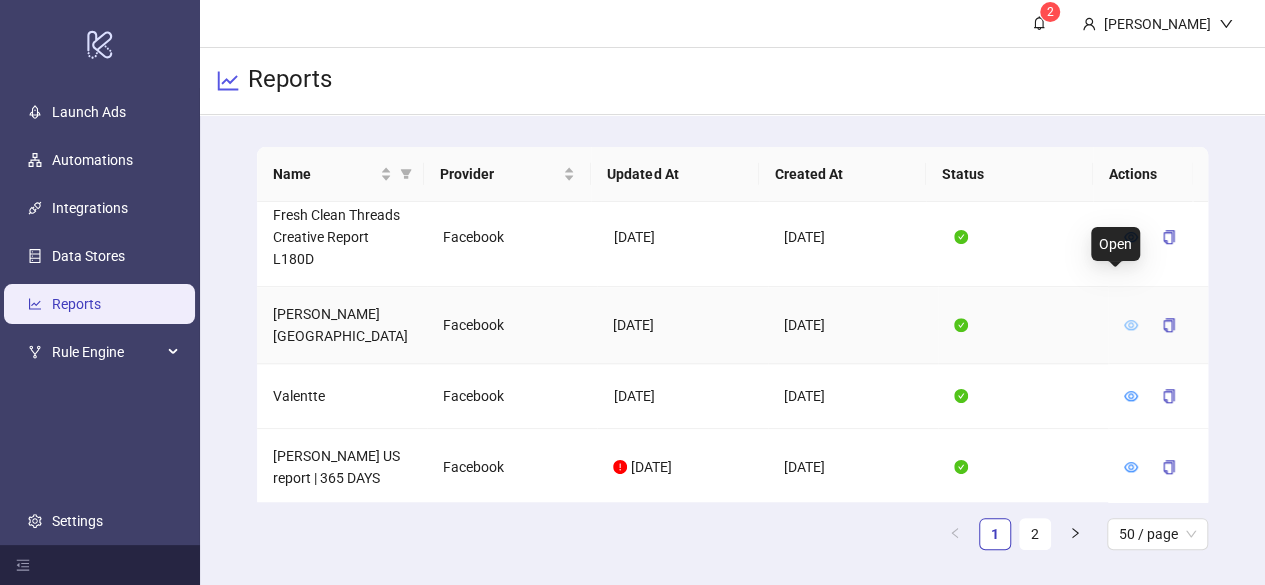 click 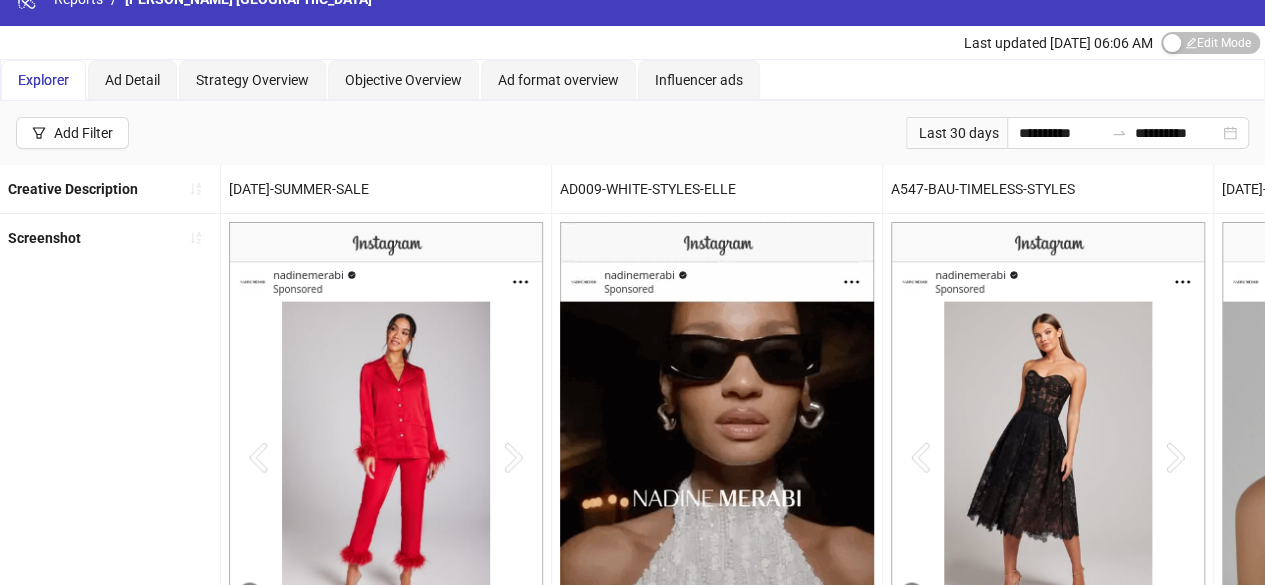 scroll, scrollTop: 0, scrollLeft: 0, axis: both 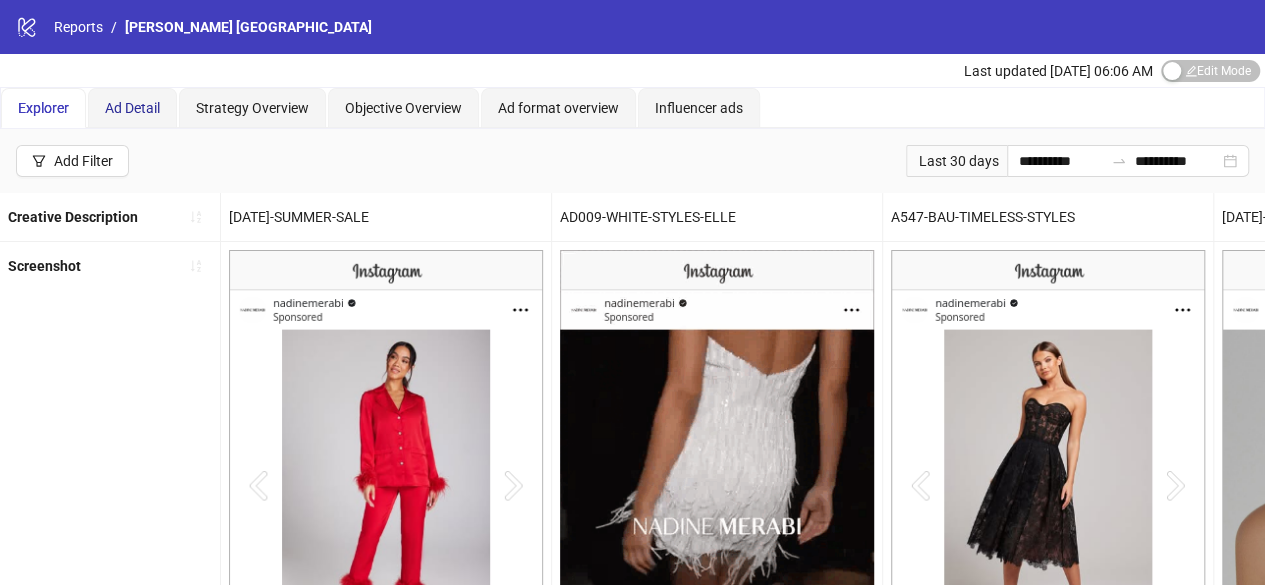 click on "Ad Detail" at bounding box center (132, 108) 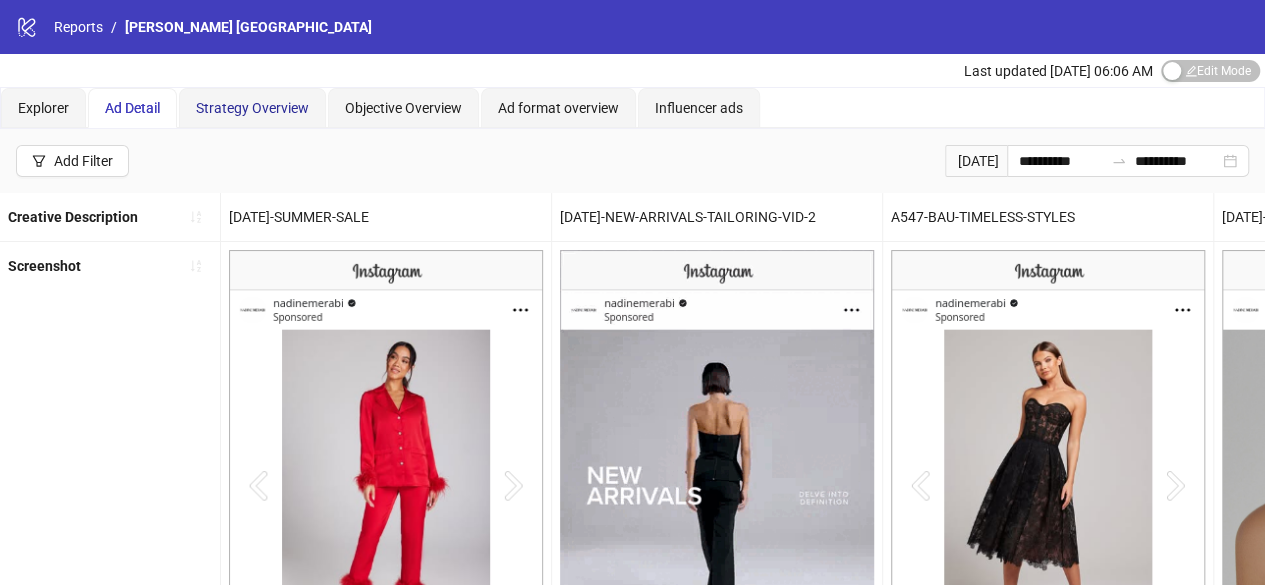 click on "Strategy Overview" at bounding box center [252, 108] 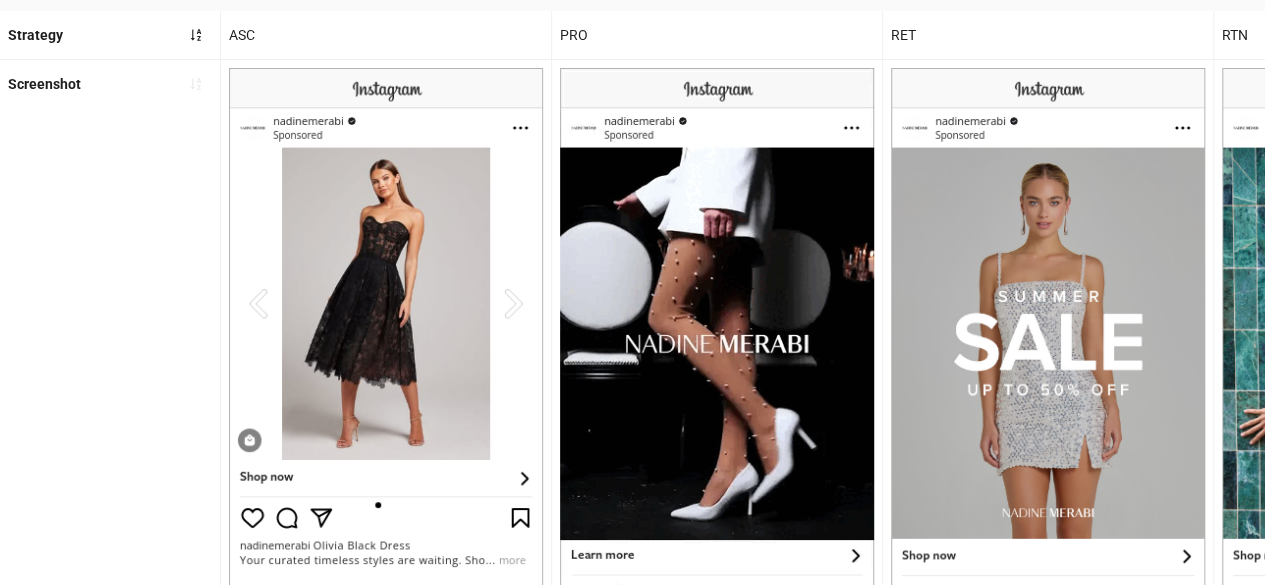 scroll, scrollTop: 0, scrollLeft: 0, axis: both 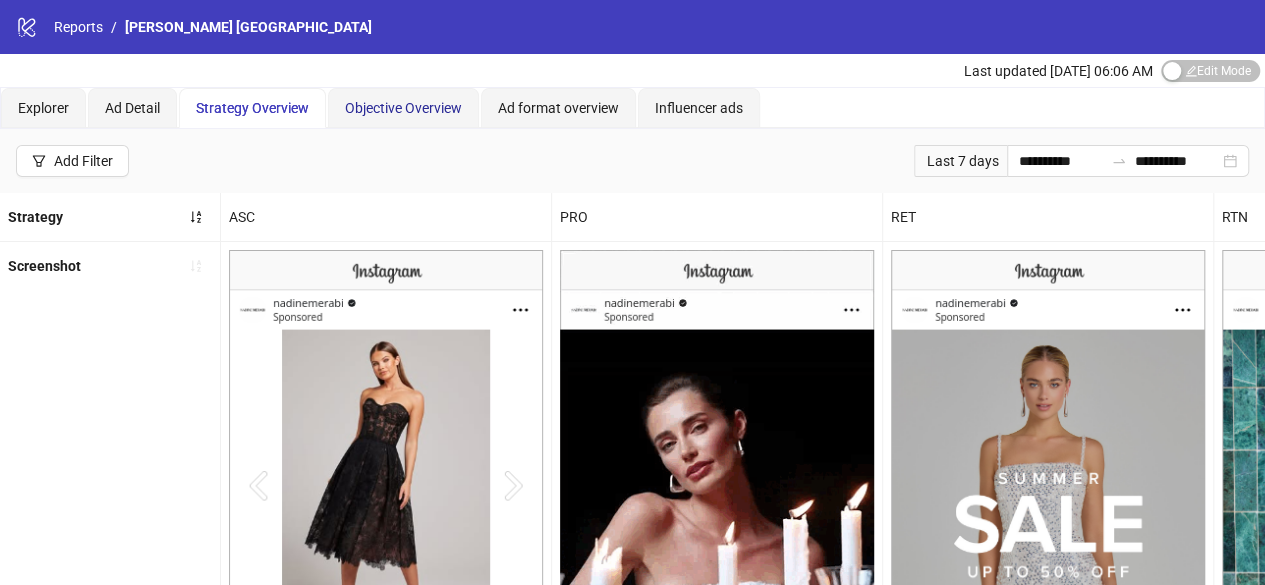 click on "Objective Overview" at bounding box center (403, 108) 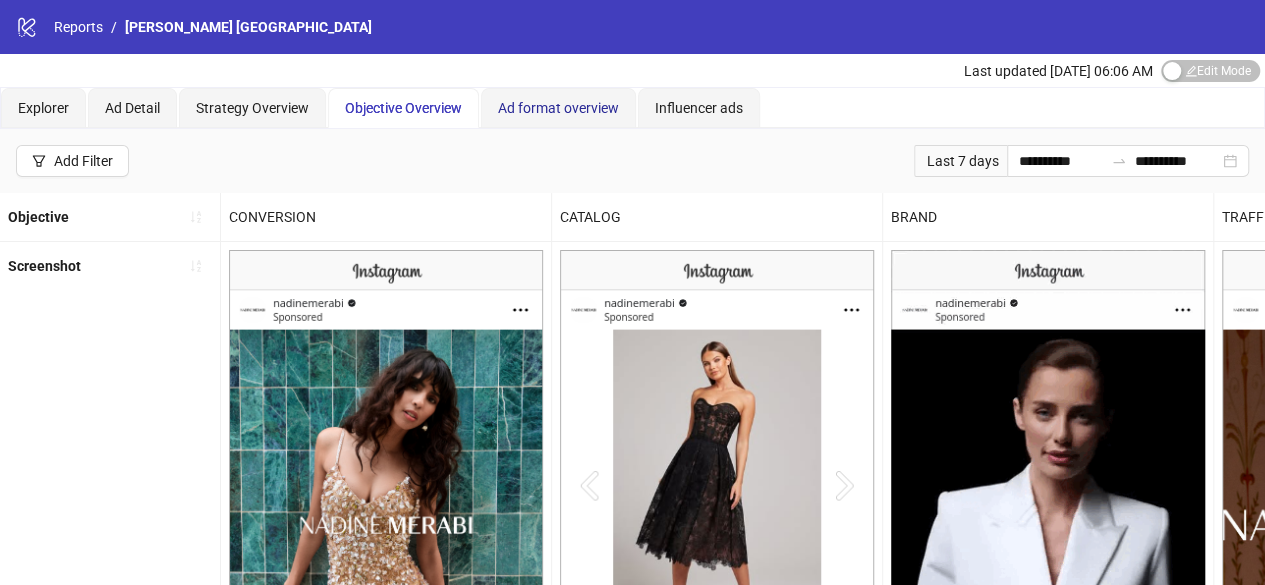 click on "Ad format overview" at bounding box center (558, 108) 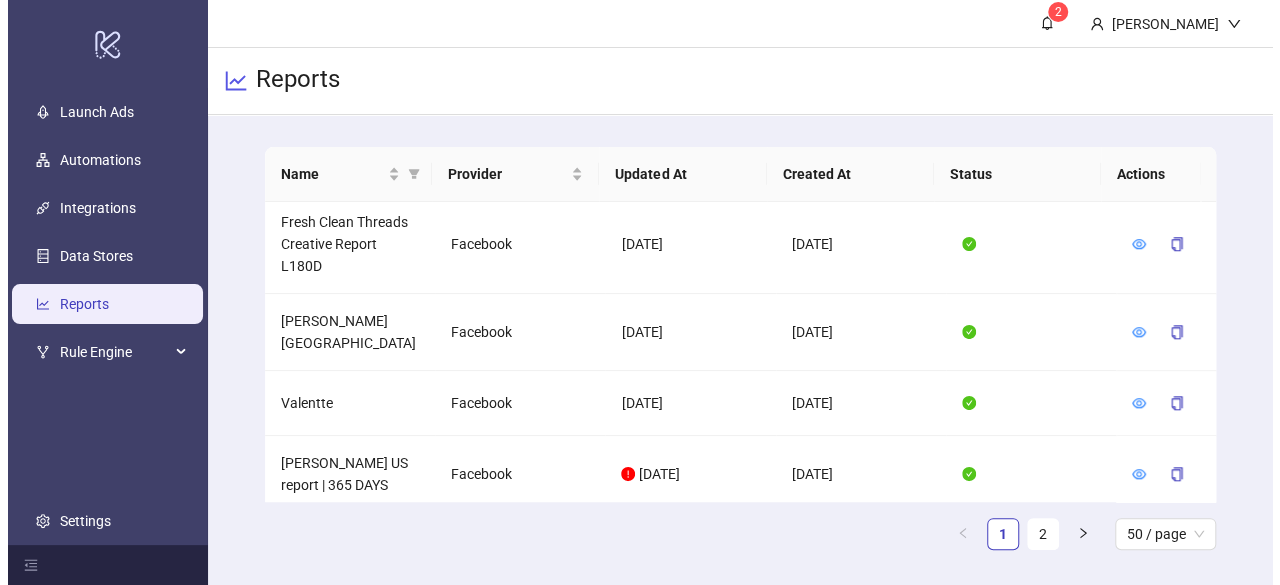scroll, scrollTop: 900, scrollLeft: 0, axis: vertical 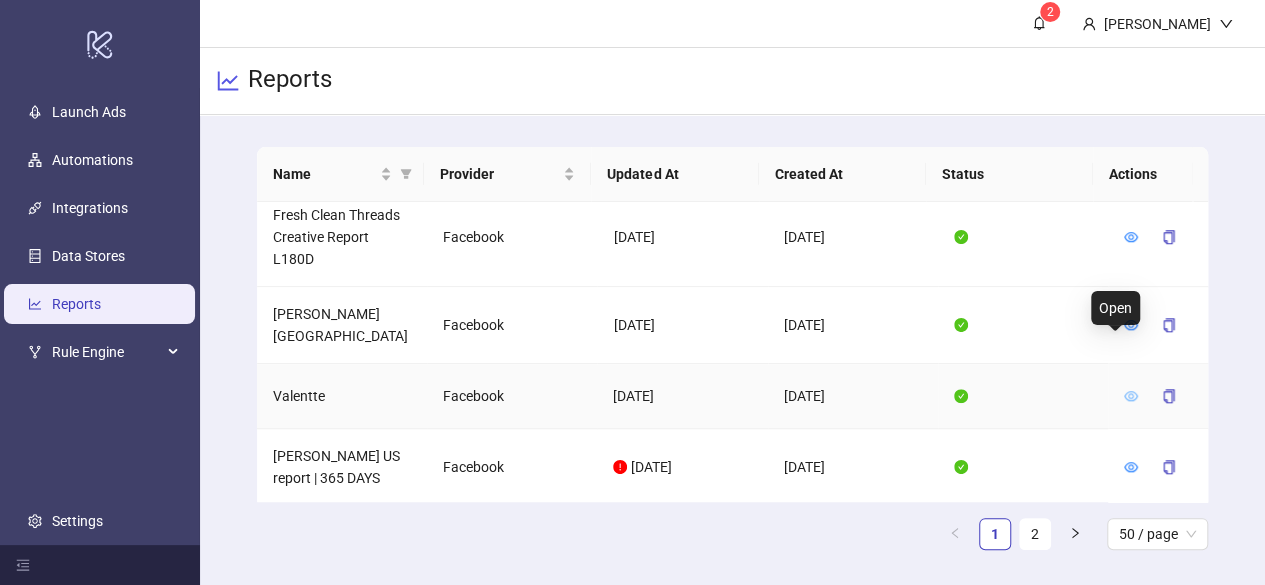click 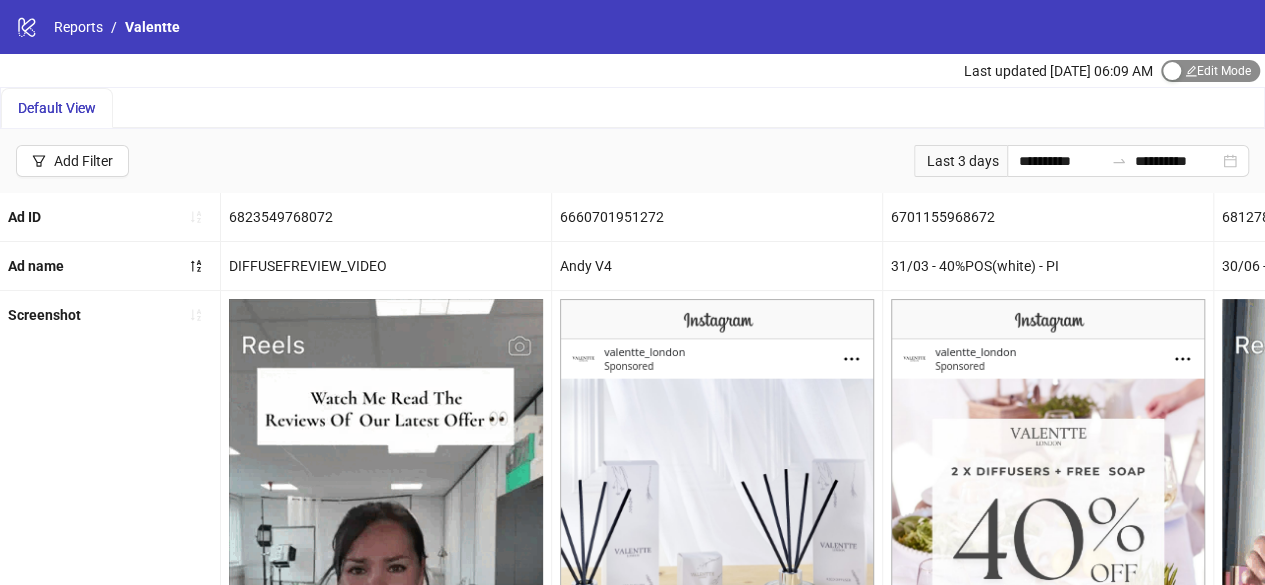 click at bounding box center (1172, 71) 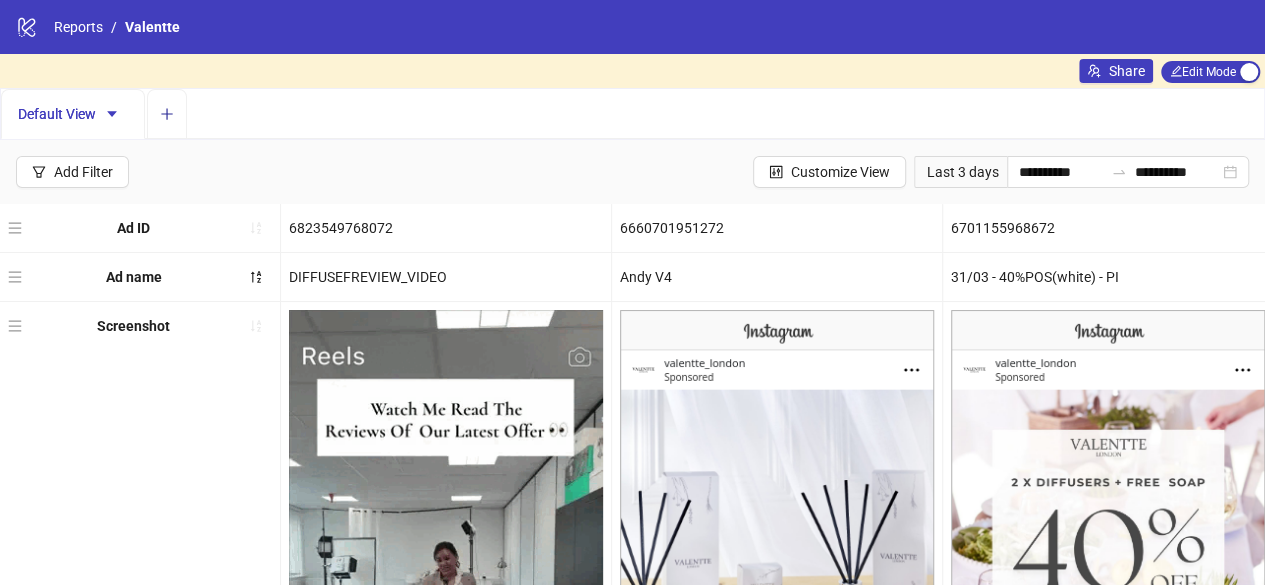 click 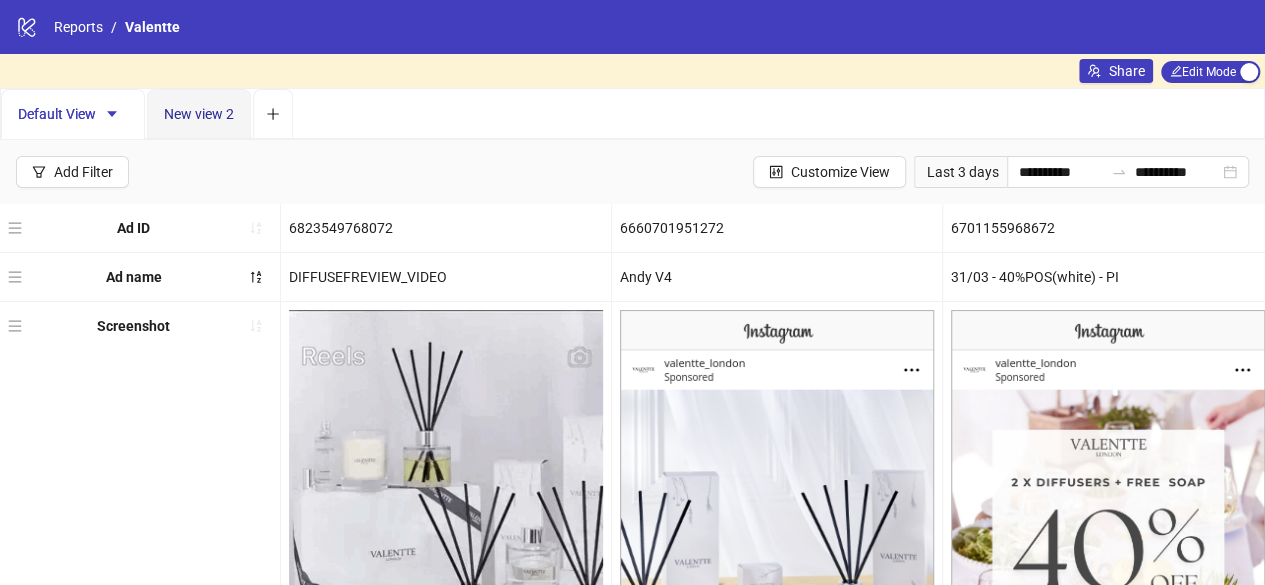 click on "New view 2" at bounding box center [199, 114] 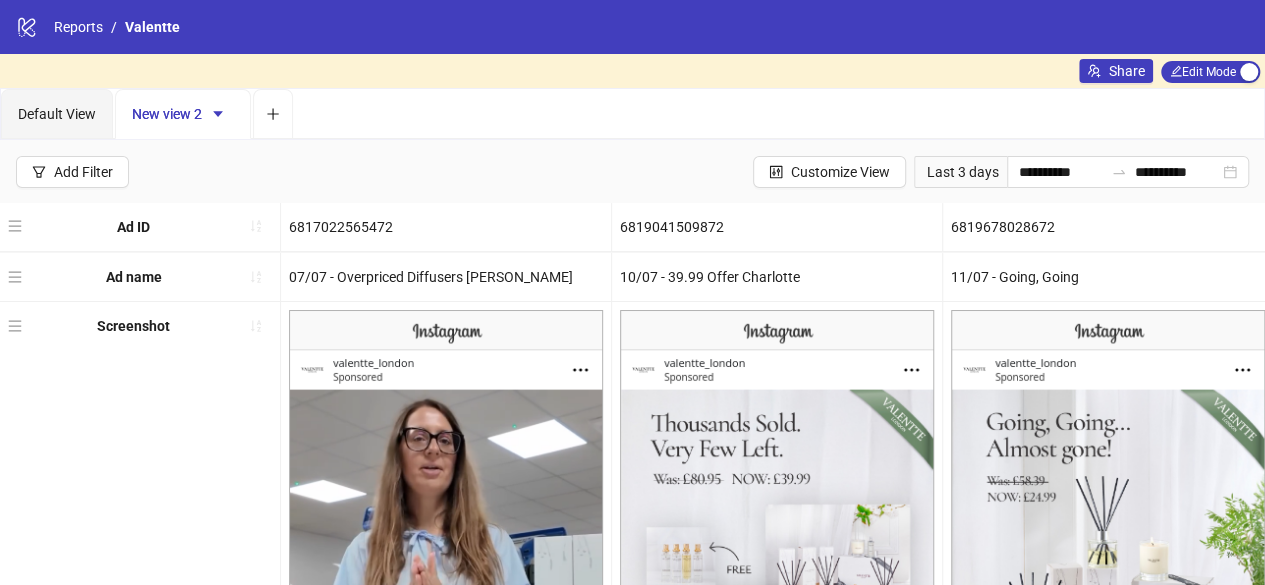 click on "Ad ID 6817022565472 6819041509872 6819678028672 6819040878672 6819089817672 6819042942272 6788468157672 6701155968672 6823549768072 6793018896072 6819104441872 6817739769872 6822001143672 6711502520272 6784426856472 6817729343672 6804304526672 6812789628472 6793903906472 6819097333472 Ad name 07/07 - Overpriced Diffusers Justina 10/07 - 39.99 Offer Charlotte 11/07 - Going, Going 10/07 - 39.99 Offer Charlotte 10/07 - 24.99 Offer Ad 2 10/07 - 39.99 Offer Going, Going 04/06 - Sunrise Video - PI 31/03 - 40%POS(white) - PI DIFFUSEFREVIEW_VIDEO 09/06 - Flowers Chat GPT 3 10/07 - 24.99 Offer Ad 5 08/07 - 39.99 Offer Ad 4 15/07 - 39.99 Offer Ad 4 03/04 - Orange 40%POS - PI 28/05 - Green Diffuser Window 08/07 - 39.99 Offer Ad 1 18/06 - Refills Ad 4 (collection) 30/06 - Dani Candle Ad 10/06 - Kelly Flower Ad 10/07 - 24.99 Offer Ad 3 Screenshot Spend £9,204.33 £7,722.28 £6,744.10 £2,853.23 £1,790.18 £1,536.59 £1,035.05 £828.72 £716.41 £679.28 £629.14 £618.23 £465.92 £361.62 £305.60 £289.83 £282.11 Ad ID" at bounding box center (632, 561) 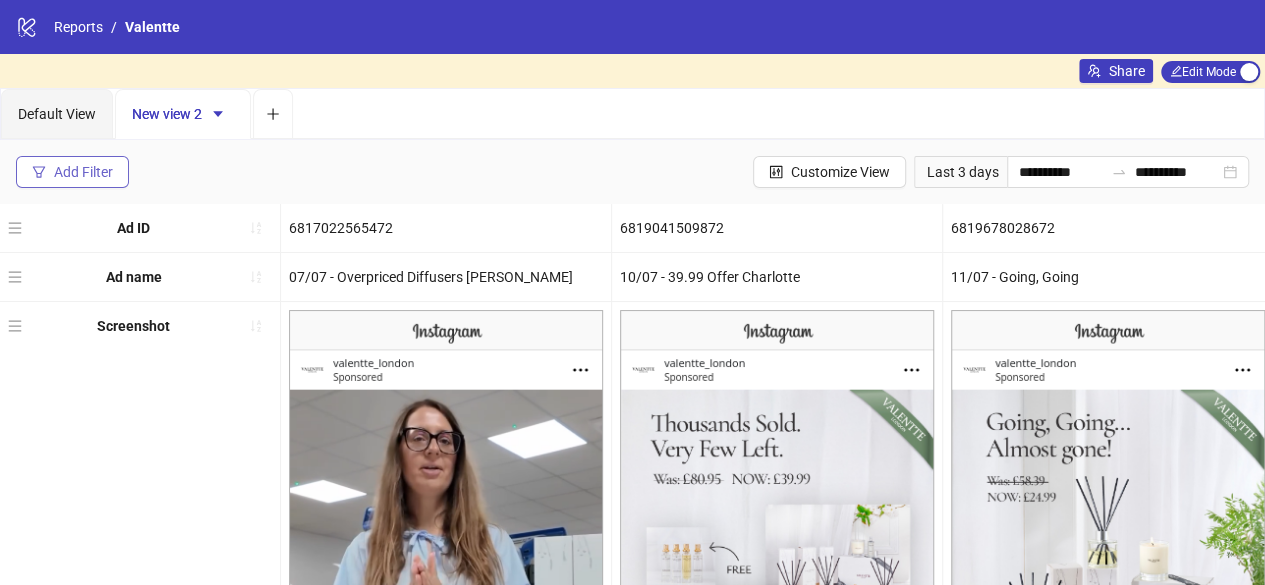 click on "Add Filter" at bounding box center (83, 172) 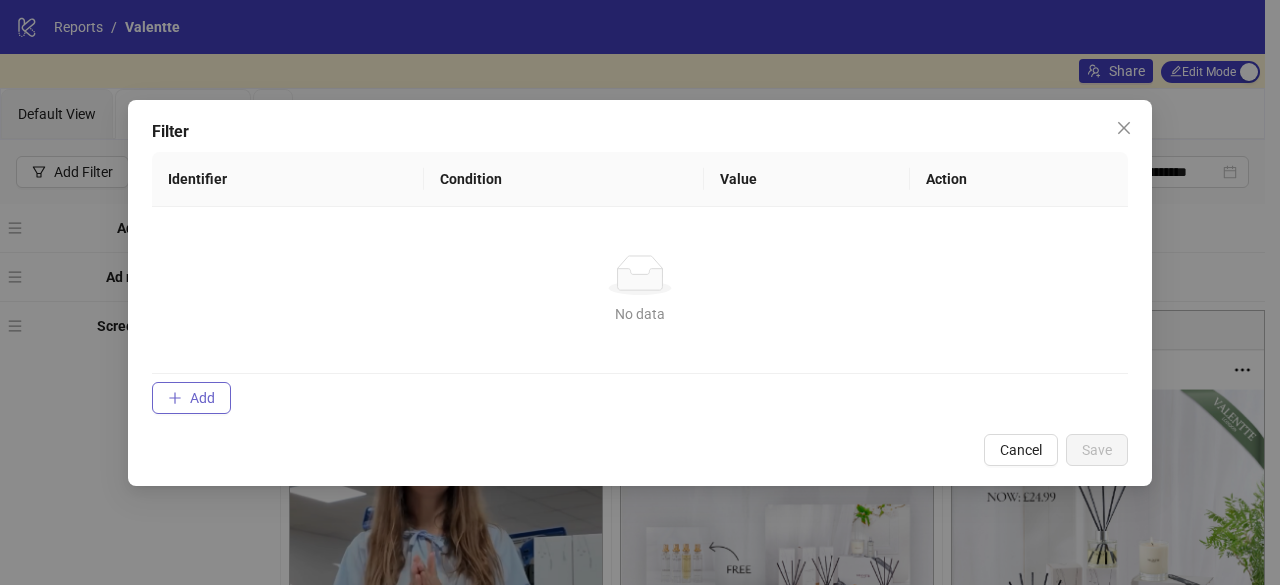 click on "Add" at bounding box center [202, 398] 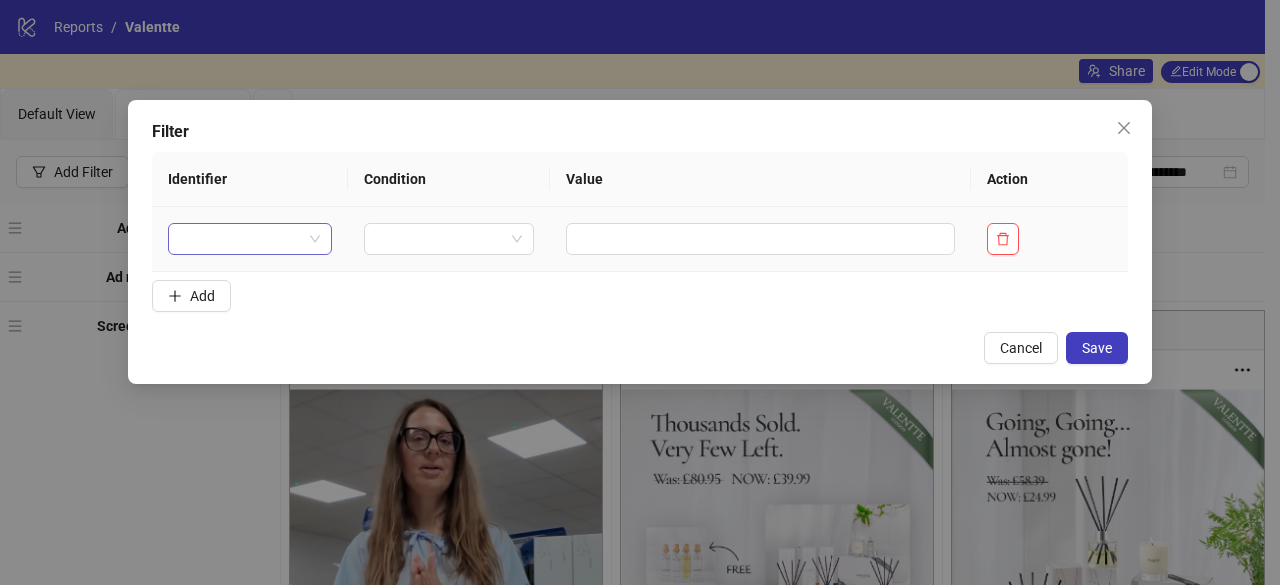 click at bounding box center [241, 239] 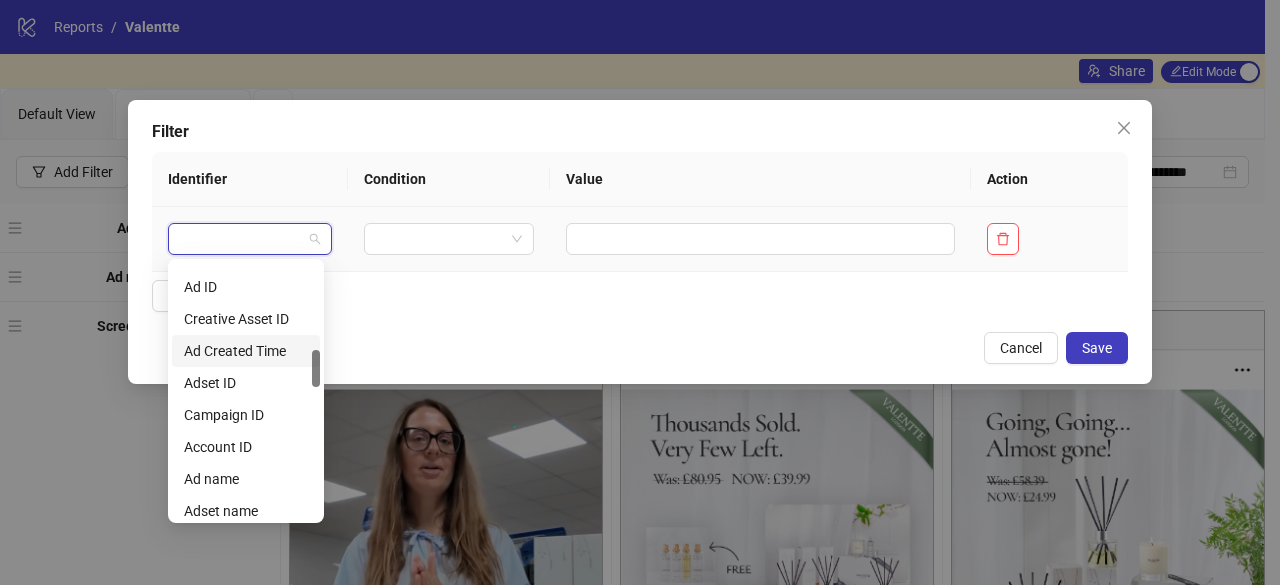 scroll, scrollTop: 700, scrollLeft: 0, axis: vertical 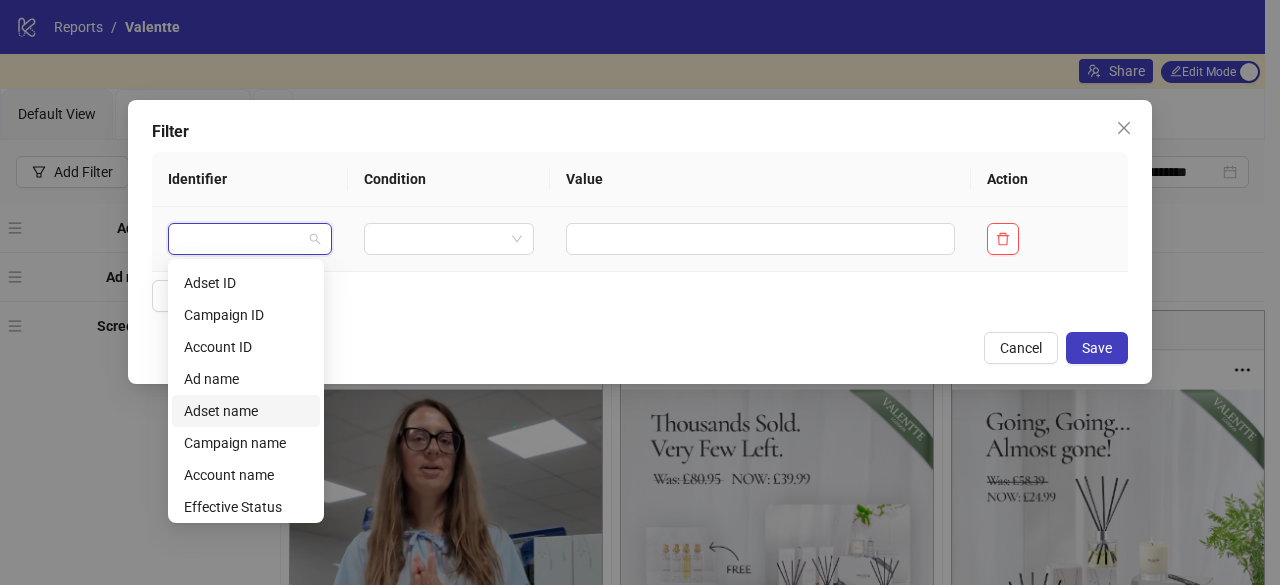 click on "Adset name" at bounding box center [246, 411] 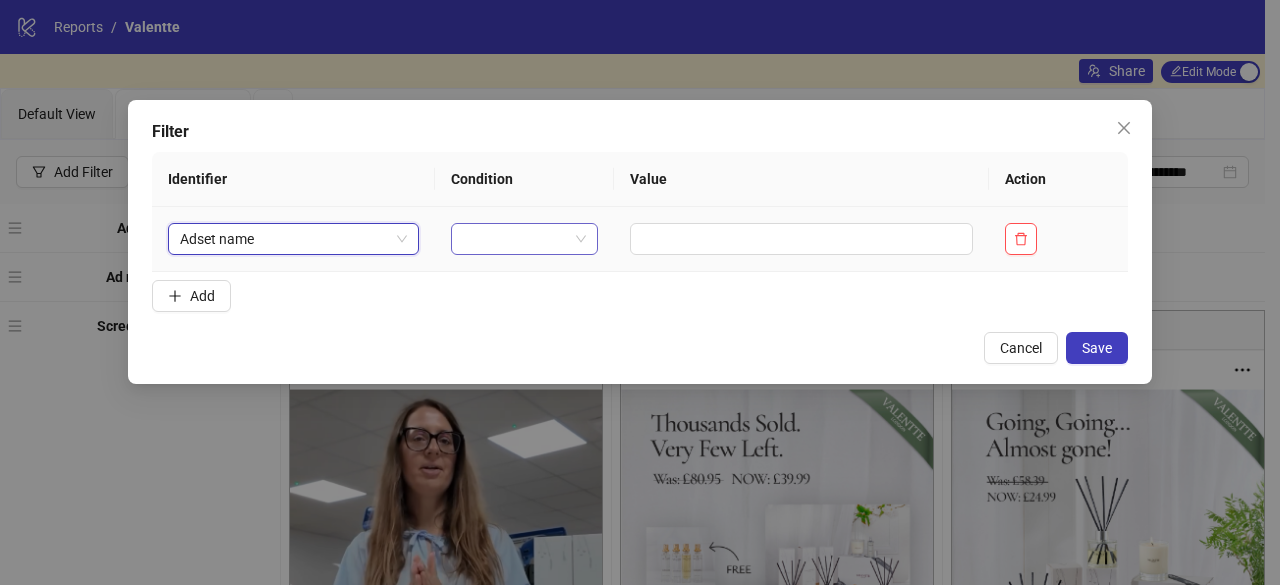 click at bounding box center [516, 239] 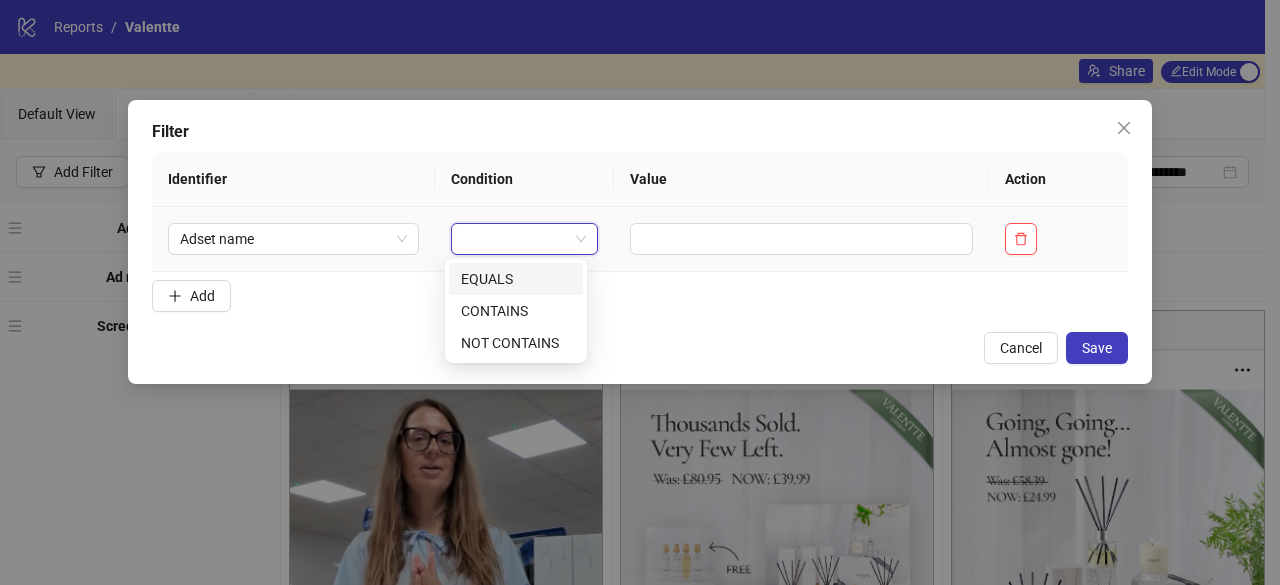 click on "EQUALS" at bounding box center [516, 279] 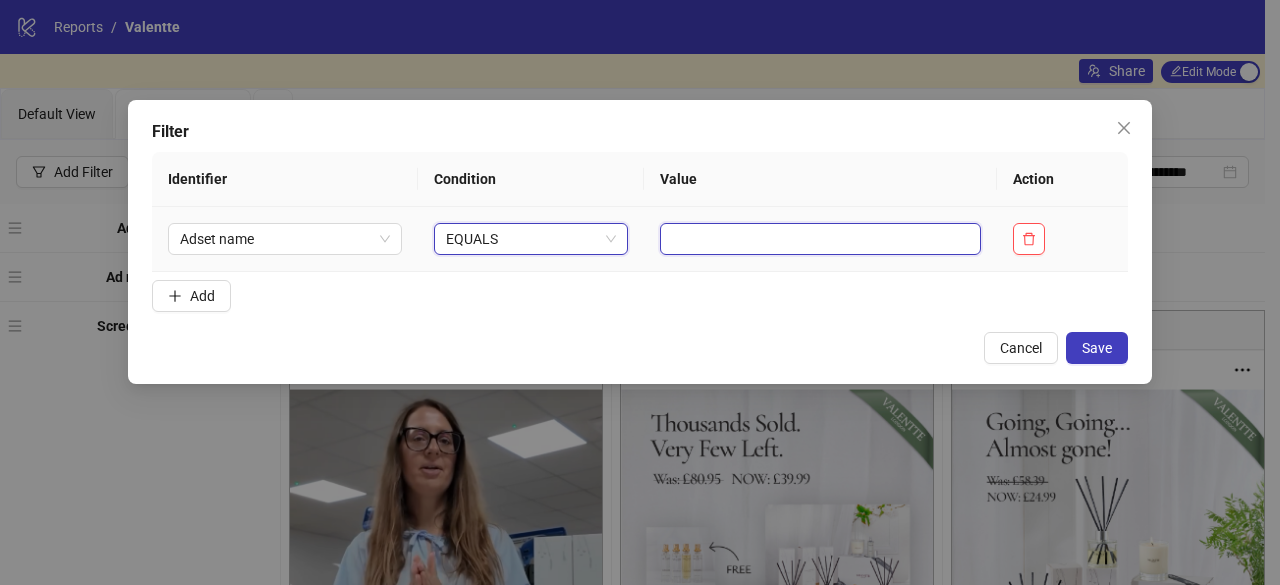 click at bounding box center (820, 239) 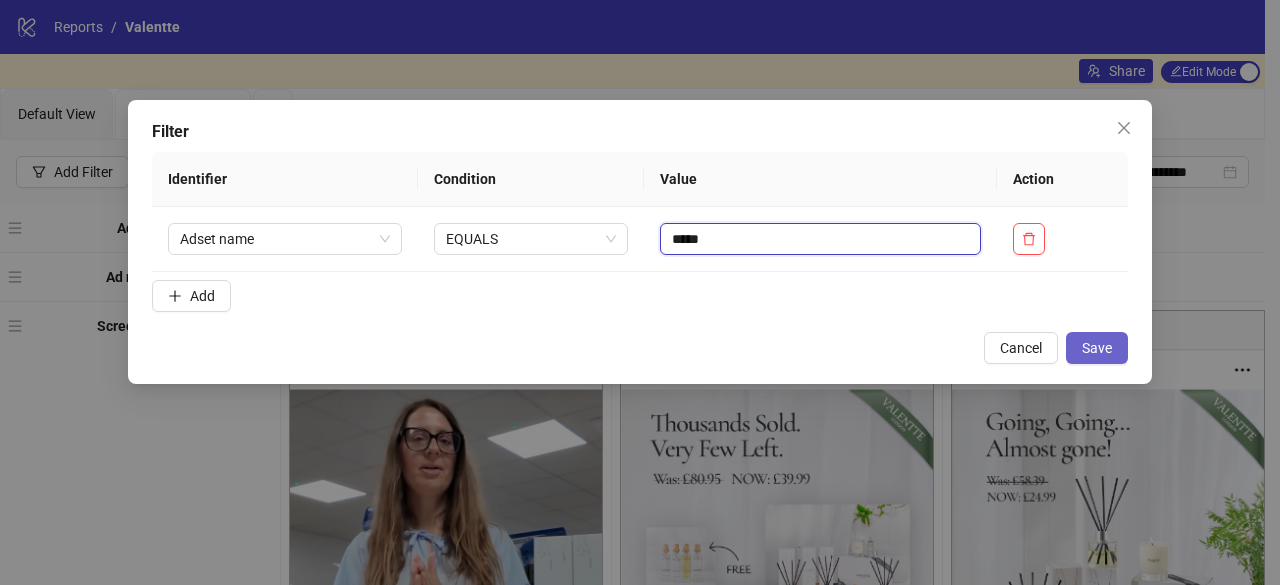 type on "*****" 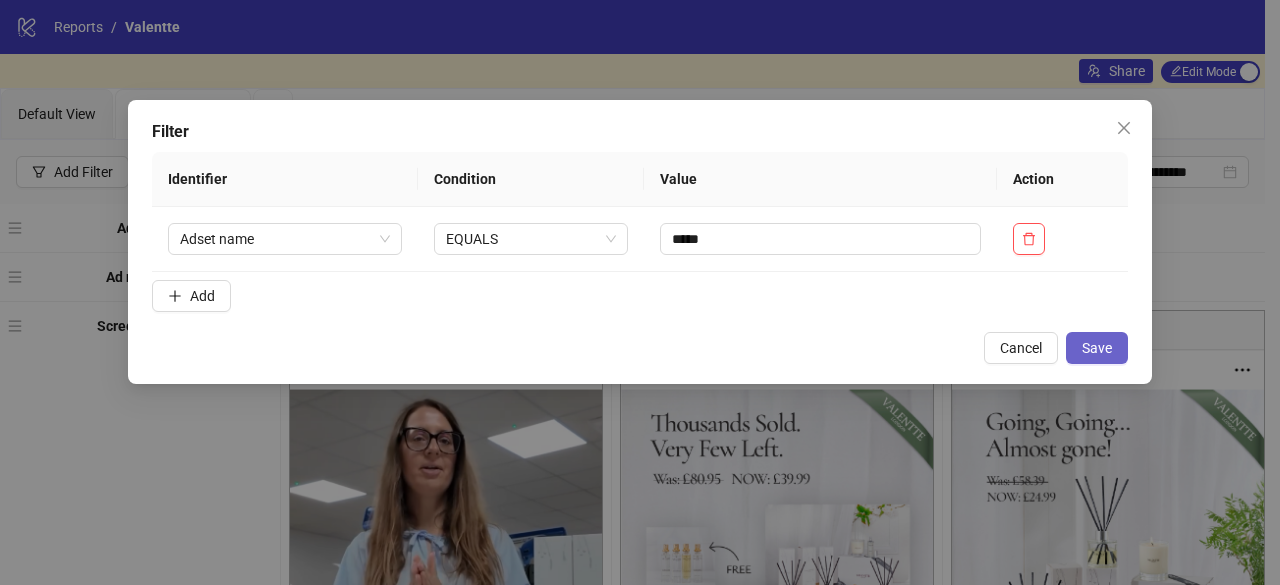 click on "Save" at bounding box center [1097, 348] 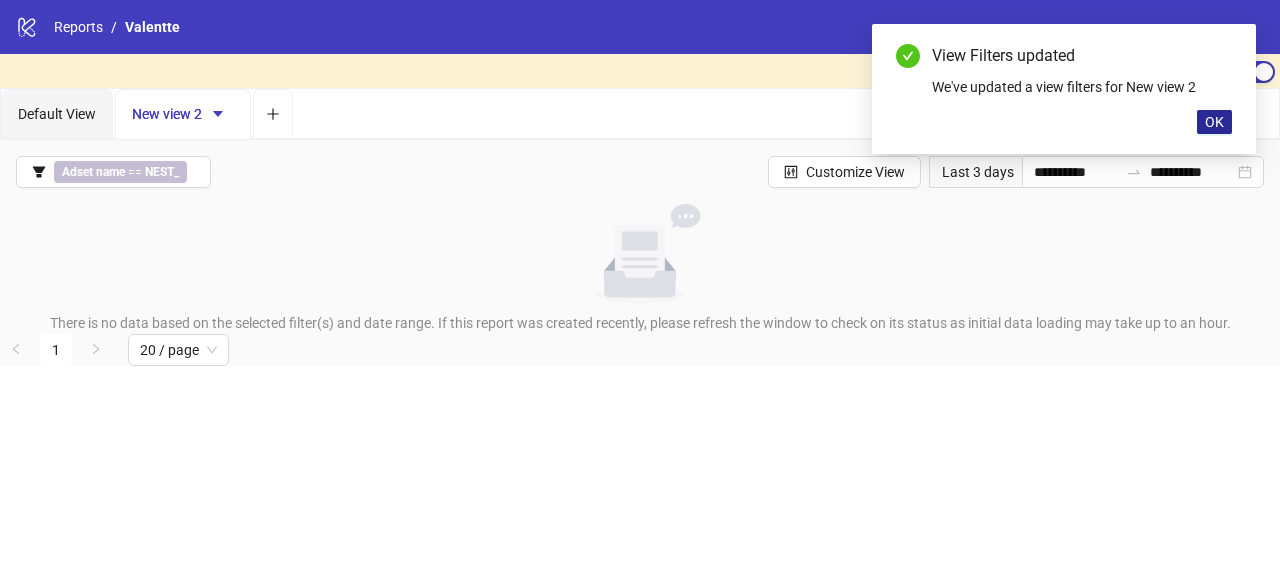 click on "OK" at bounding box center (1214, 122) 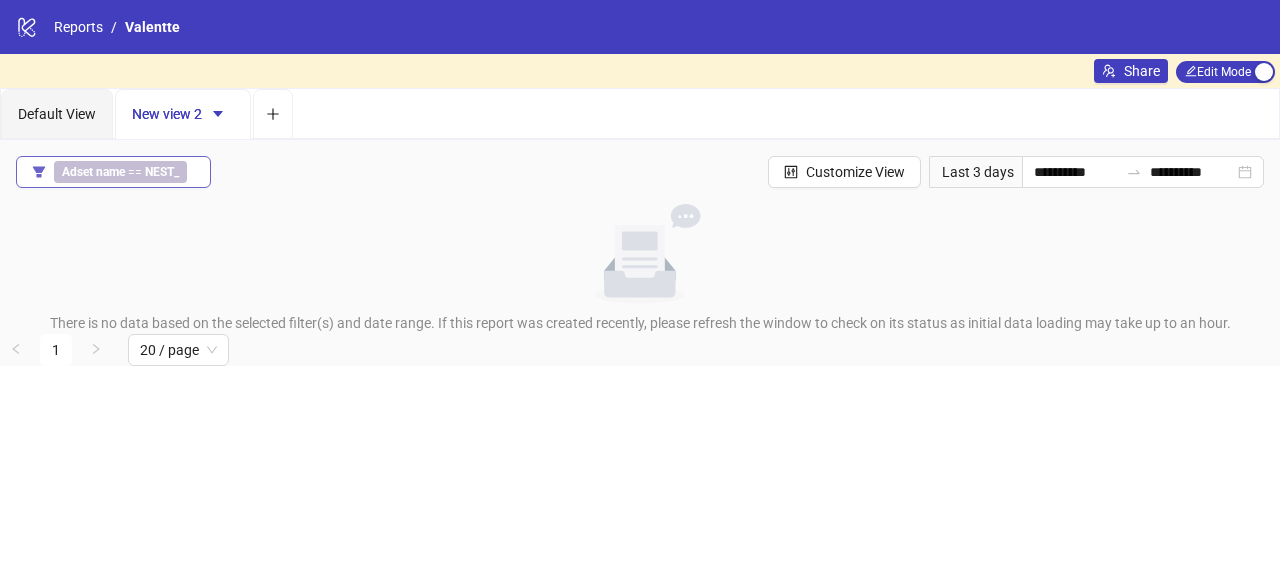 click on "Adset name   ==   NEST_" at bounding box center (120, 172) 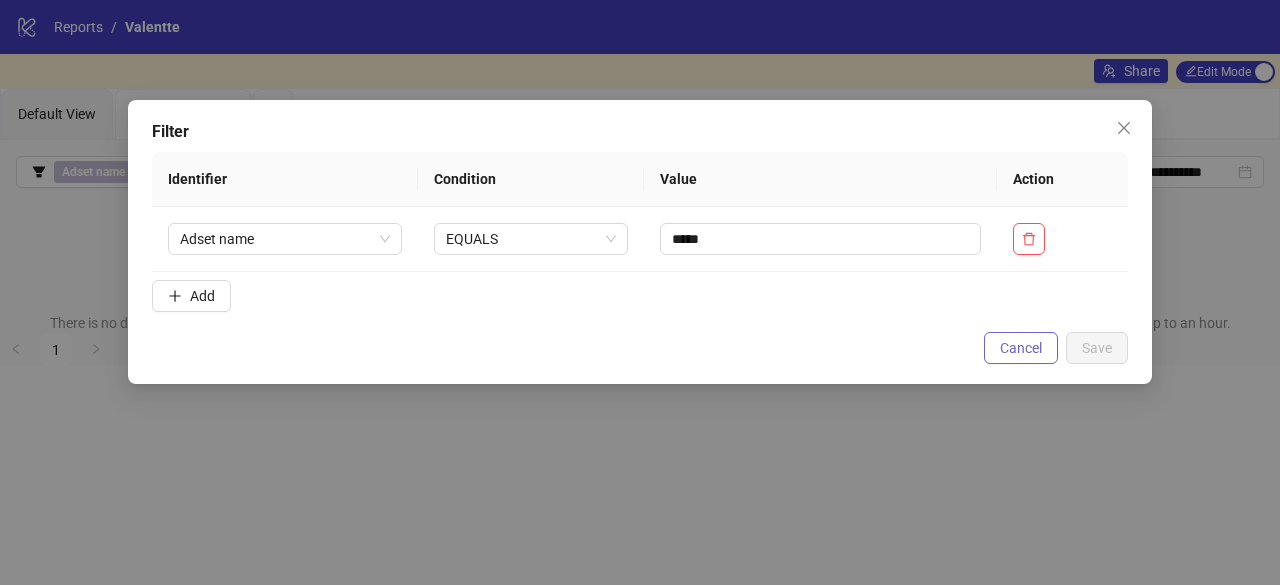 click on "Cancel" at bounding box center (1021, 348) 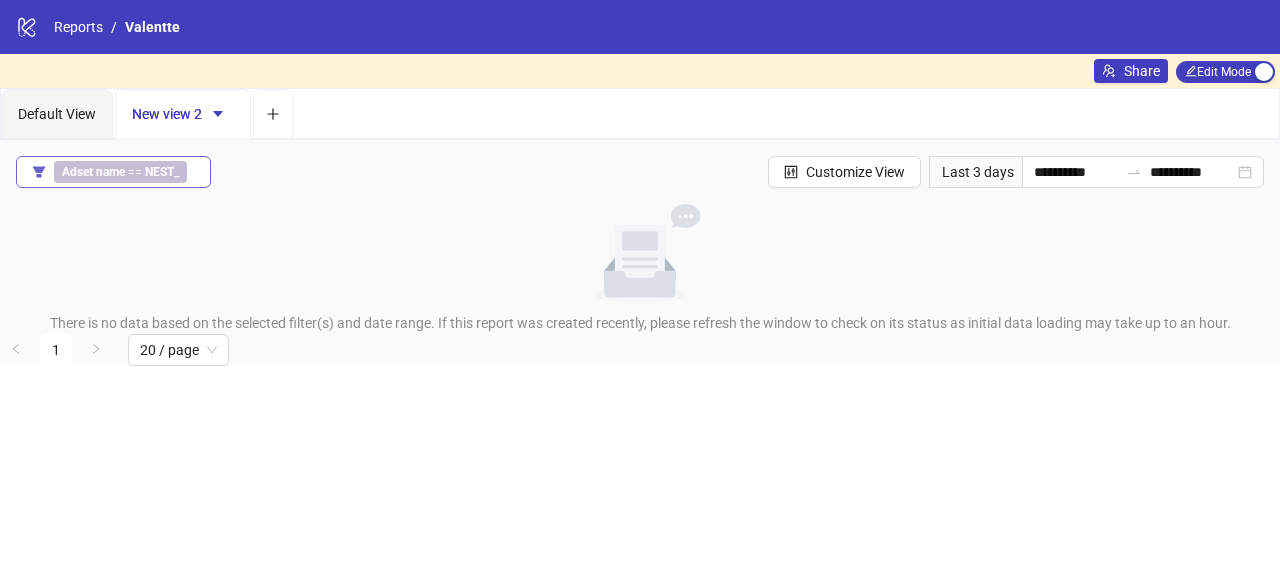 click on "Adset name   ==   NEST_" at bounding box center [120, 172] 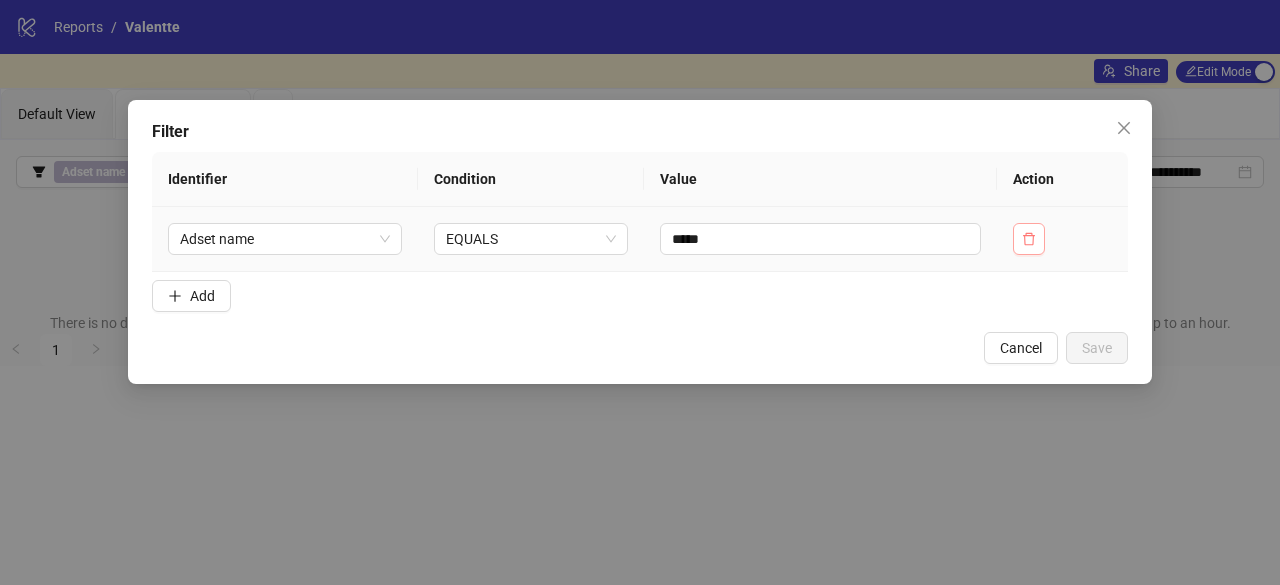 click at bounding box center [1029, 239] 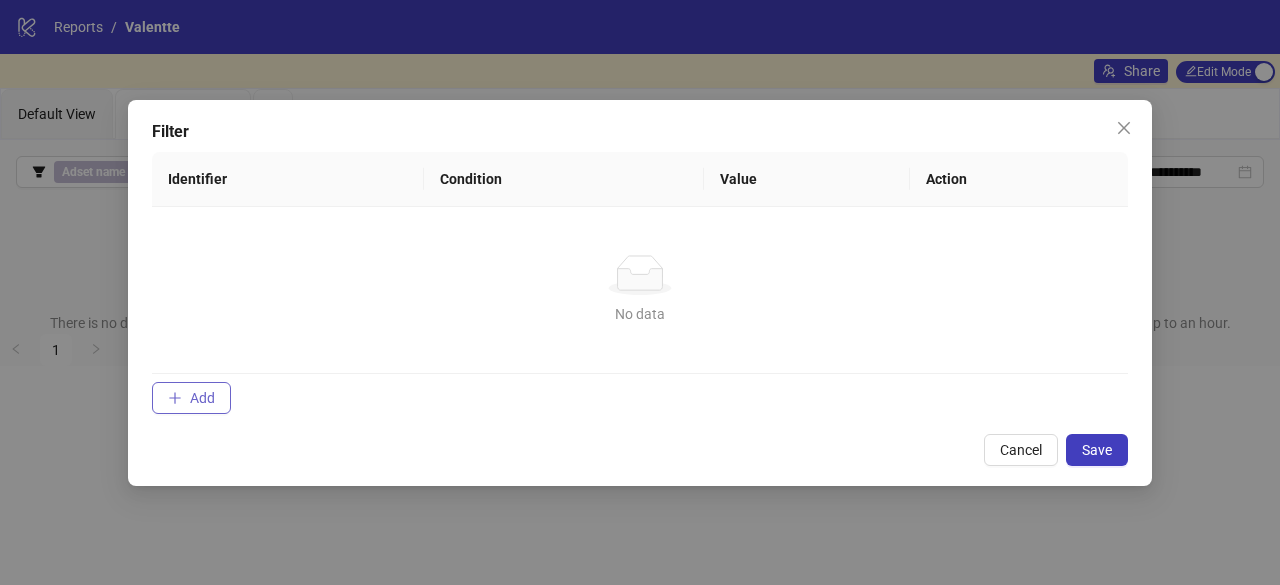 click on "Add" at bounding box center [191, 398] 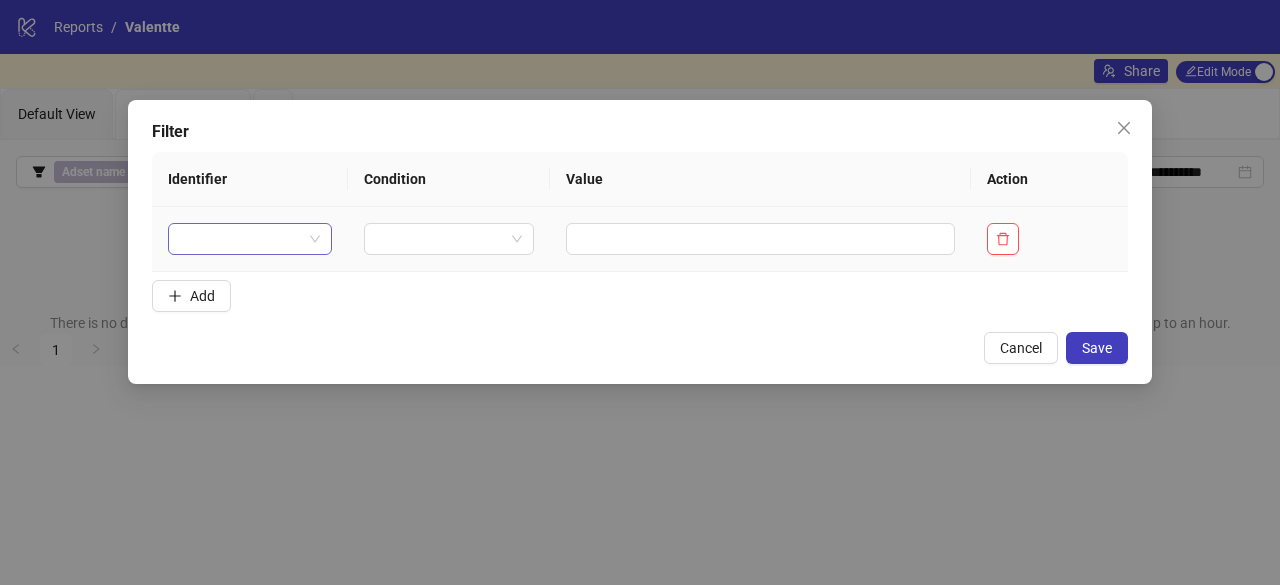 click at bounding box center (250, 239) 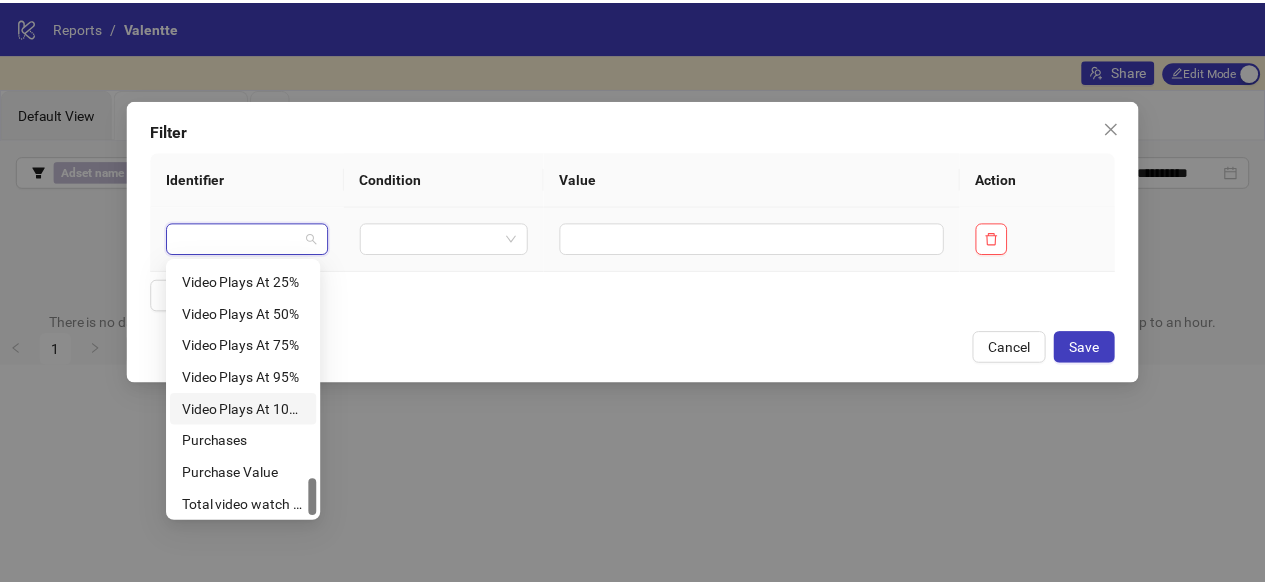 scroll, scrollTop: 1504, scrollLeft: 0, axis: vertical 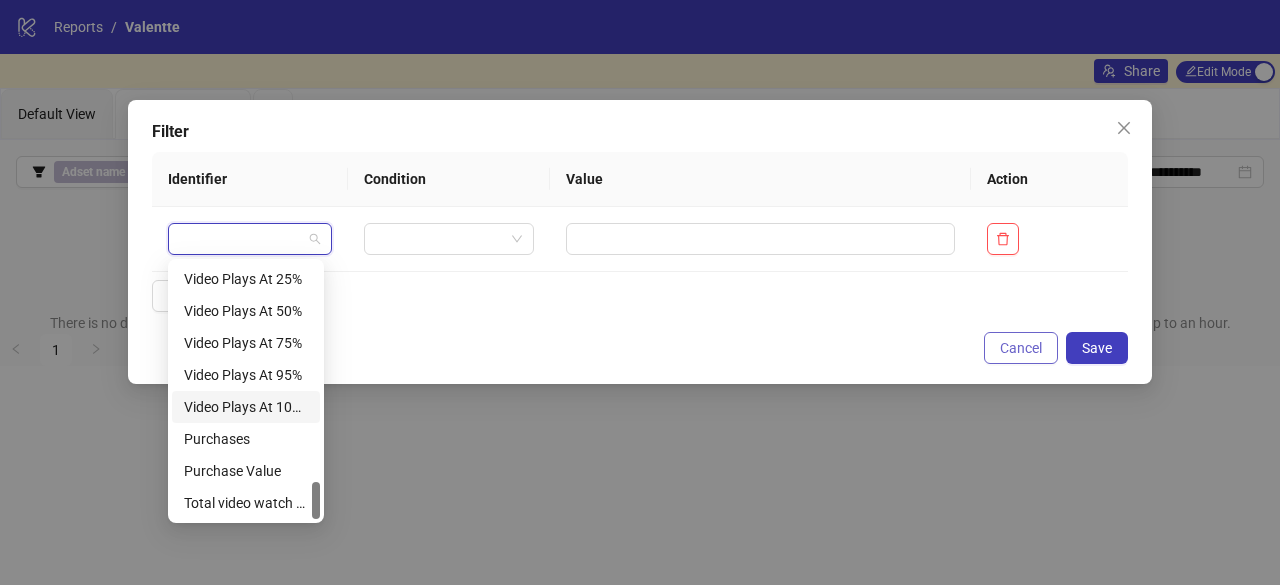 click on "Cancel" at bounding box center (1021, 348) 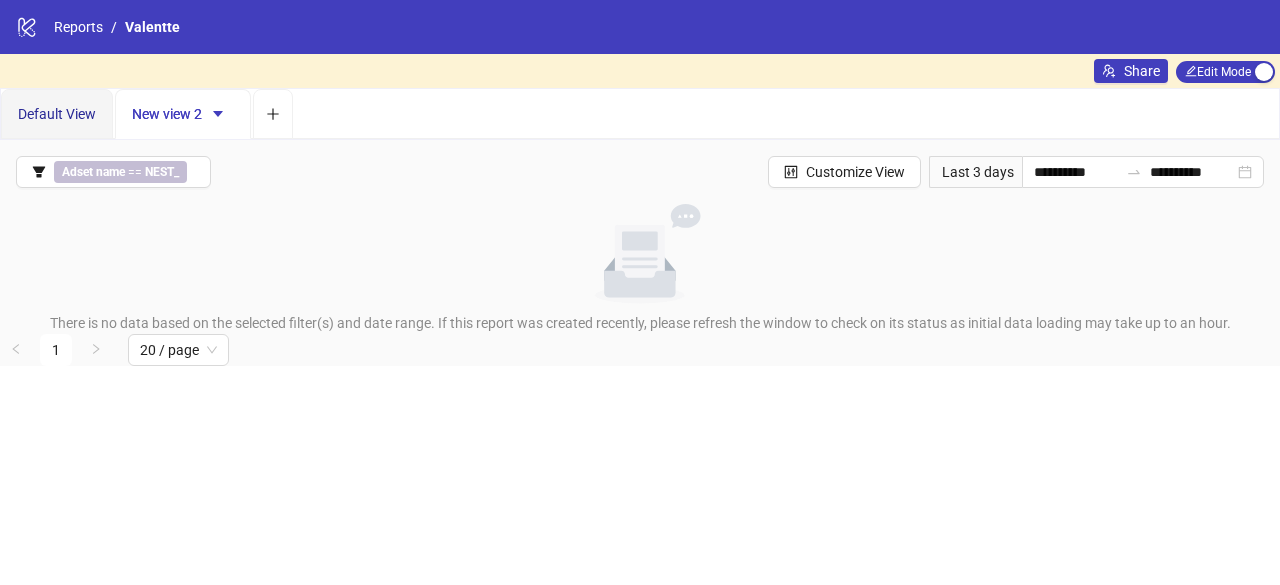 click on "Default View" at bounding box center (57, 114) 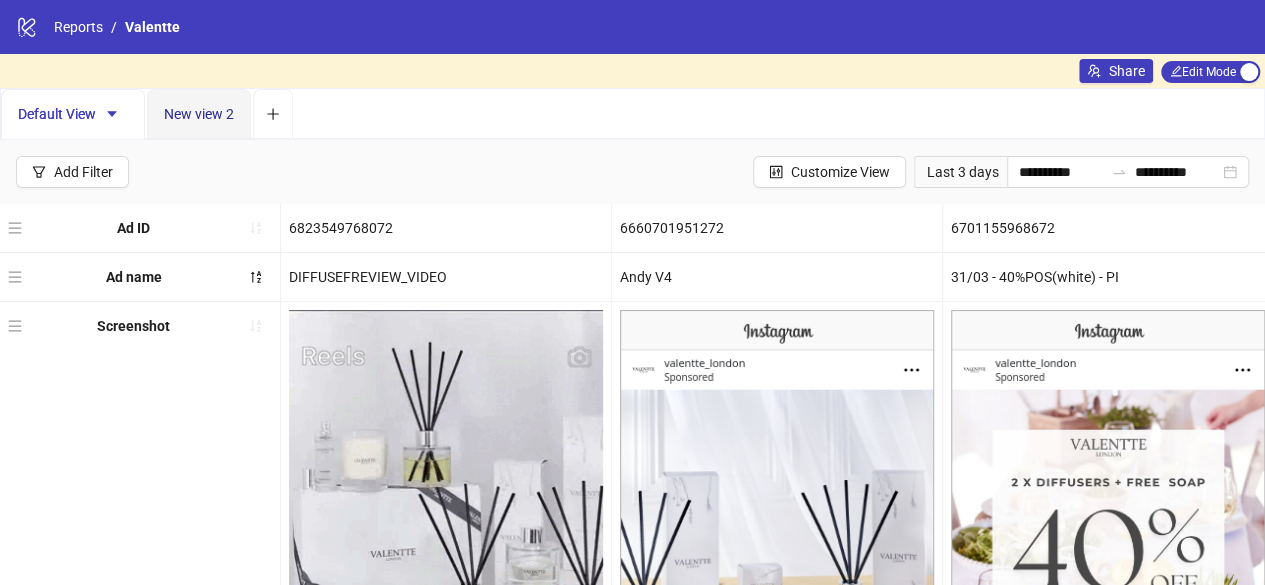 click on "New view 2" at bounding box center (199, 114) 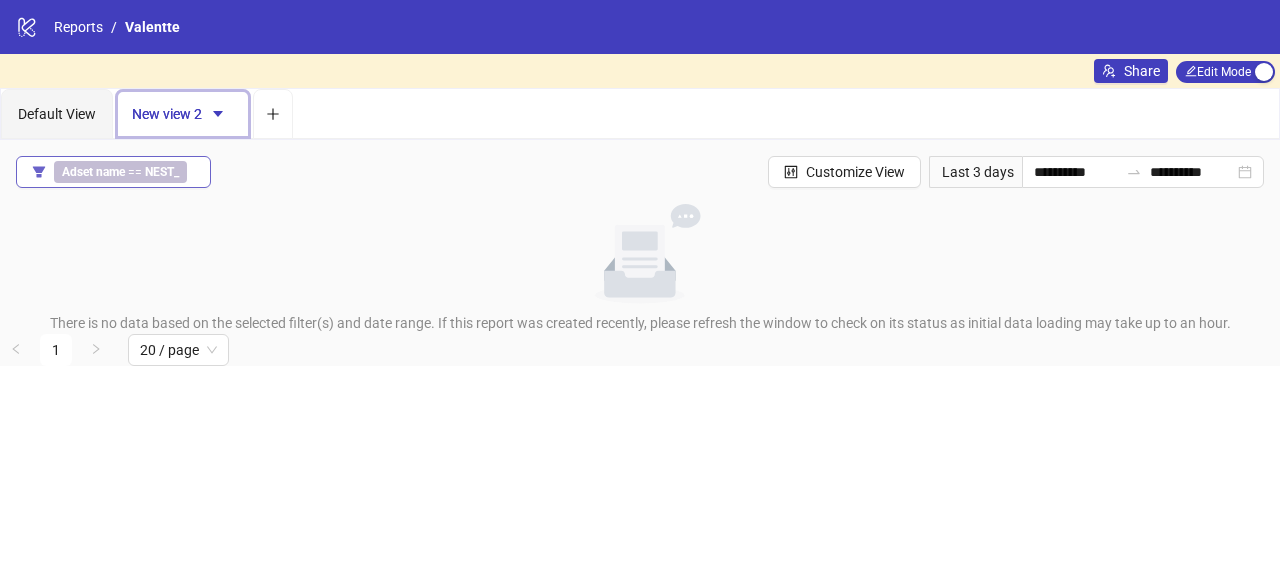 click on "NEST_" at bounding box center [162, 172] 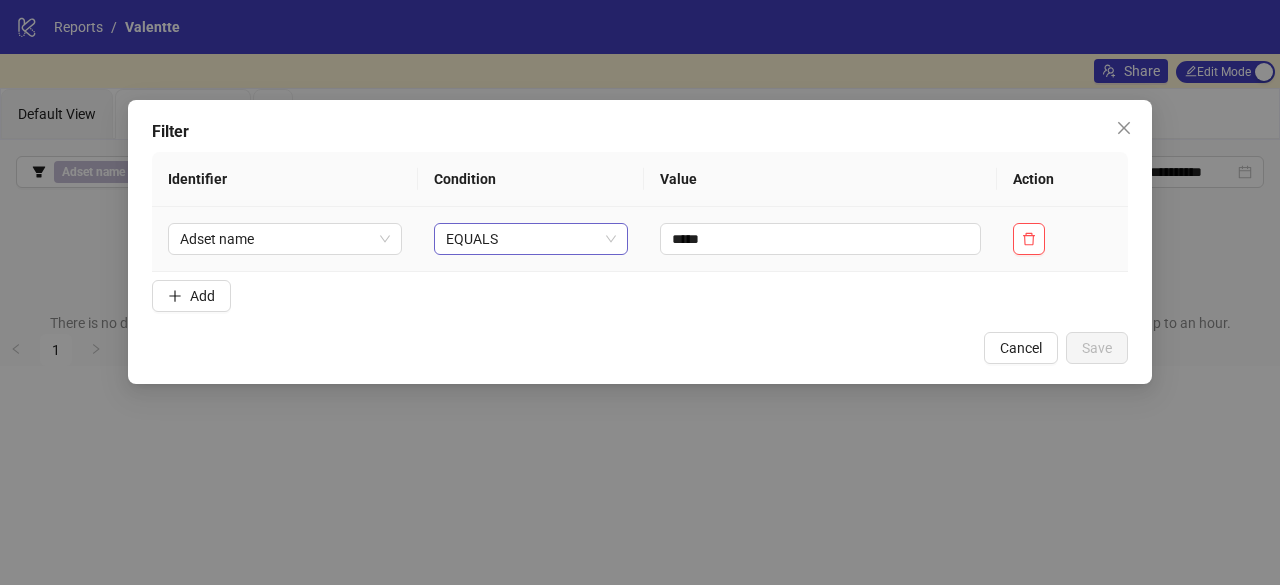 click on "EQUALS" at bounding box center [531, 239] 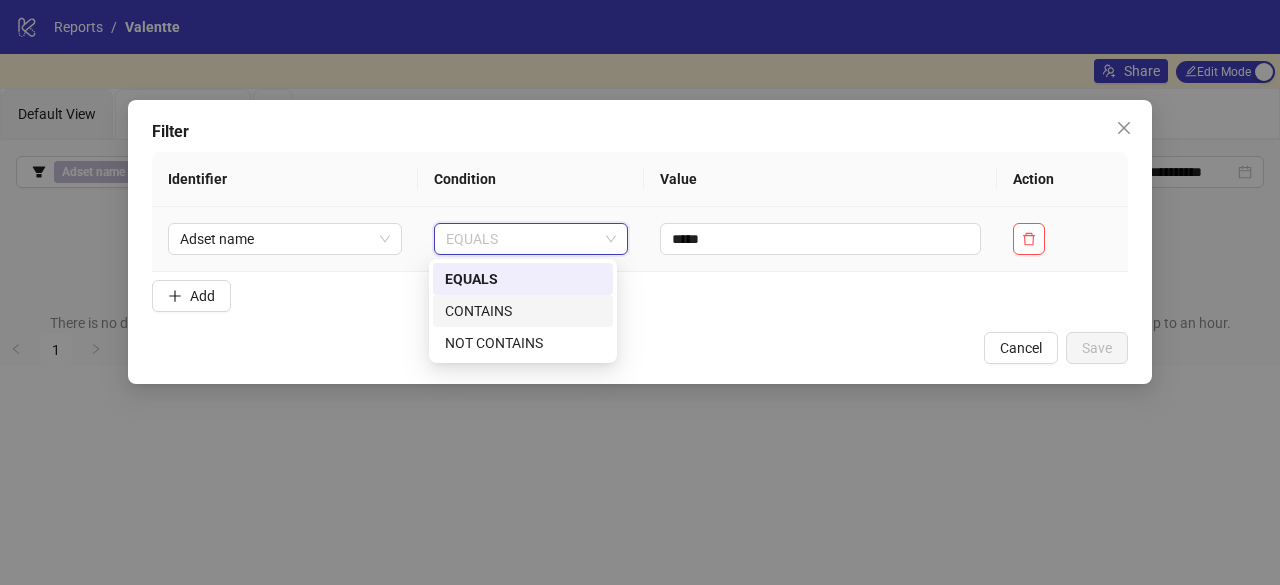 click on "CONTAINS" at bounding box center [523, 311] 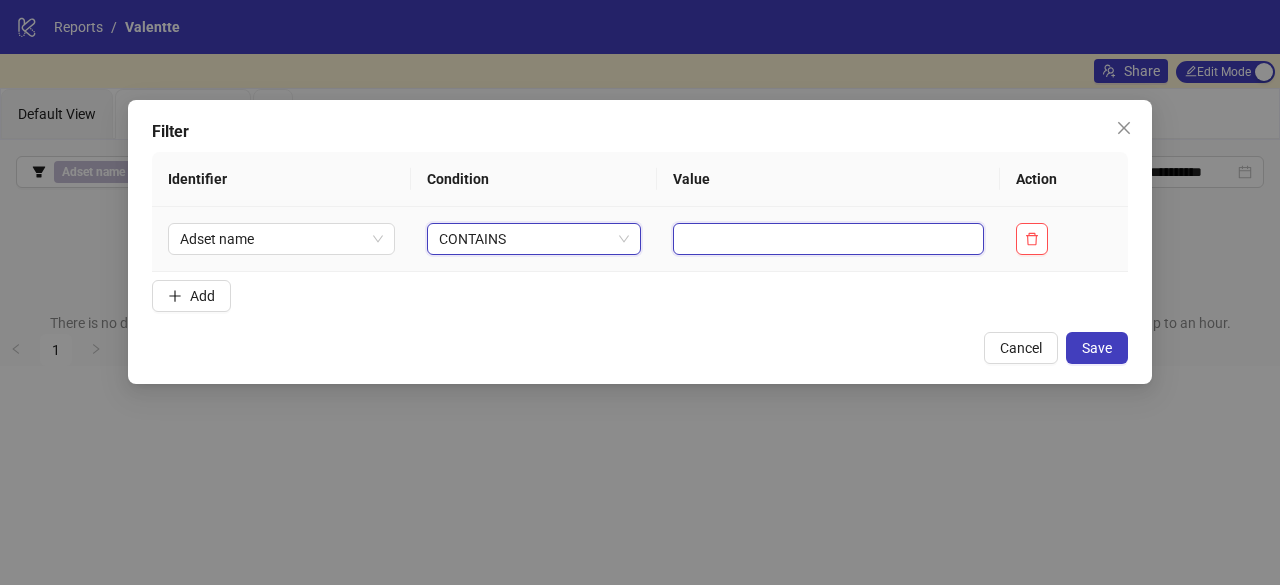 click at bounding box center (828, 239) 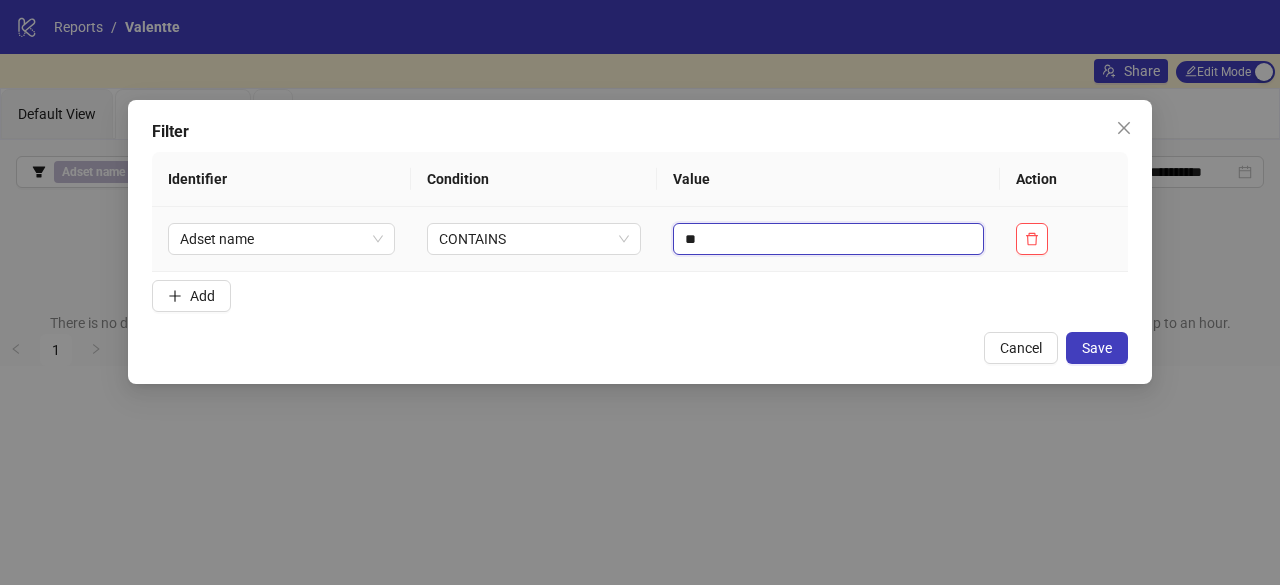 type on "*" 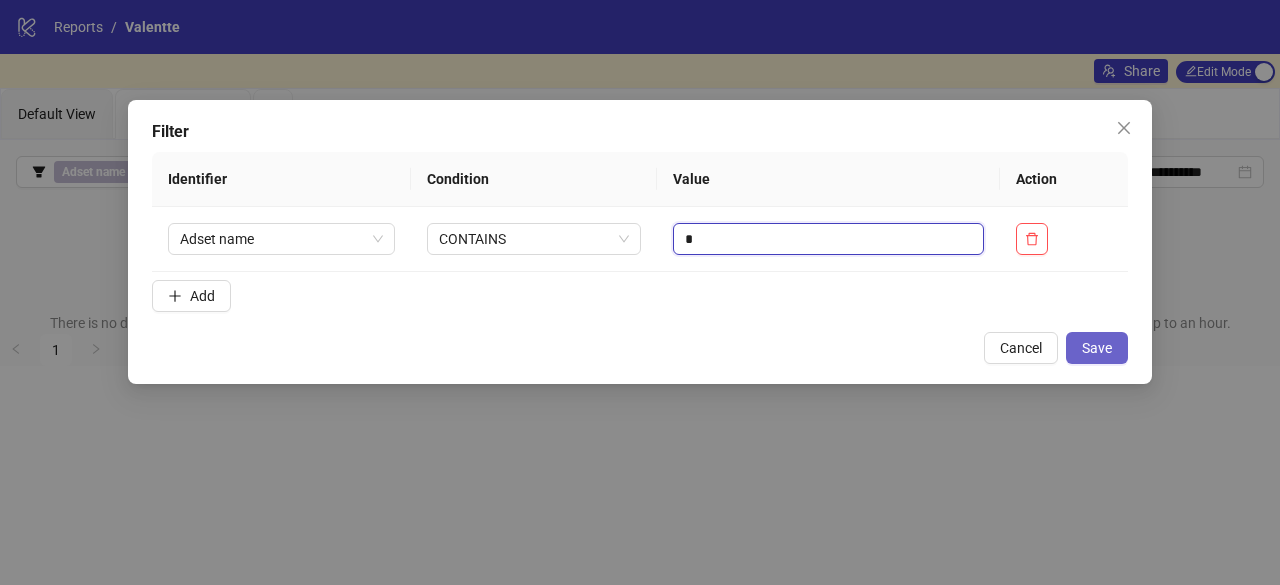 type on "*" 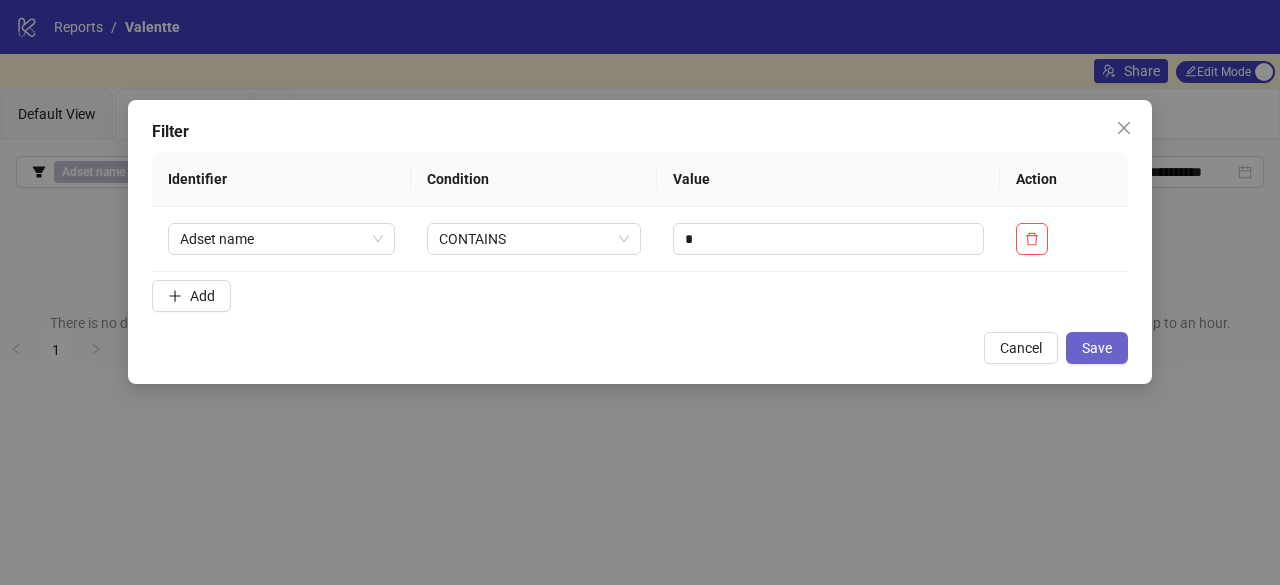 click on "Save" at bounding box center [1097, 348] 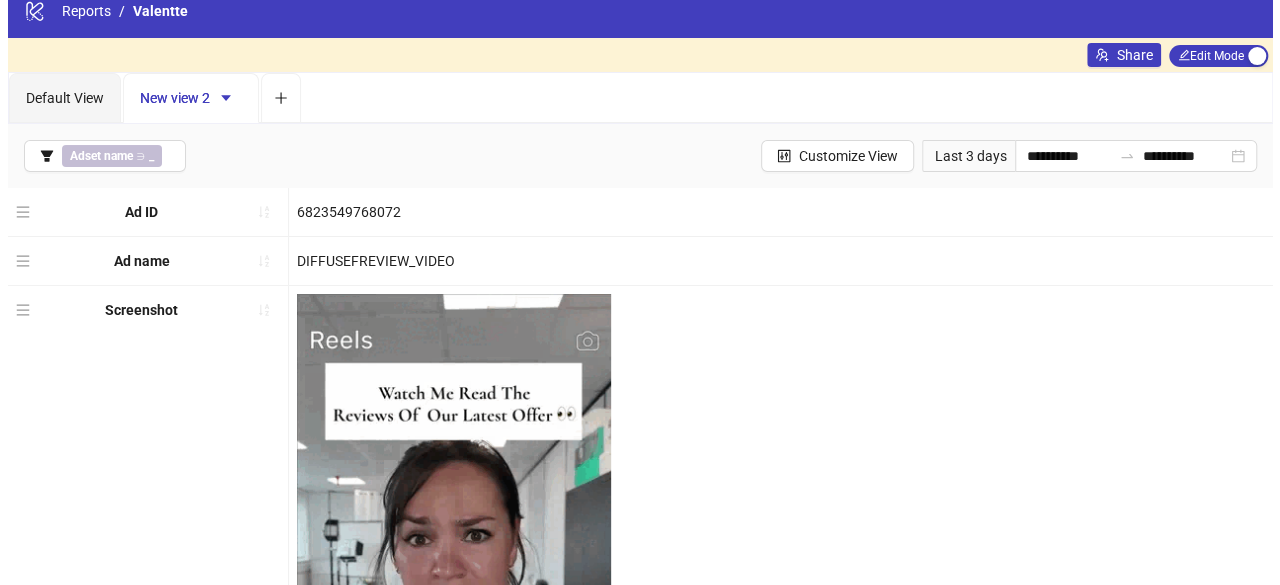 scroll, scrollTop: 0, scrollLeft: 0, axis: both 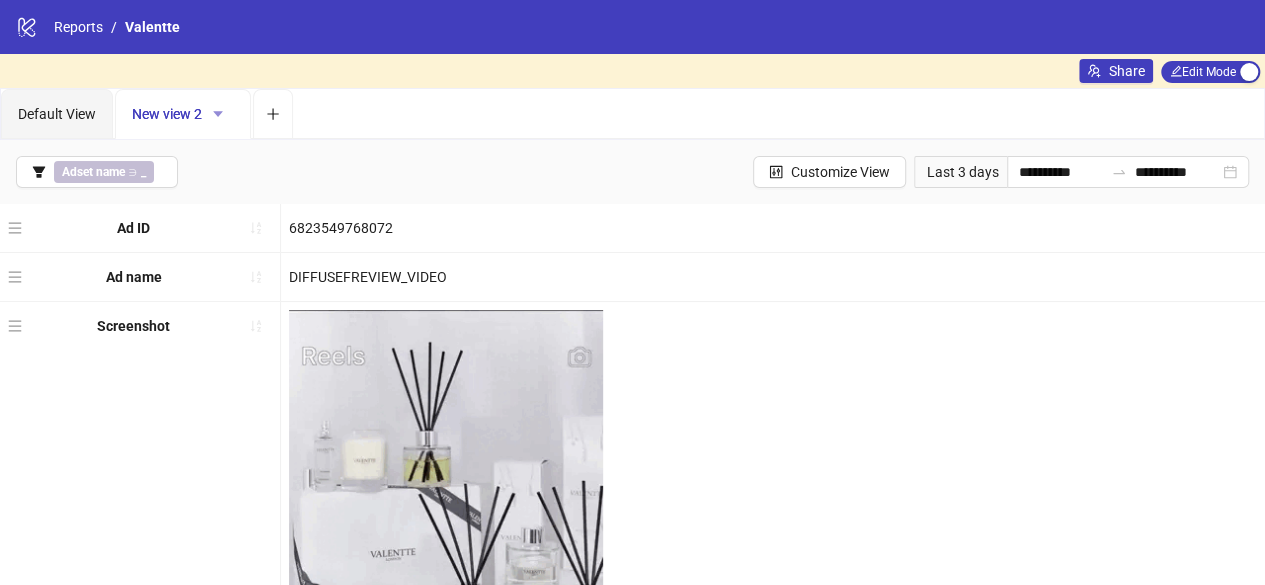 click 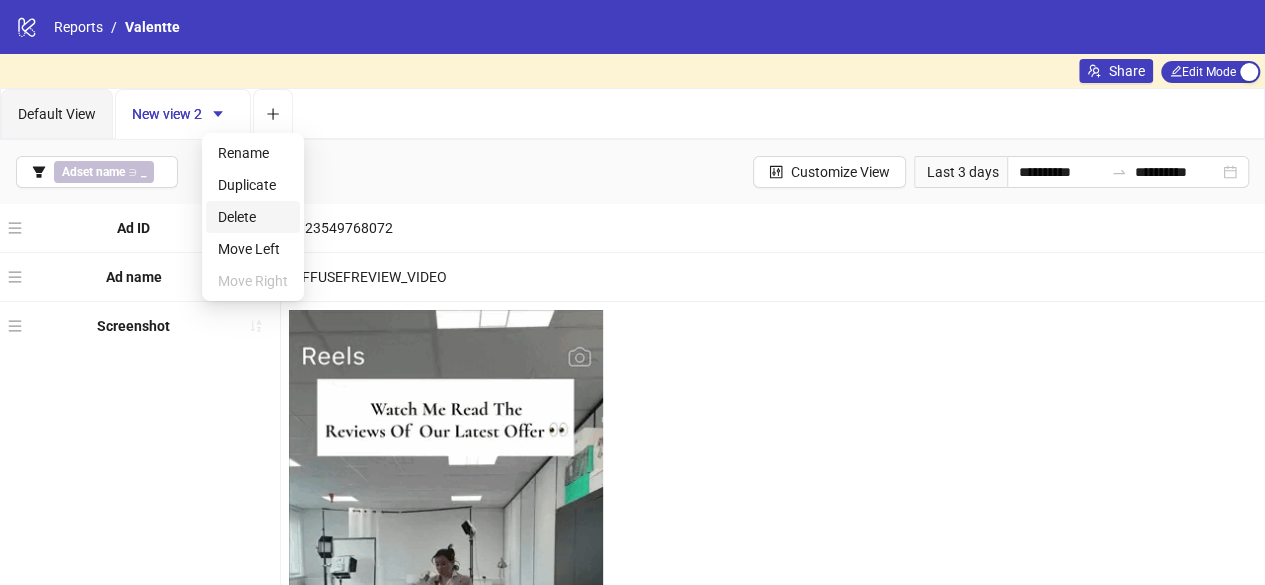 click on "Delete" at bounding box center (253, 217) 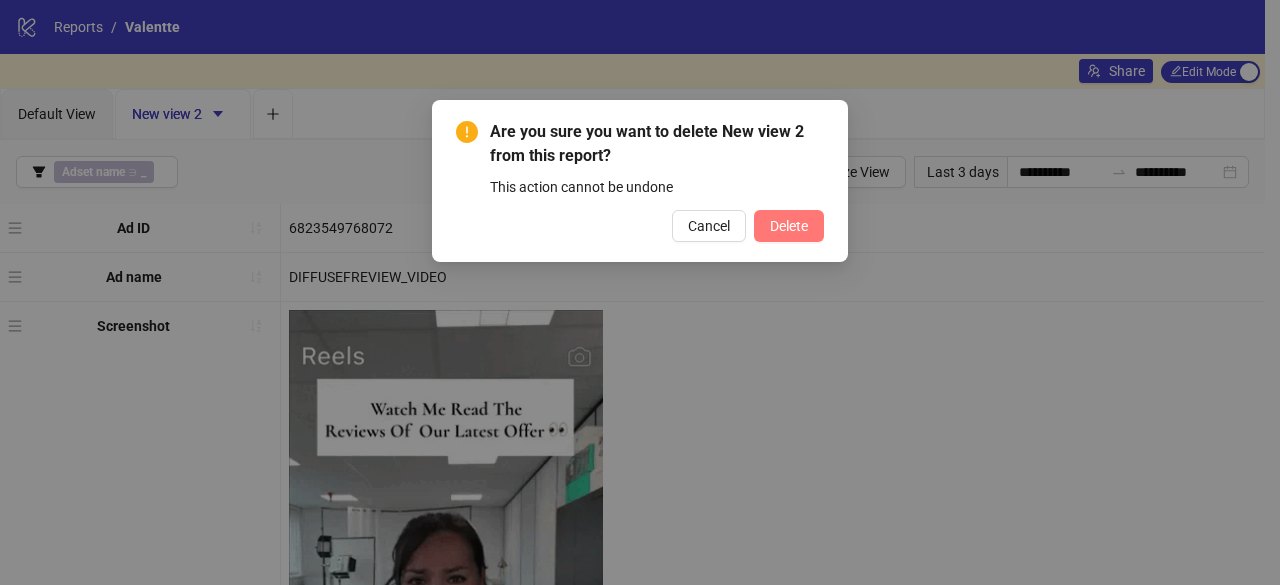 click on "Delete" at bounding box center [789, 226] 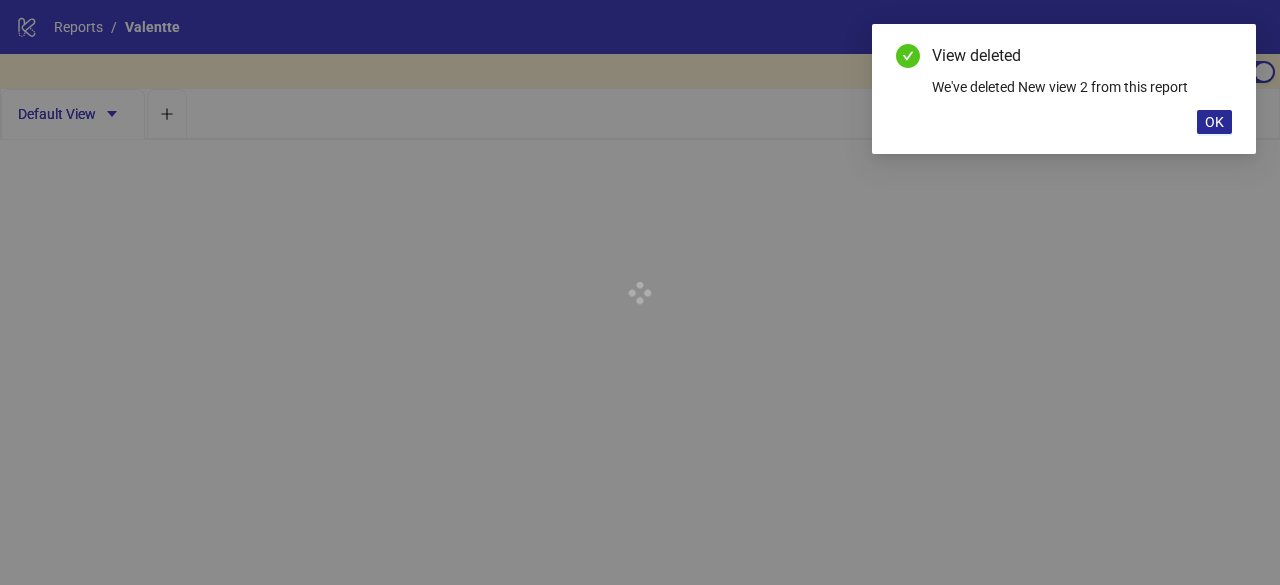 click on "View deleted We've deleted New view 2 from this report OK" at bounding box center [1064, 89] 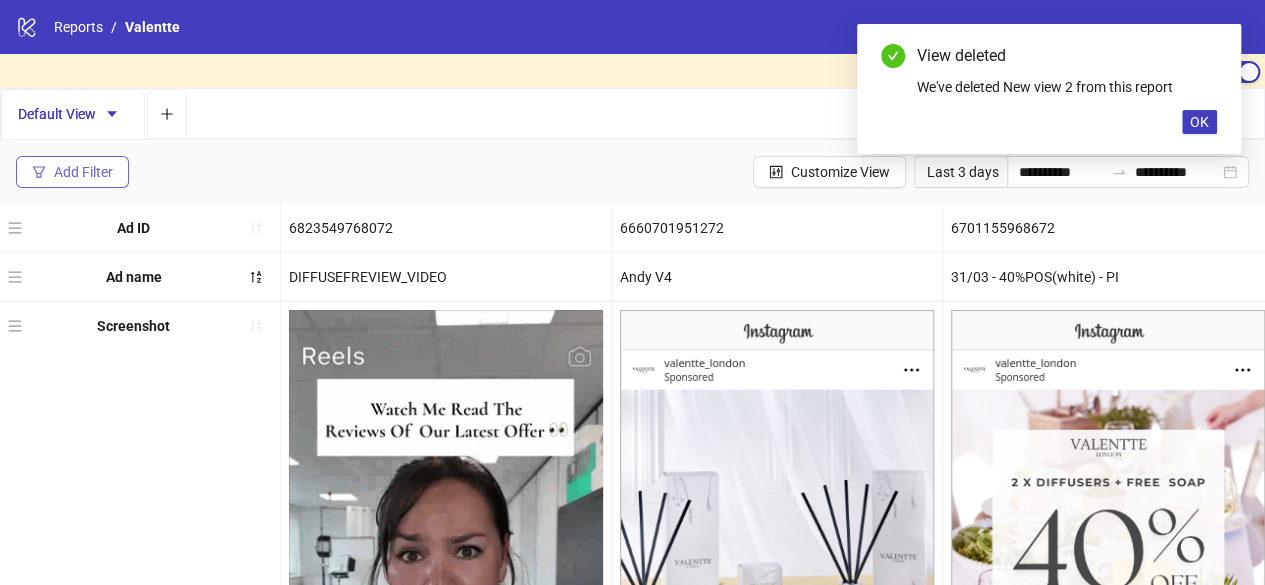 click on "Add Filter" at bounding box center (83, 172) 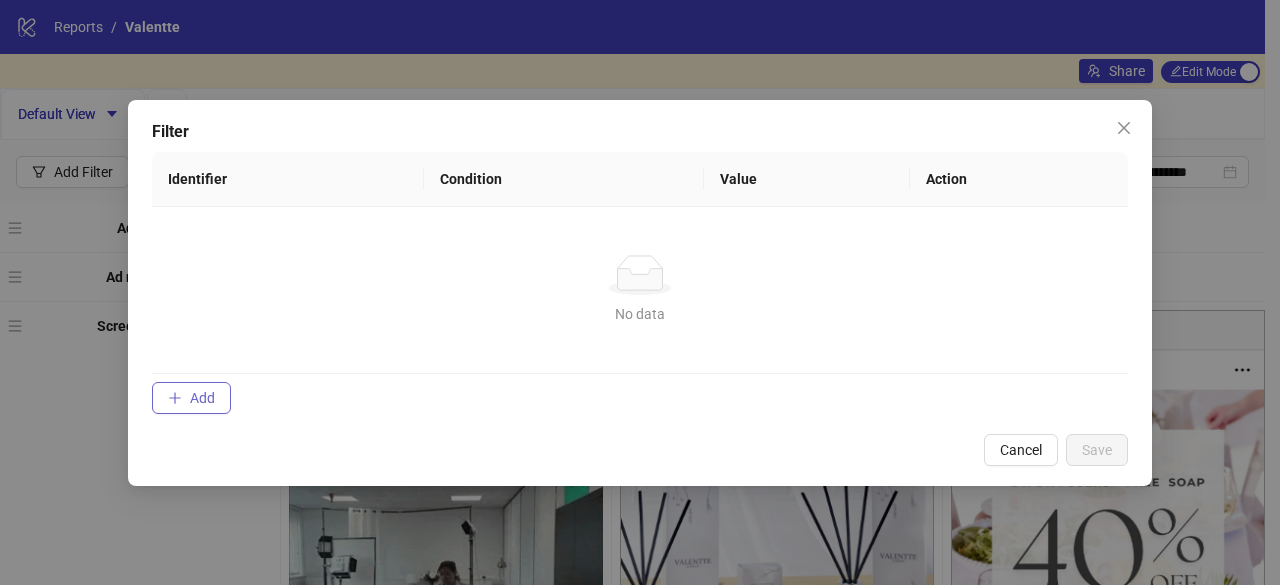 click on "Add" at bounding box center [202, 398] 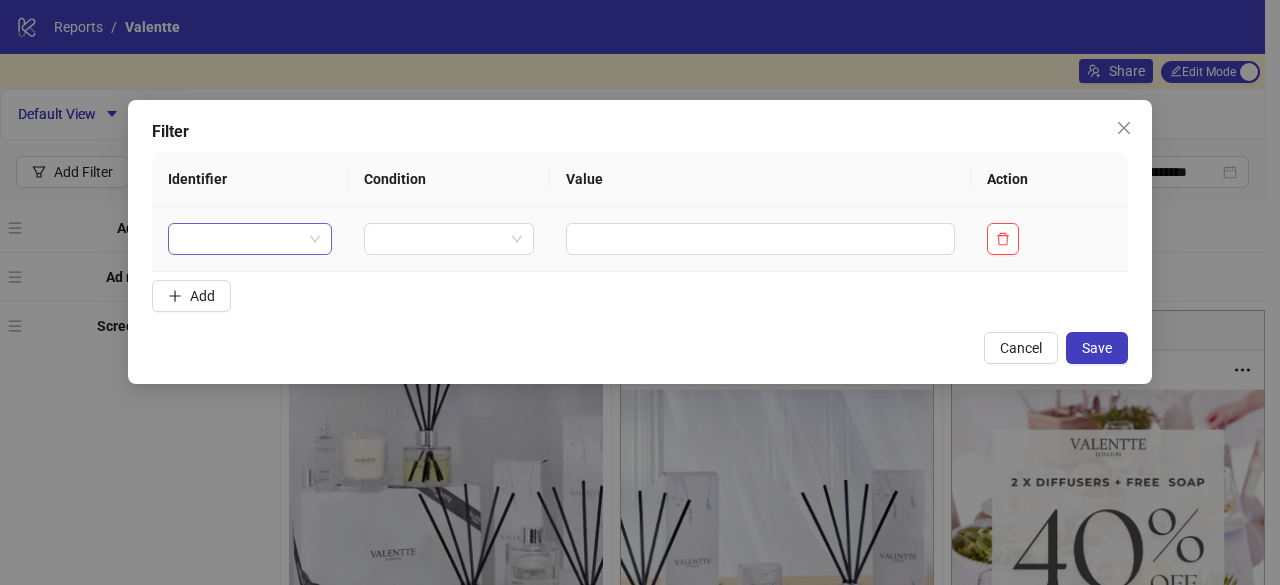 click at bounding box center [241, 239] 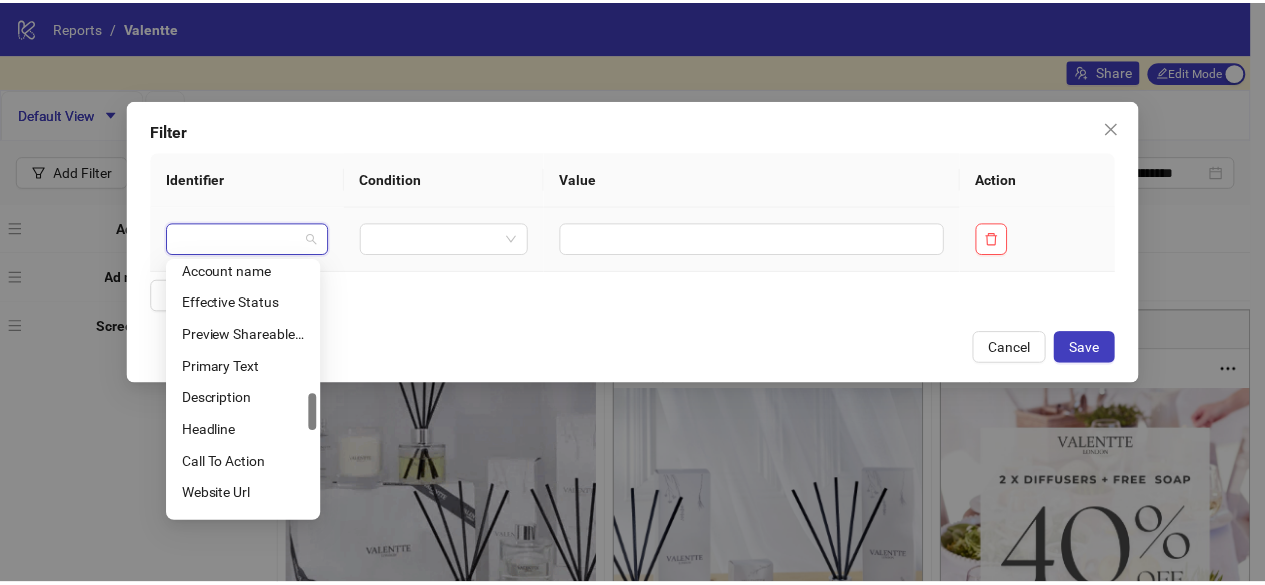 scroll, scrollTop: 804, scrollLeft: 0, axis: vertical 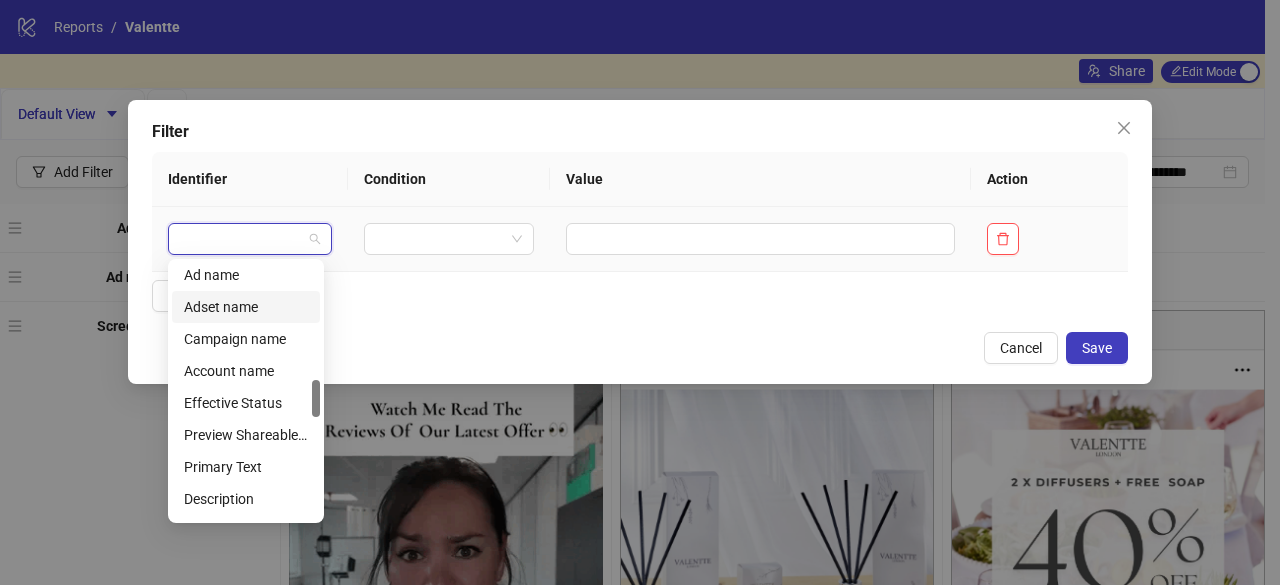click on "Adset name" at bounding box center [246, 307] 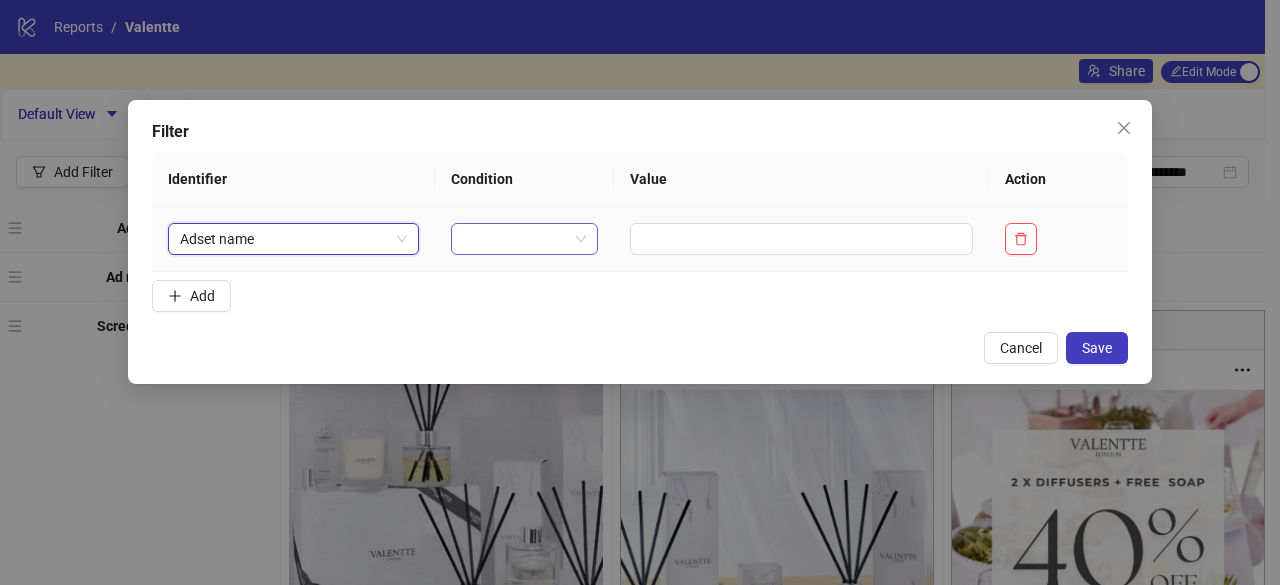 click at bounding box center (516, 239) 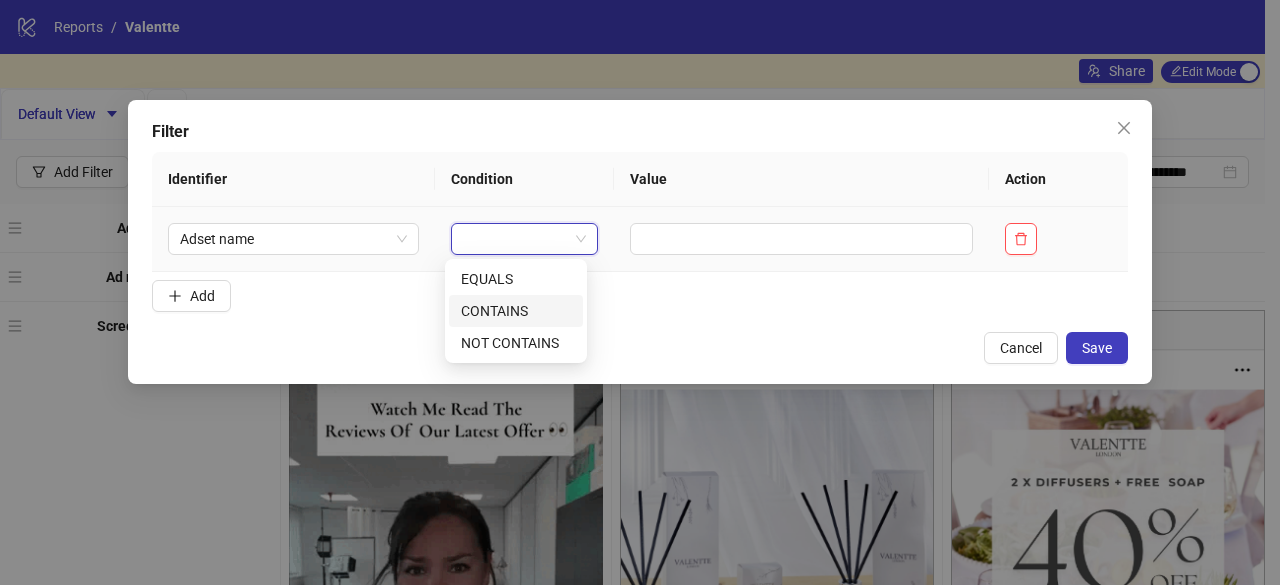 click on "CONTAINS" at bounding box center (516, 311) 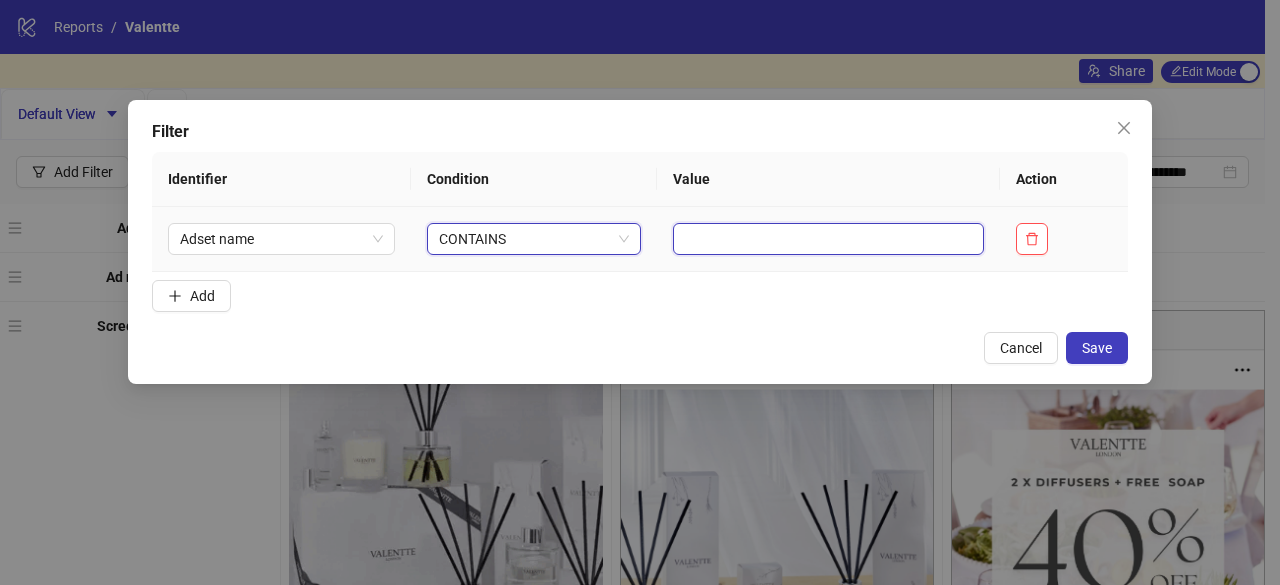 click at bounding box center [828, 239] 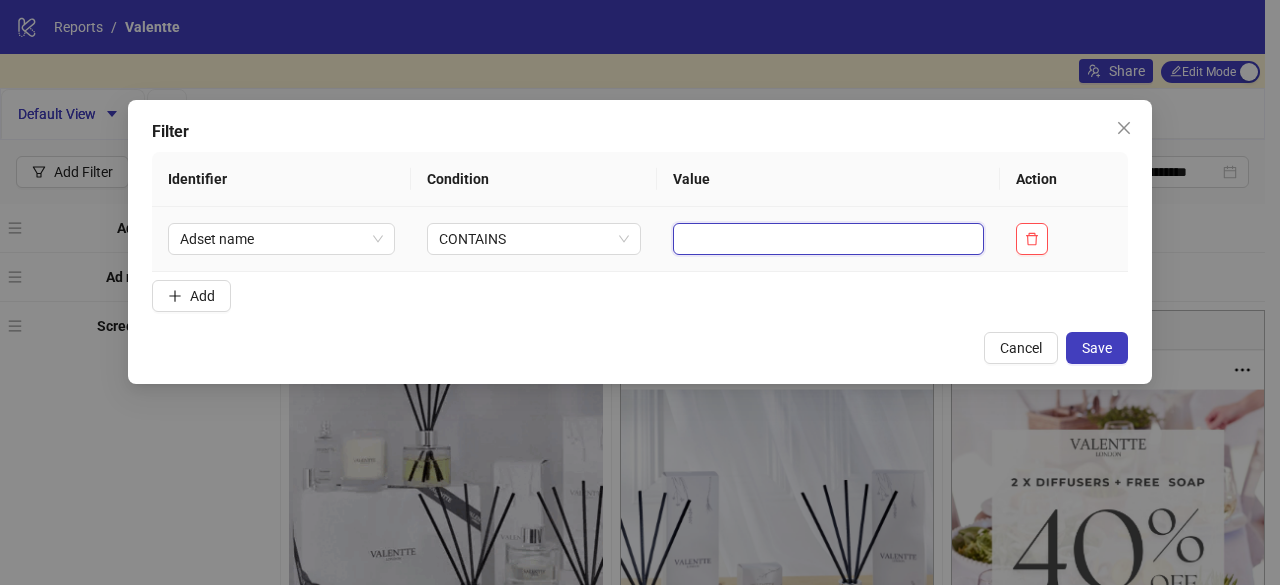 type on "*" 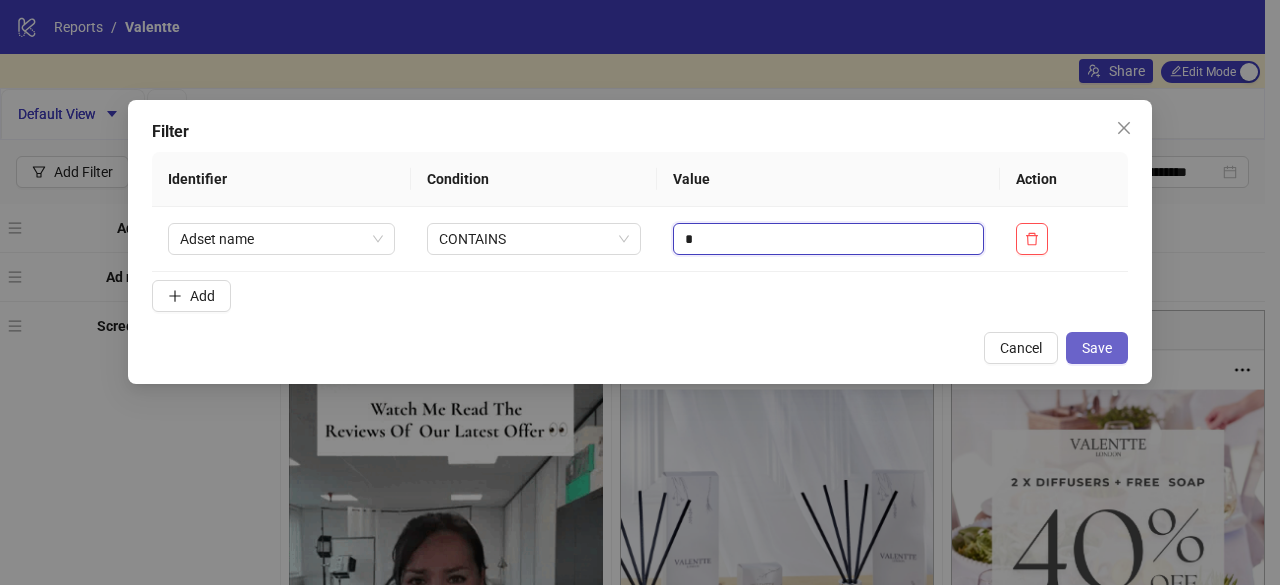 type on "*" 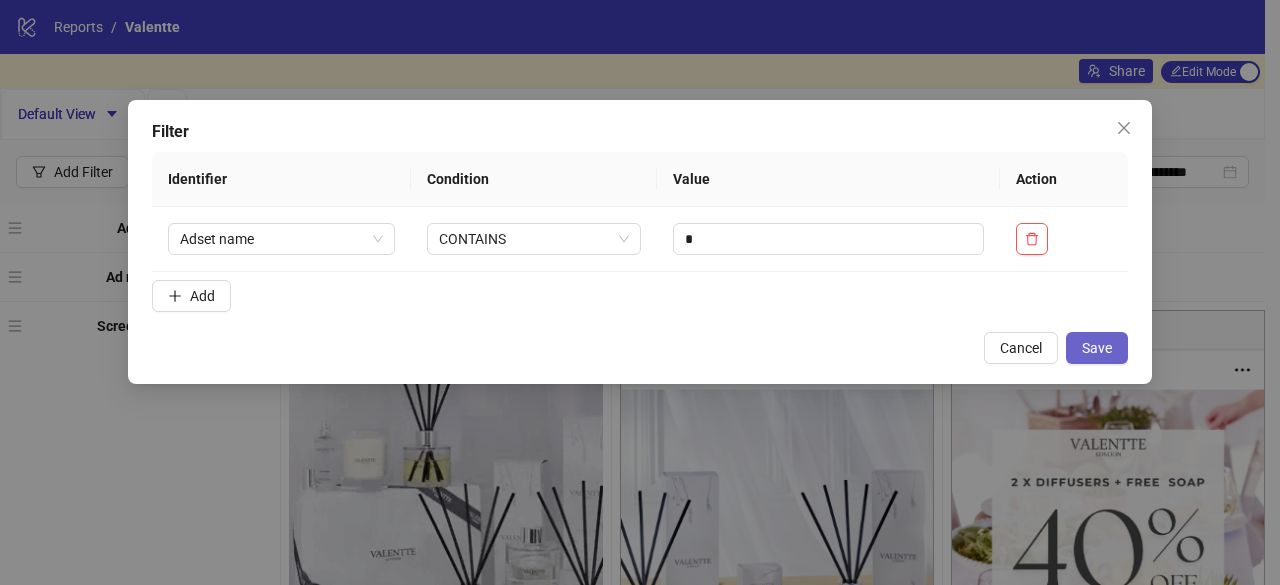 click on "Save" at bounding box center (1097, 348) 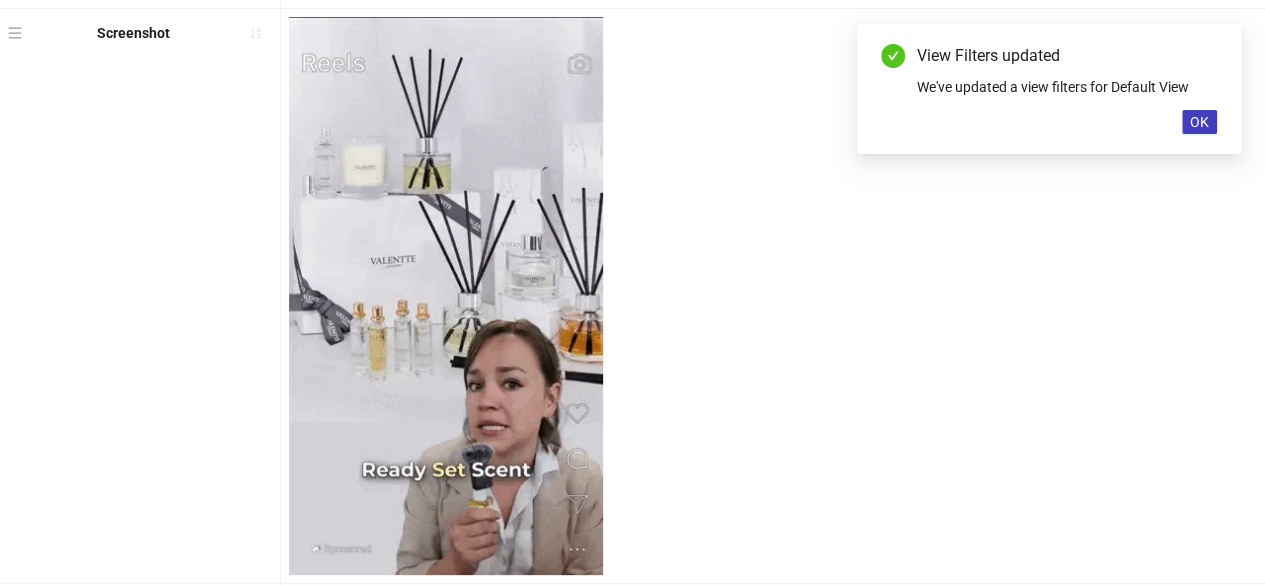 scroll, scrollTop: 0, scrollLeft: 0, axis: both 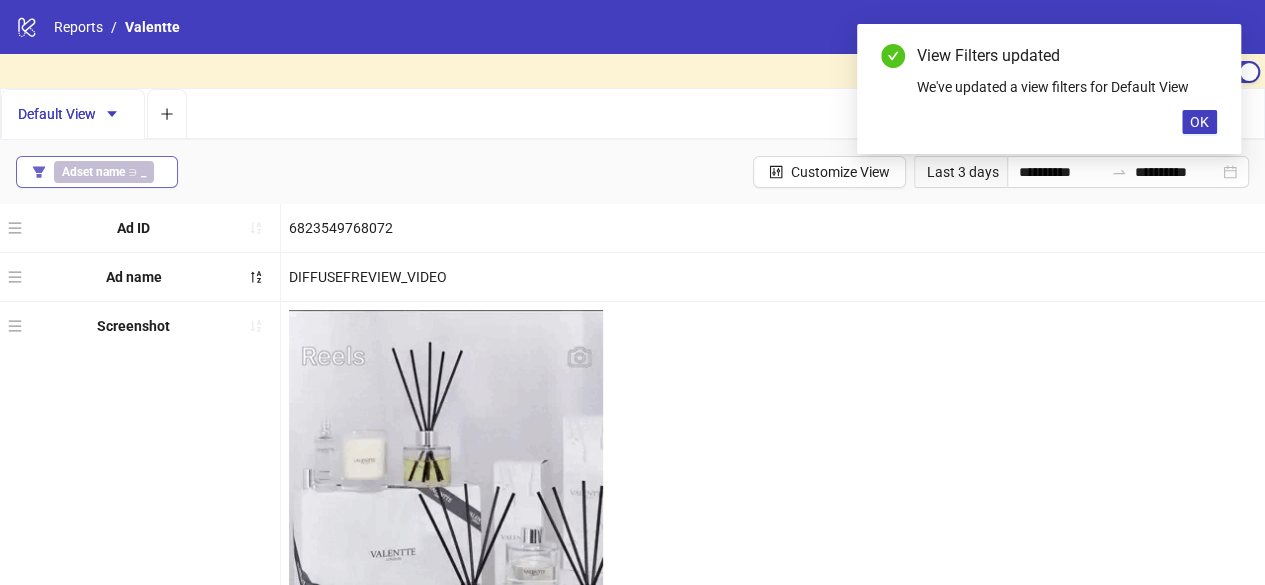 click on "Adset name" at bounding box center [93, 172] 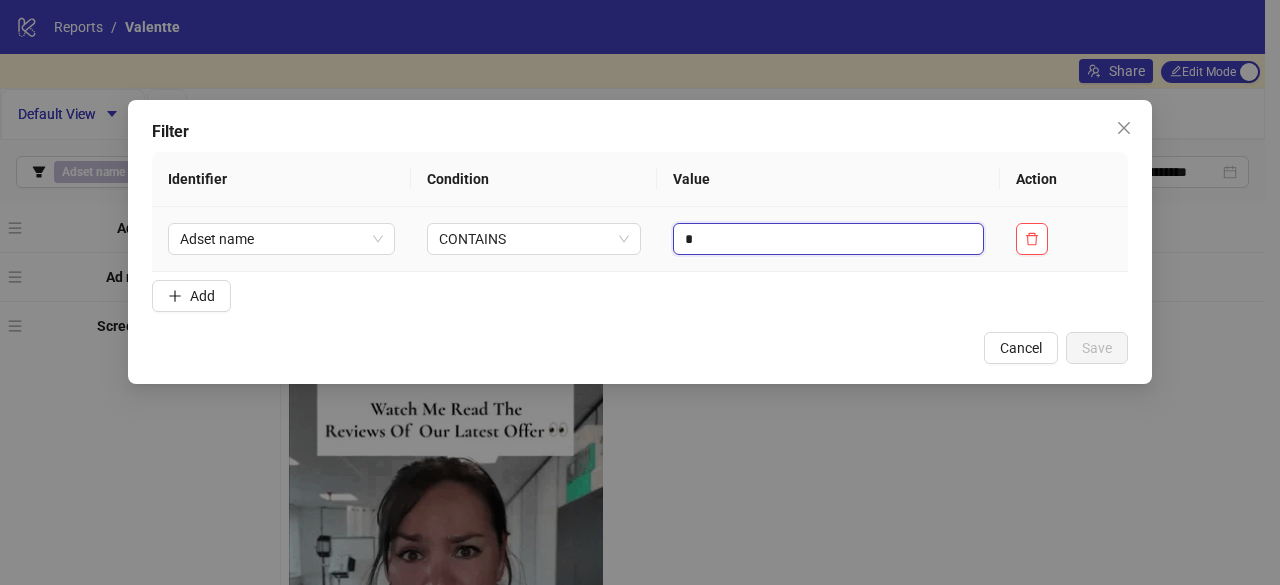 click on "*" at bounding box center (828, 239) 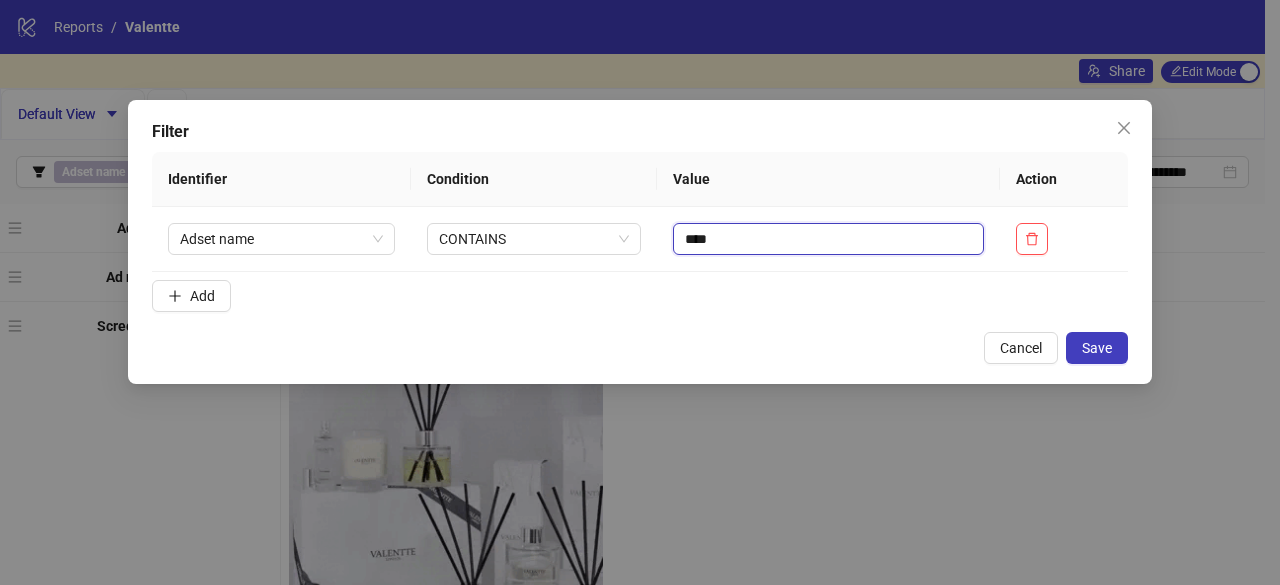 type on "****" 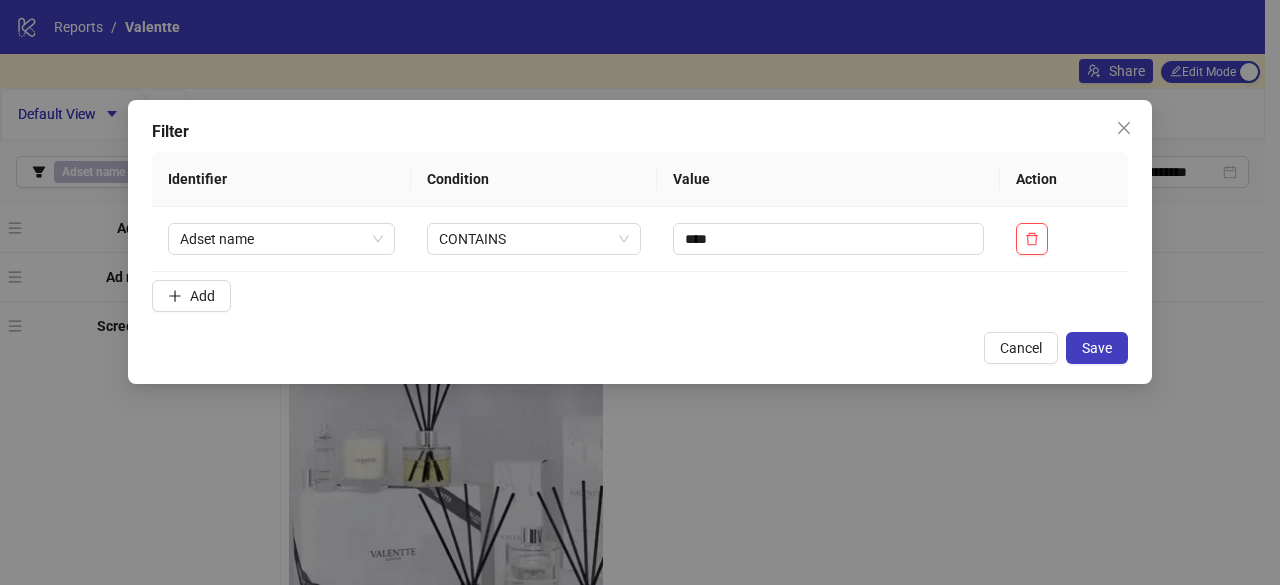 click on "Filter Identifier Condition Value Action Adset name CONTAINS **** Add Cancel Save" at bounding box center [640, 242] 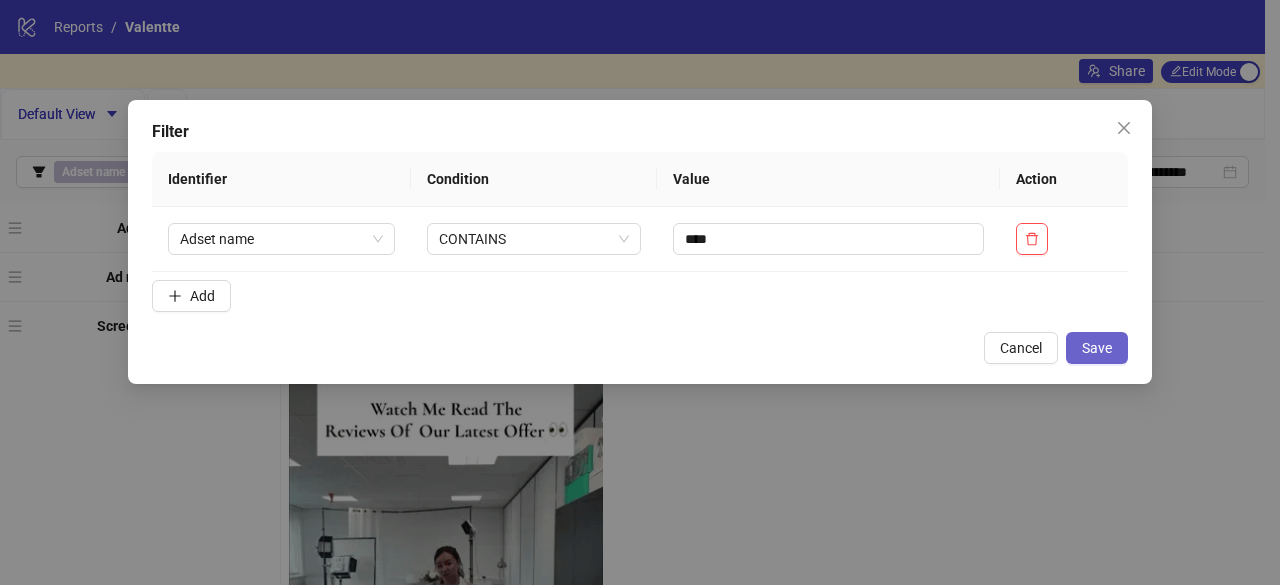 click on "Save" at bounding box center [1097, 348] 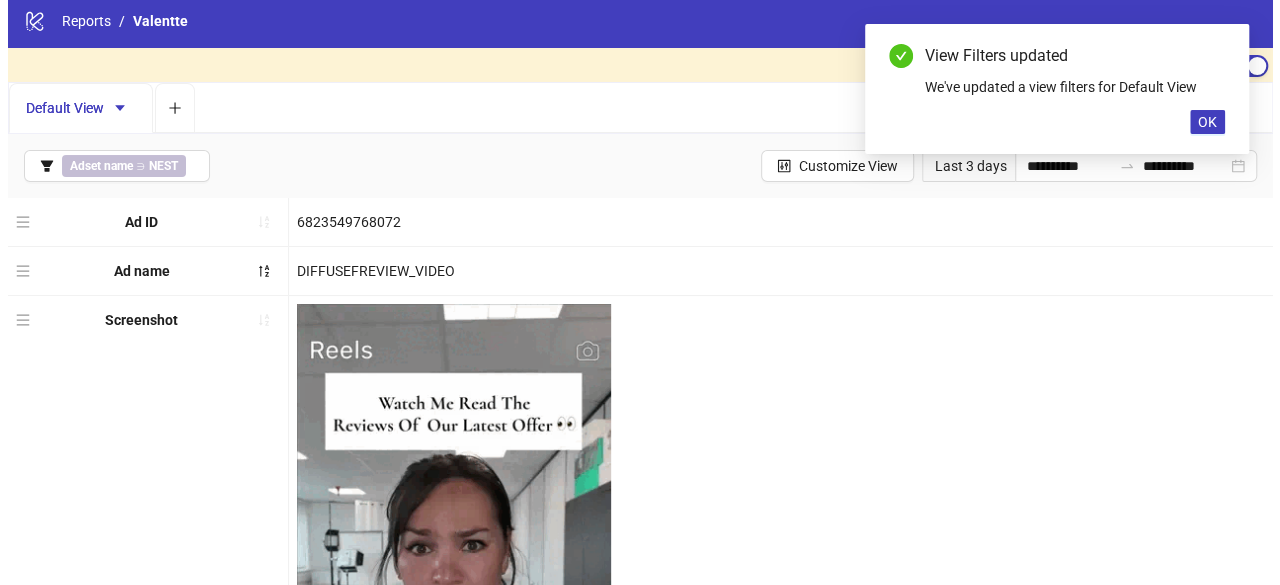 scroll, scrollTop: 0, scrollLeft: 0, axis: both 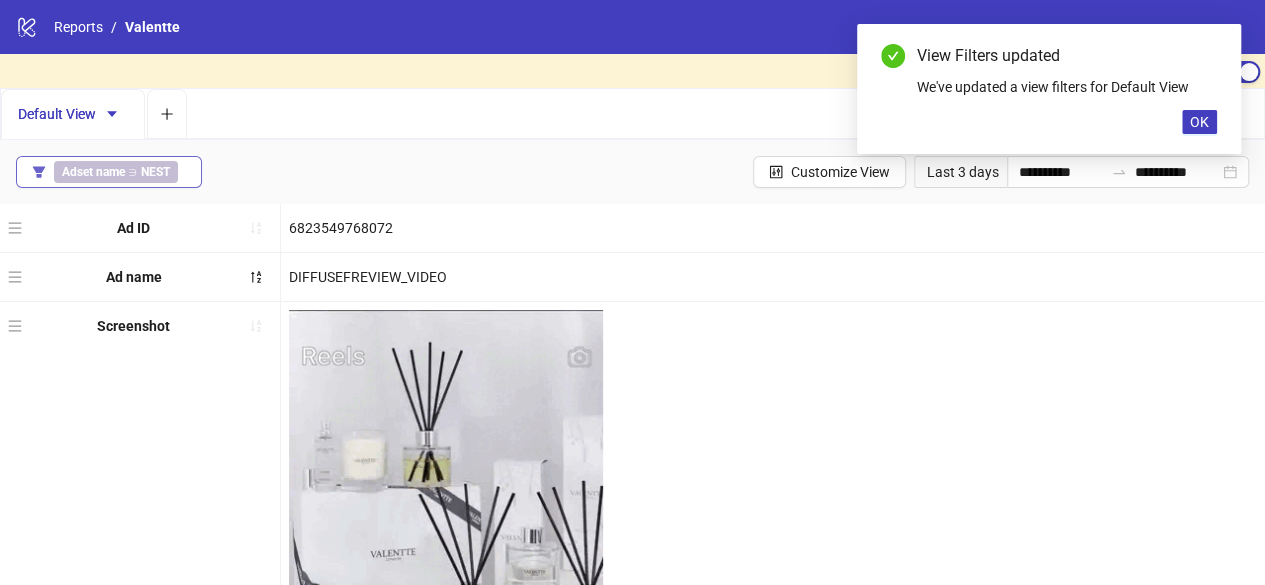 click on "Adset name   ∋   NEST" at bounding box center (116, 172) 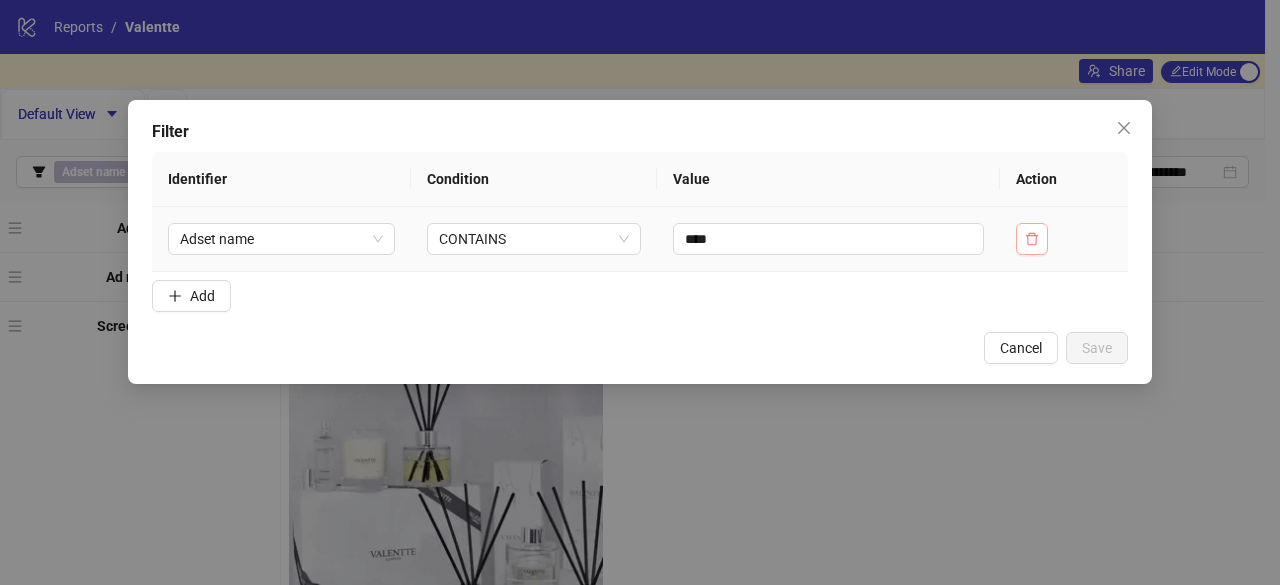 click 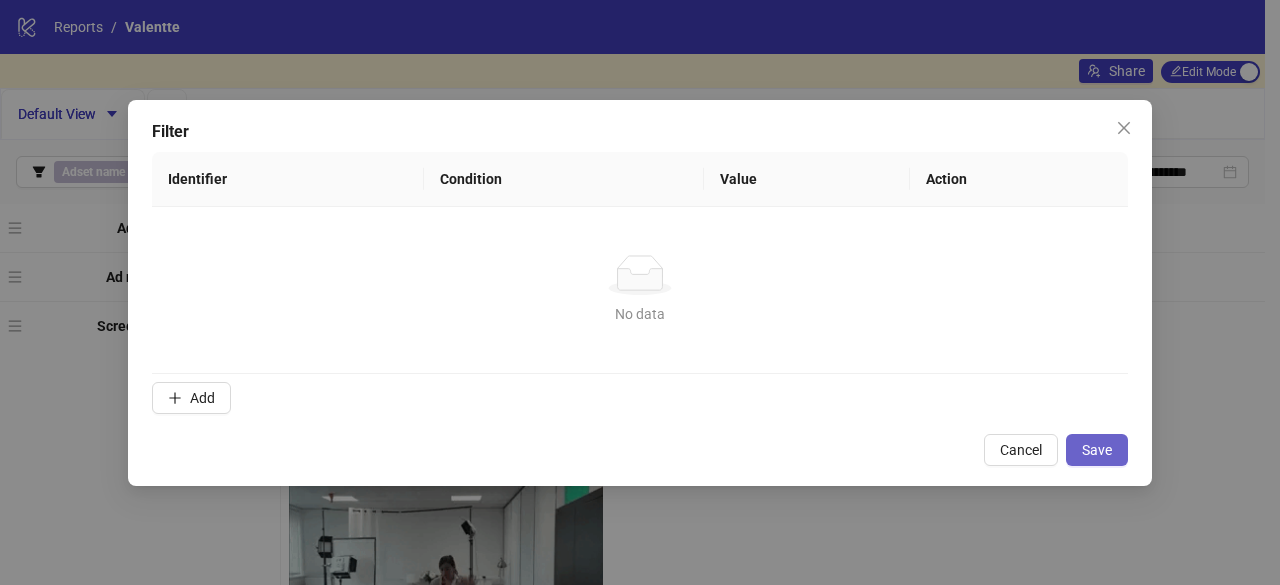 click on "Save" at bounding box center [1097, 450] 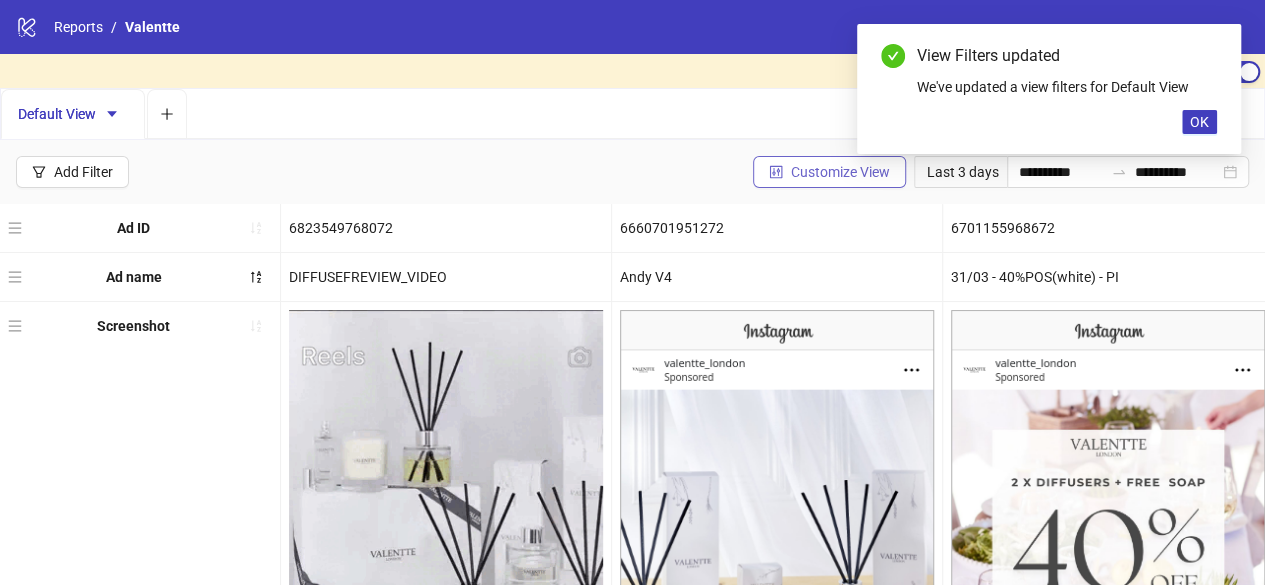 click on "Customize View" at bounding box center [840, 172] 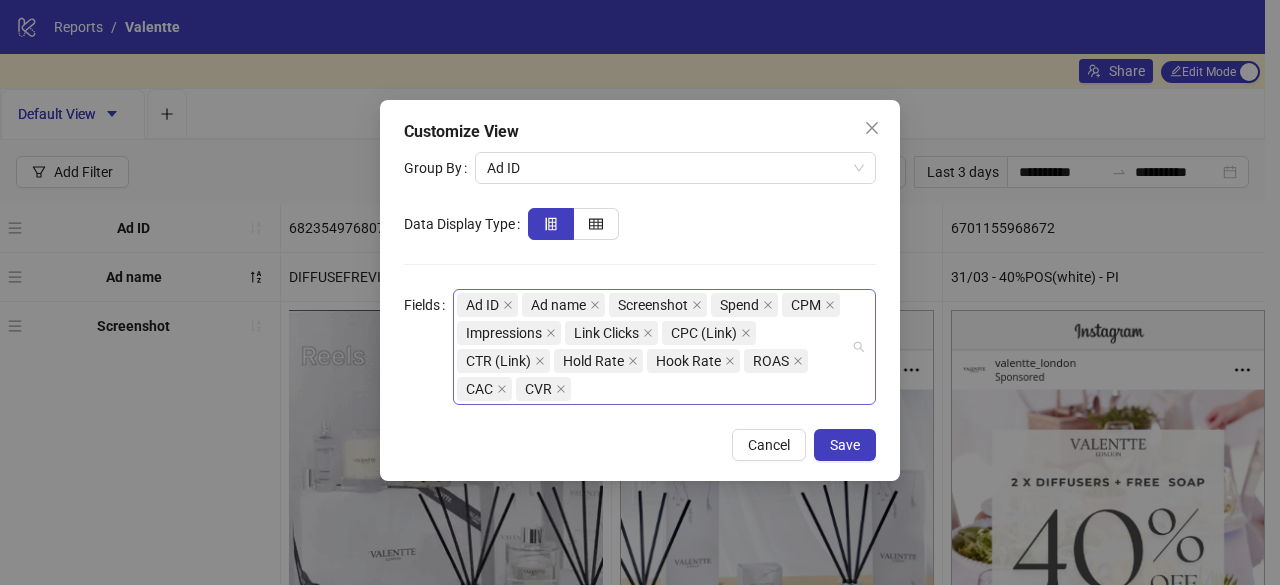 click on "Ad ID Ad name Screenshot Spend CPM Impressions Link Clicks CPC (Link) CTR (Link) Hold Rate Hook Rate ROAS CAC CVR" at bounding box center (654, 347) 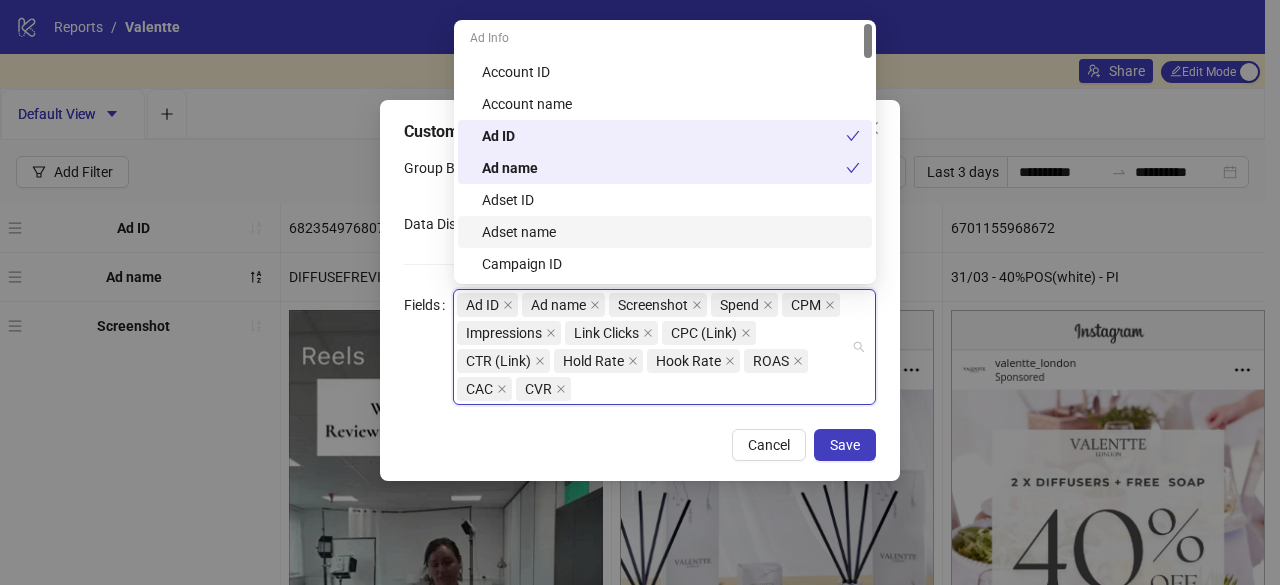 click on "Adset name" at bounding box center (671, 232) 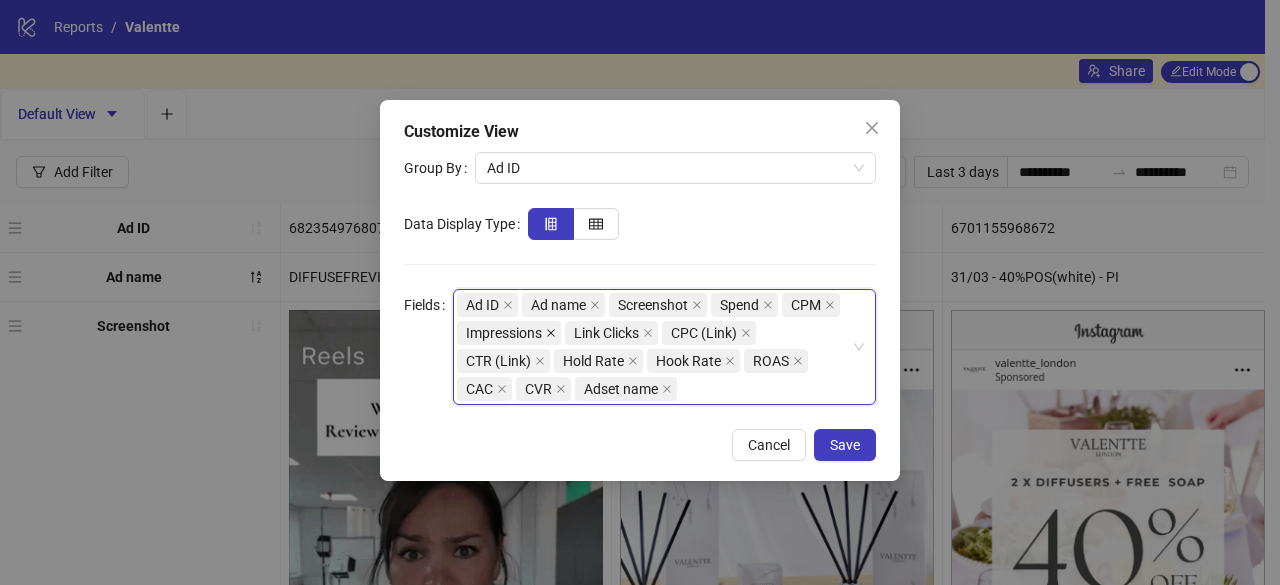 drag, startPoint x: 639, startPoint y: 389, endPoint x: 557, endPoint y: 321, distance: 106.52699 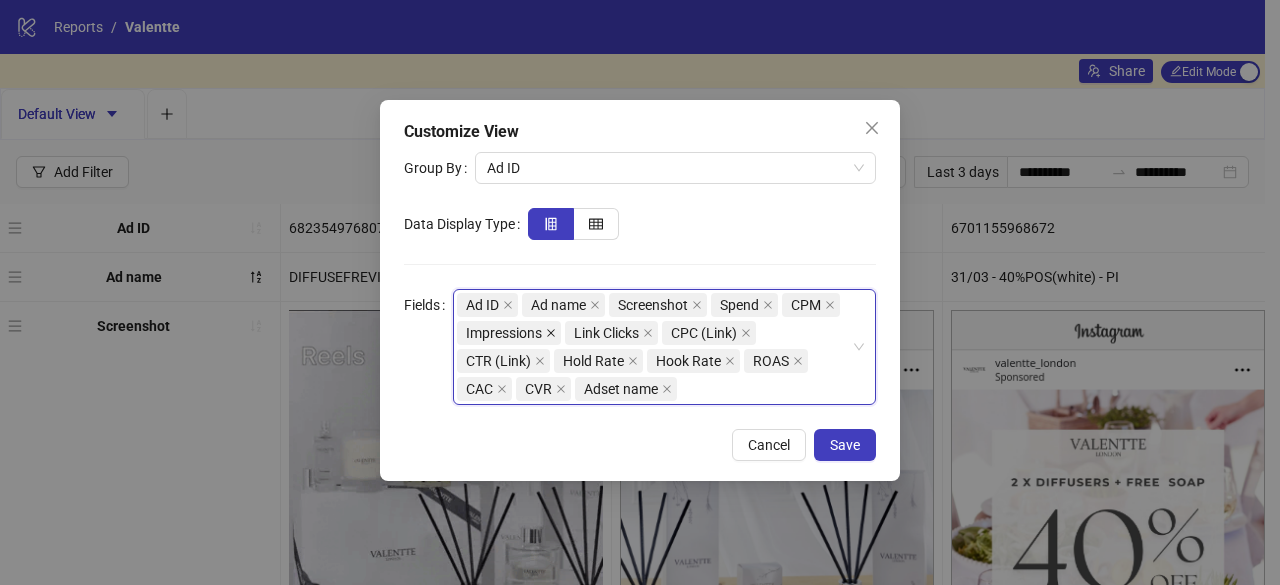 click on "Ad ID Ad name Screenshot Spend CPM Impressions Link Clicks CPC (Link) CTR (Link) Hold Rate Hook Rate ROAS CAC CVR Adset name" at bounding box center (654, 347) 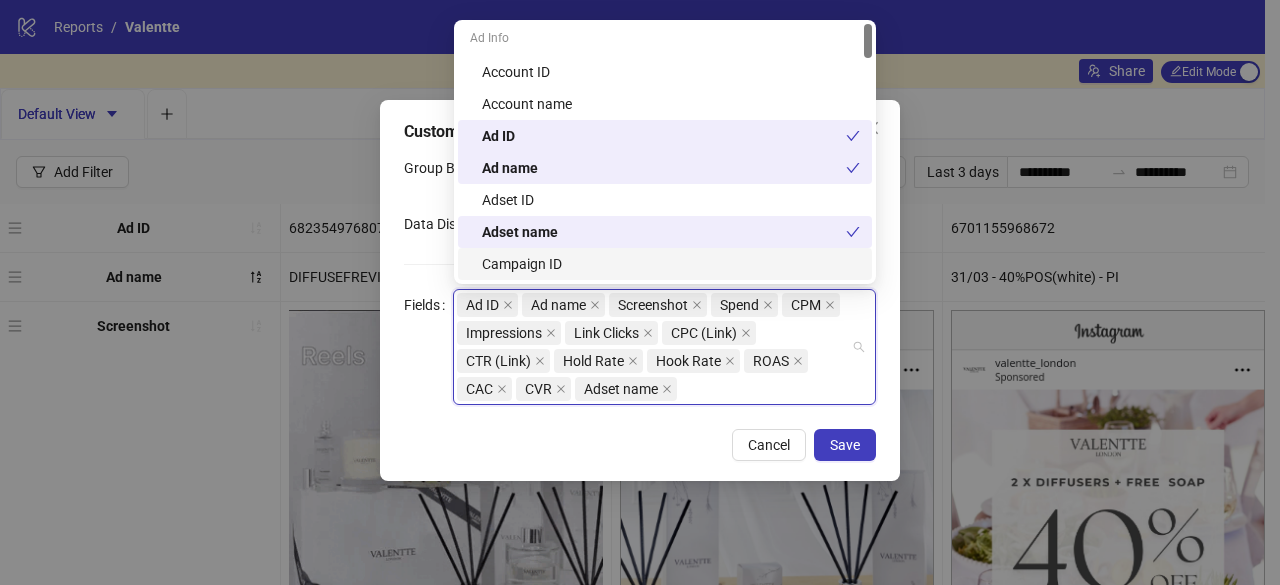 drag, startPoint x: 610, startPoint y: 390, endPoint x: 650, endPoint y: 383, distance: 40.60788 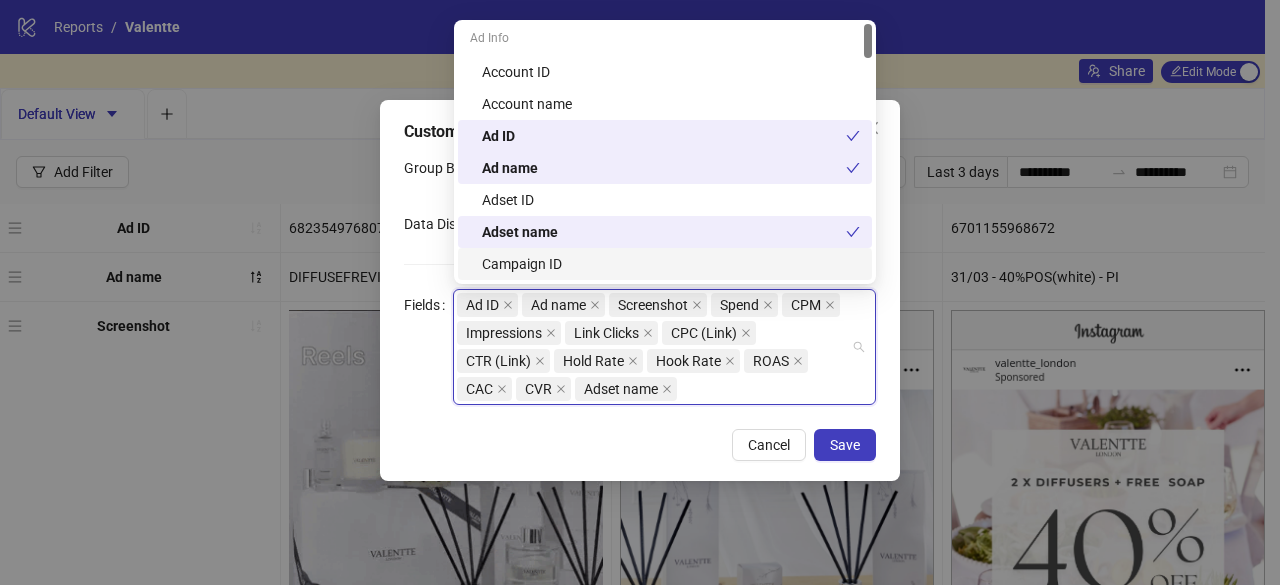 click on "Adset name" at bounding box center [621, 389] 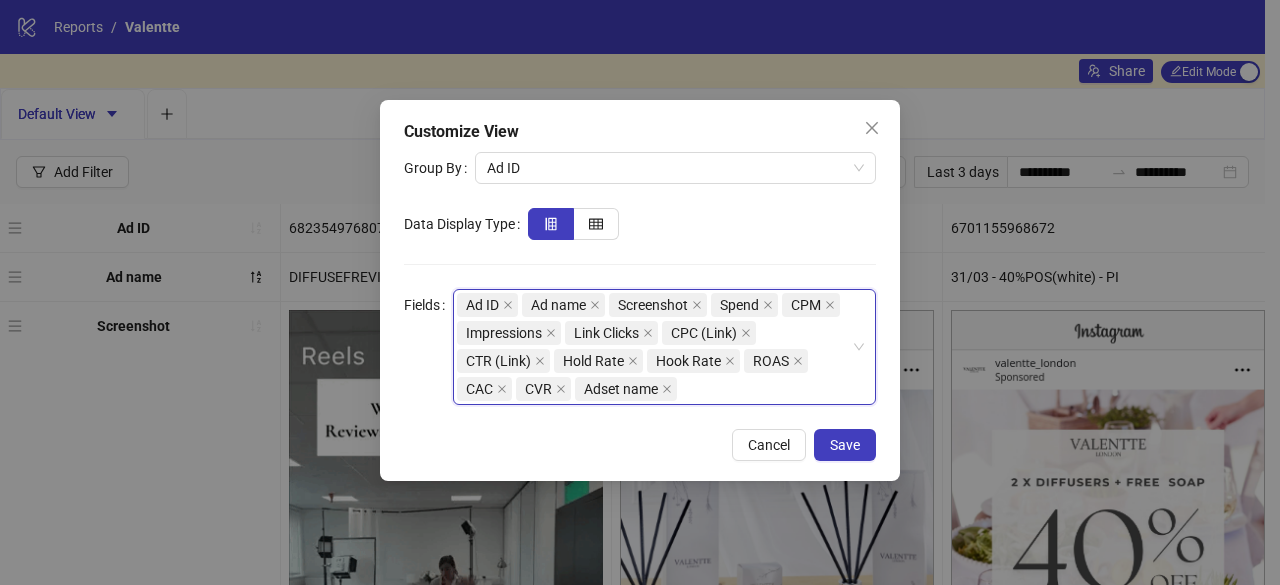 click on "Adset name" at bounding box center [621, 389] 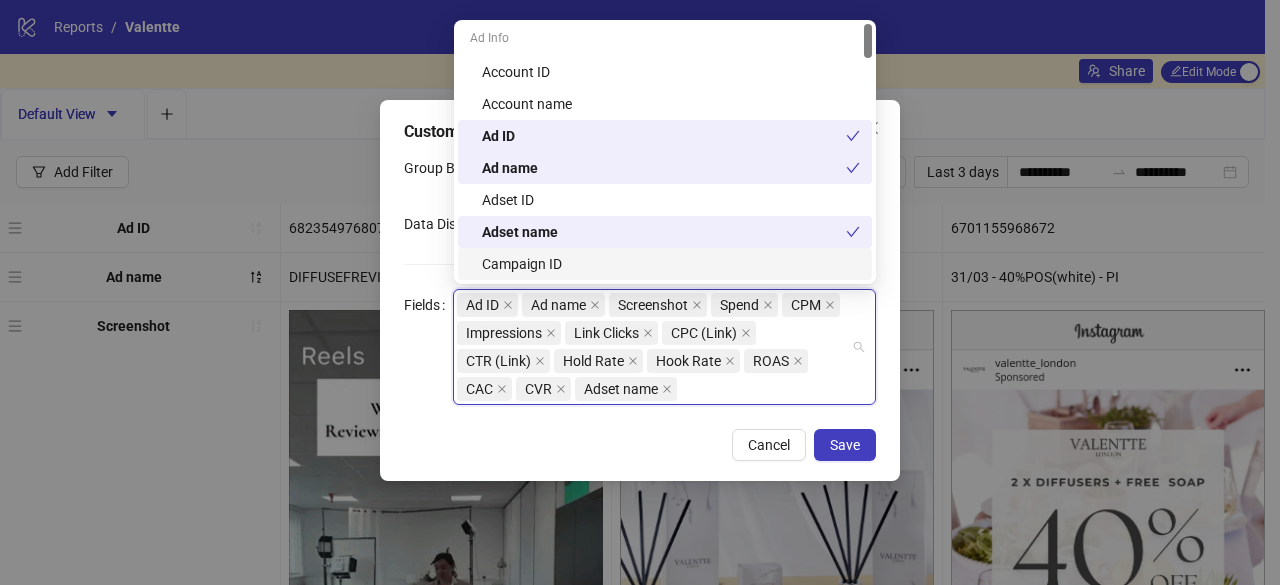 drag, startPoint x: 634, startPoint y: 390, endPoint x: 646, endPoint y: 382, distance: 14.422205 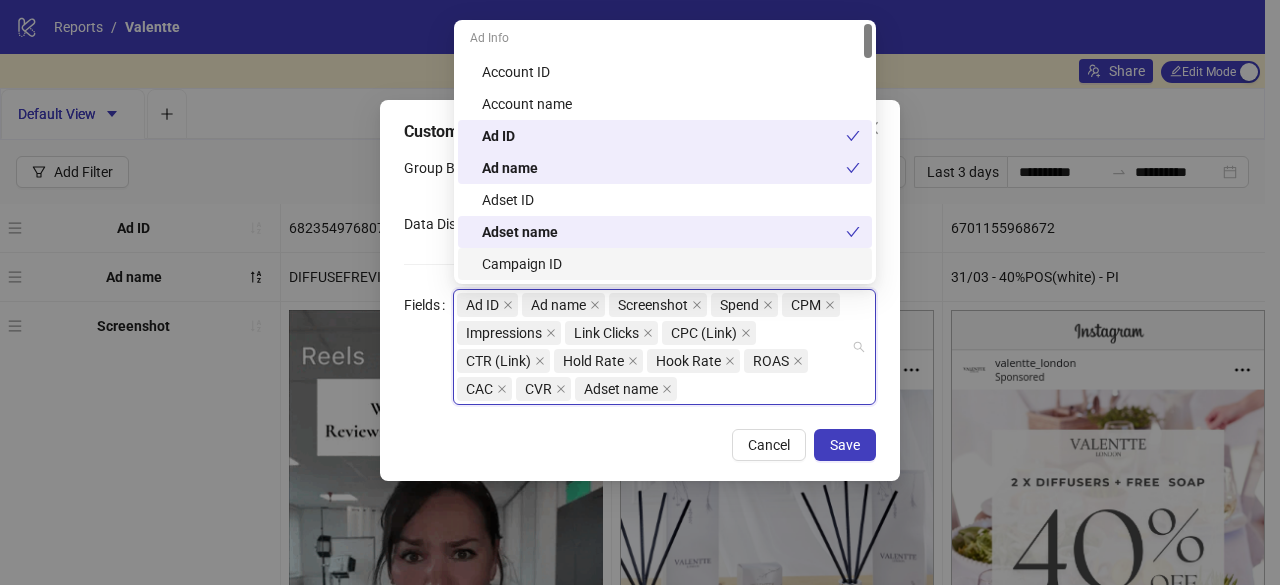 click on "Adset name" at bounding box center (621, 389) 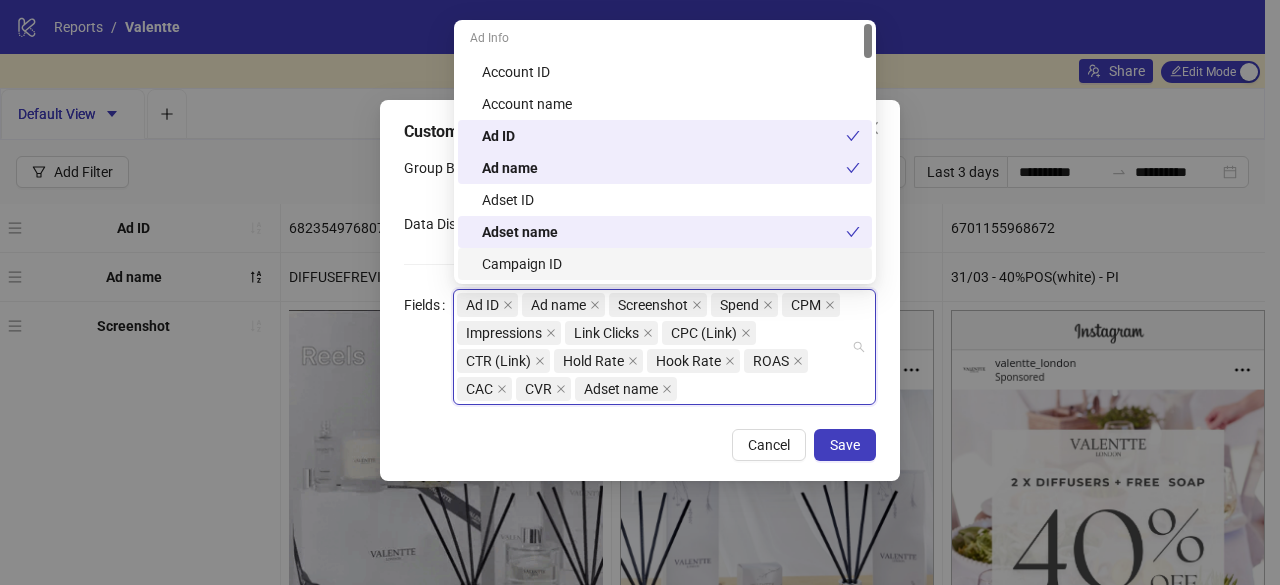 click on "Adset name" at bounding box center [621, 389] 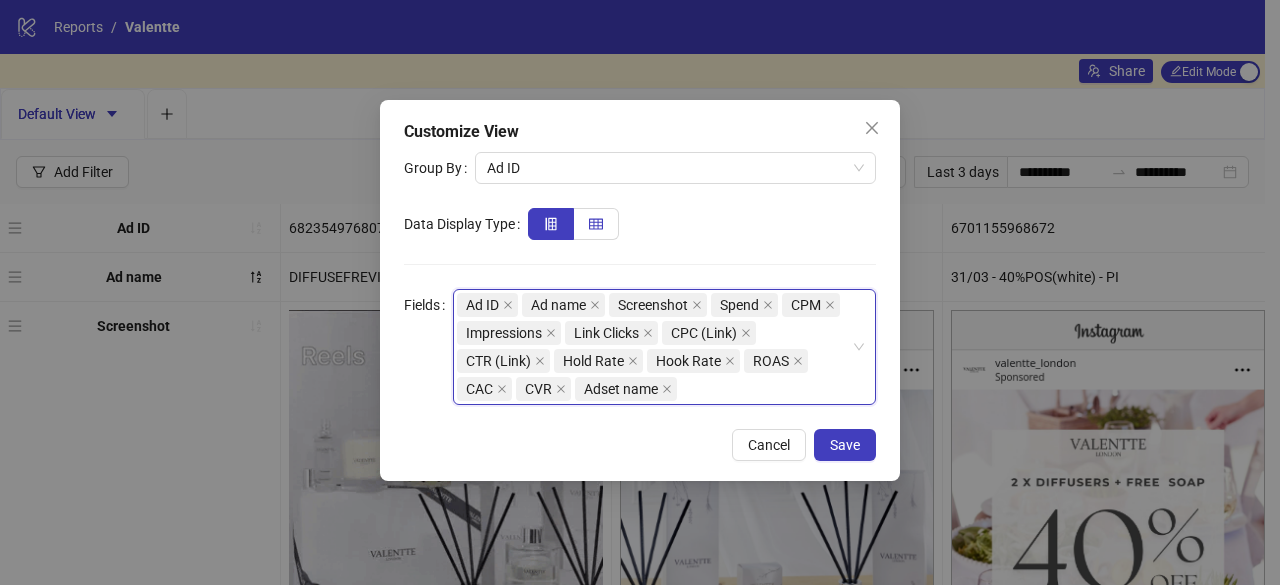 click 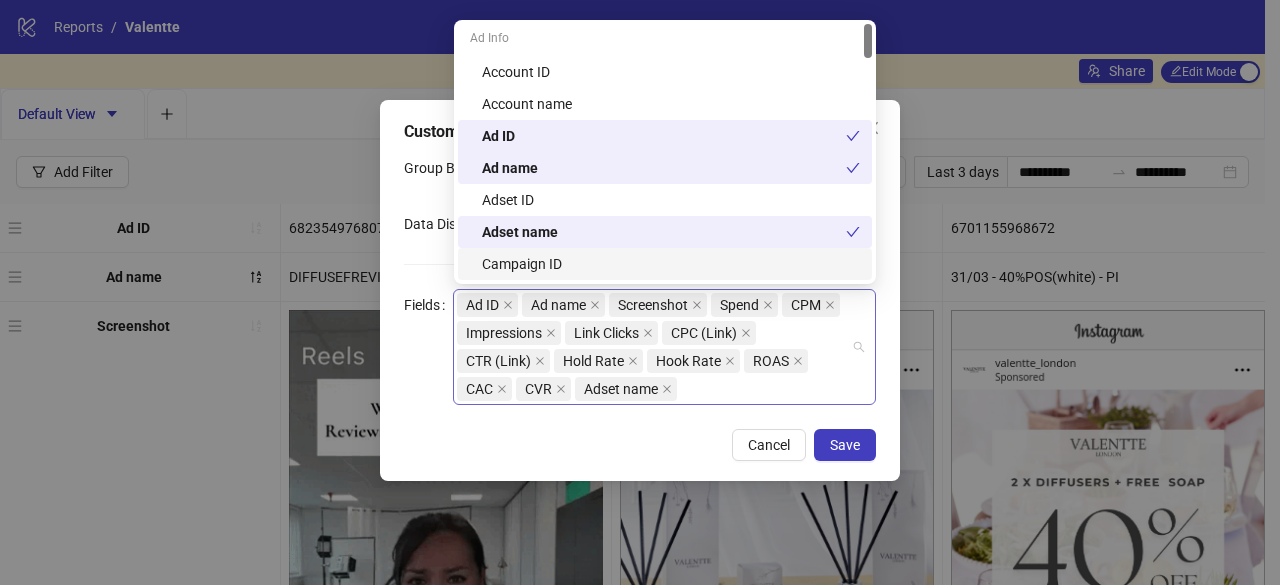 drag, startPoint x: 604, startPoint y: 394, endPoint x: 572, endPoint y: 380, distance: 34.928497 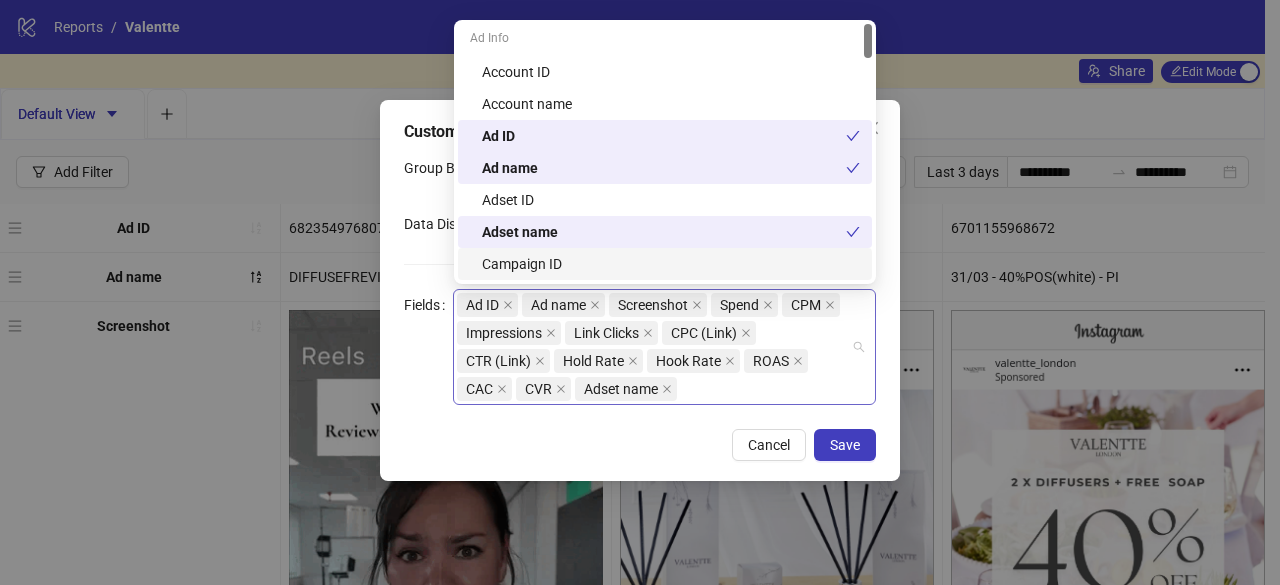 click on "Ad ID Ad name Screenshot Spend CPM Impressions Link Clicks CPC (Link) CTR (Link) Hold Rate Hook Rate ROAS CAC CVR Adset name" at bounding box center (654, 347) 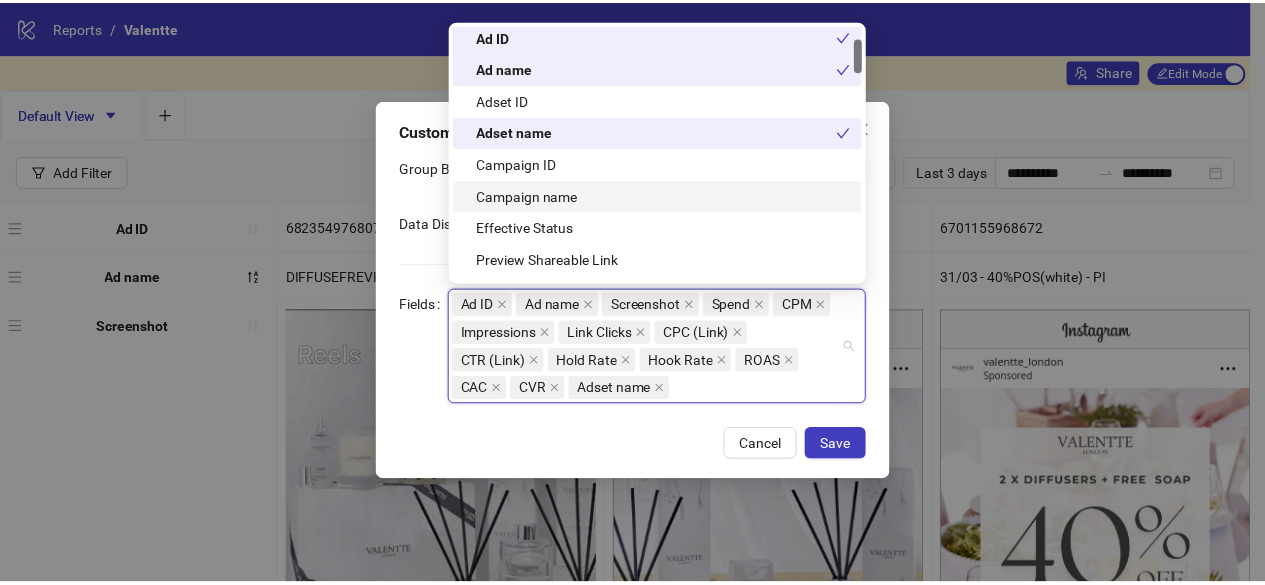 scroll, scrollTop: 300, scrollLeft: 0, axis: vertical 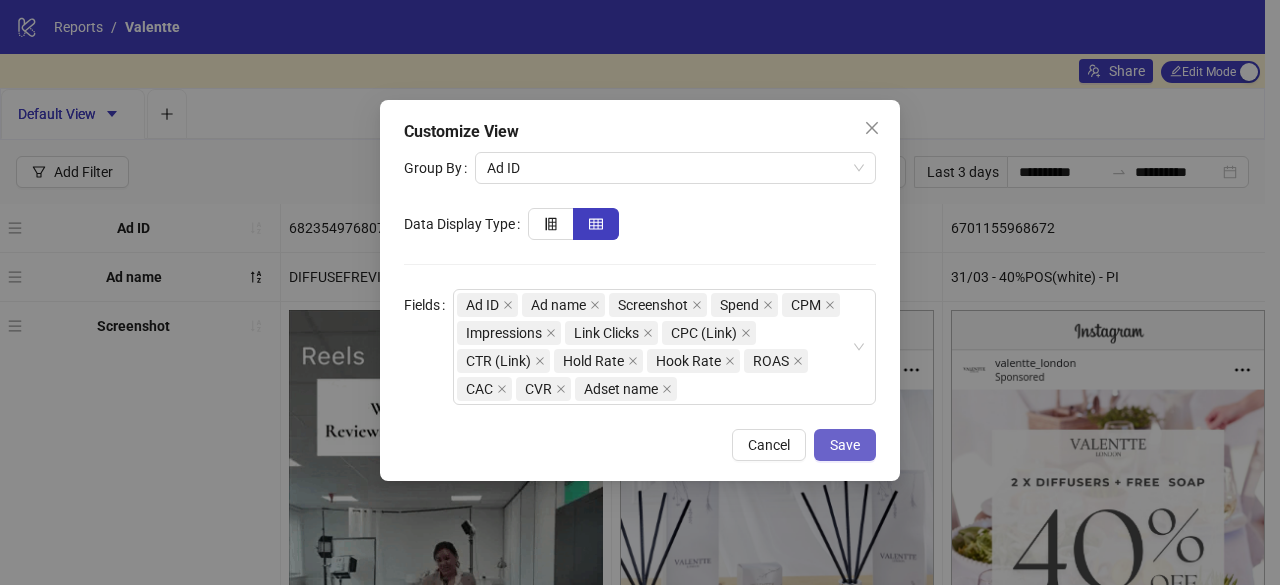 click on "Save" at bounding box center [845, 445] 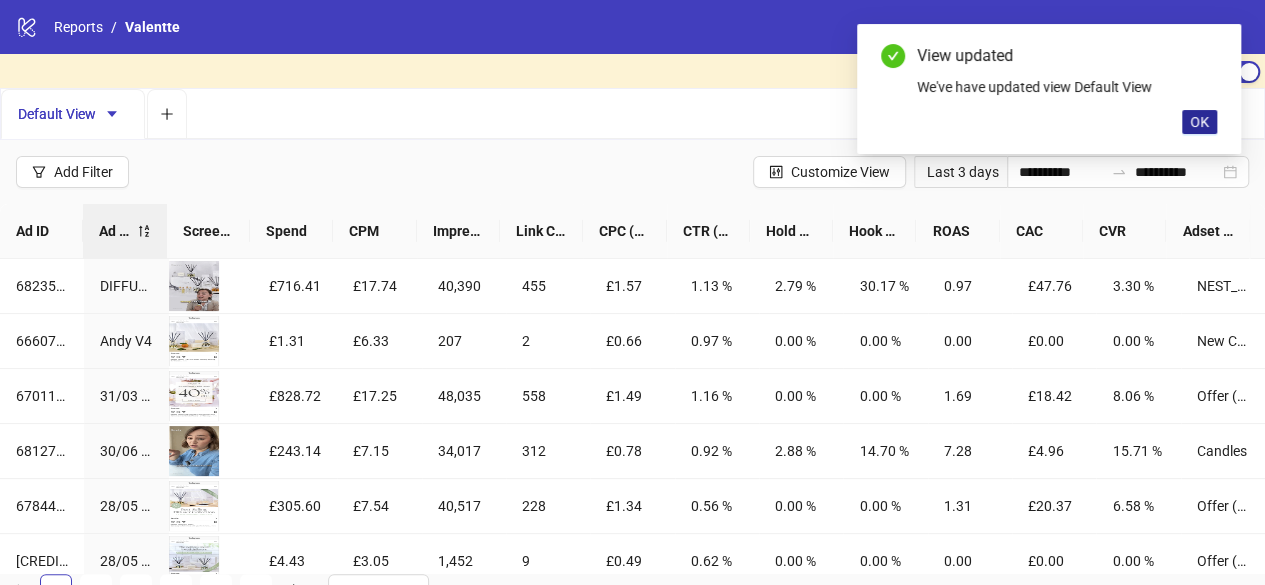 click on "OK" at bounding box center [1199, 122] 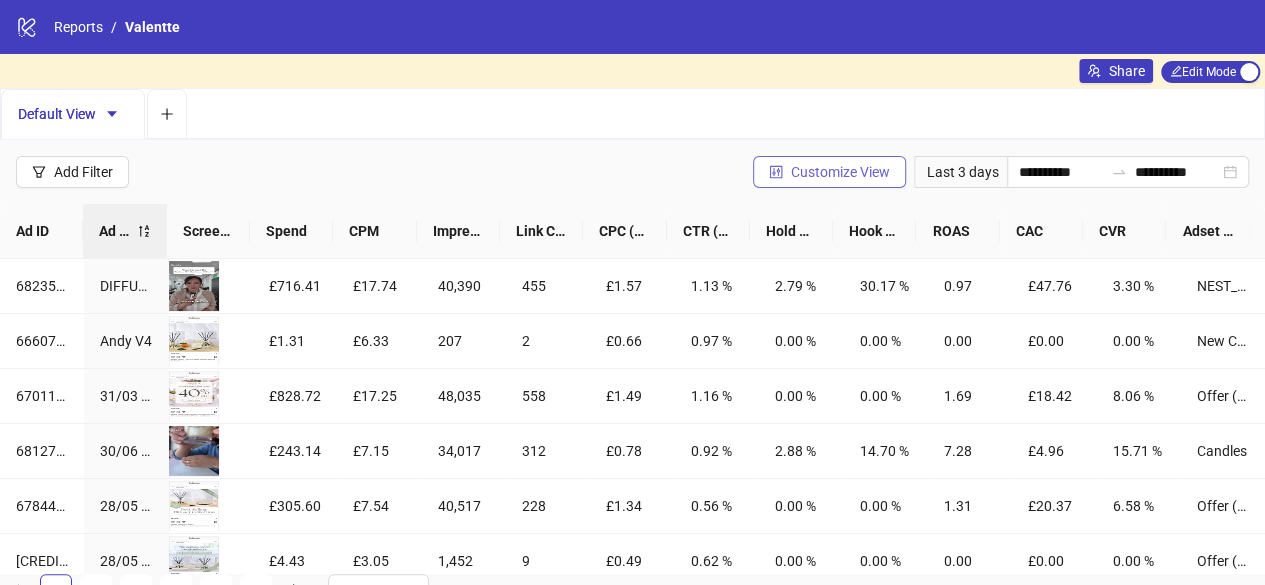 click on "Customize View" at bounding box center (829, 172) 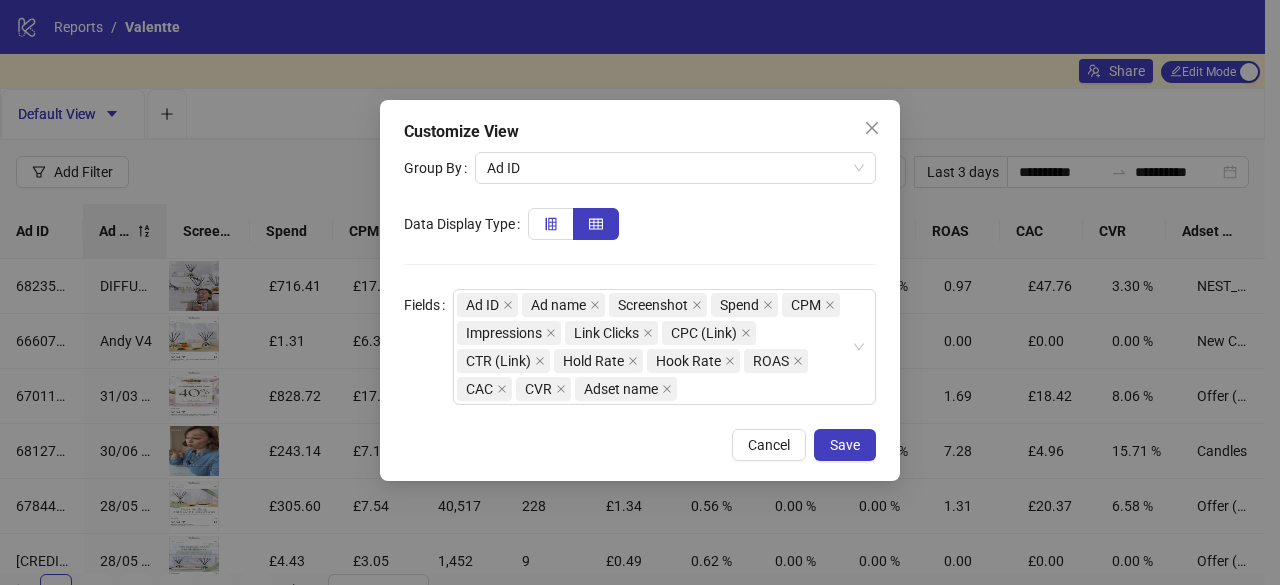 click at bounding box center [551, 224] 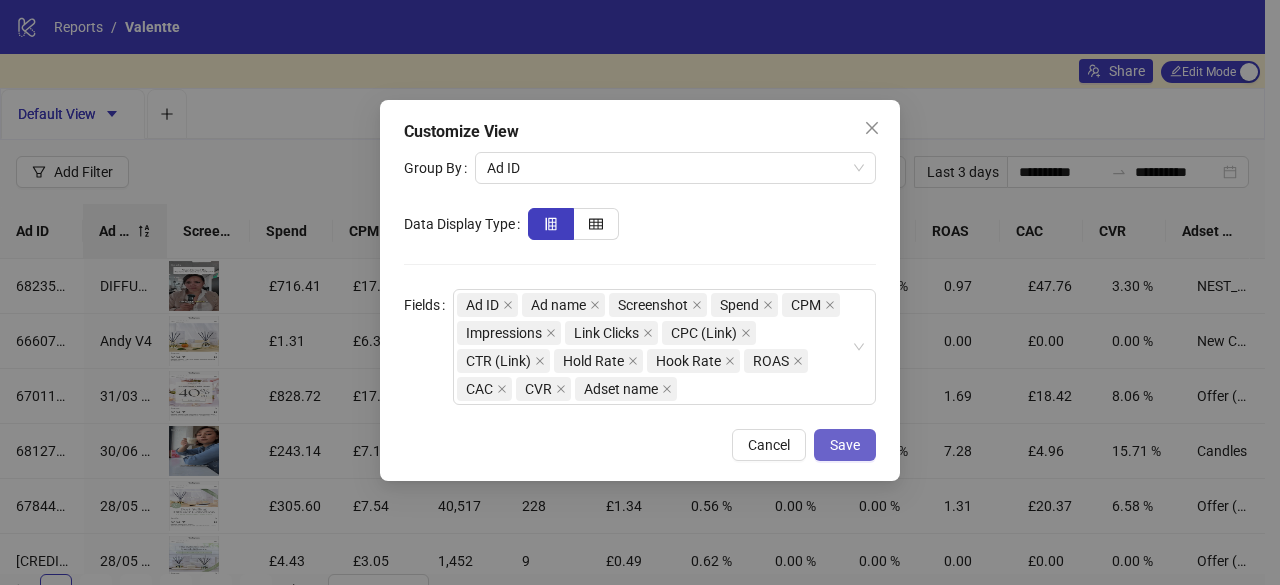 click on "Save" at bounding box center [845, 445] 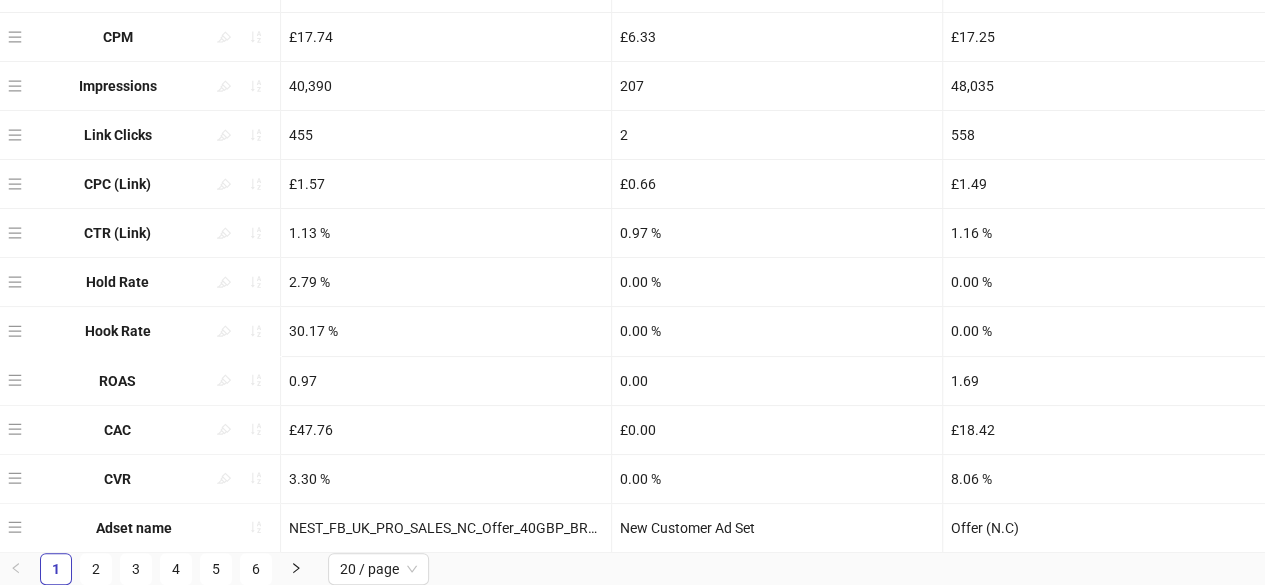 scroll, scrollTop: 395, scrollLeft: 0, axis: vertical 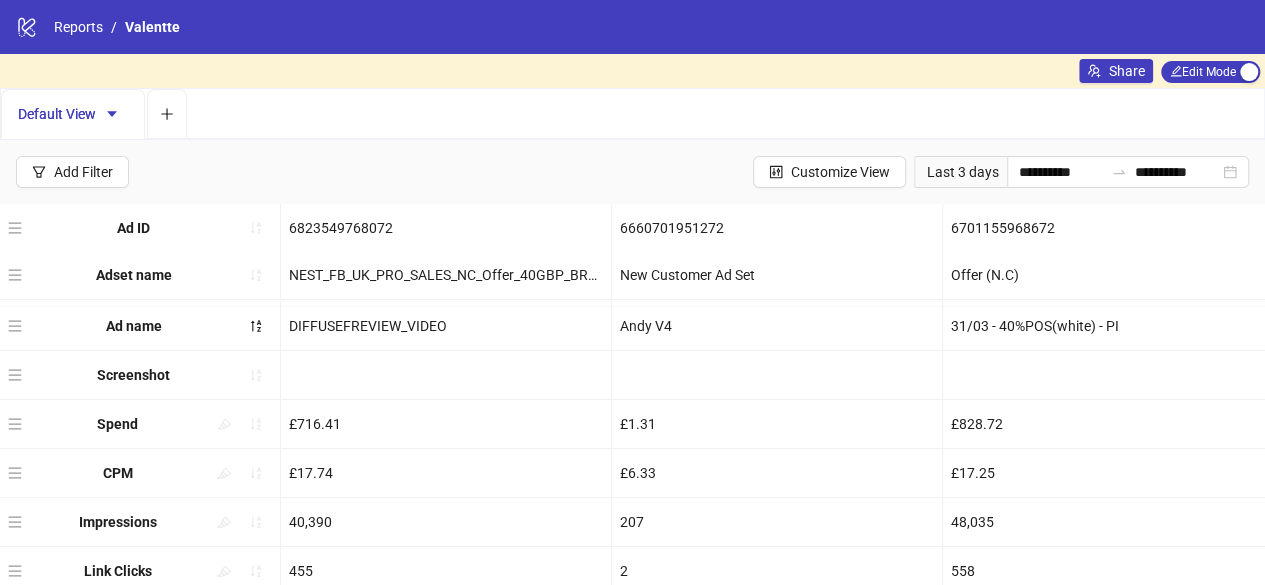 drag, startPoint x: 12, startPoint y: 511, endPoint x: 7, endPoint y: 274, distance: 237.05273 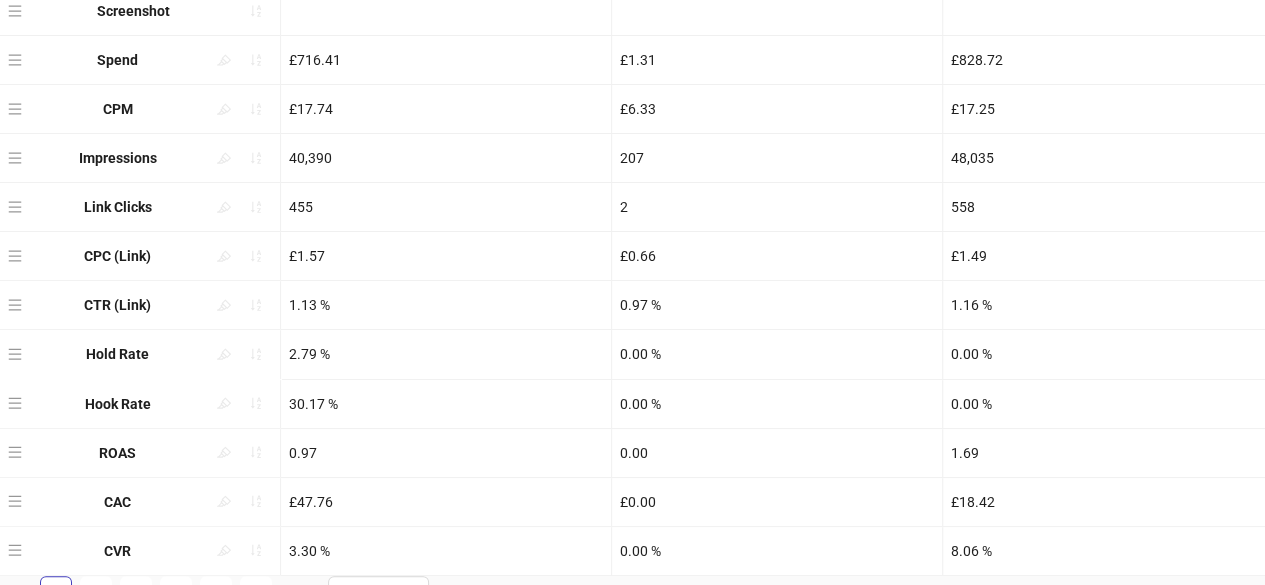 scroll, scrollTop: 395, scrollLeft: 0, axis: vertical 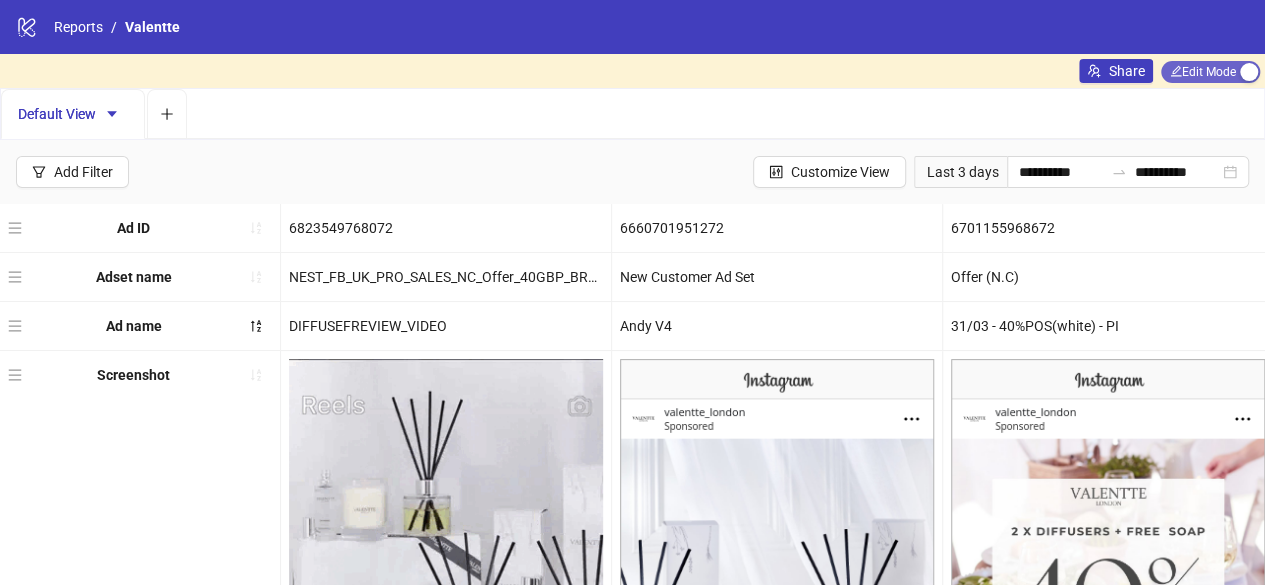 click on "Edit Mode  Edit Mode" at bounding box center (1210, 72) 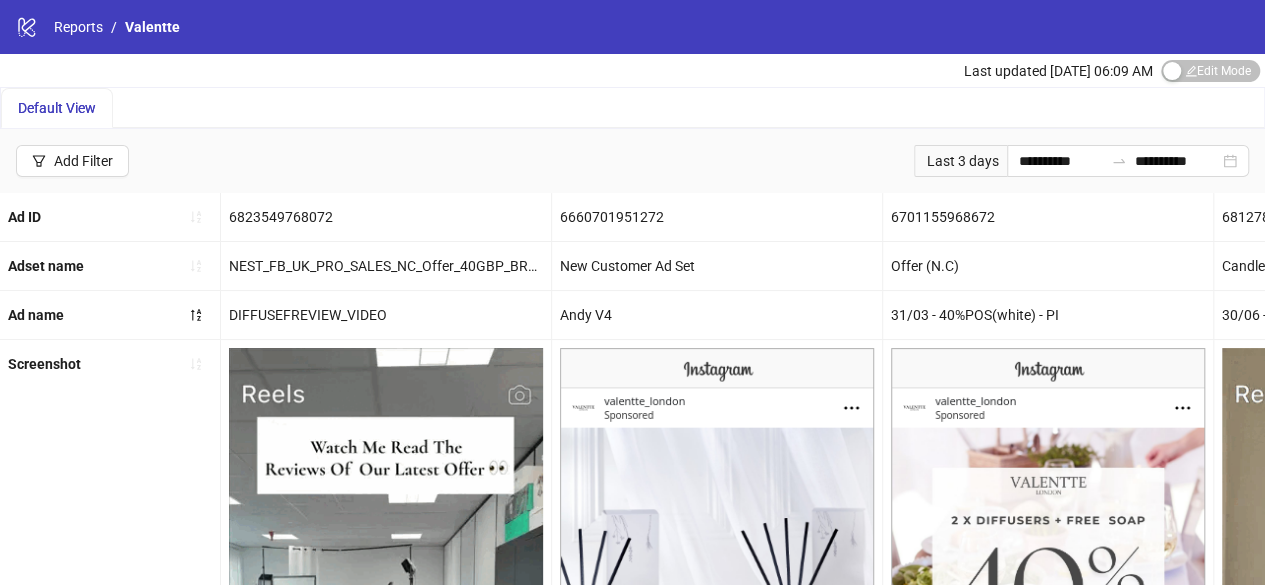 click on "Adset name" at bounding box center [46, 266] 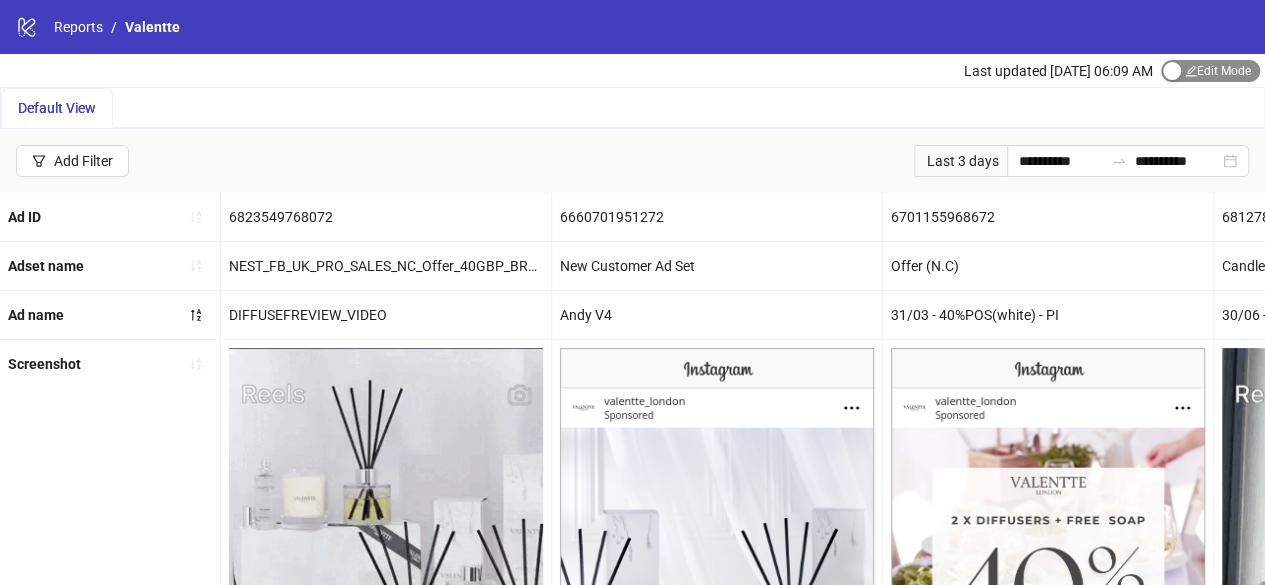click at bounding box center [1172, 71] 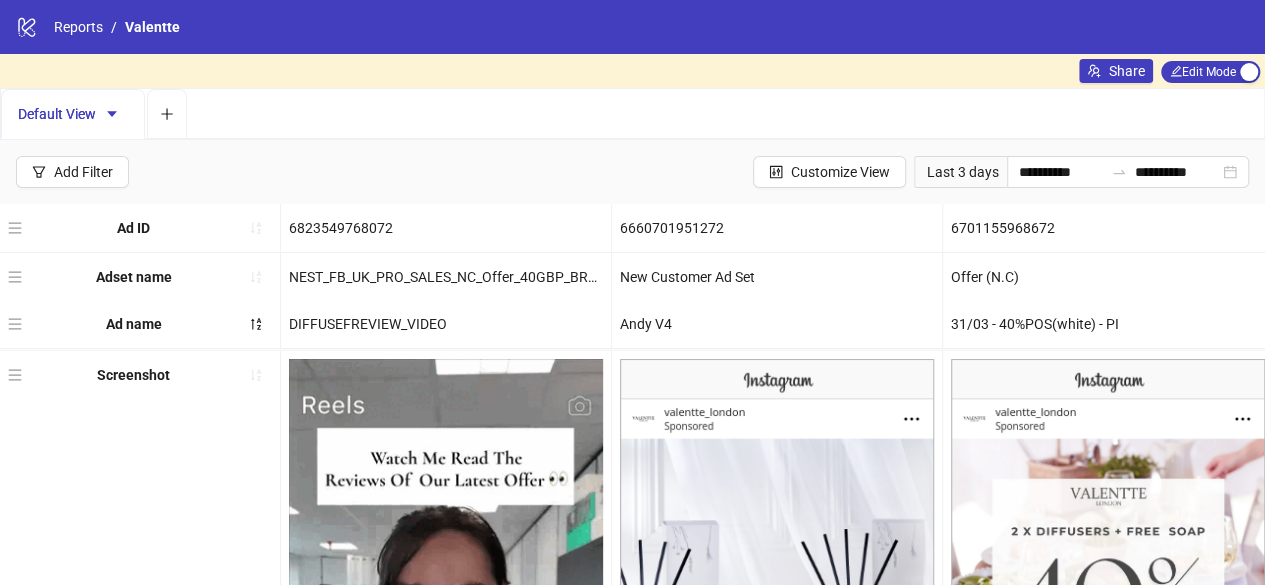 click on "Ad ID 6823549768072 6660701951272 6701155968672 6812789628472 6784426856472 6784437393872 6811125947072 6810994208672 6810993183872 6810991873672 6810991164072 6810989570872 6811040380272 6810417866072 6810420987672 6810420150472 6810419442872 6808718001872 6808820739272 6808824088672 Adset name NEST_FB_UK_PRO_SALES_NC_Offer_40GBP_BROAD_NewCust_A+_ALLG_45-65_17072025 New Customer Ad Set Offer (N.C) Candles Offer (N.C) Offer (N.C) Diffusers Re-Fills Re-Fills Re-Fills Re-Fills Re-Fills Diffusers Candles Candles Candles Candles Diffusers Offer (N.C) Offer (N.C) Ad name DIFFUSEFREVIEW_VIDEO Andy V4 31/03 - 40%POS(white) - PI 30/06 - Dani Candle Ad 28/05 - Green Diffuser Window 28/05 - Green Ad 22 27/06 - Water Lily + Musk Ad 3 (lifestyle) 27/06 - Refill Ad 14 (Lifestyle) 27/06 - Refill Ad 13 (Lifestyle) 27/06 - Refill Ad 12 (Lifestyle) 27/06 - Refill Ad 11 (Lifestyle) 27/06 - Refill Ad 10 (lifestyle) 27/06 - Dani Video Psychological 26/06 - Candle Ad 9 (Emotional) 26/06 - Candle Ad 12 (Emotional) Screenshot Spend" at bounding box center [632, 835] 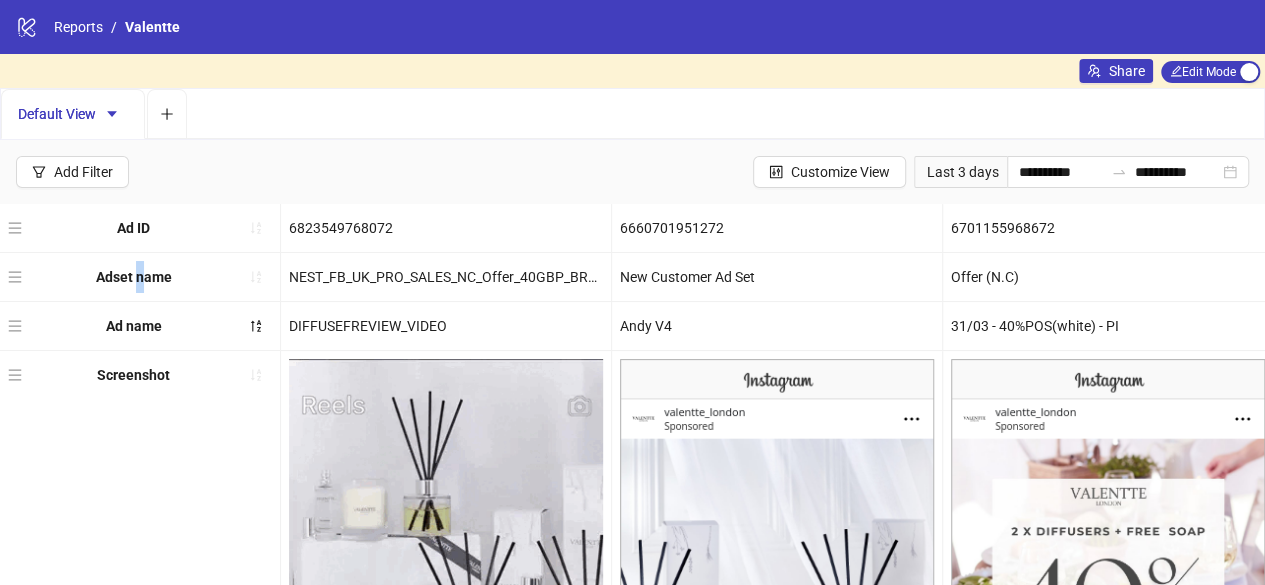 click on "Adset name" at bounding box center (134, 277) 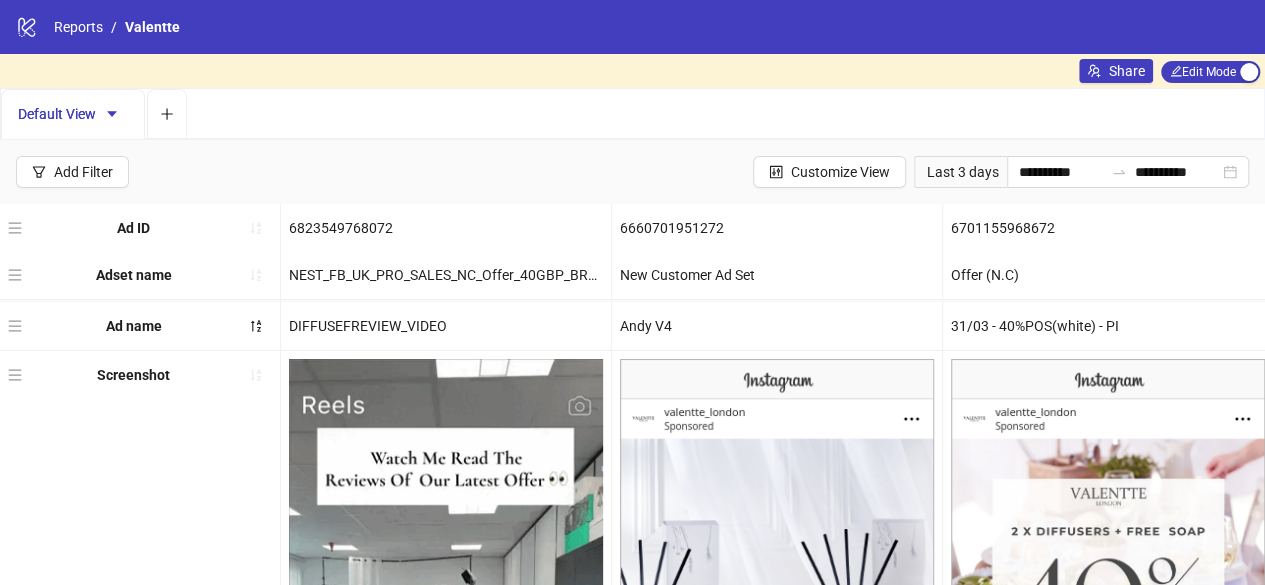 drag, startPoint x: 12, startPoint y: 276, endPoint x: 0, endPoint y: 276, distance: 12 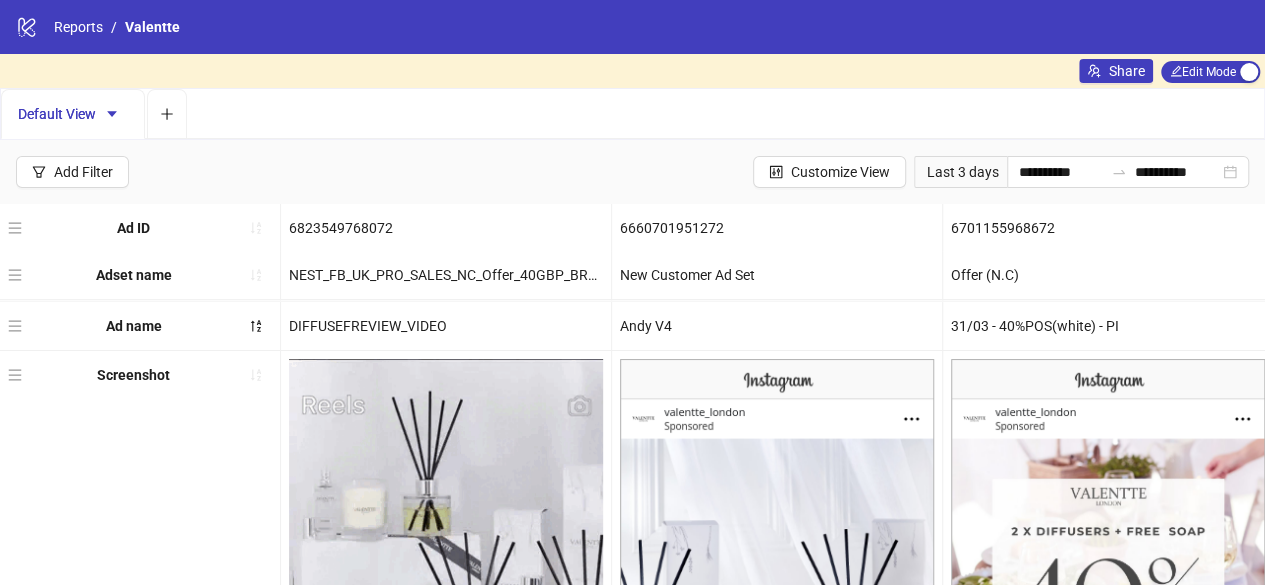 click on "Ad ID 6823549768072 6660701951272 6701155968672 6812789628472 6784426856472 6784437393872 6811125947072 6810994208672 6810993183872 6810991873672 6810991164072 6810989570872 6811040380272 6810417866072 6810420987672 6810420150472 6810419442872 6808718001872 6808820739272 6808824088672 Adset name NEST_FB_UK_PRO_SALES_NC_Offer_40GBP_BROAD_NewCust_A+_ALLG_45-65_17072025 New Customer Ad Set Offer (N.C) Candles Offer (N.C) Offer (N.C) Diffusers Re-Fills Re-Fills Re-Fills Re-Fills Re-Fills Diffusers Candles Candles Candles Candles Diffusers Offer (N.C) Offer (N.C) Ad name DIFFUSEFREVIEW_VIDEO Andy V4 31/03 - 40%POS(white) - PI 30/06 - Dani Candle Ad 28/05 - Green Diffuser Window 28/05 - Green Ad 22 27/06 - Water Lily + Musk Ad 3 (lifestyle) 27/06 - Refill Ad 14 (Lifestyle) 27/06 - Refill Ad 13 (Lifestyle) 27/06 - Refill Ad 12 (Lifestyle) 27/06 - Refill Ad 11 (Lifestyle) 27/06 - Refill Ad 10 (lifestyle) 27/06 - Dani Video Psychological 26/06 - Candle Ad 9 (Emotional) 26/06 - Candle Ad 12 (Emotional) Screenshot Spend" at bounding box center (632, 835) 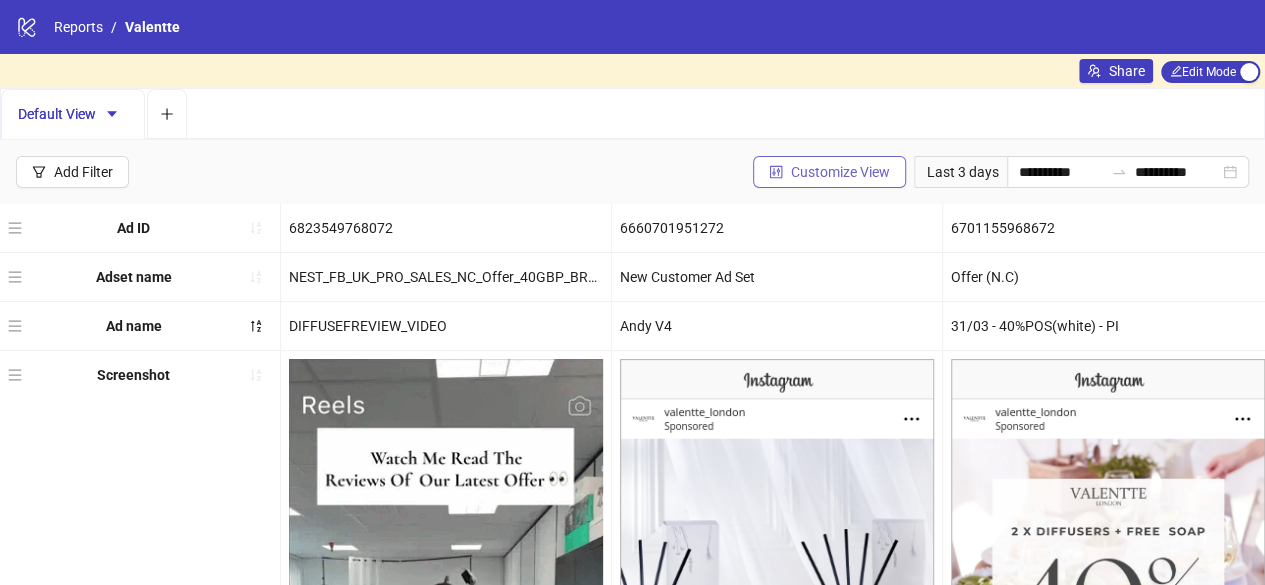 click on "Customize View" at bounding box center [840, 172] 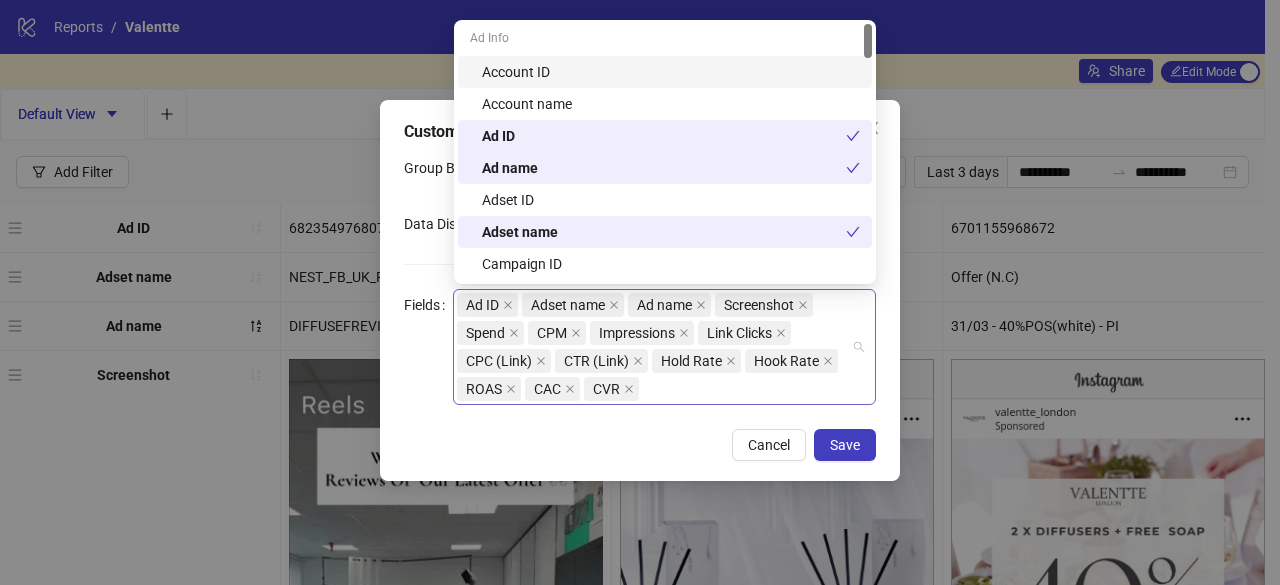 click on "Ad ID Adset name Ad name Screenshot Spend CPM Impressions Link Clicks CPC (Link) CTR (Link) Hold Rate Hook Rate ROAS CAC CVR" at bounding box center (654, 347) 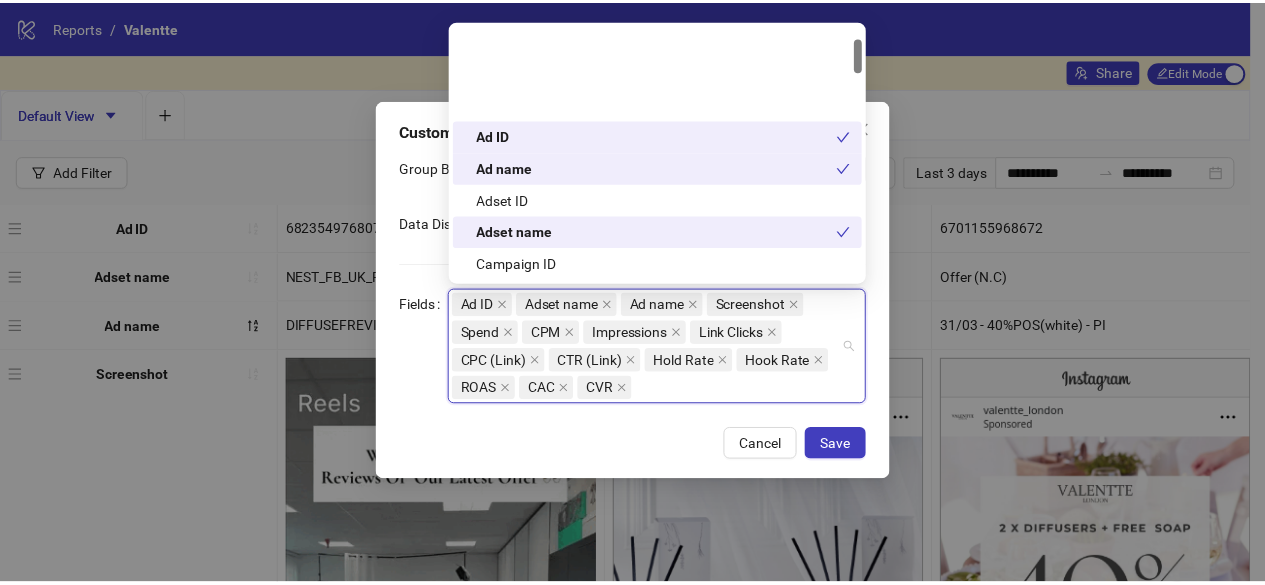 scroll, scrollTop: 100, scrollLeft: 0, axis: vertical 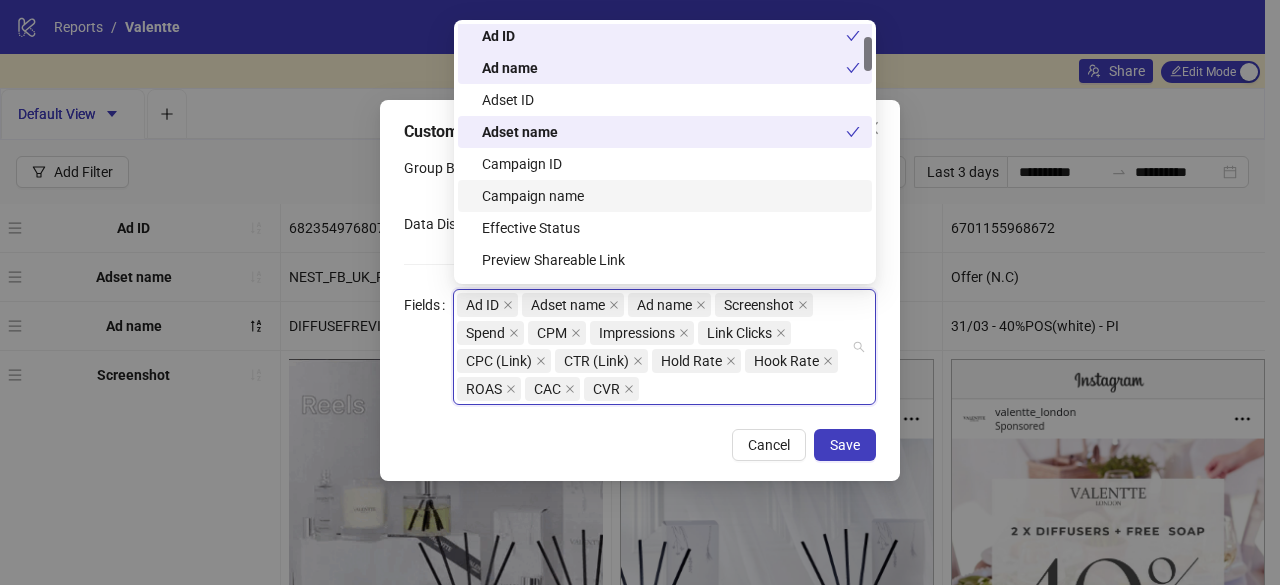 click on "Campaign name" at bounding box center (671, 196) 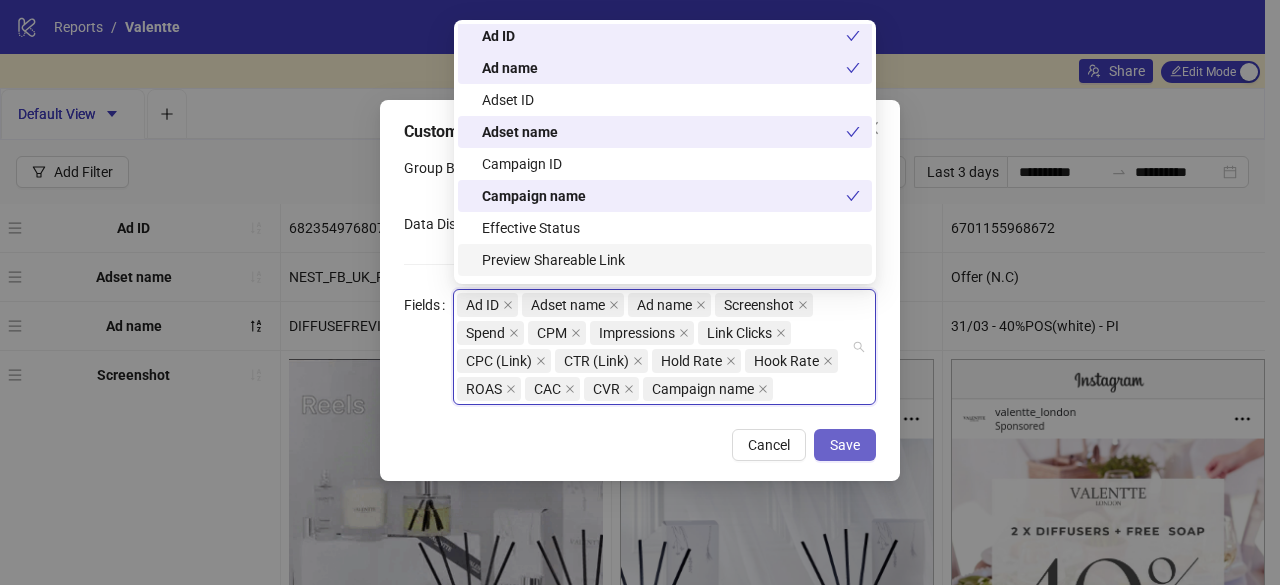click on "Save" at bounding box center (845, 445) 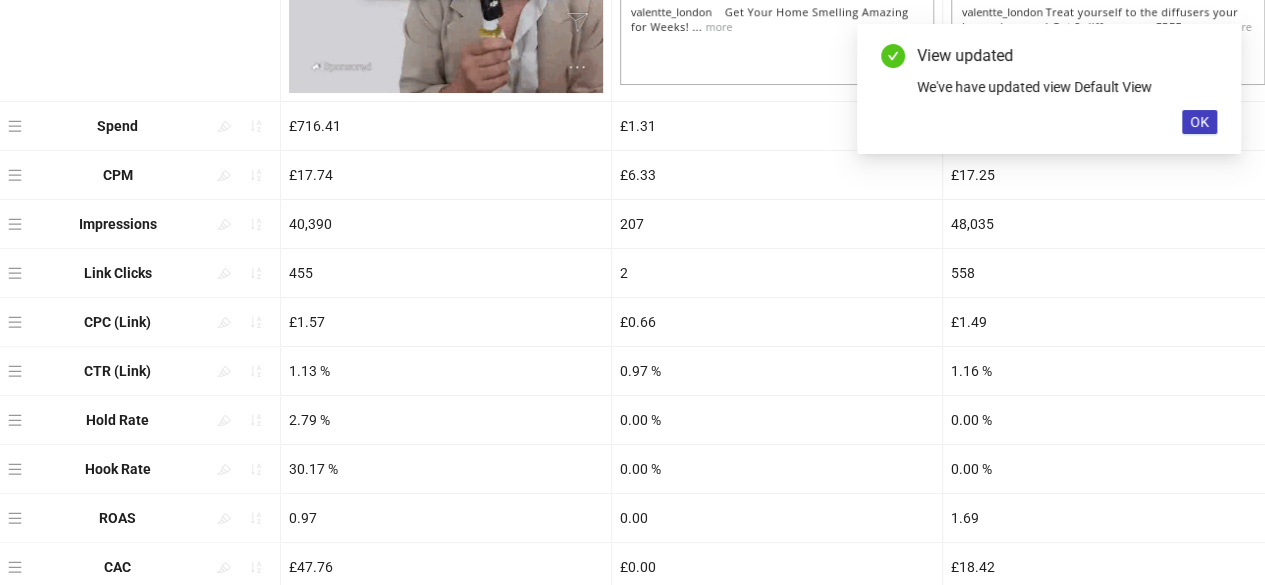 scroll, scrollTop: 444, scrollLeft: 0, axis: vertical 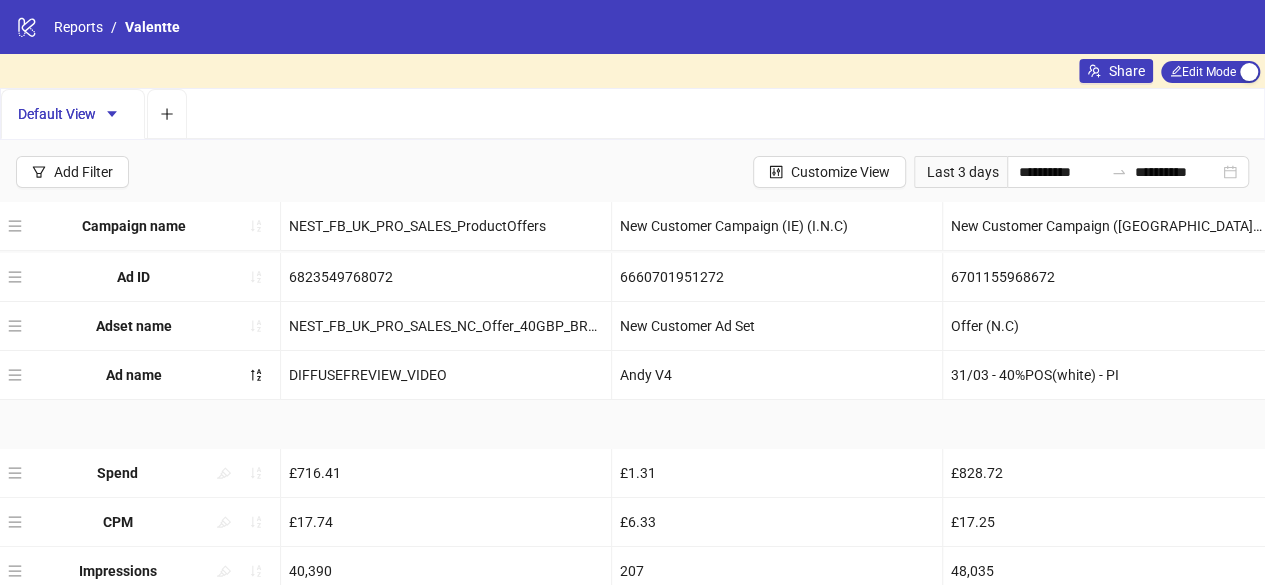 drag, startPoint x: 16, startPoint y: 512, endPoint x: 36, endPoint y: 235, distance: 277.72107 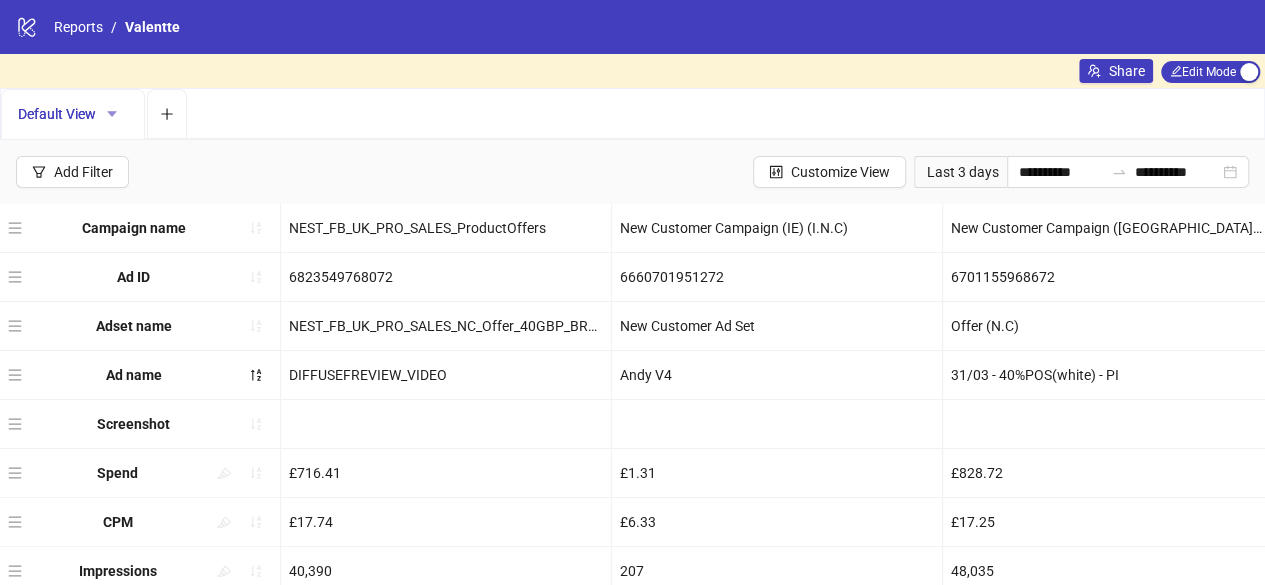 click at bounding box center [112, 114] 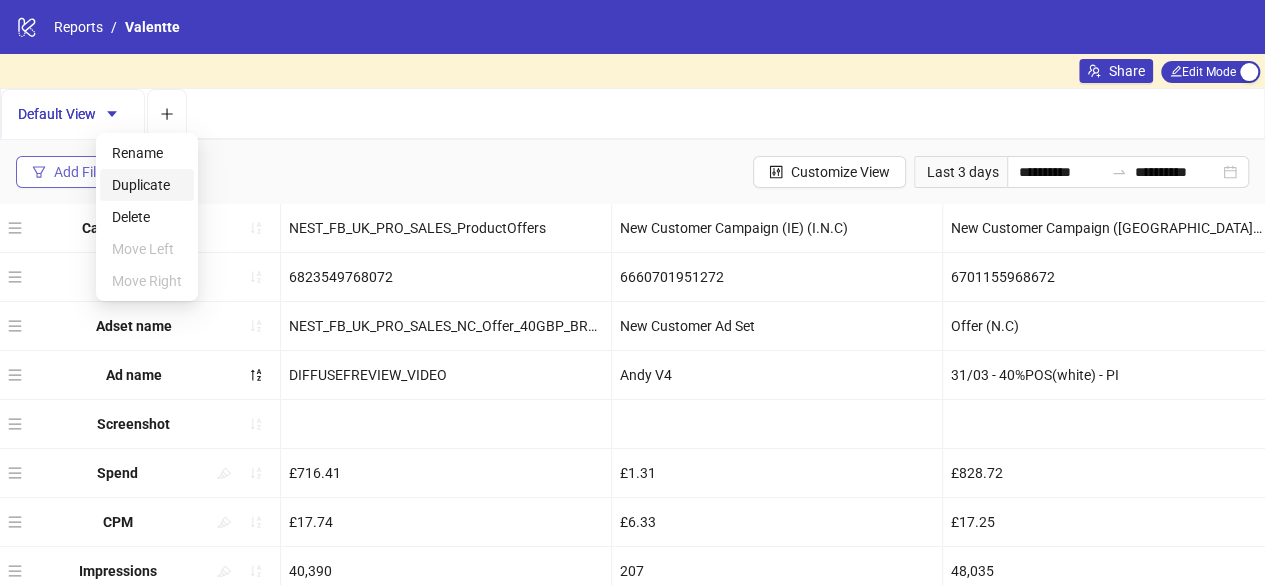 click on "Duplicate" at bounding box center [147, 185] 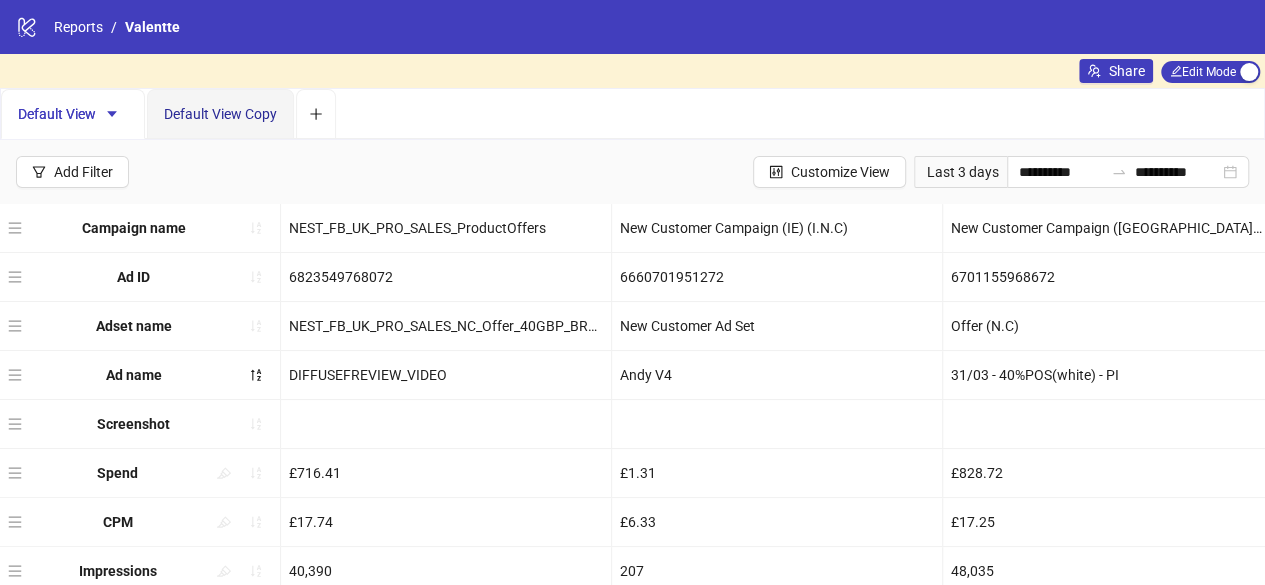 click on "Default View Copy" at bounding box center [220, 114] 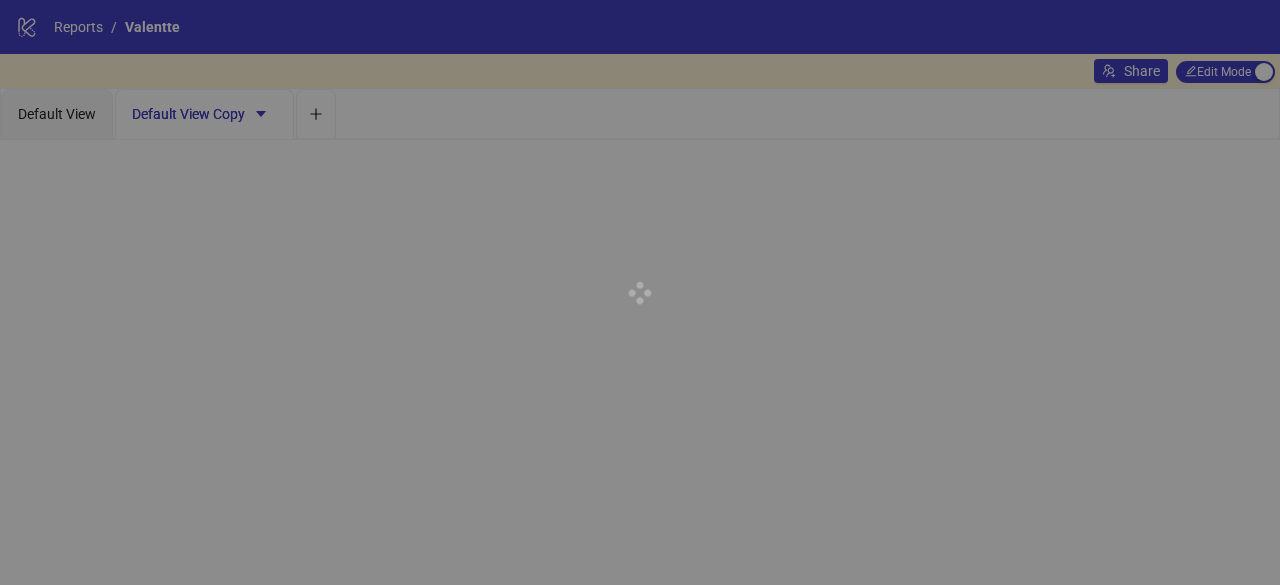 click at bounding box center [640, 292] 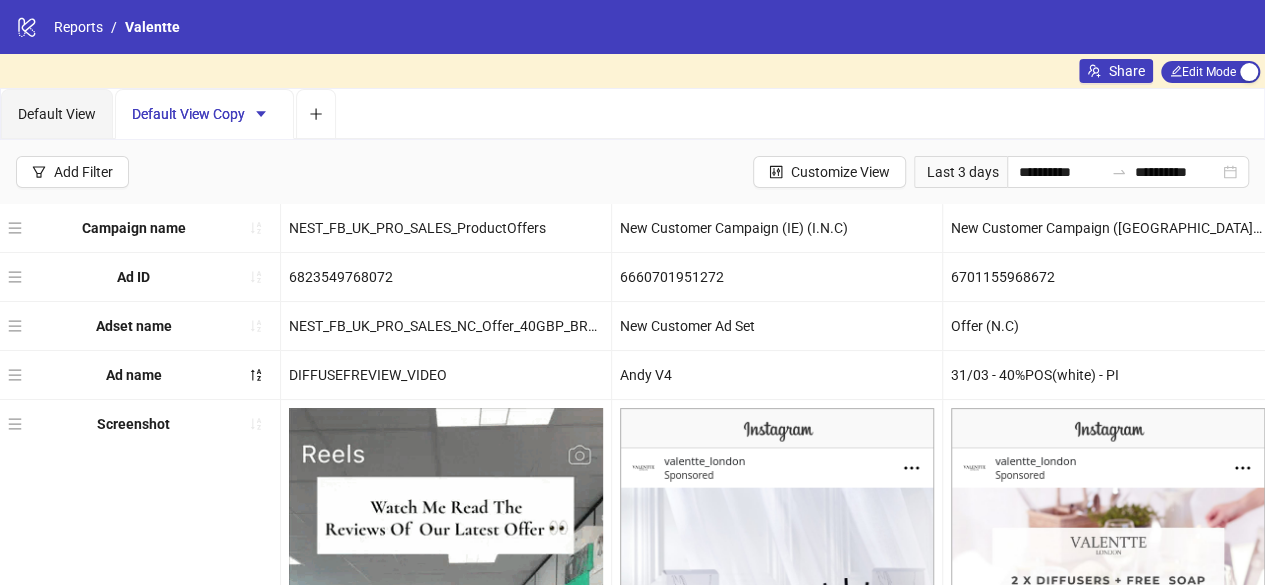 click on "Default View Copy" at bounding box center (204, 114) 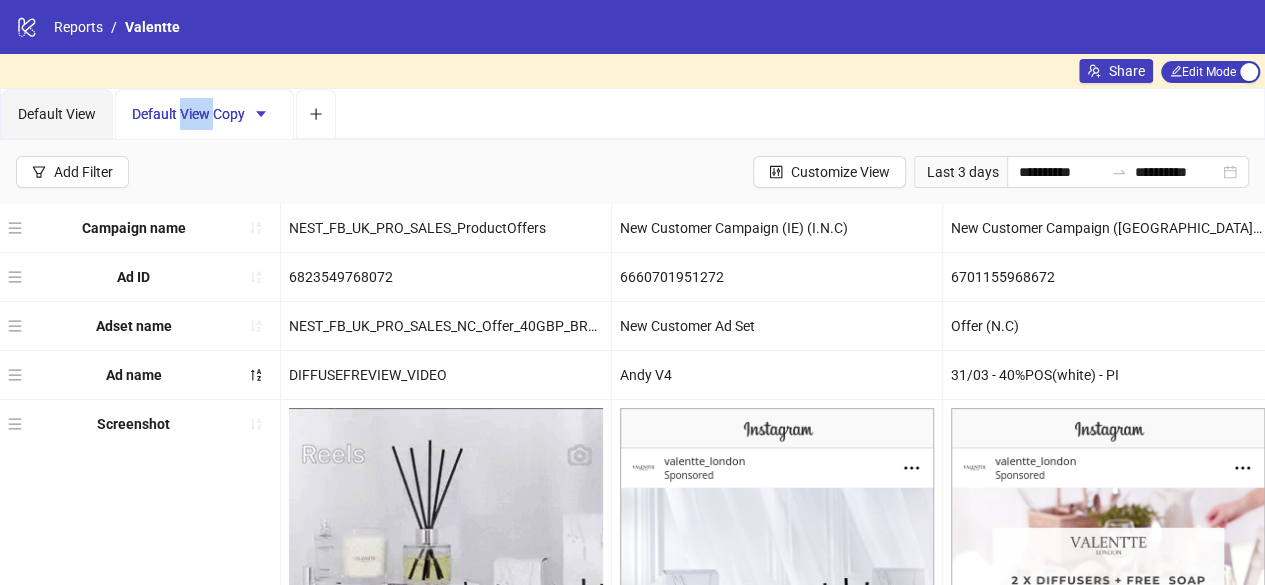 click on "Default View Copy" at bounding box center (204, 114) 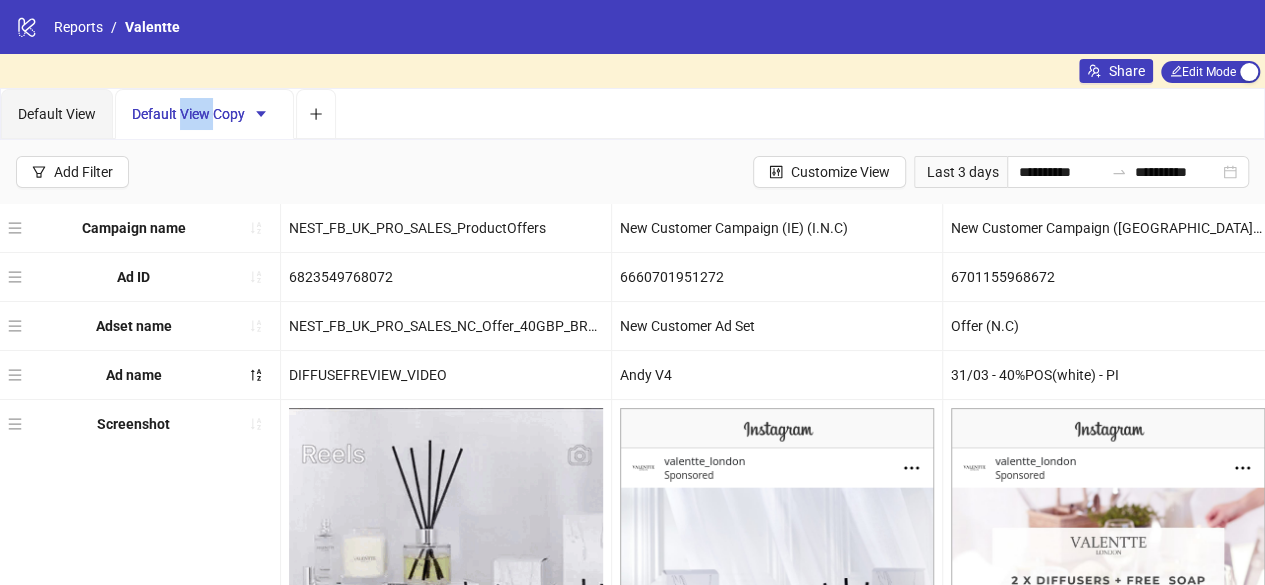 click on "Default View Copy" at bounding box center [204, 114] 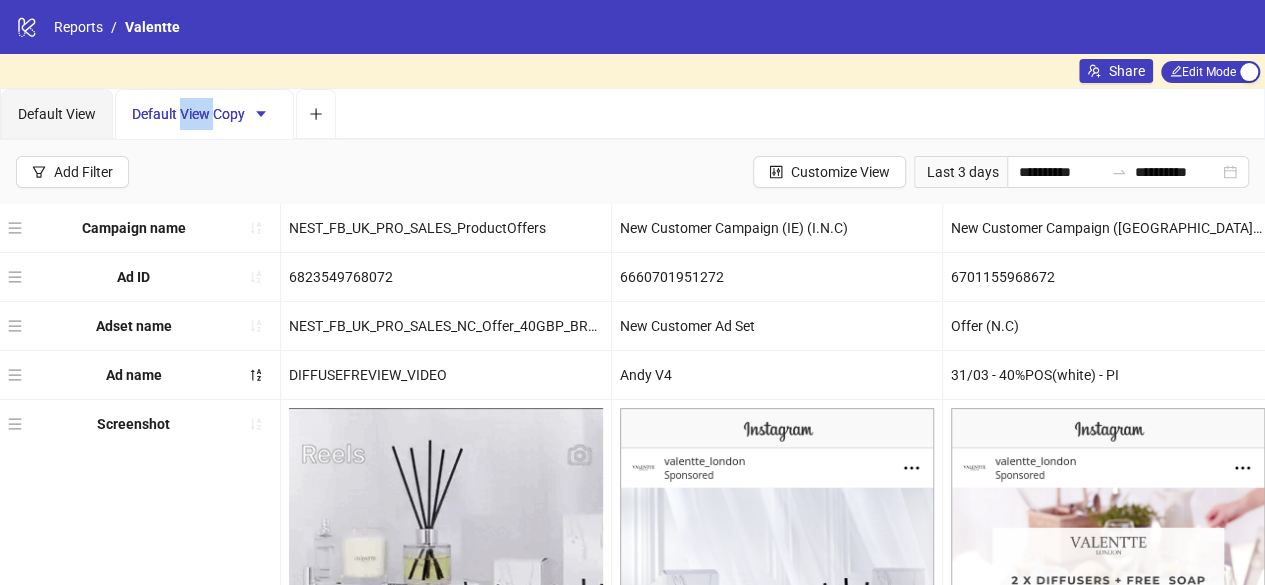 click on "Default View Copy" at bounding box center [204, 114] 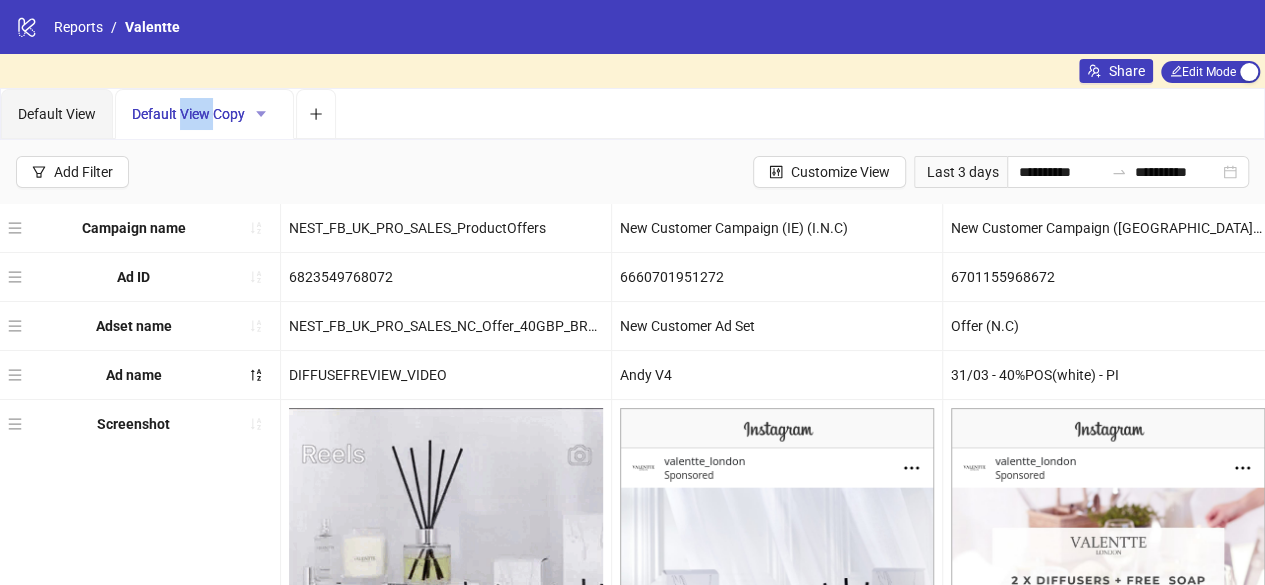 click at bounding box center (261, 114) 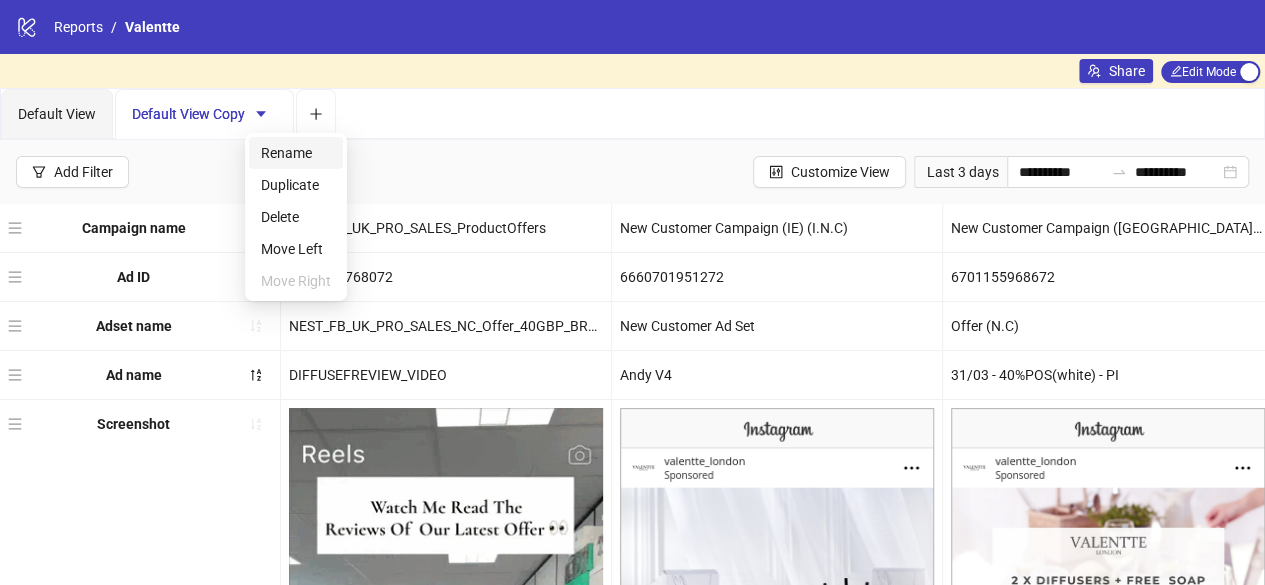 click on "Rename" at bounding box center (296, 153) 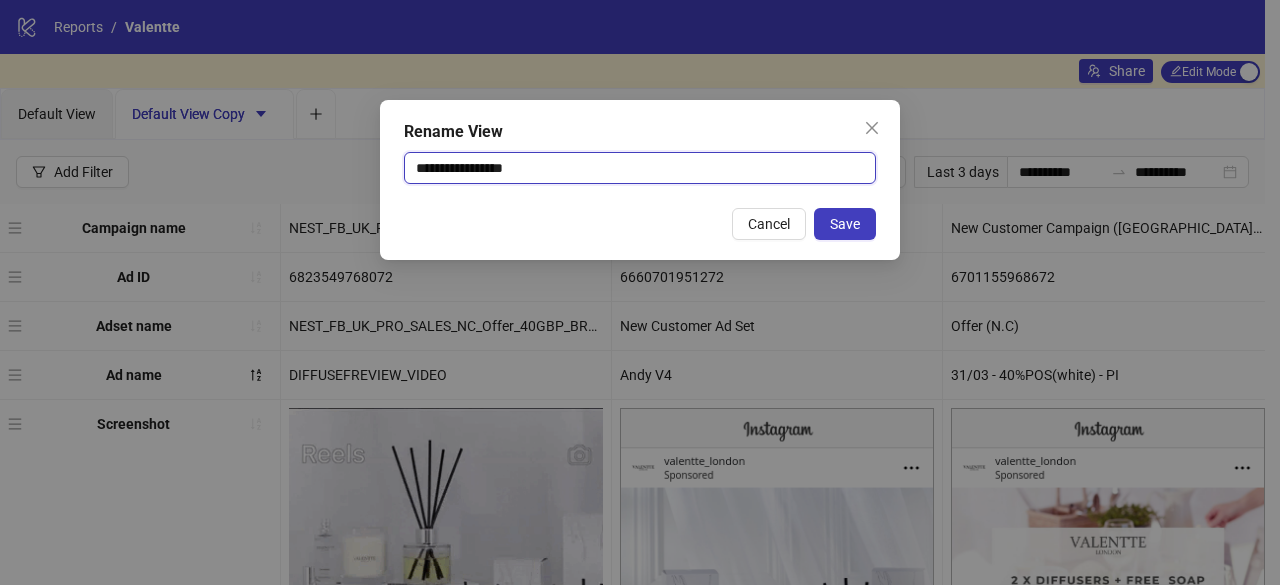click on "**********" at bounding box center [640, 168] 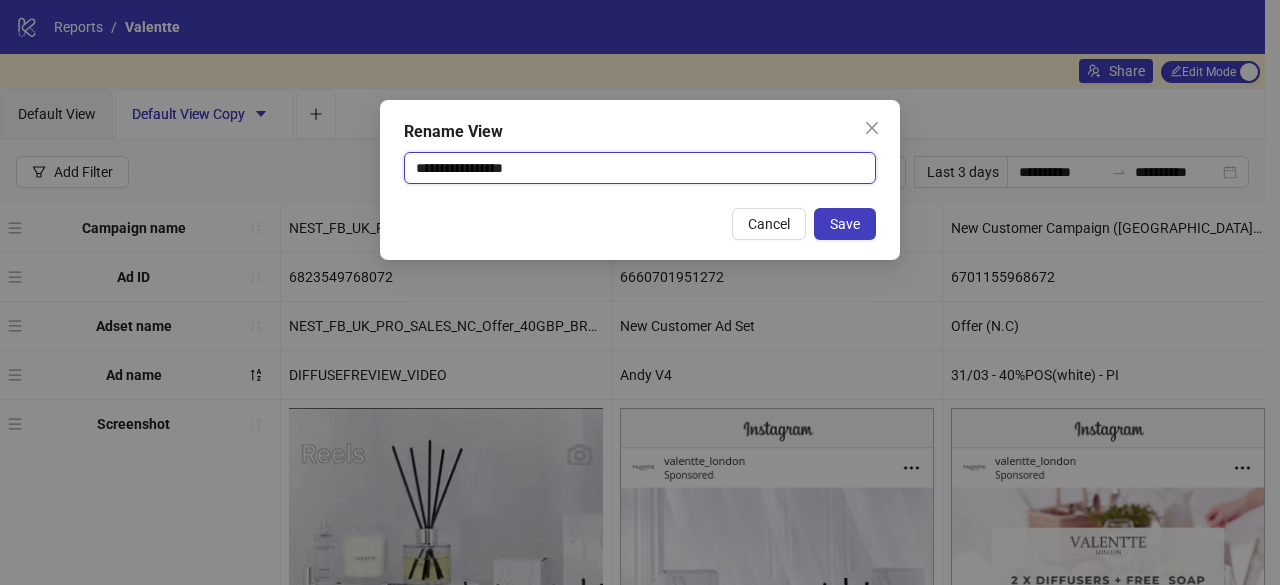 click on "**********" at bounding box center (640, 168) 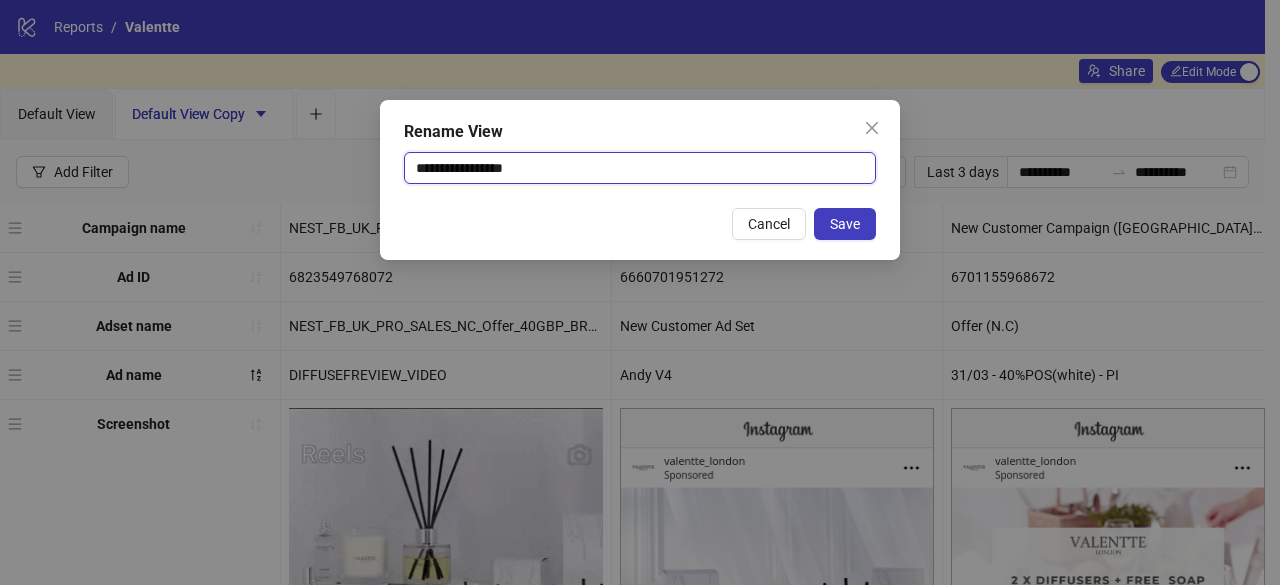 click on "**********" at bounding box center (640, 168) 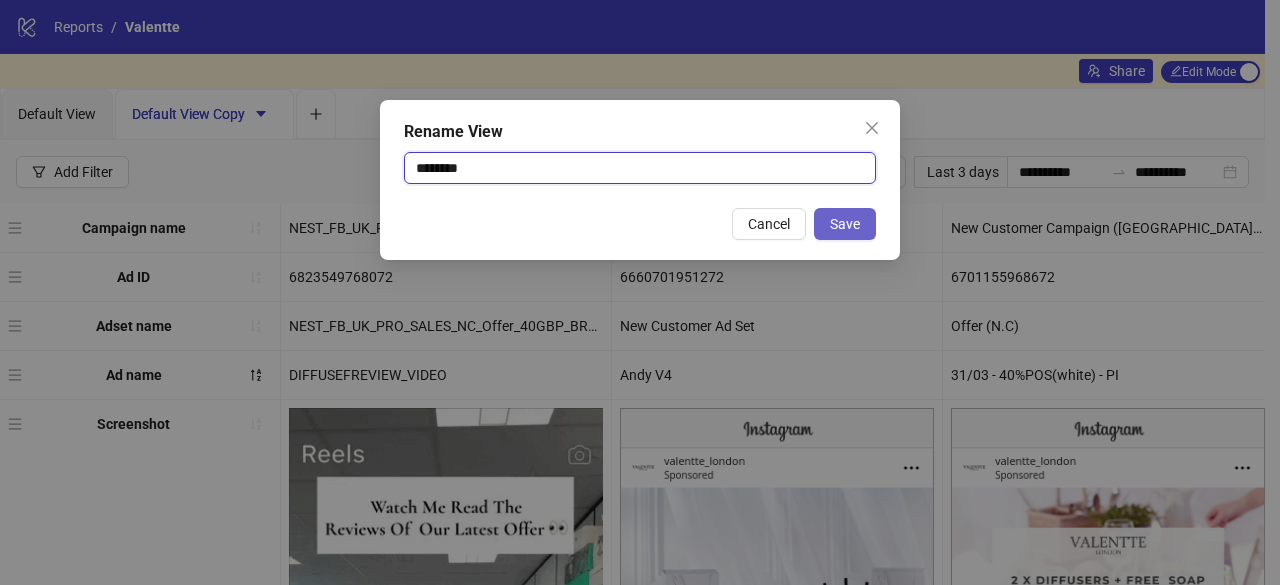 type on "********" 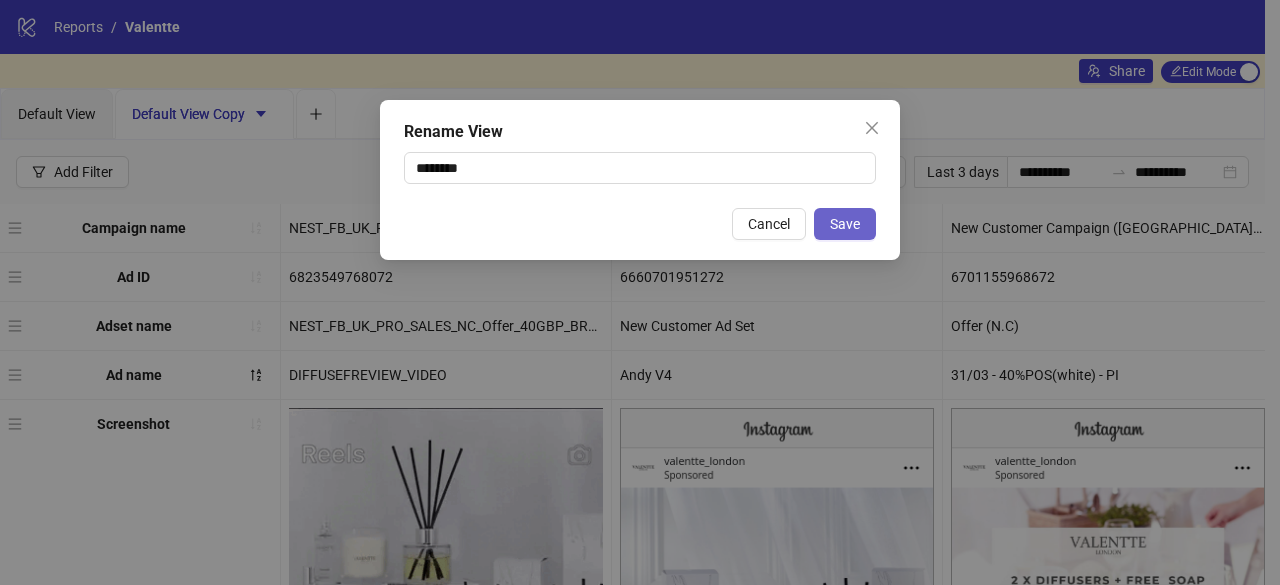 click on "Save" at bounding box center (845, 224) 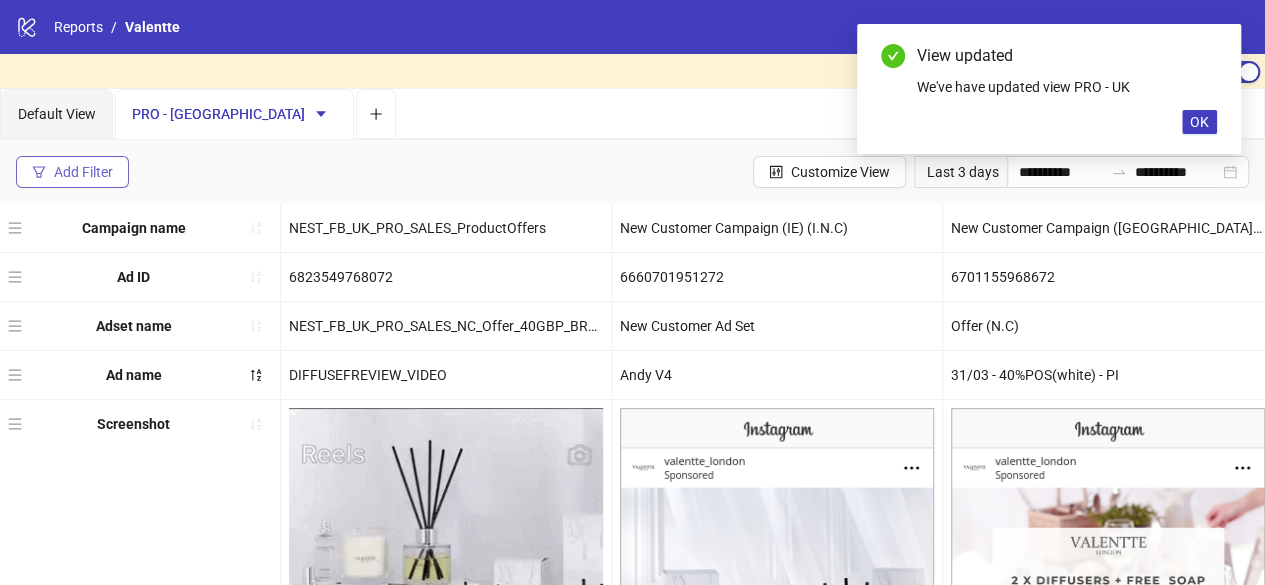 click on "Add Filter" at bounding box center (83, 172) 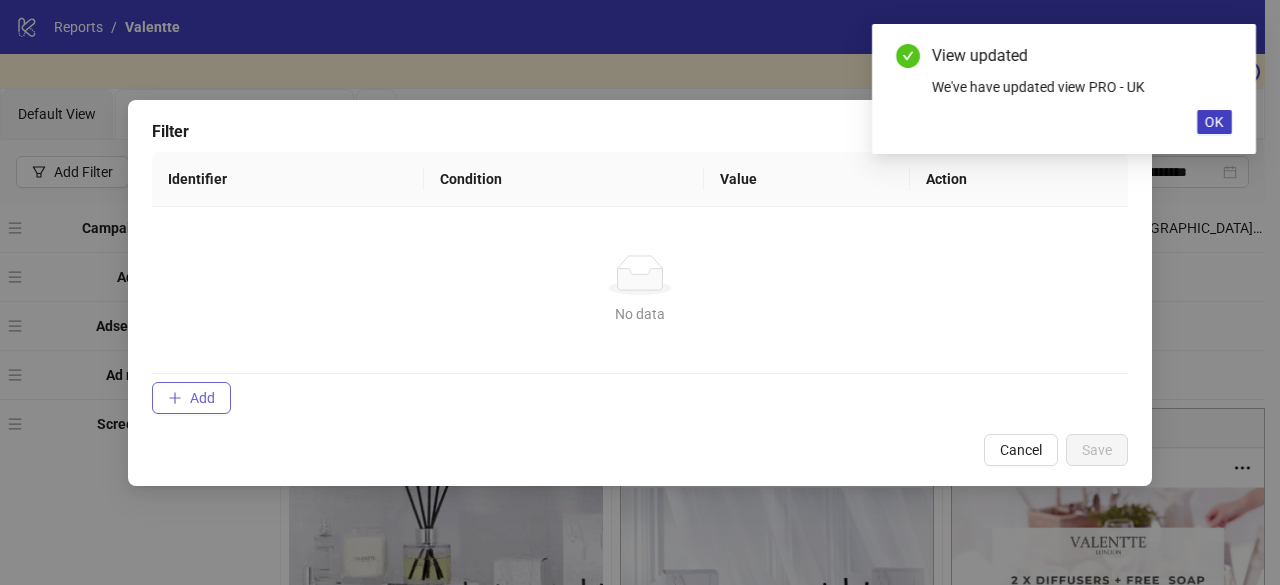 click on "Add" at bounding box center (191, 398) 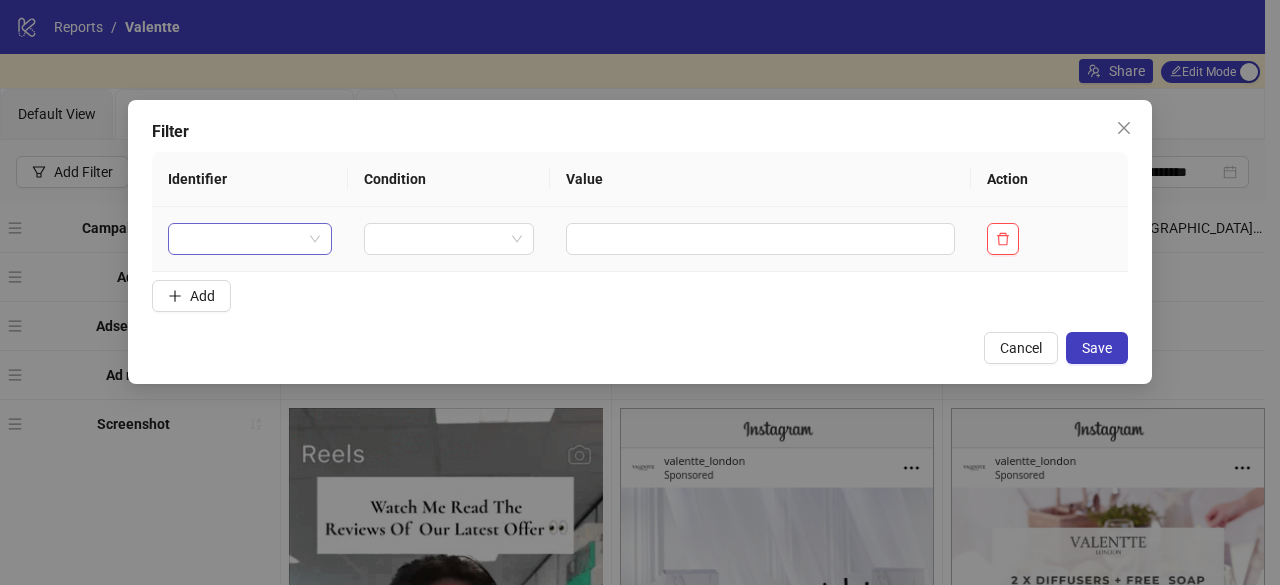 click at bounding box center (241, 239) 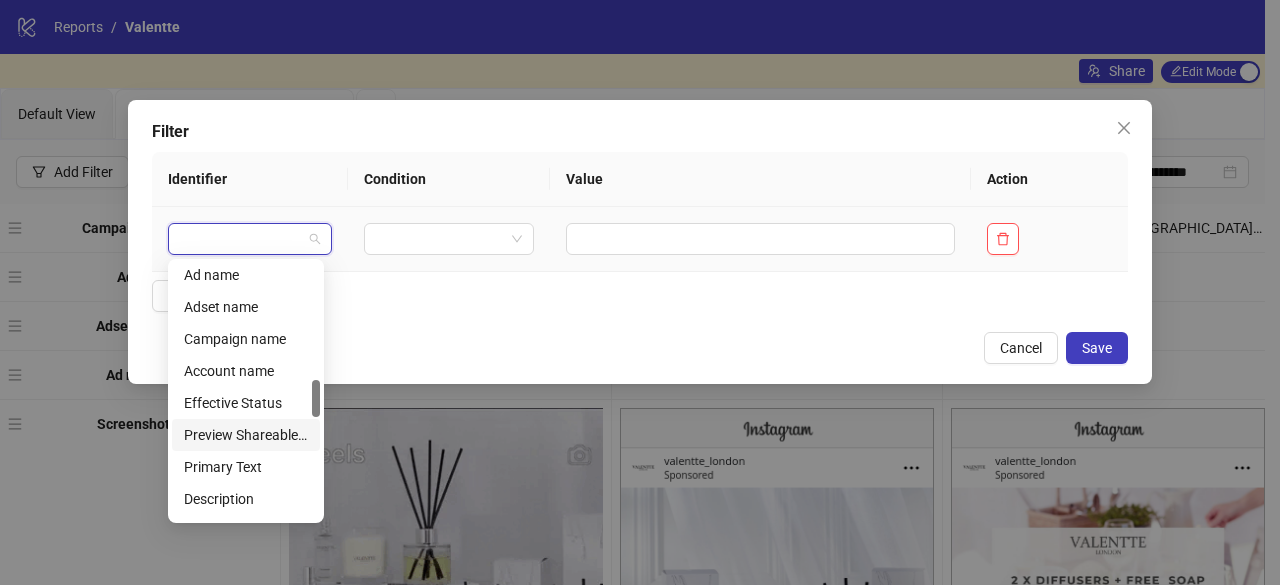 scroll, scrollTop: 704, scrollLeft: 0, axis: vertical 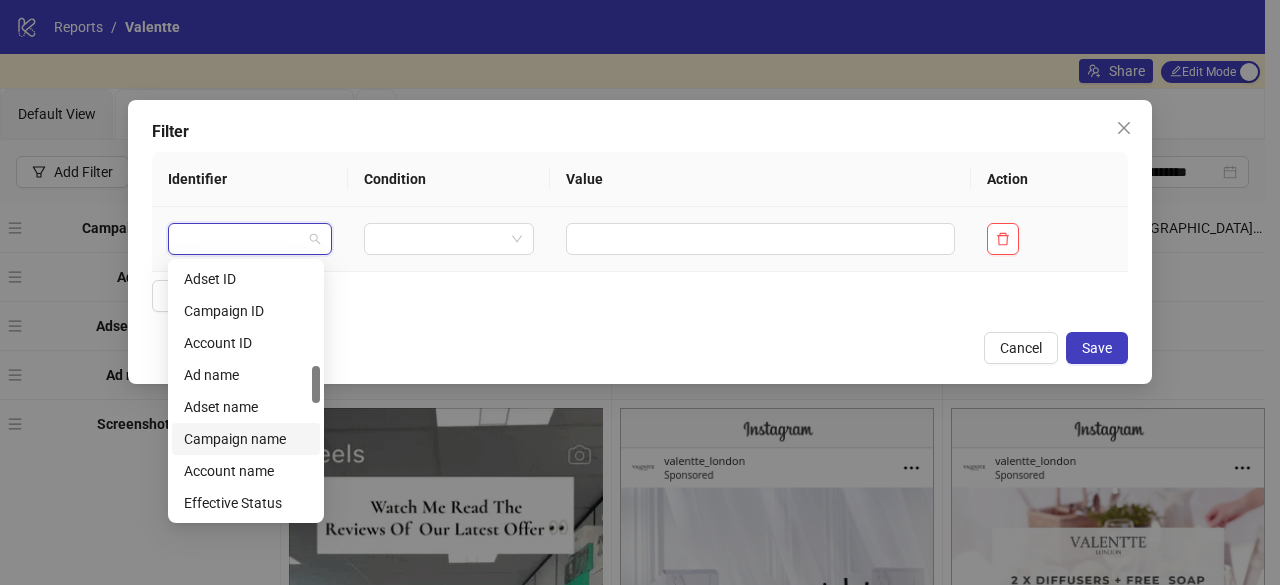 click on "Campaign name" at bounding box center (246, 439) 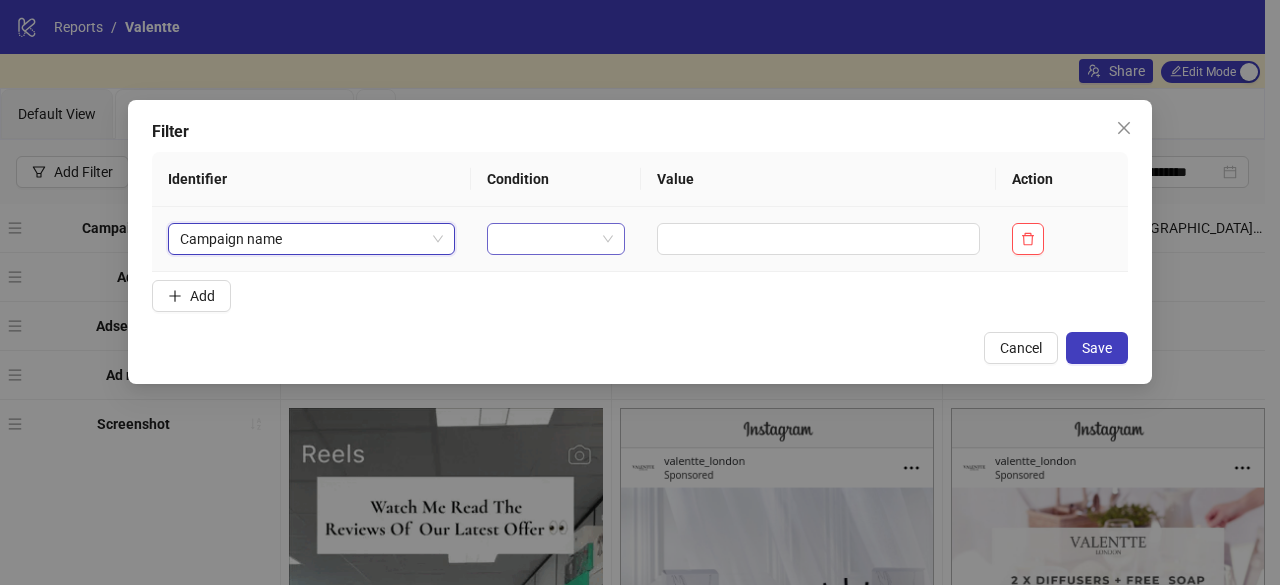 click at bounding box center (547, 239) 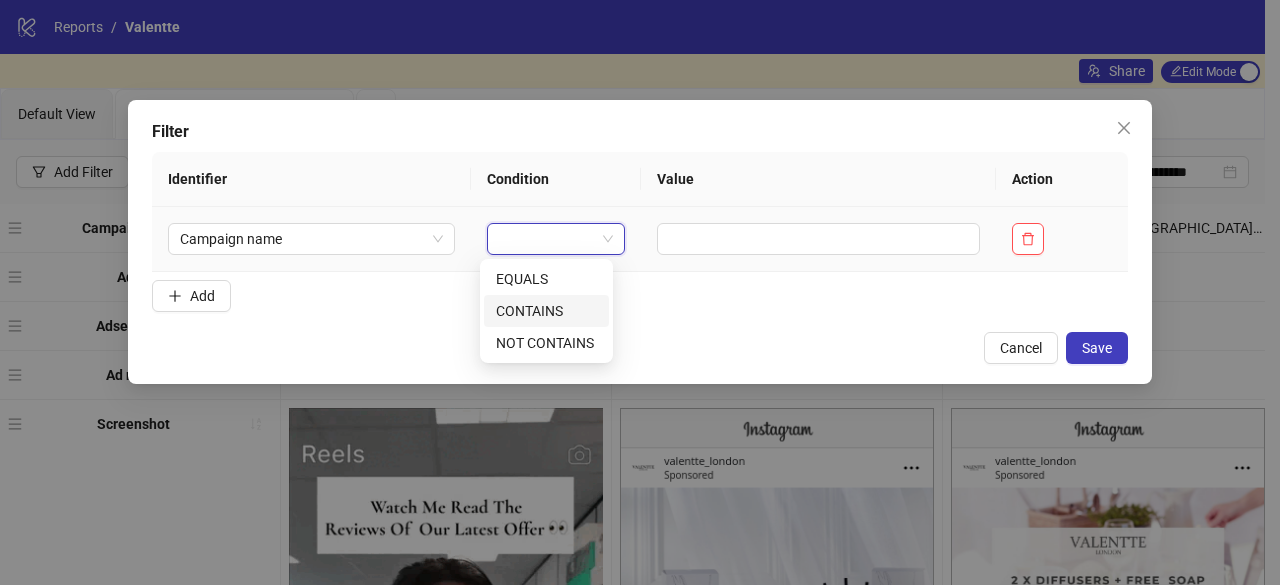 click on "CONTAINS" at bounding box center (546, 311) 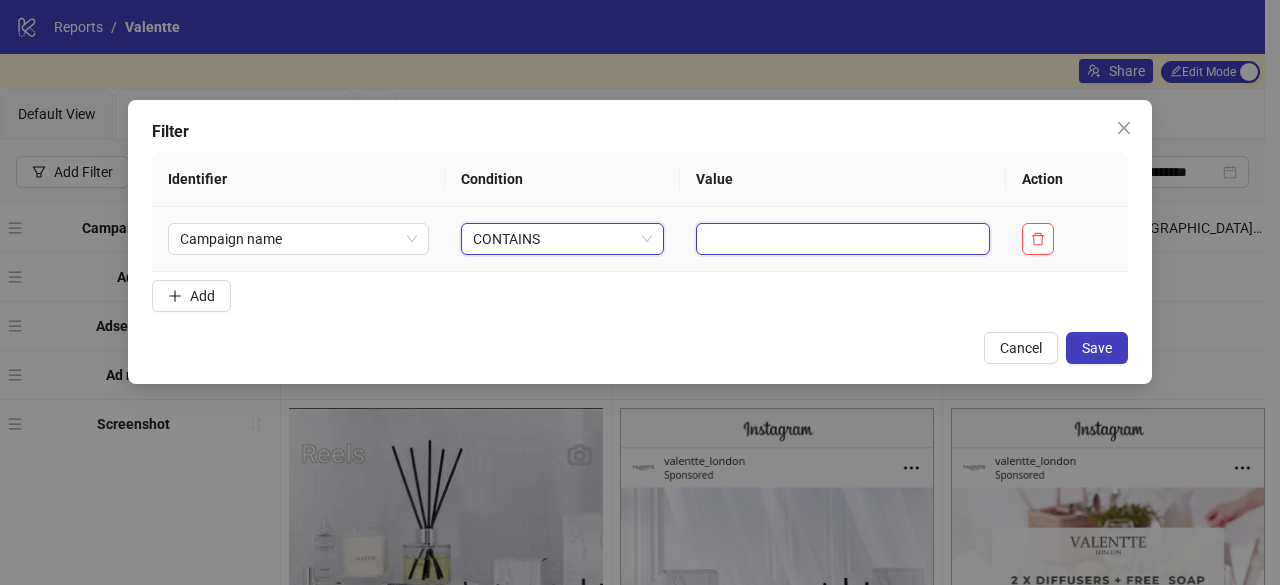 click at bounding box center (843, 239) 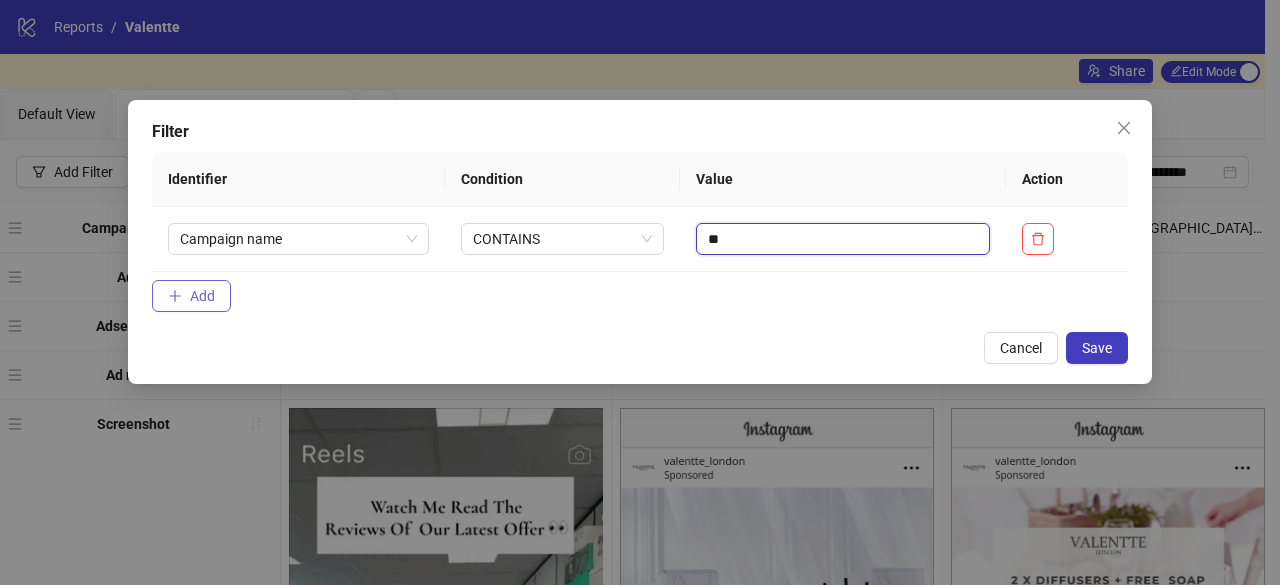 type on "**" 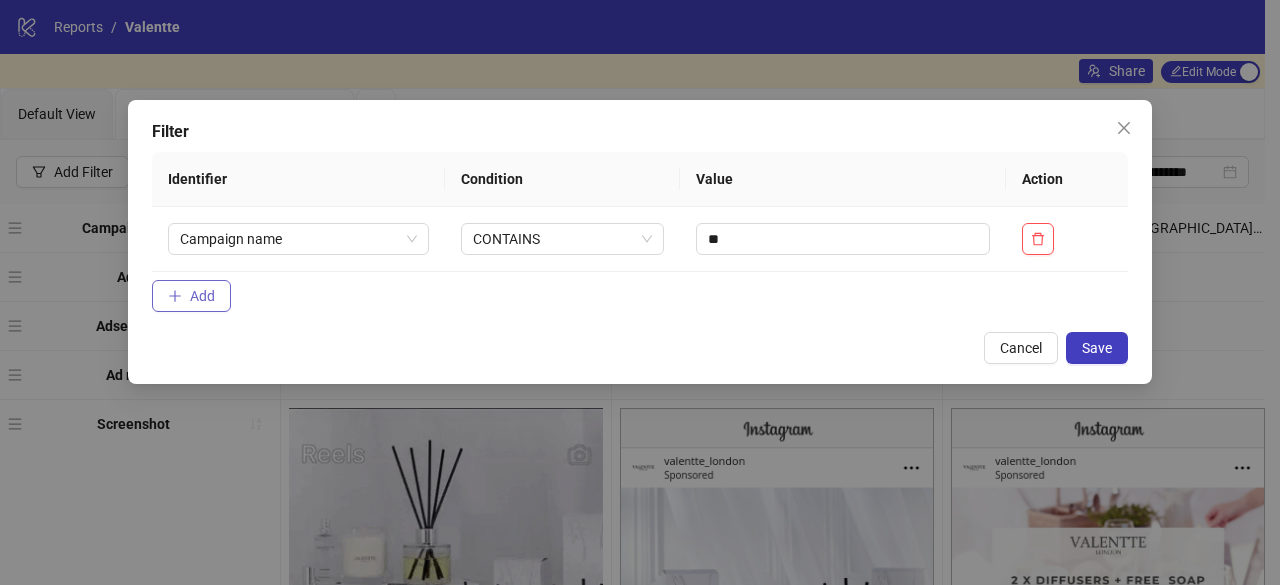 click 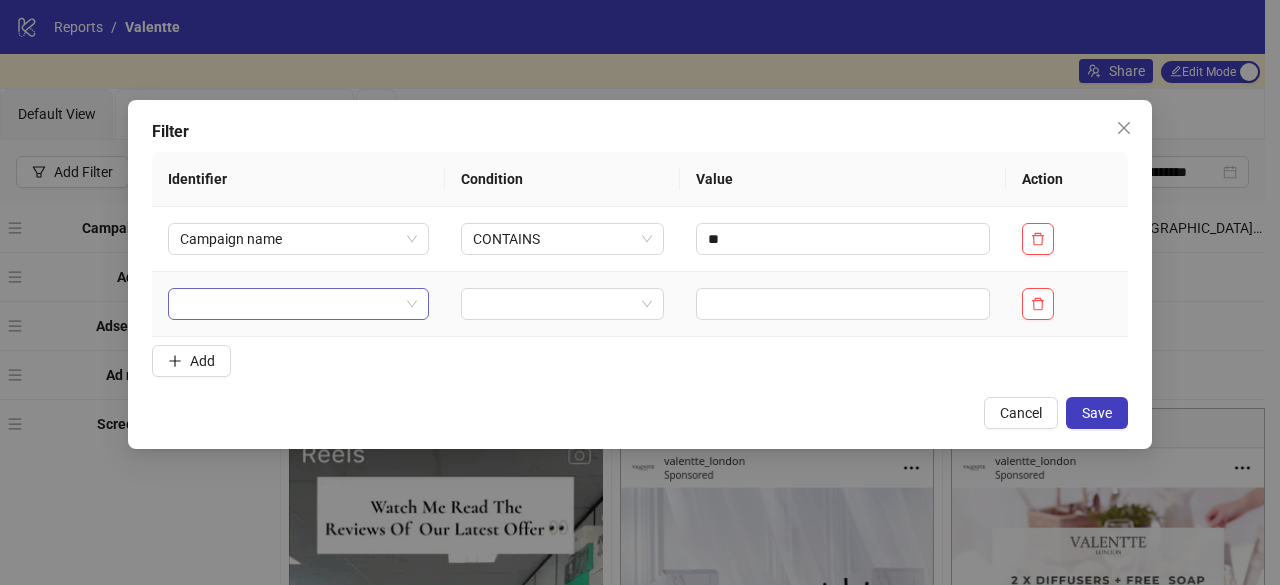 click at bounding box center [289, 304] 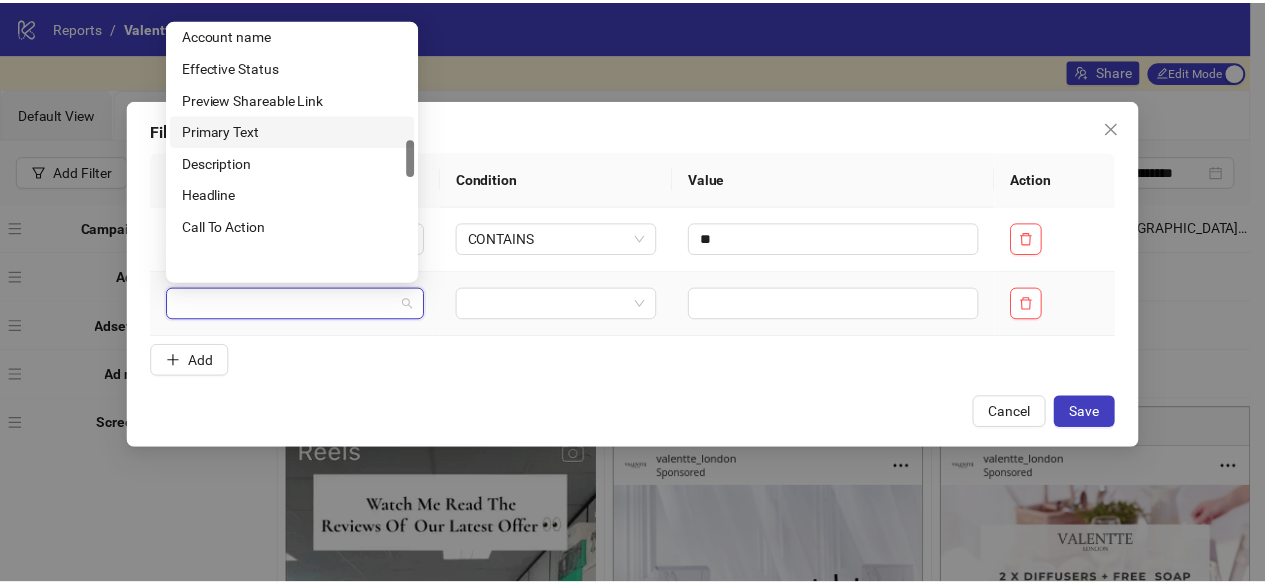 scroll, scrollTop: 800, scrollLeft: 0, axis: vertical 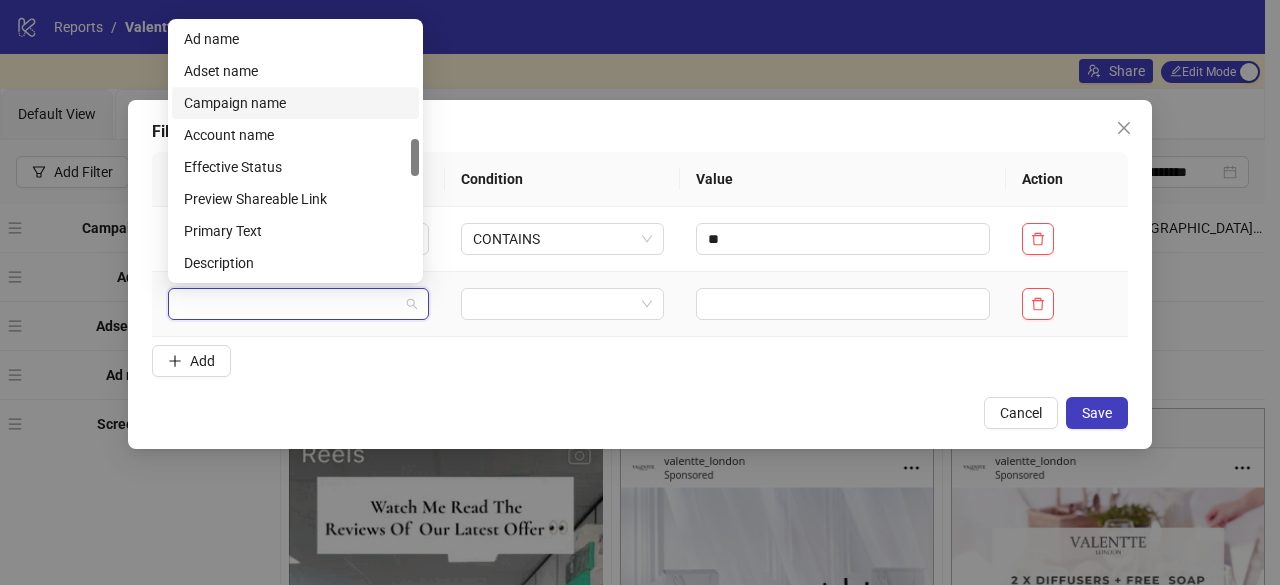click on "Campaign name" at bounding box center [295, 103] 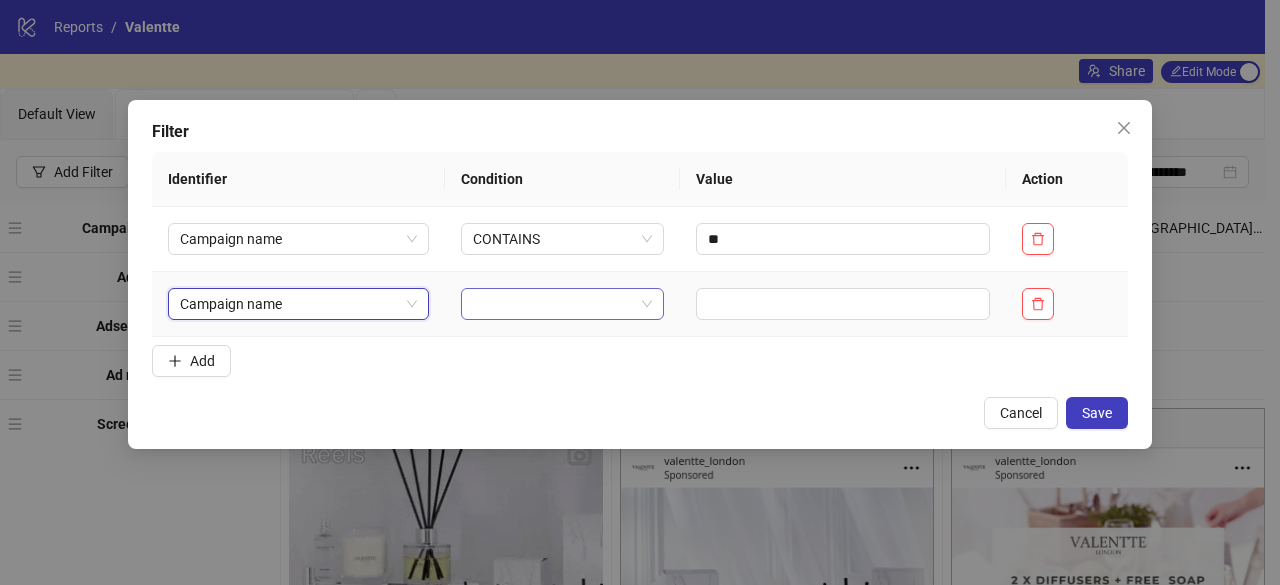 click at bounding box center (553, 304) 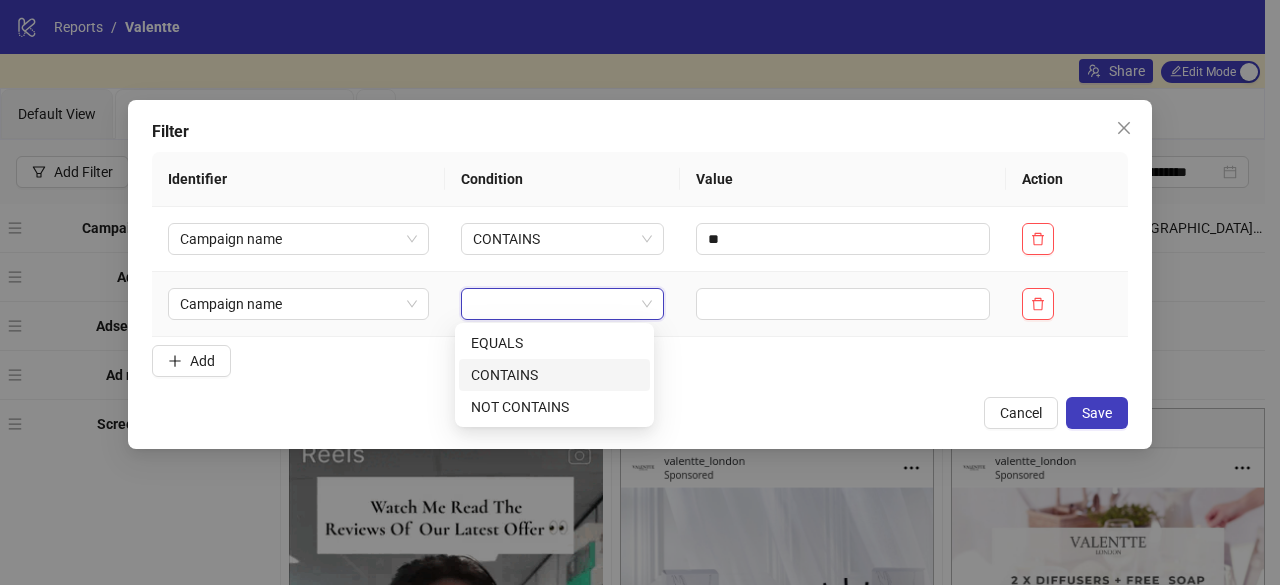 click on "CONTAINS" at bounding box center [554, 375] 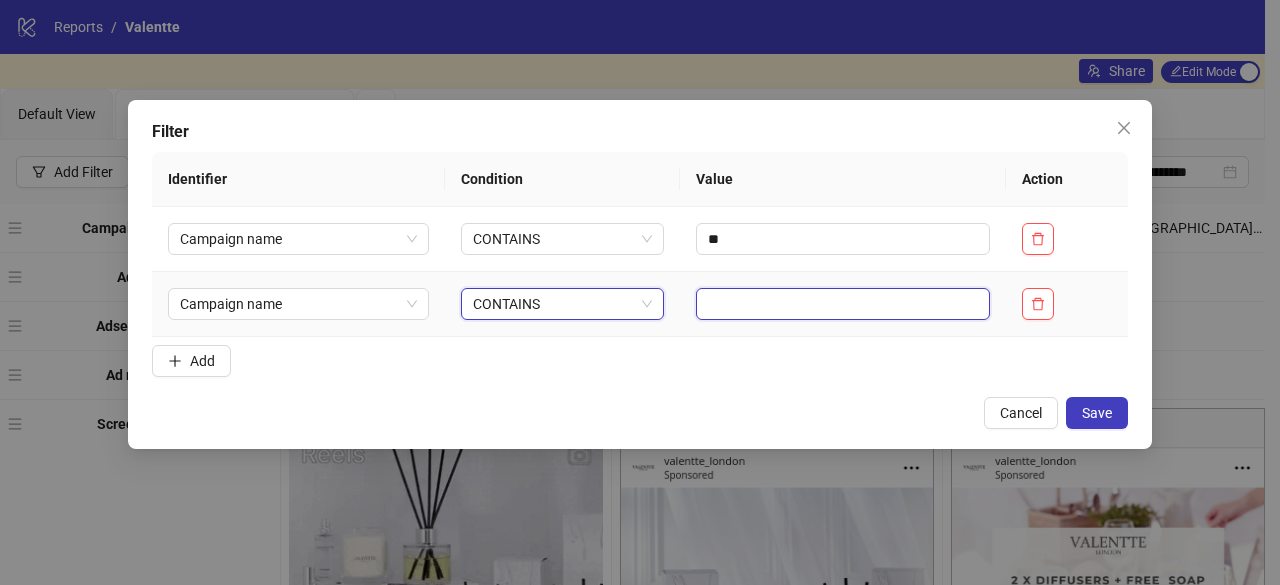 click at bounding box center [843, 304] 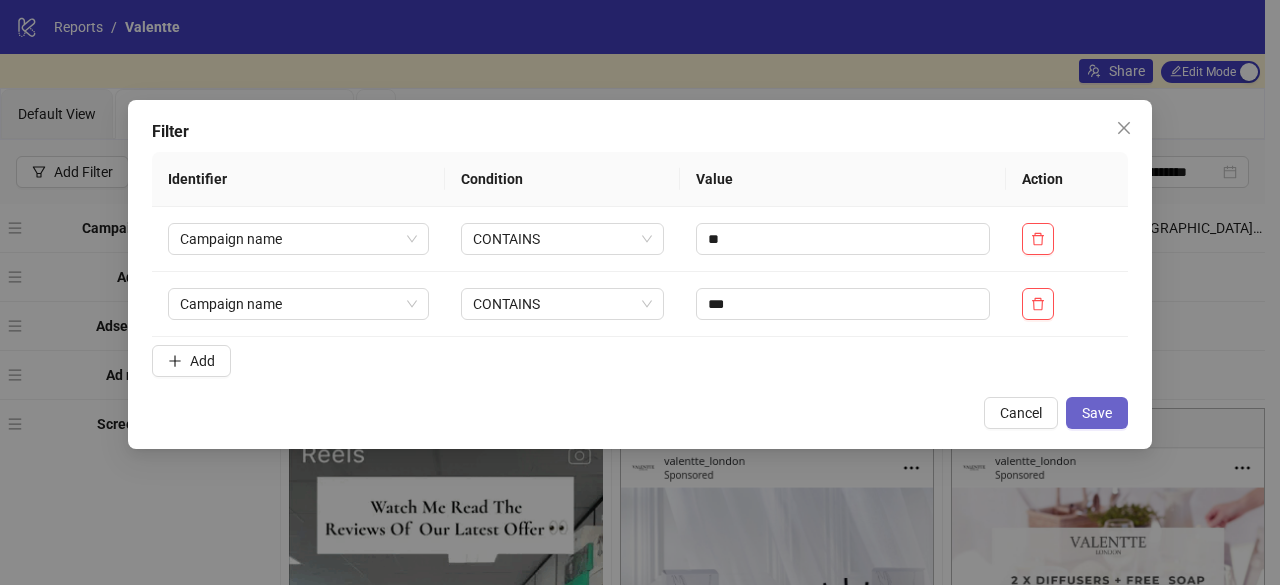 click on "Save" at bounding box center [1097, 413] 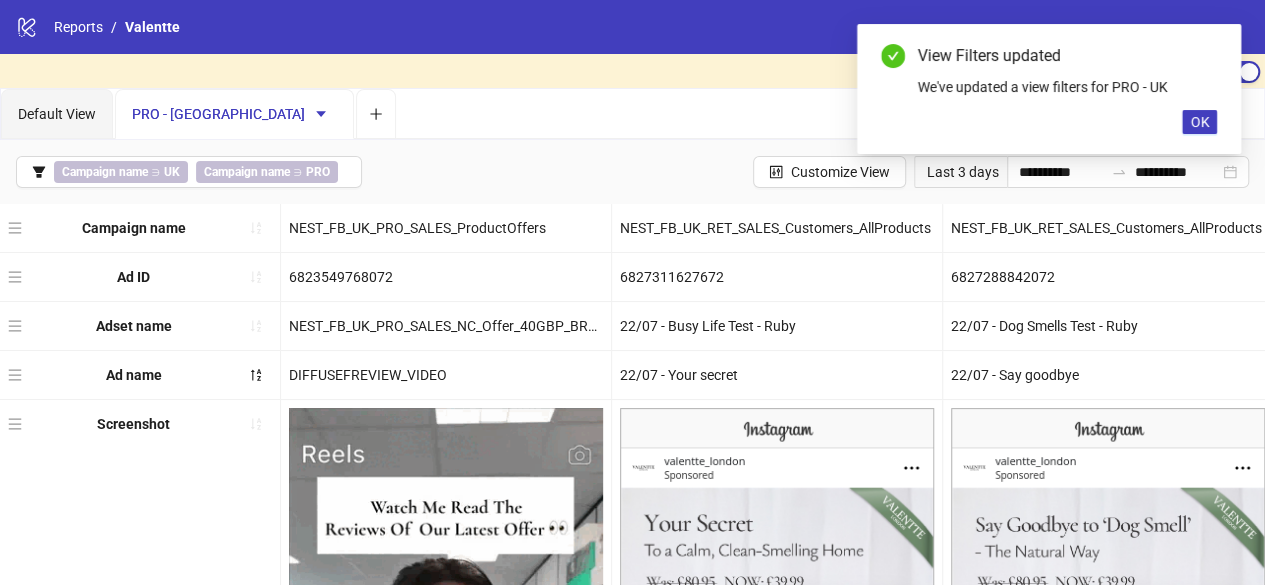 click on "**********" at bounding box center (632, 172) 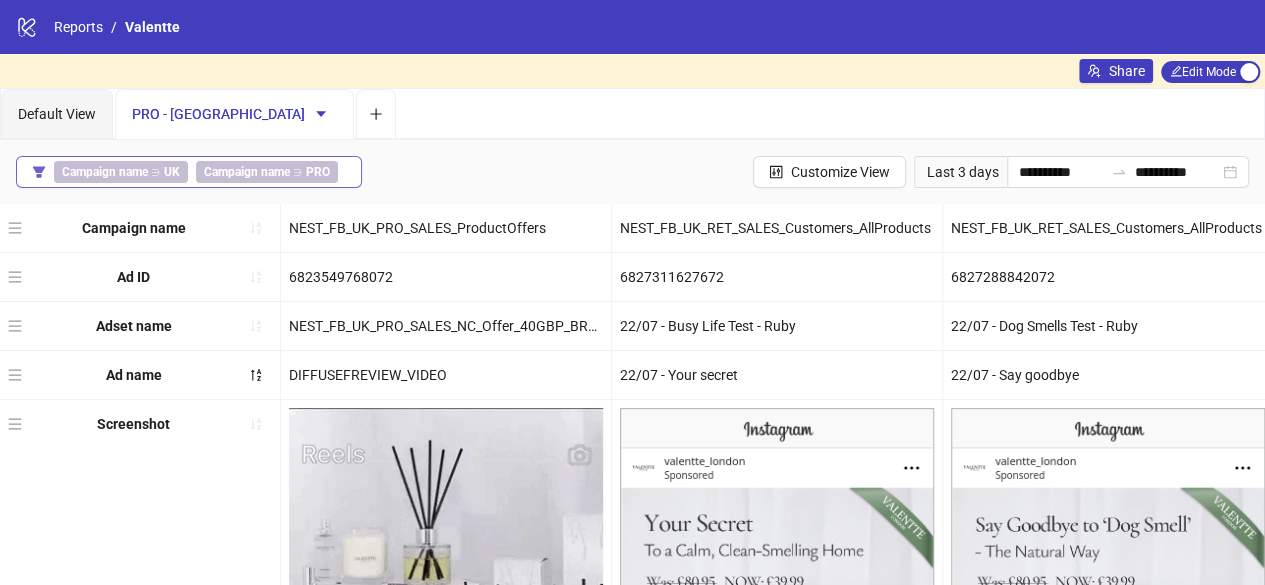 click on "Campaign name   ∋   PRO" at bounding box center (267, 172) 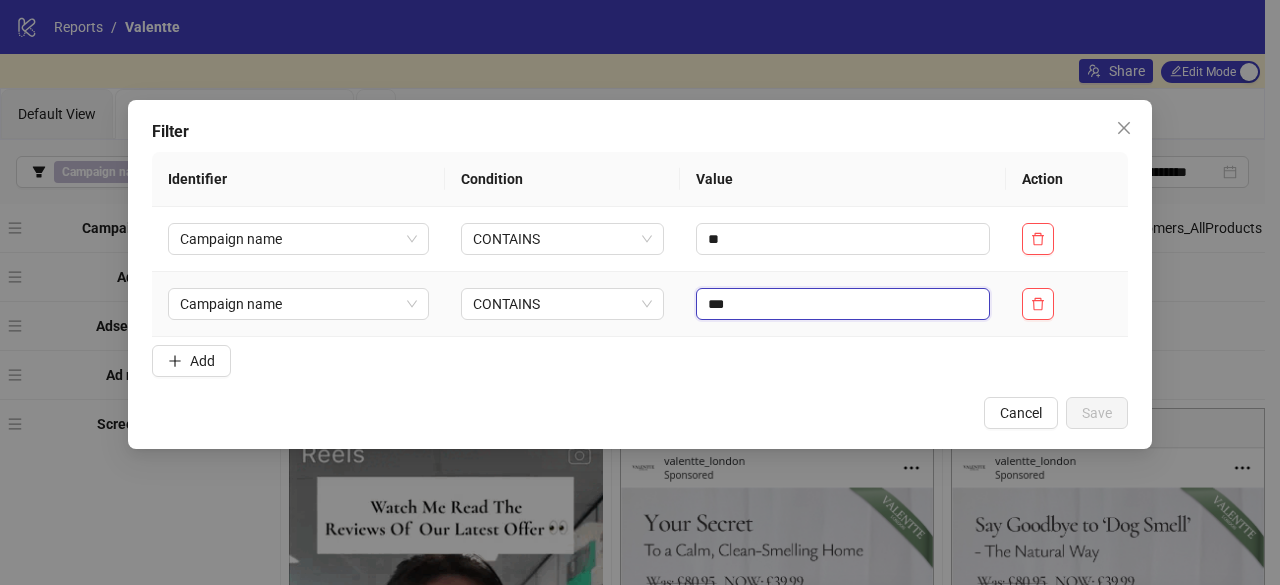 click on "***" at bounding box center [843, 304] 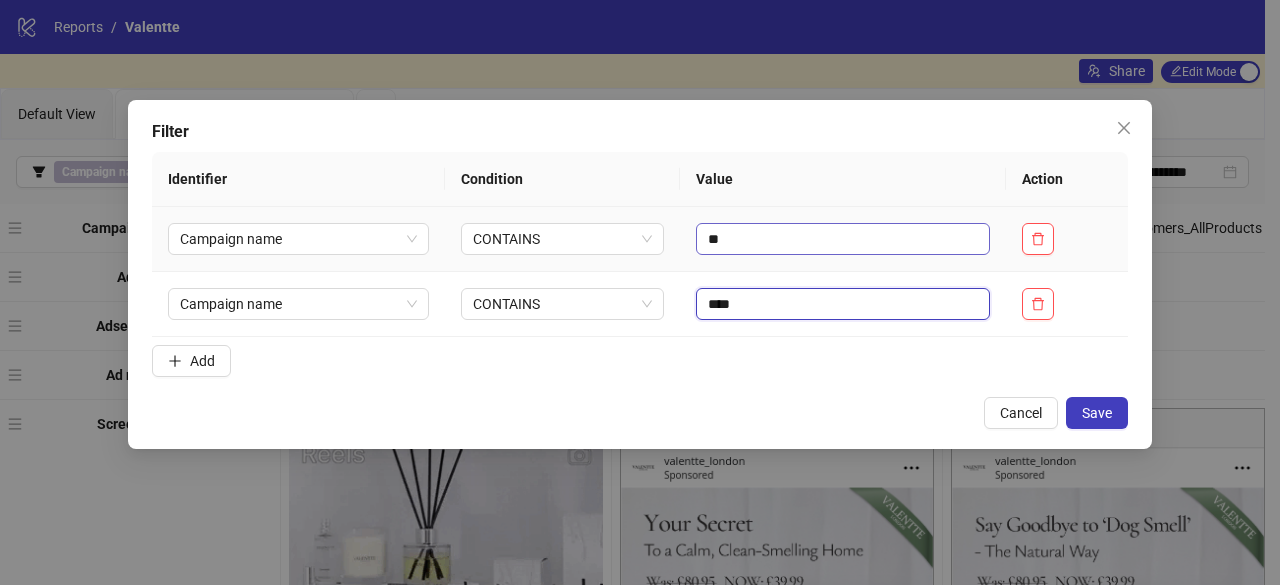 type on "****" 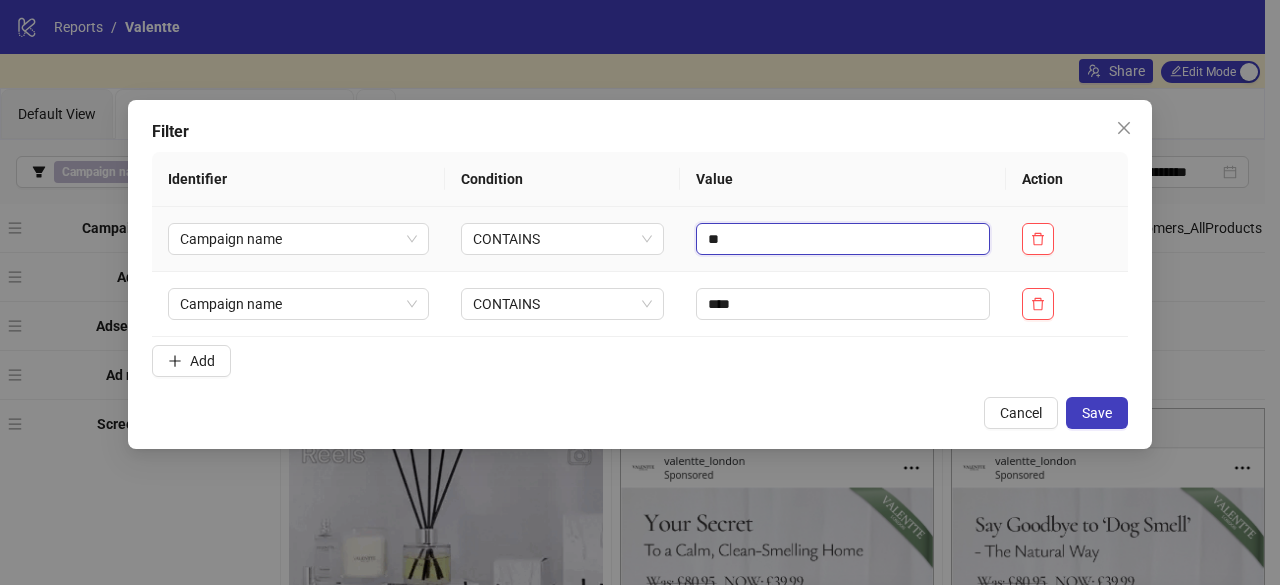 click on "**" at bounding box center (843, 239) 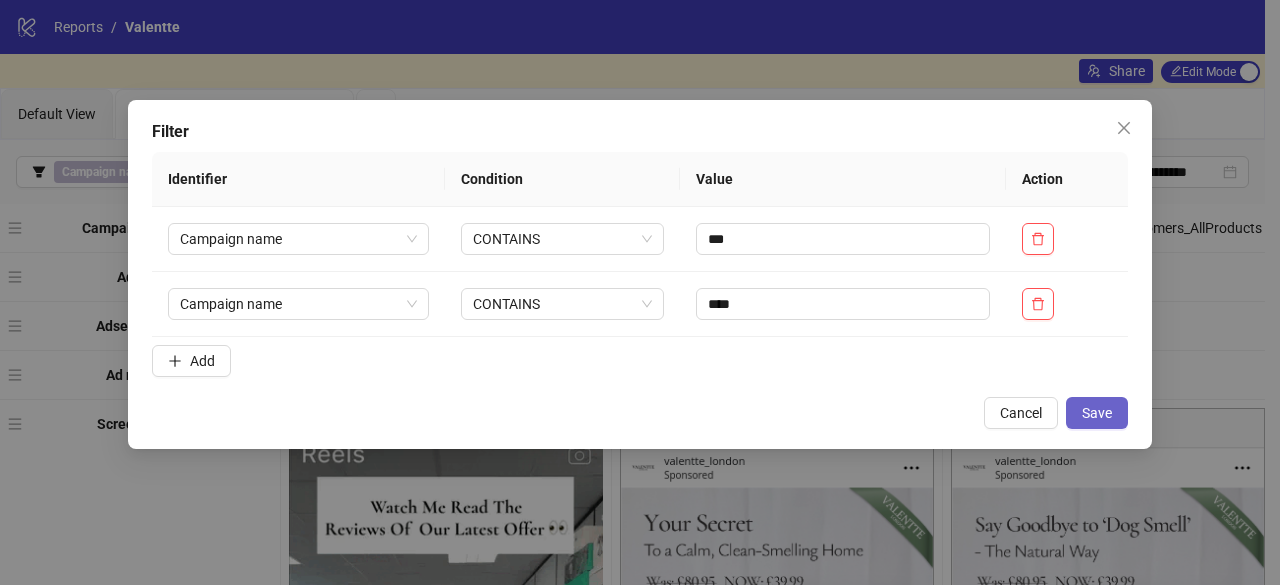 click on "Save" at bounding box center [1097, 413] 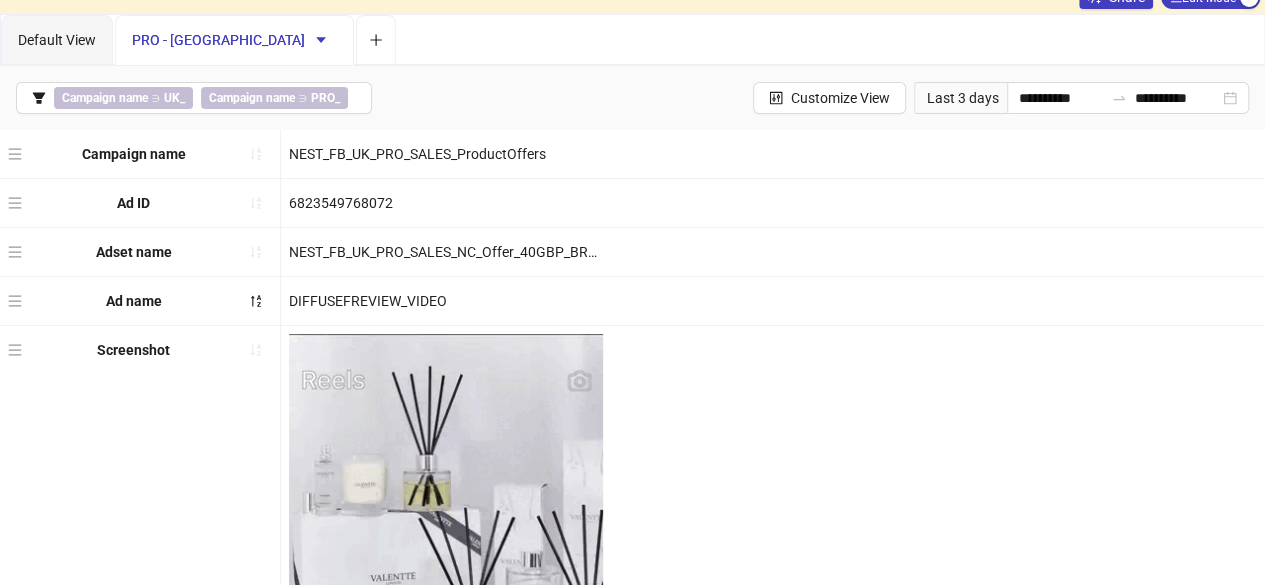 scroll, scrollTop: 0, scrollLeft: 0, axis: both 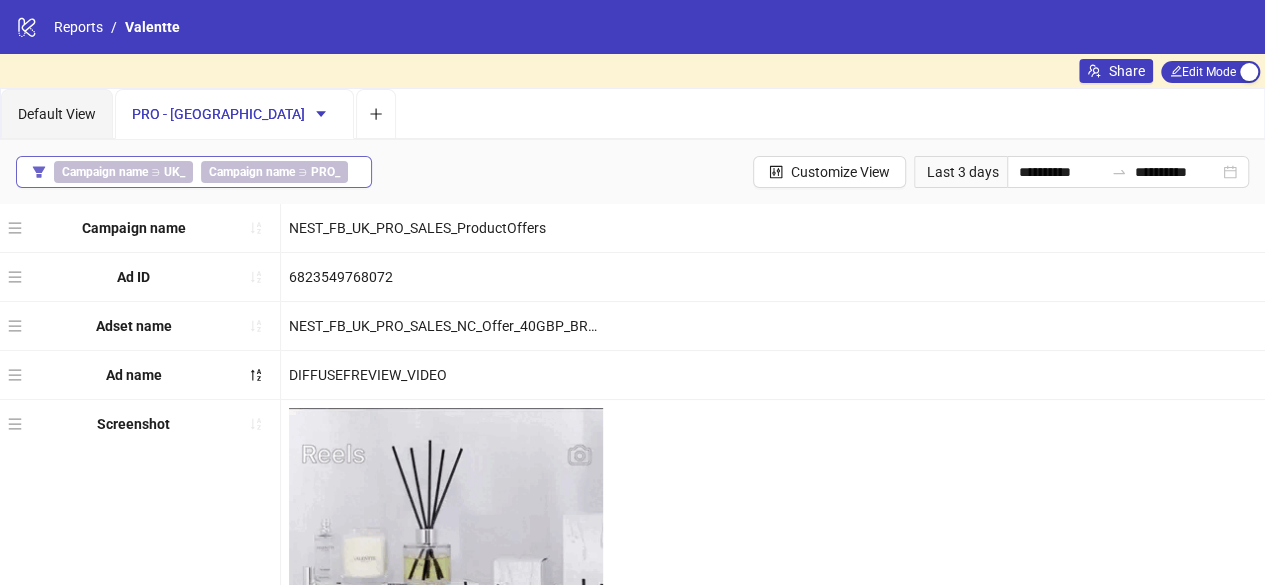 click on "Campaign name" at bounding box center (252, 172) 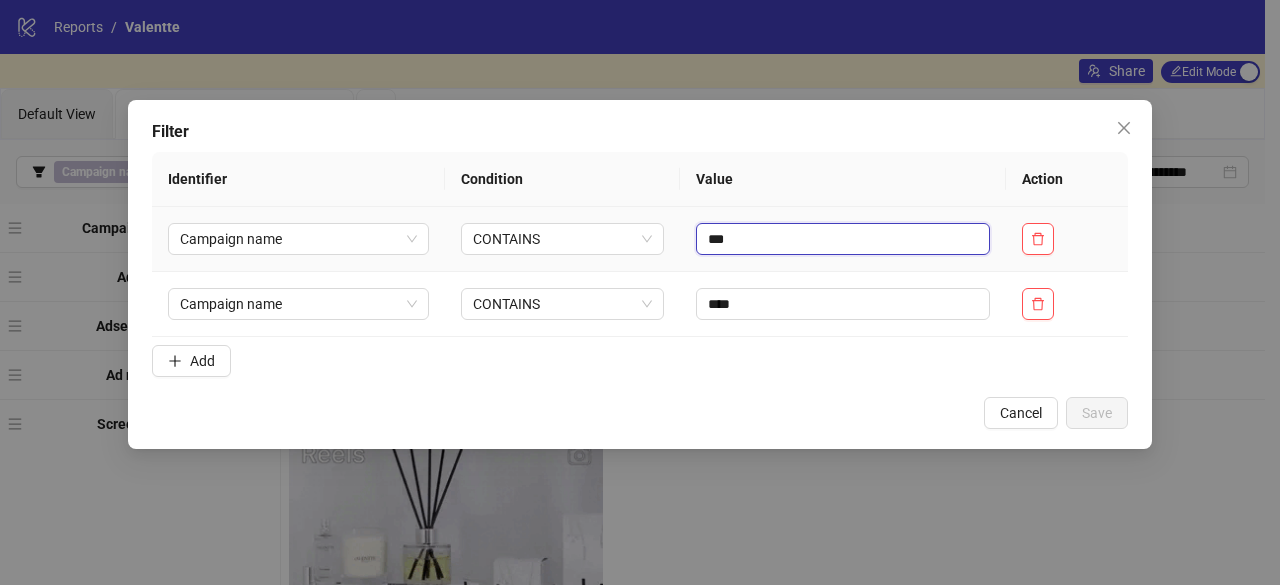 click on "***" at bounding box center (843, 239) 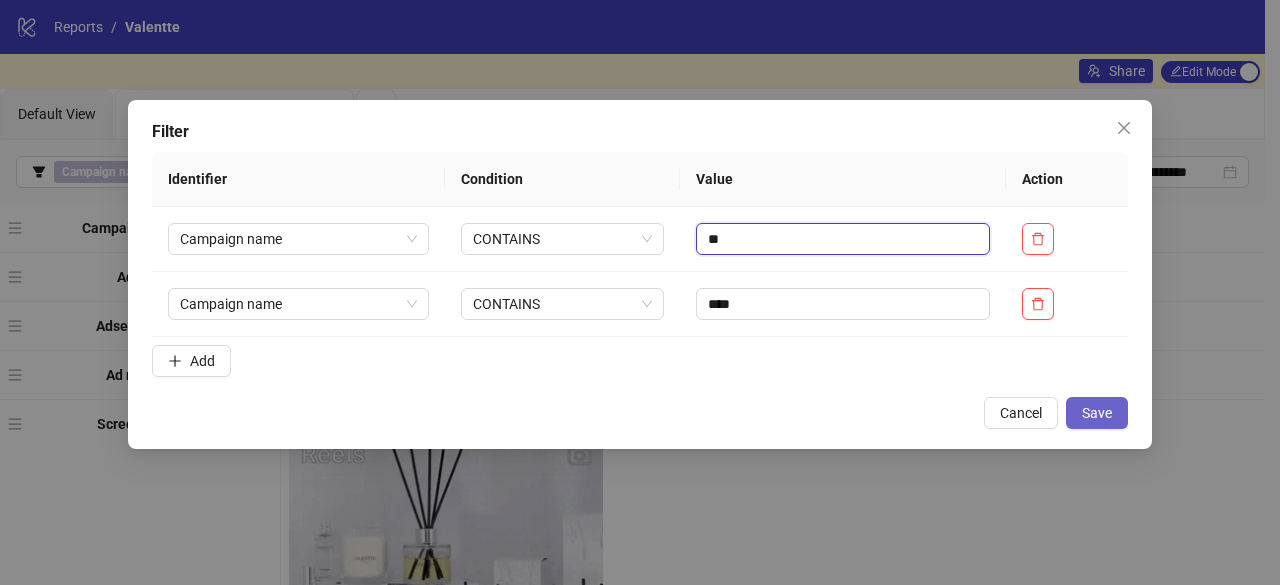 type on "**" 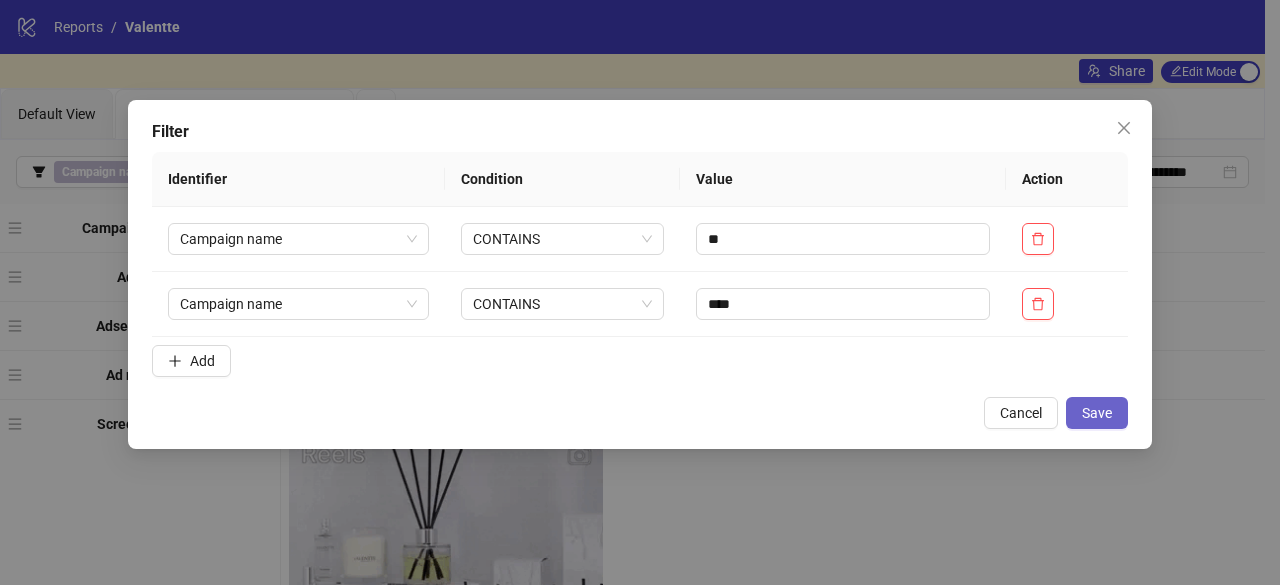 click on "Save" at bounding box center [1097, 413] 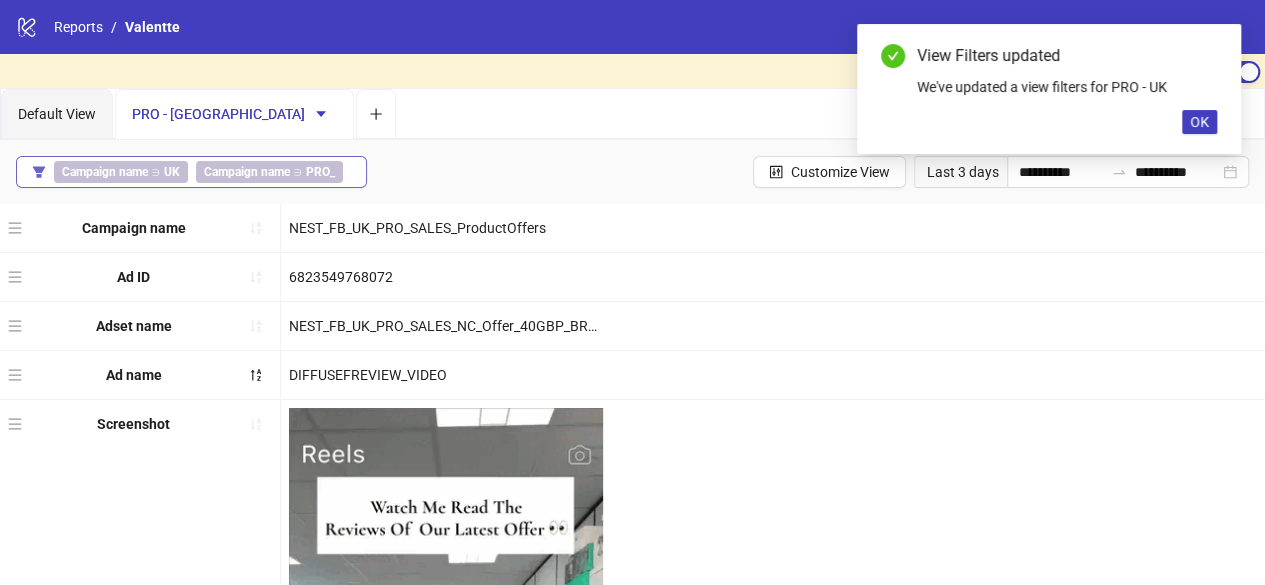 click on "Campaign name   ∋   UK" at bounding box center [121, 172] 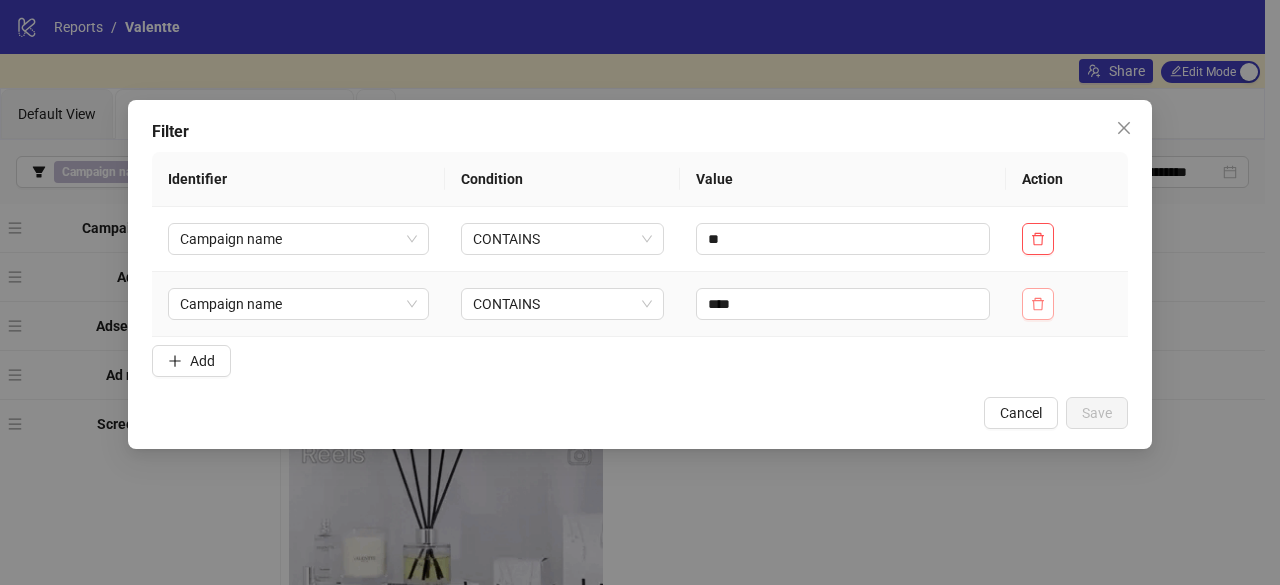 click 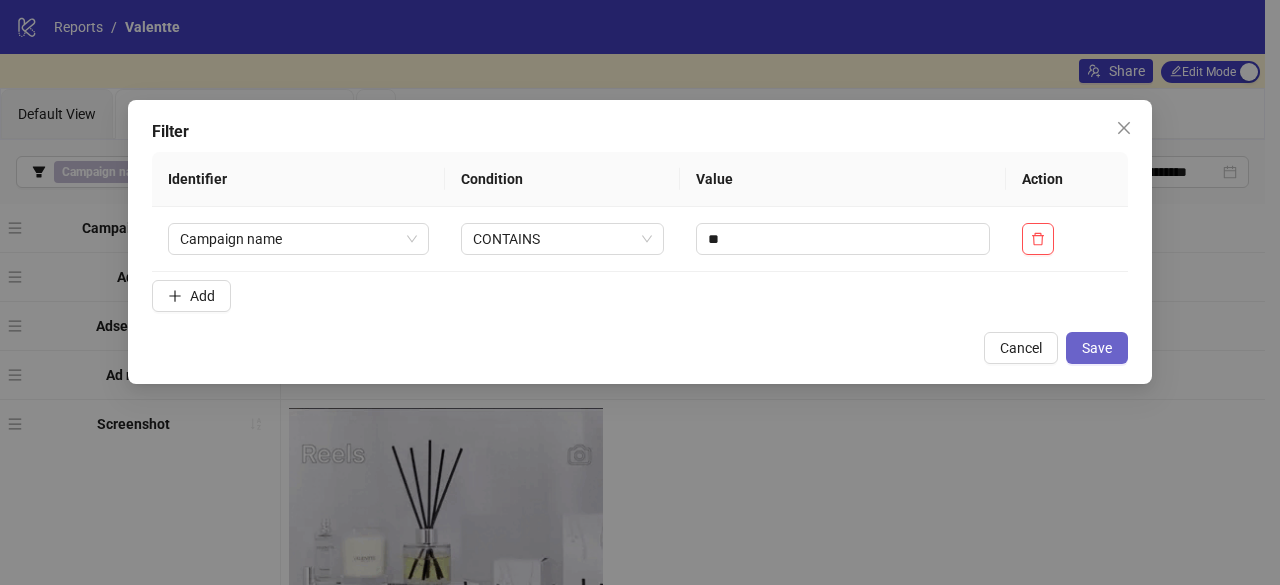 click on "Save" at bounding box center [1097, 348] 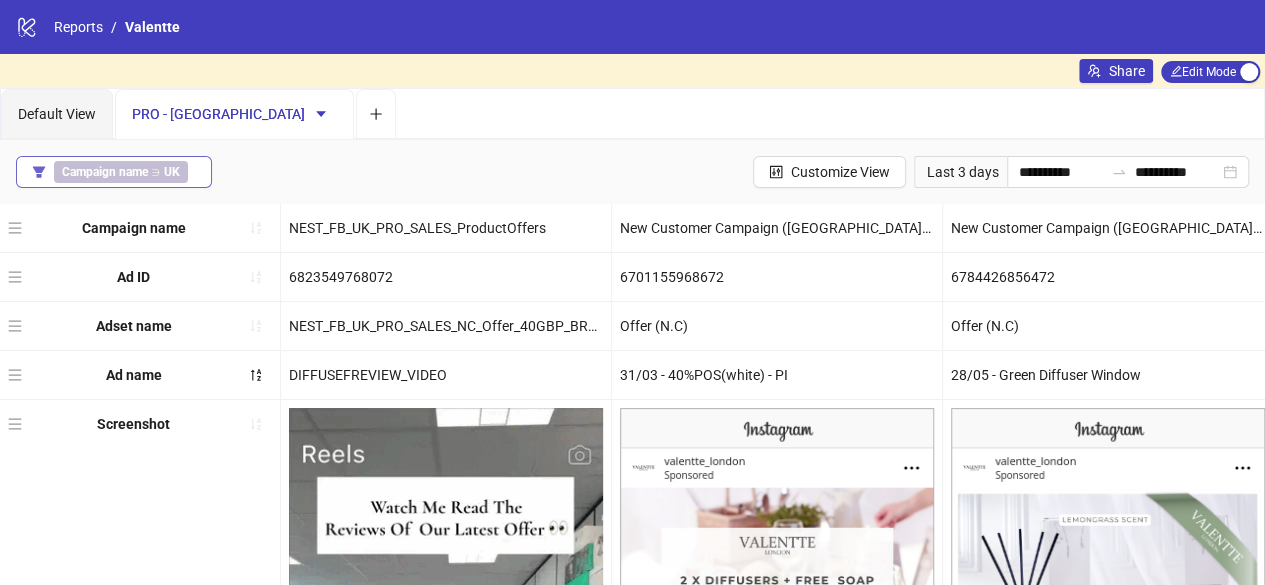 click on "Campaign name" at bounding box center [105, 172] 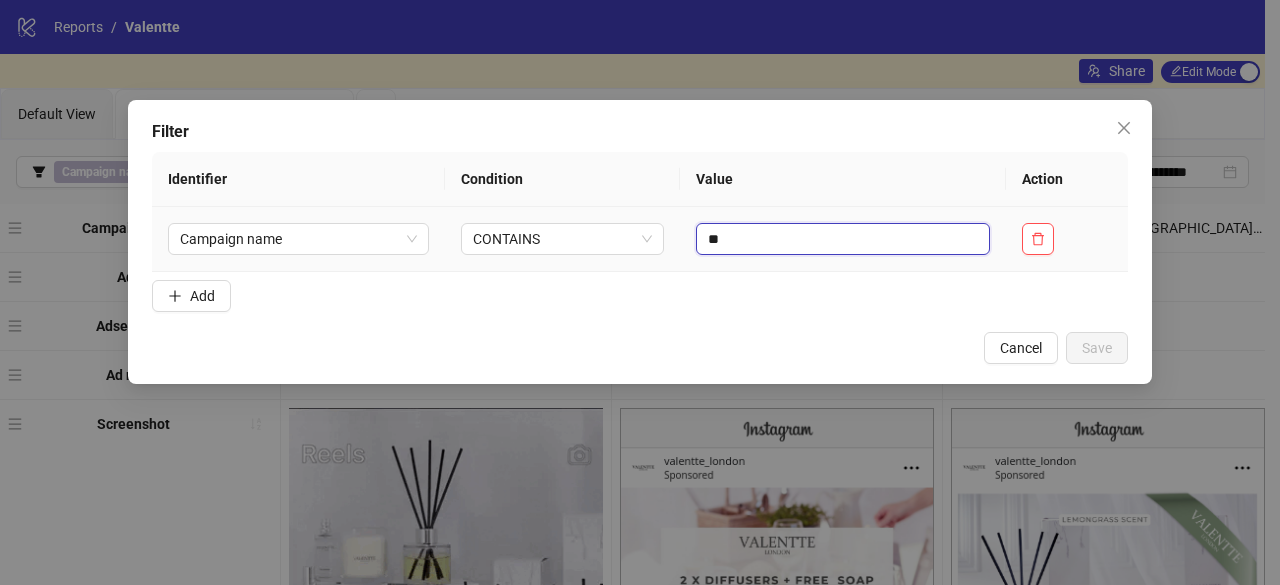 click on "**" at bounding box center (843, 239) 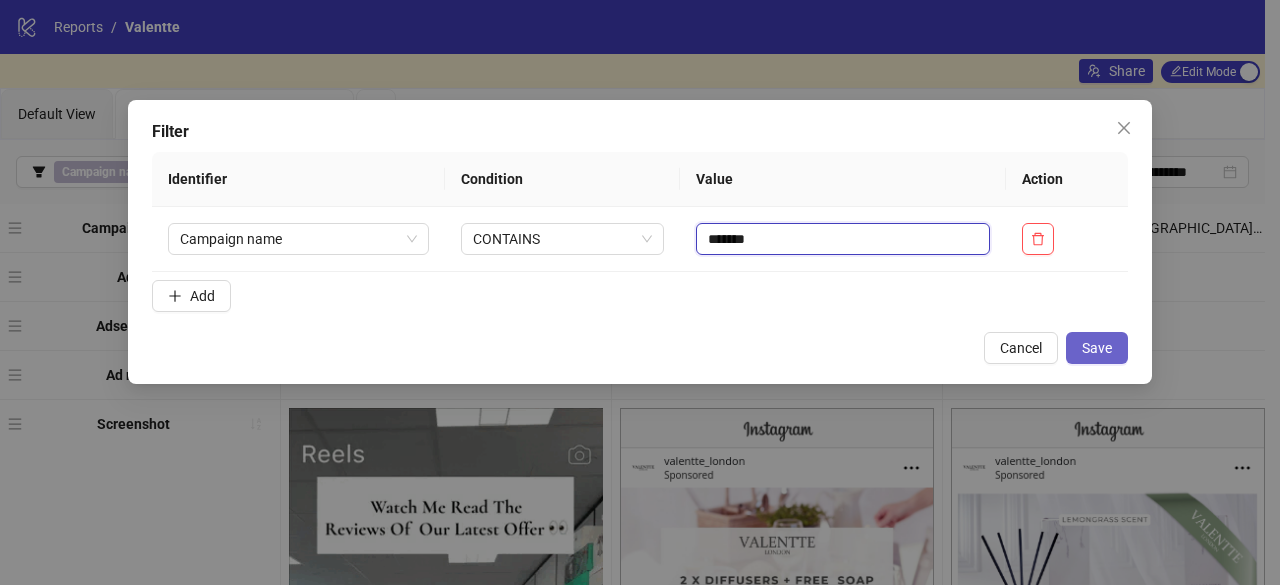 type on "*******" 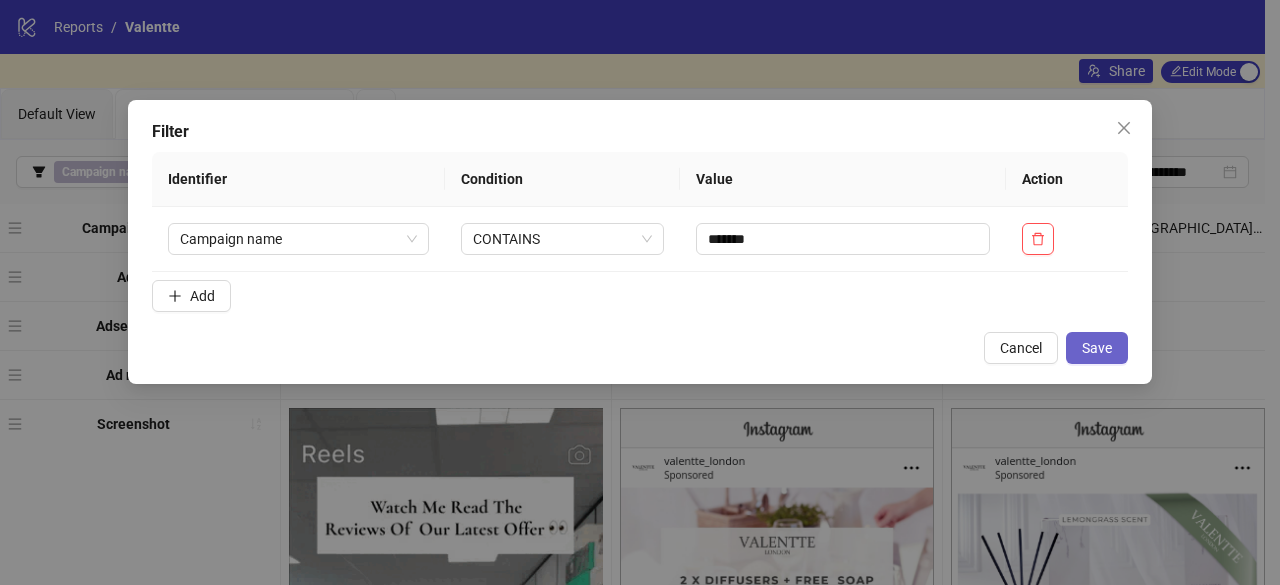 click on "Save" at bounding box center (1097, 348) 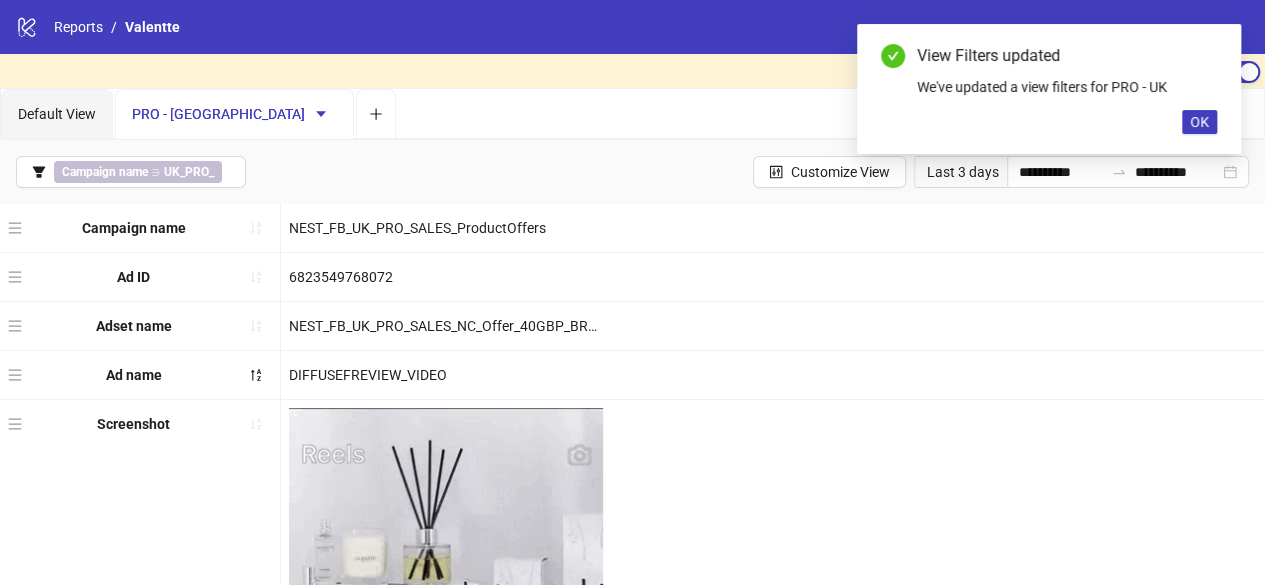 click on "**********" at bounding box center (632, 172) 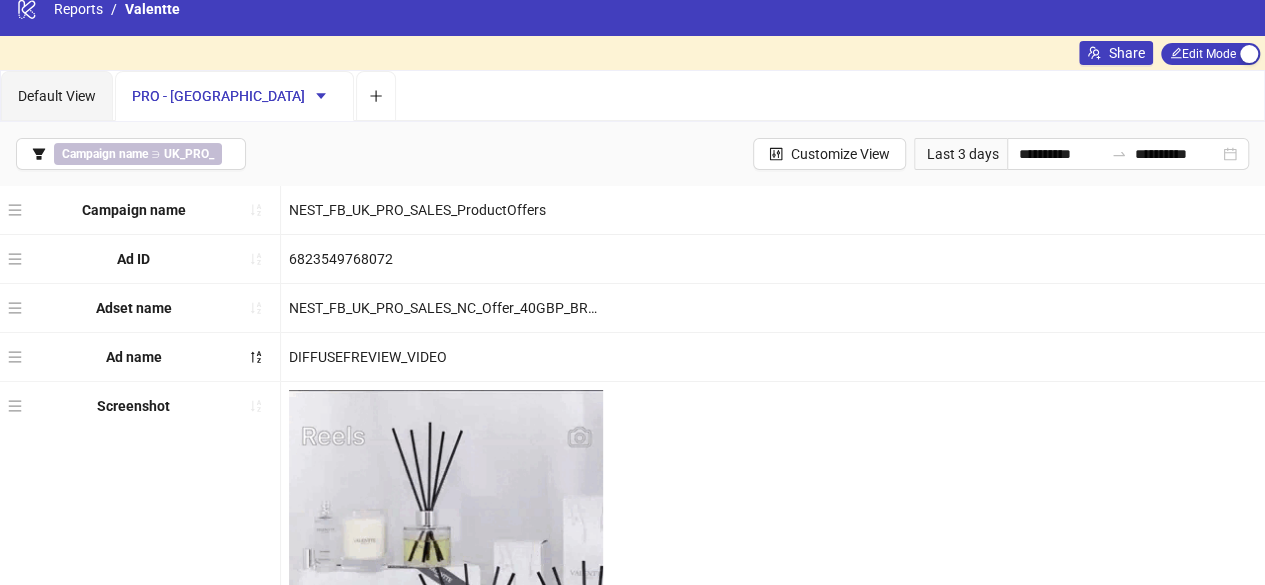 scroll, scrollTop: 0, scrollLeft: 0, axis: both 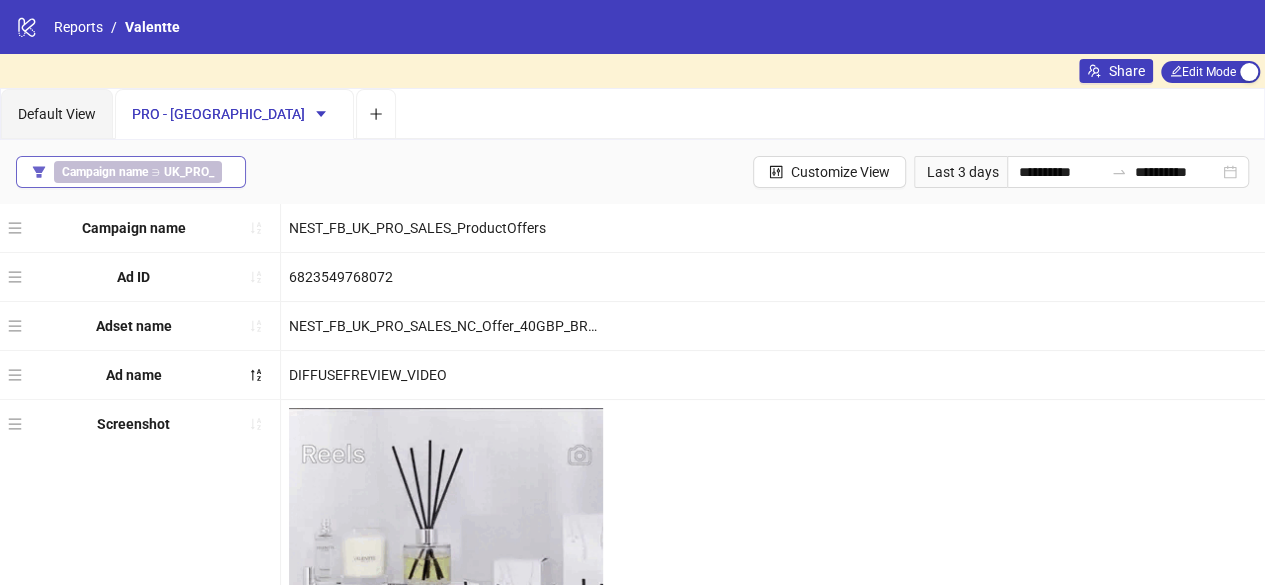 click on "UK_PRO_" at bounding box center [189, 172] 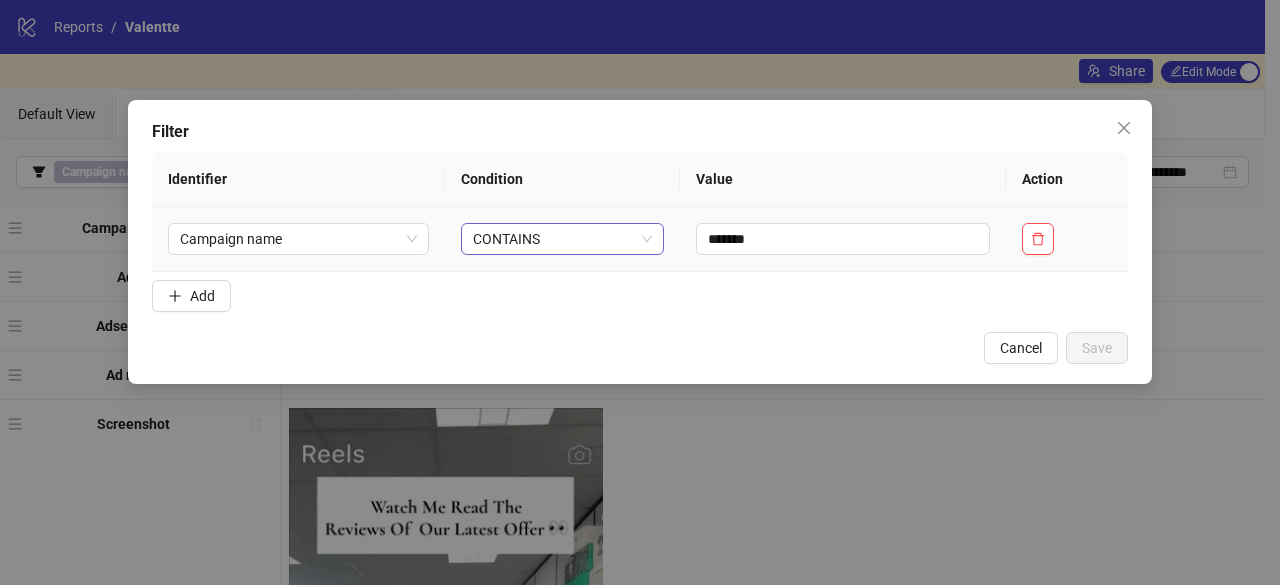 click on "CONTAINS" at bounding box center (562, 239) 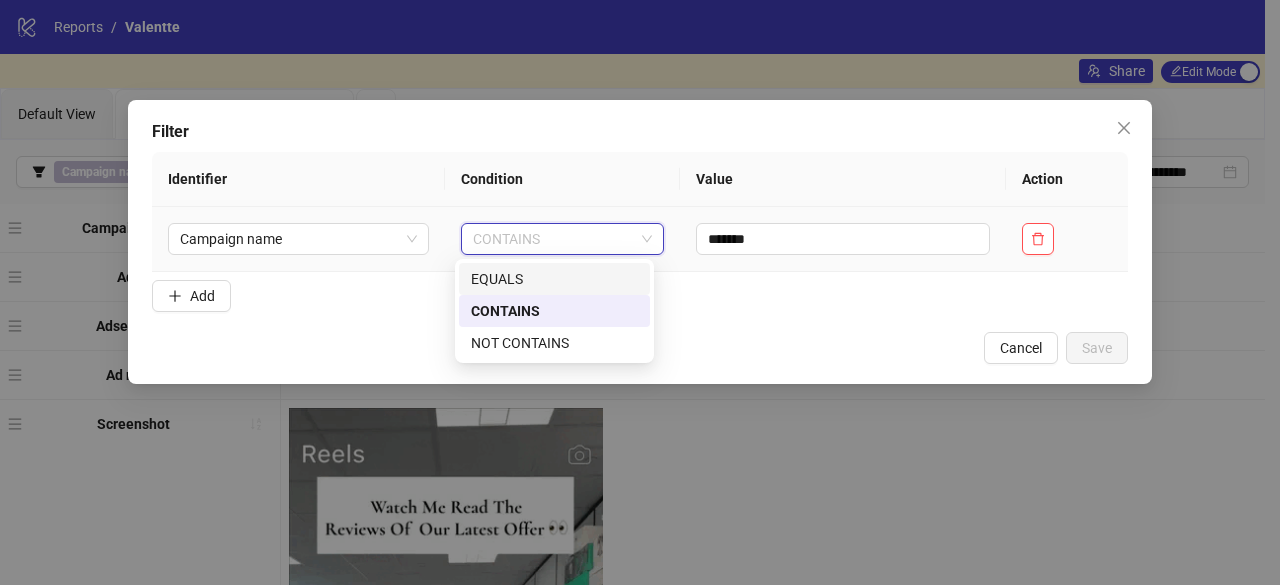 click on "EQUALS" at bounding box center (554, 279) 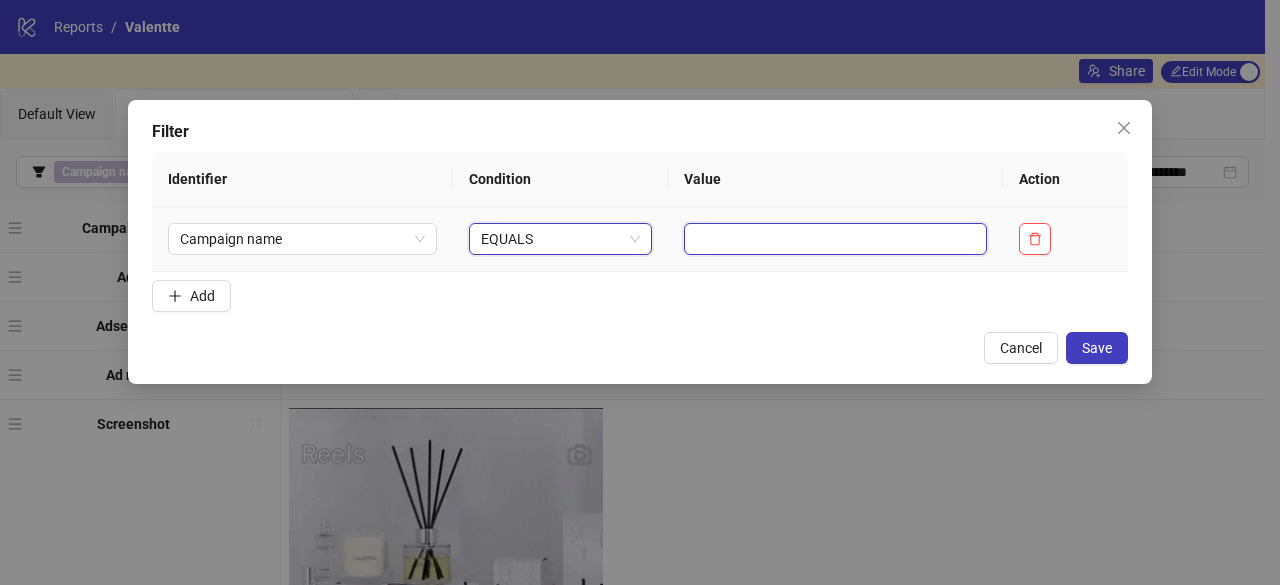 click at bounding box center (835, 239) 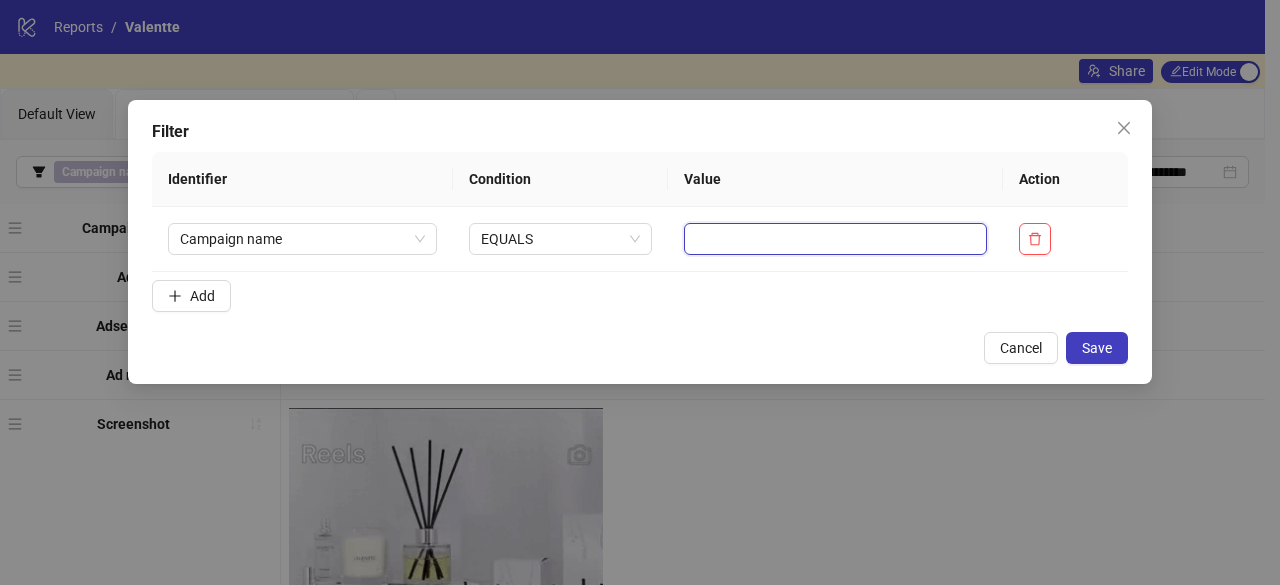 type on "*******" 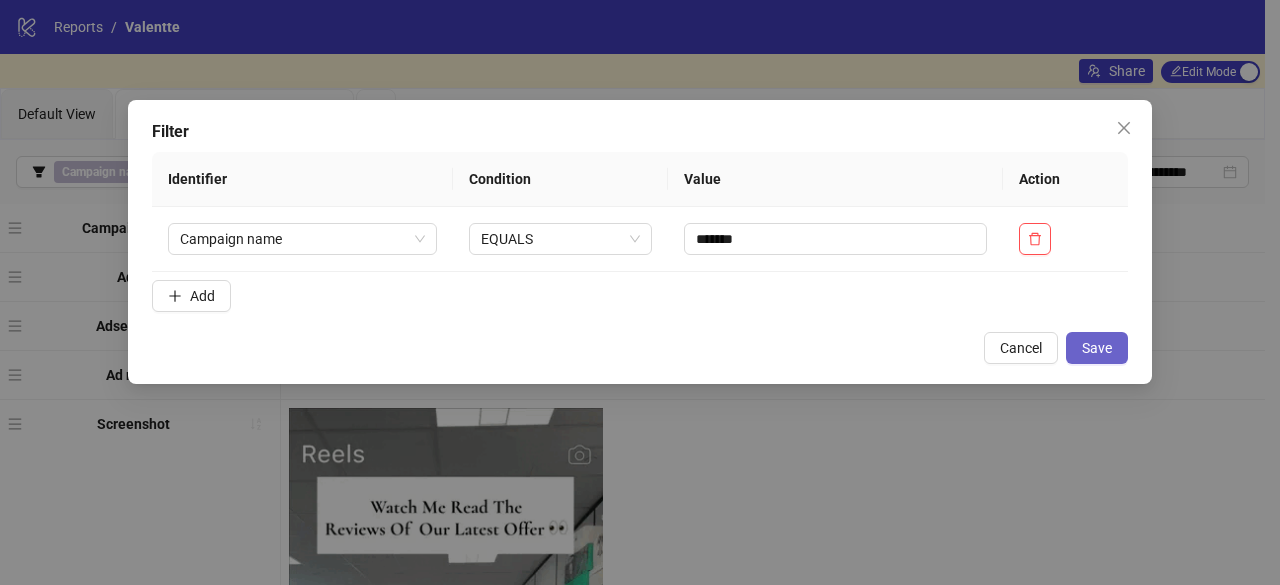 click on "Save" at bounding box center [1097, 348] 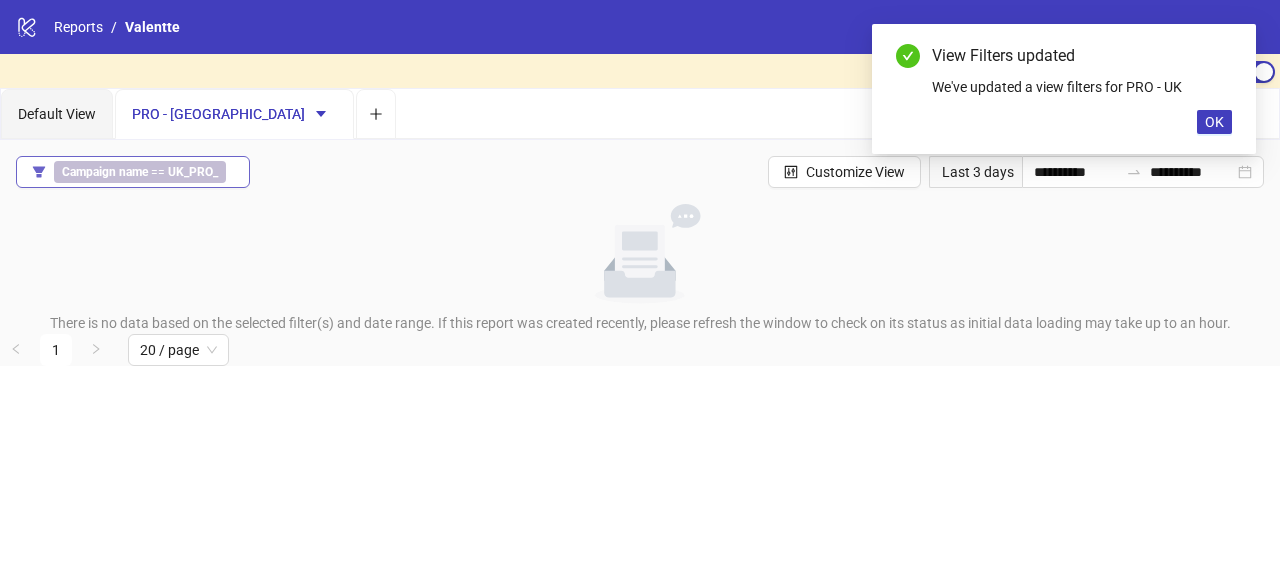 click on "Campaign name" at bounding box center (105, 172) 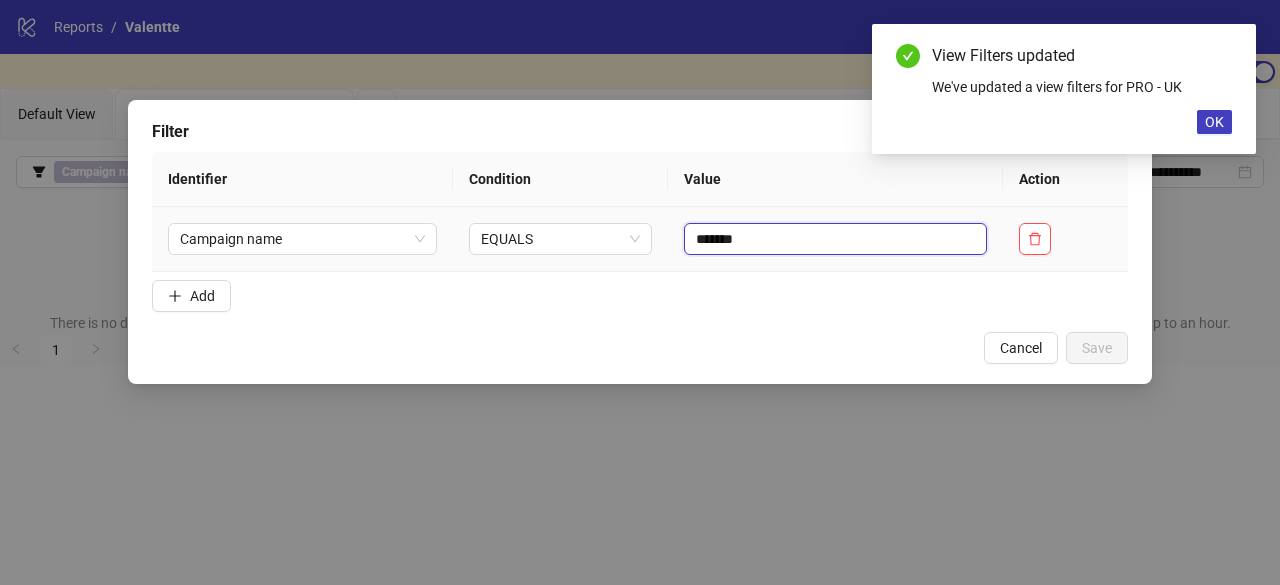 click on "*******" at bounding box center (835, 239) 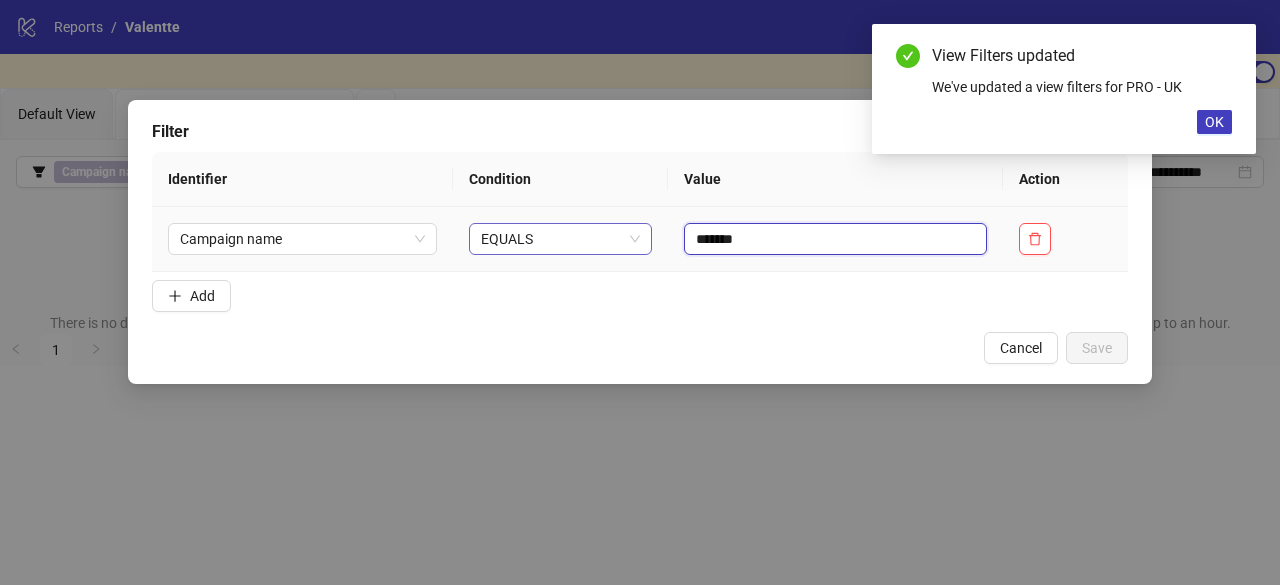 click on "EQUALS" at bounding box center [560, 239] 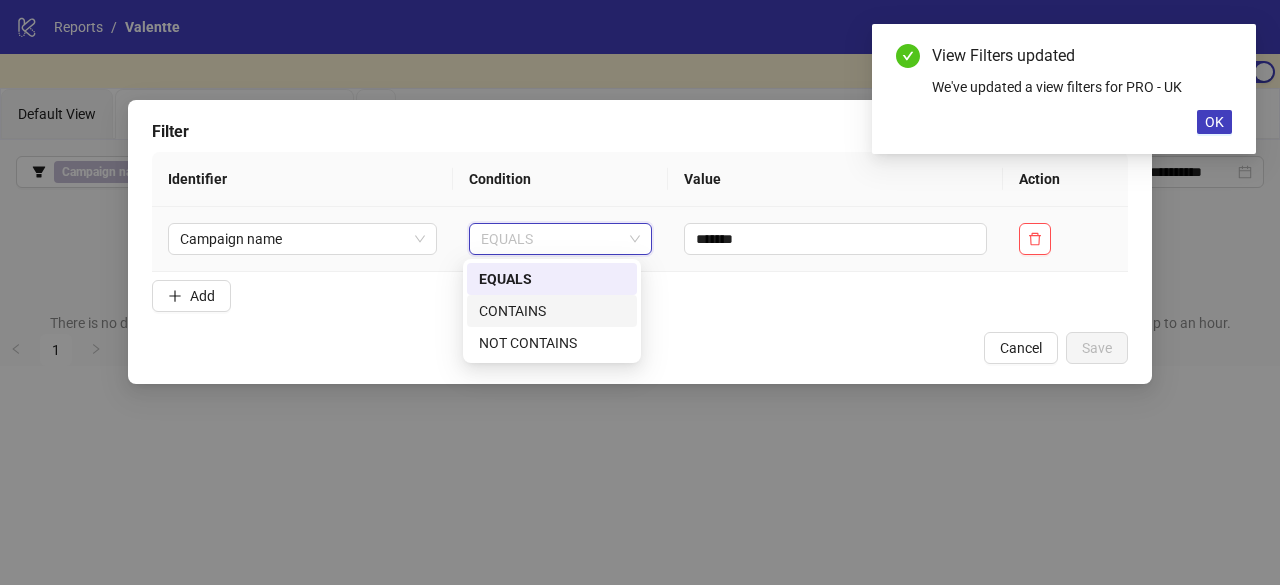 click on "CONTAINS" at bounding box center (552, 311) 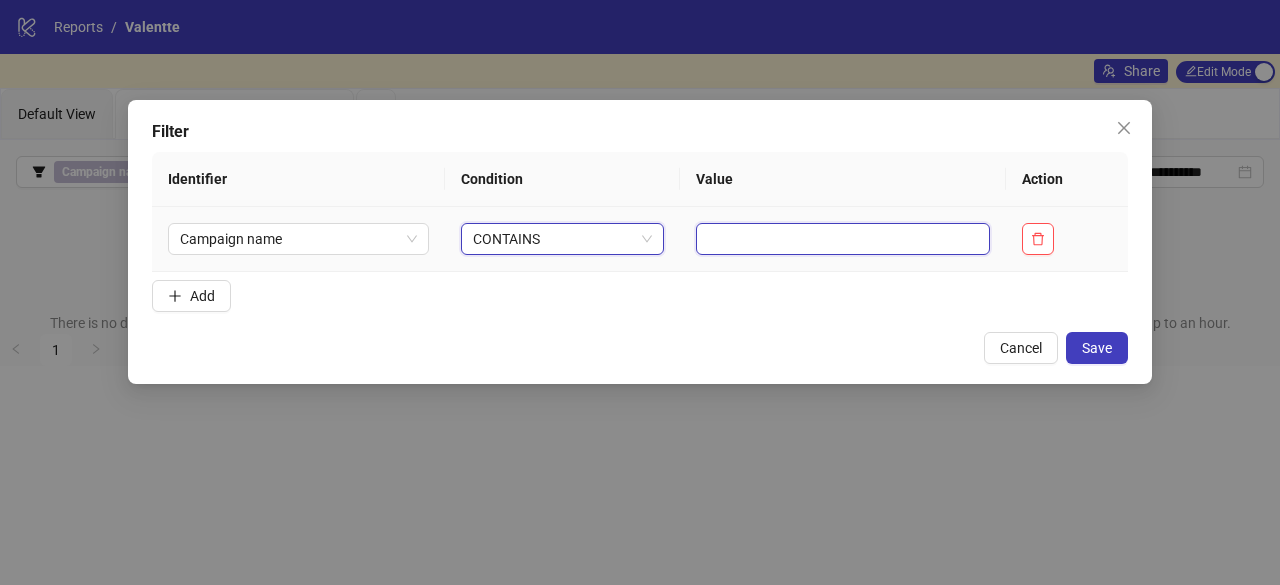 click at bounding box center [843, 239] 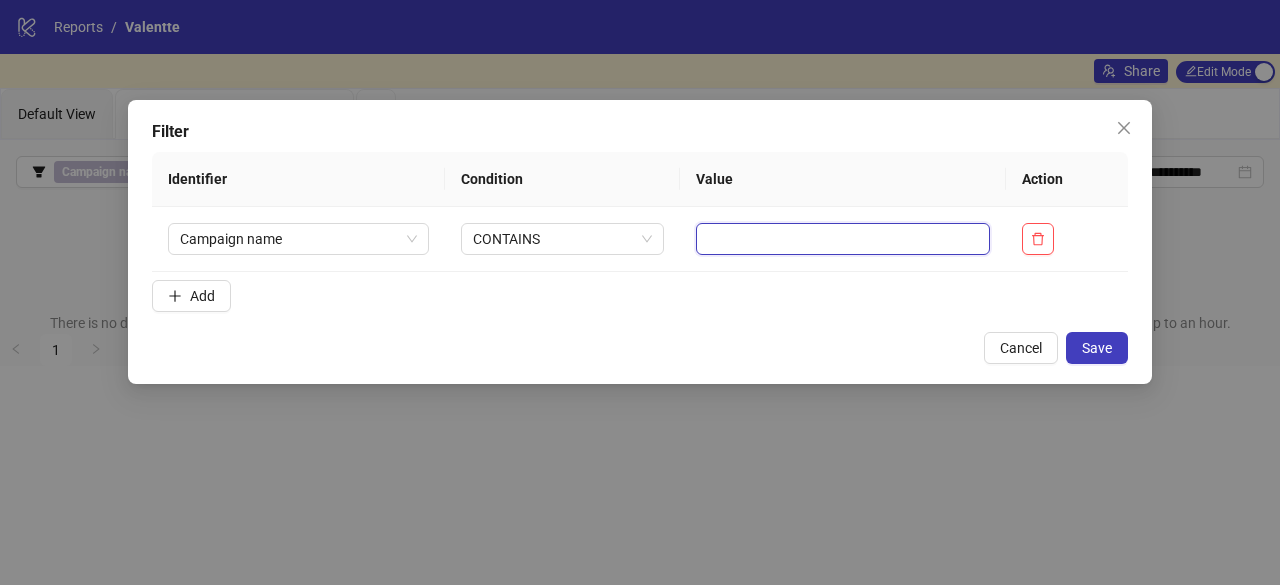 type on "*" 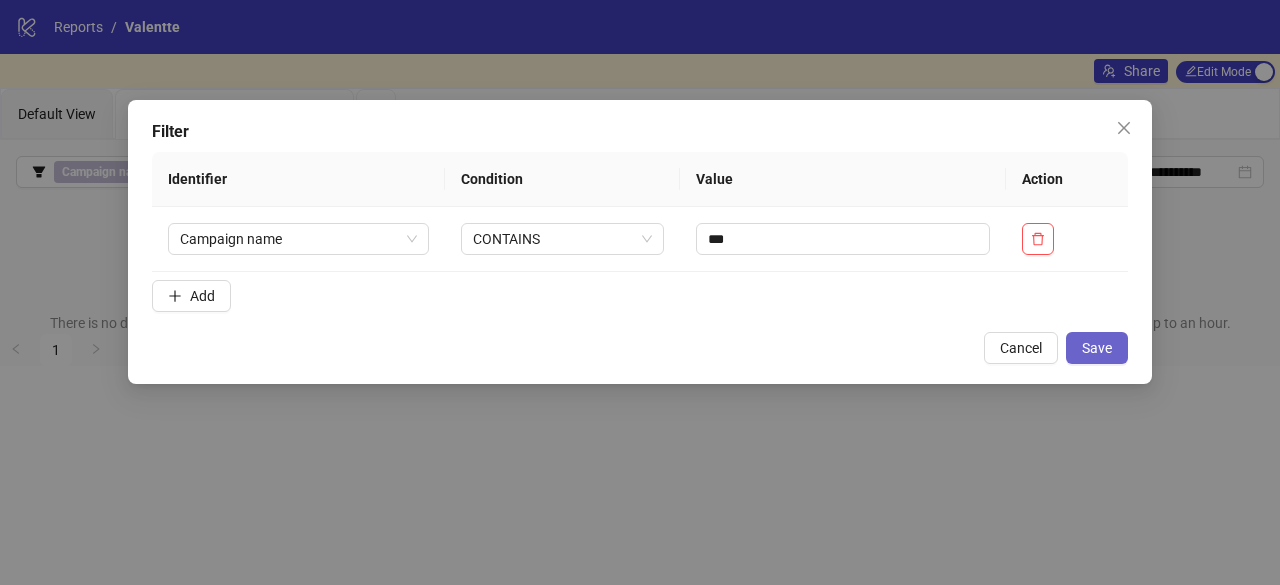 click on "Save" at bounding box center [1097, 348] 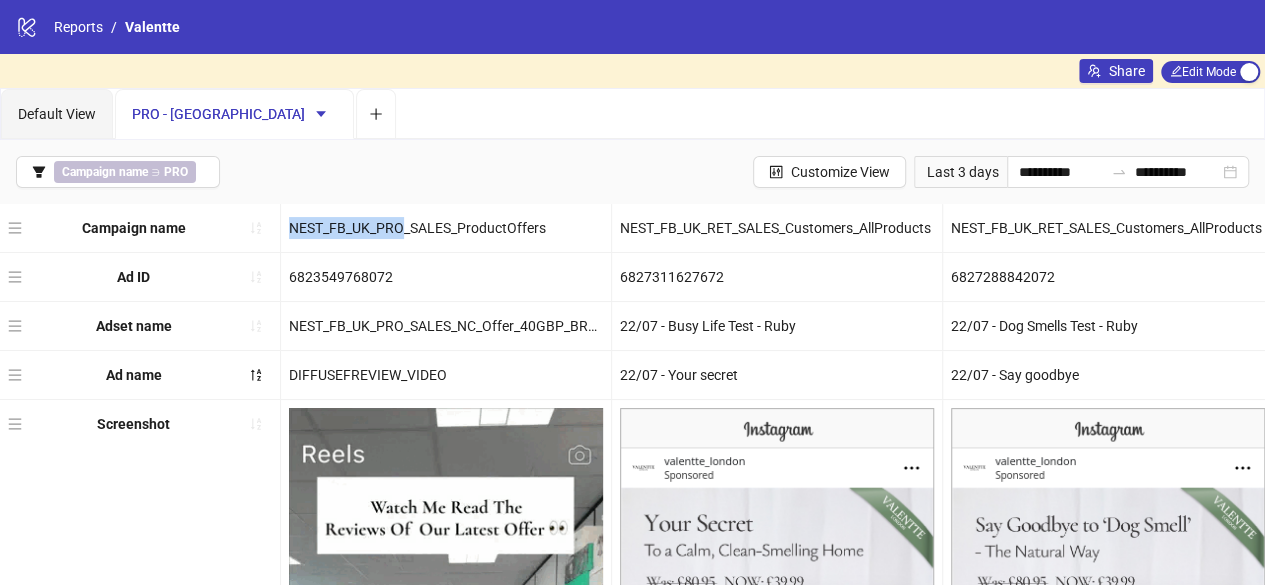 drag, startPoint x: 290, startPoint y: 225, endPoint x: 406, endPoint y: 222, distance: 116.03879 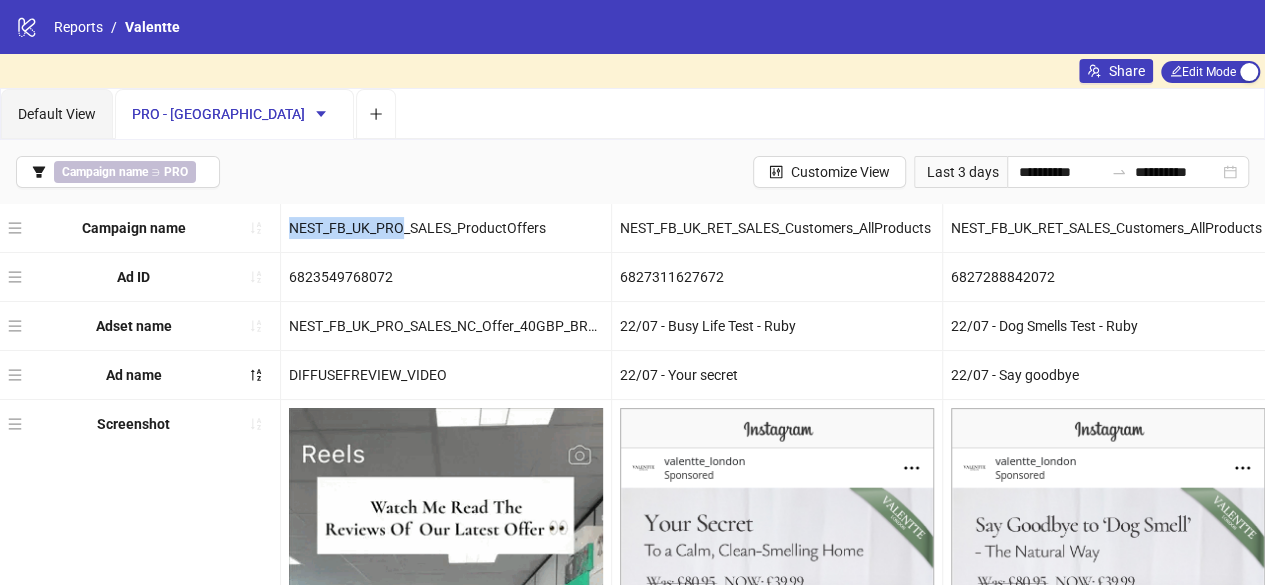 click on "NEST_FB_UK_PRO_SALES_ProductOffers" at bounding box center [446, 228] 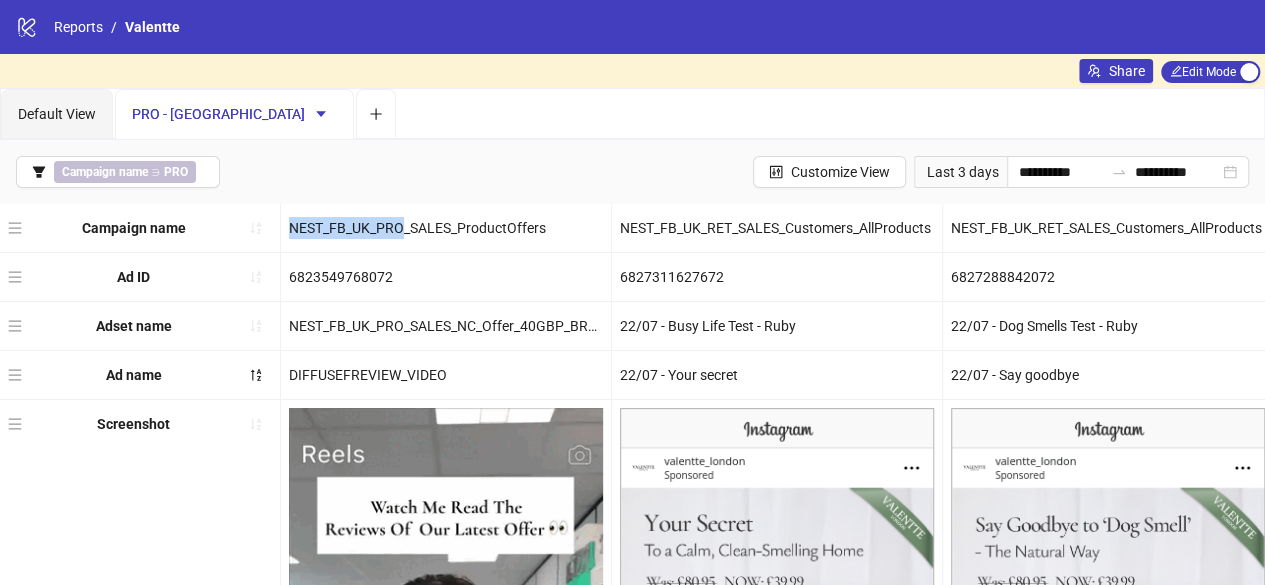 copy on "NEST_FB_UK_PRO" 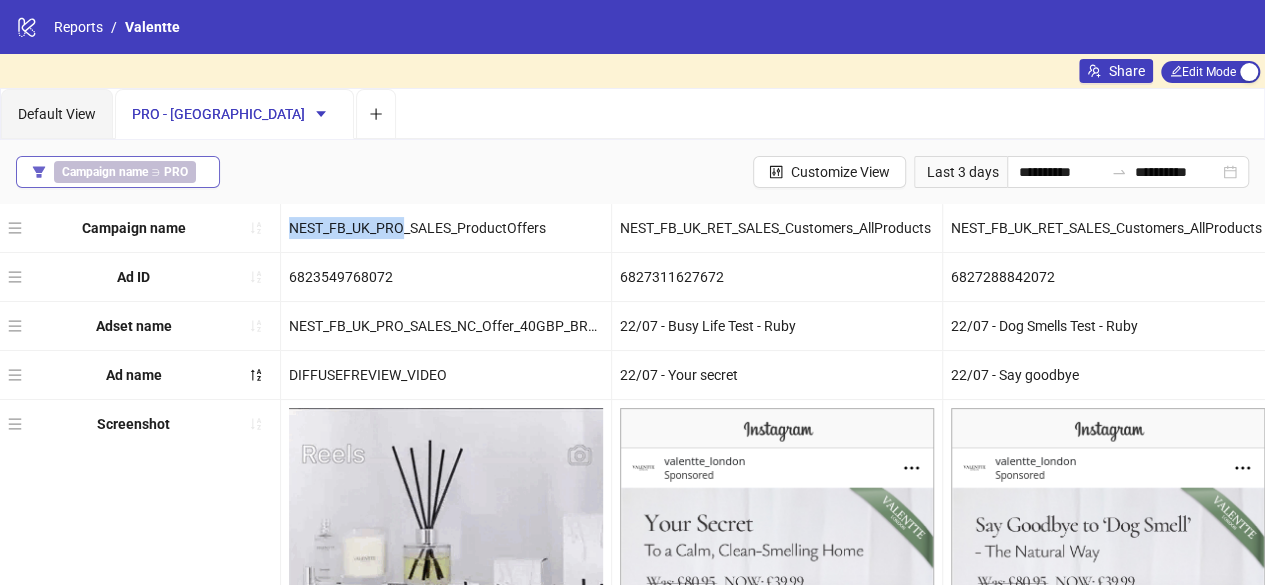 click on "Campaign name   ∋   PRO" at bounding box center [125, 172] 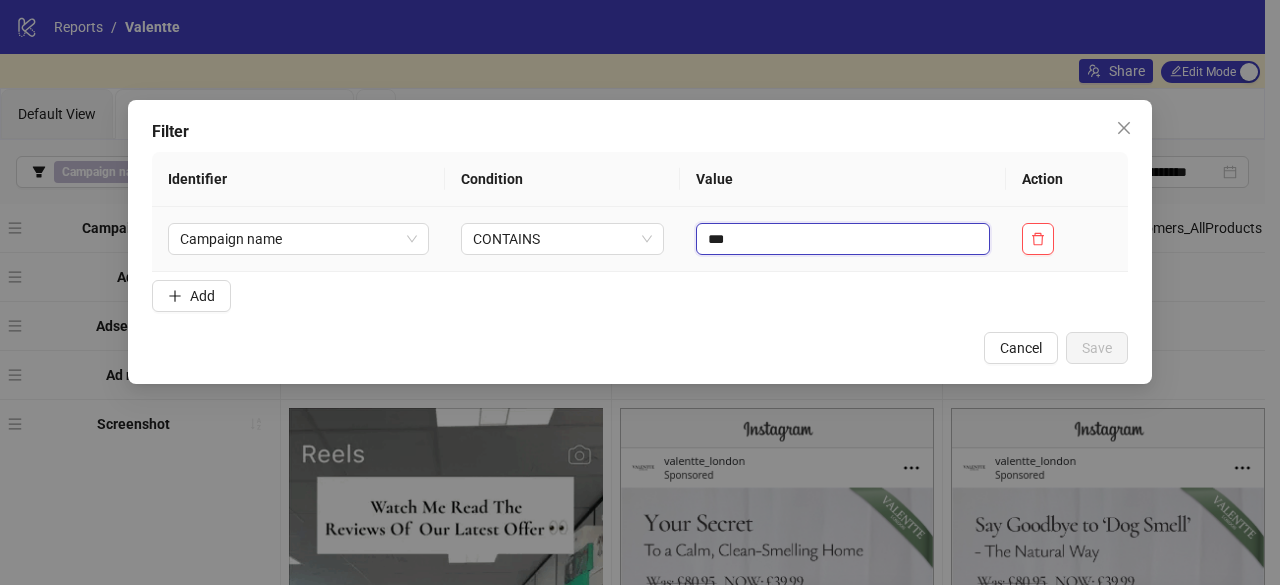click on "***" at bounding box center (843, 239) 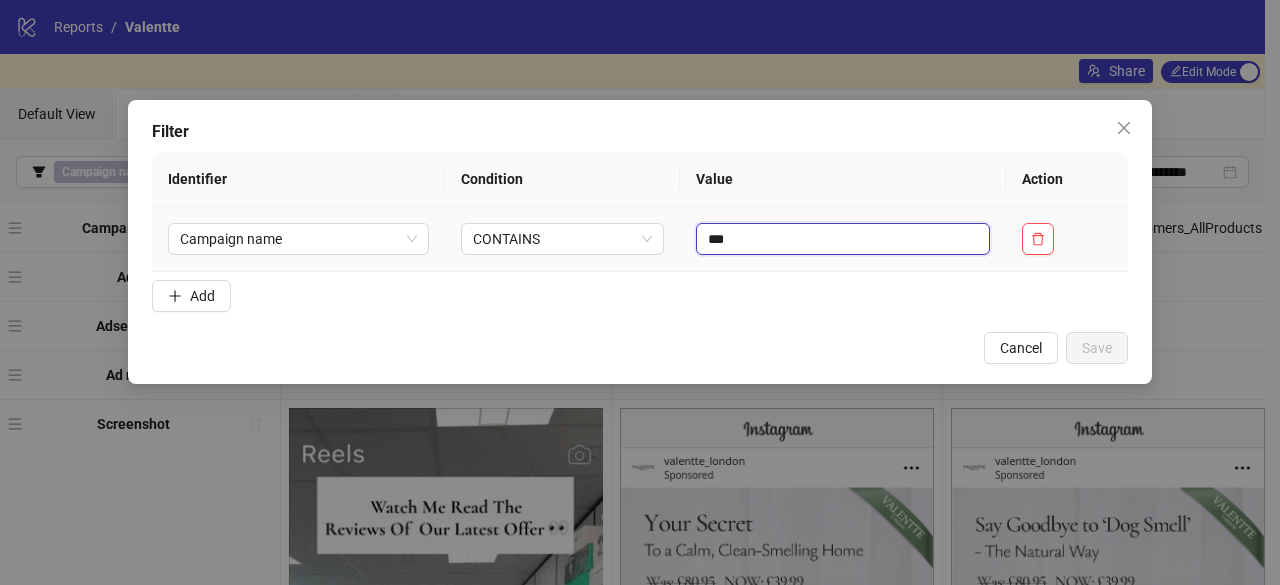 click on "***" at bounding box center [843, 239] 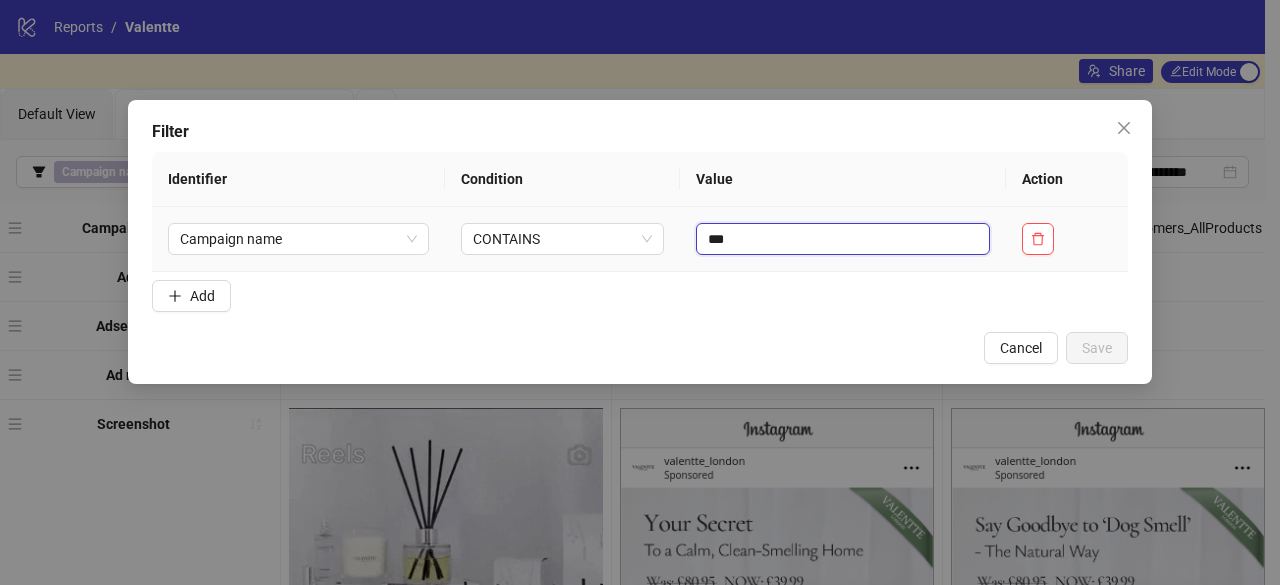 paste on "**********" 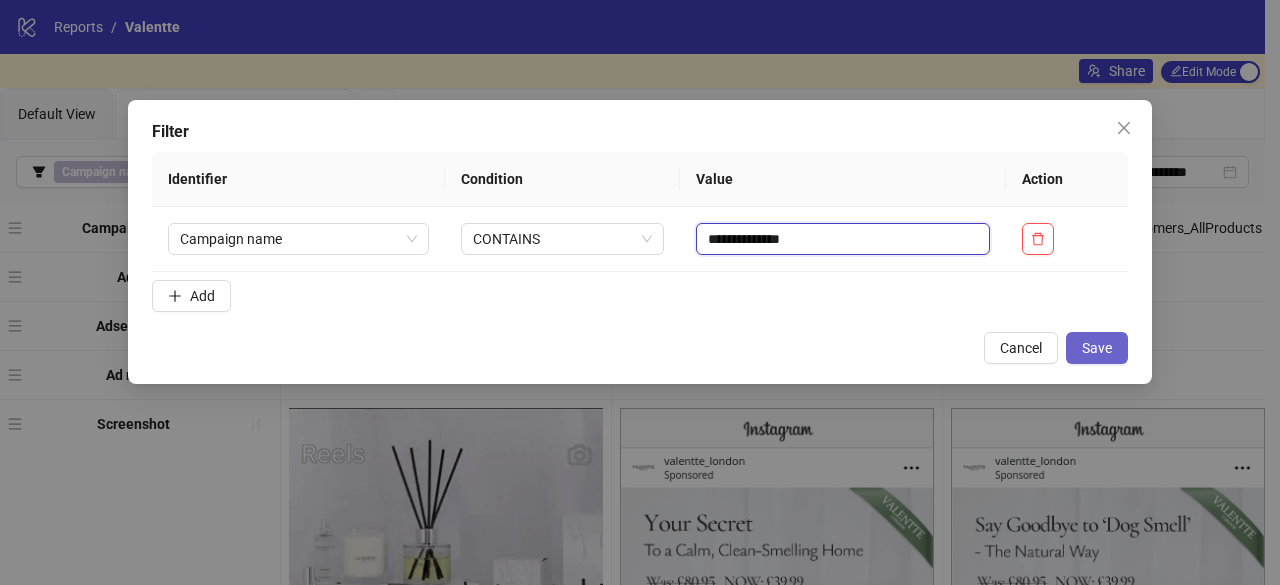 type on "**********" 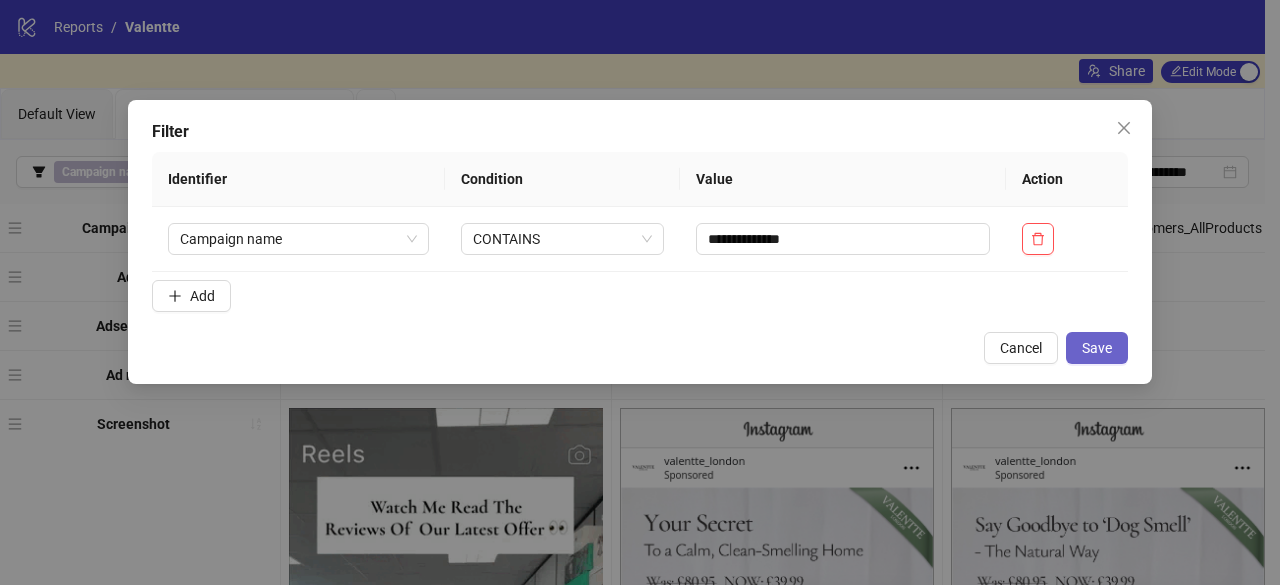 click on "Save" at bounding box center [1097, 348] 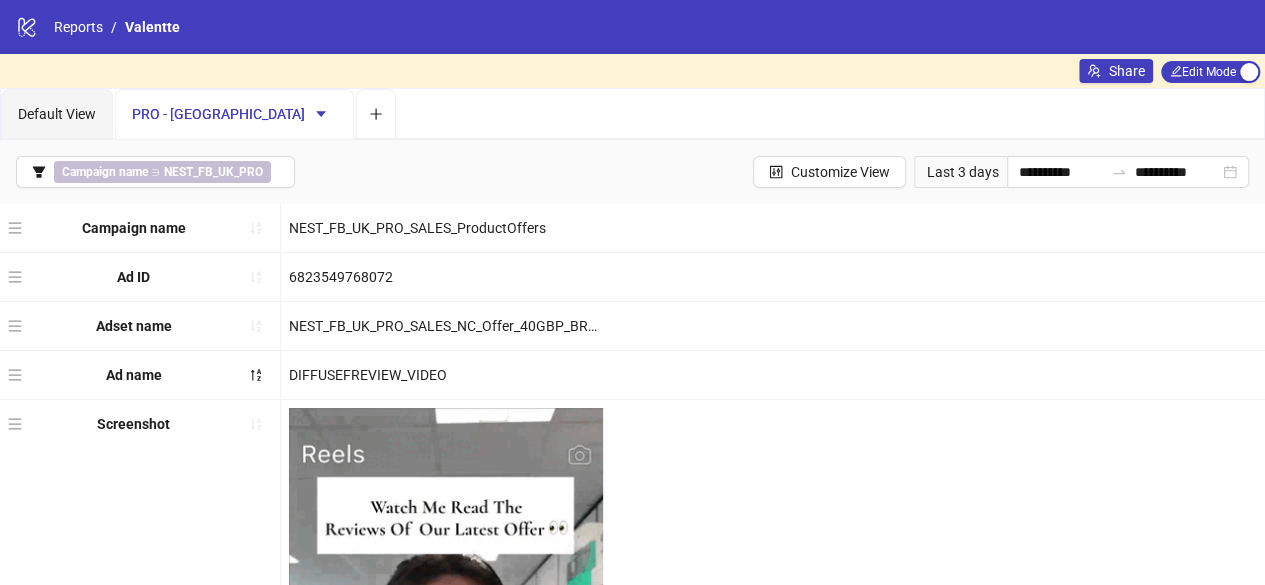 click on "**********" at bounding box center (632, 172) 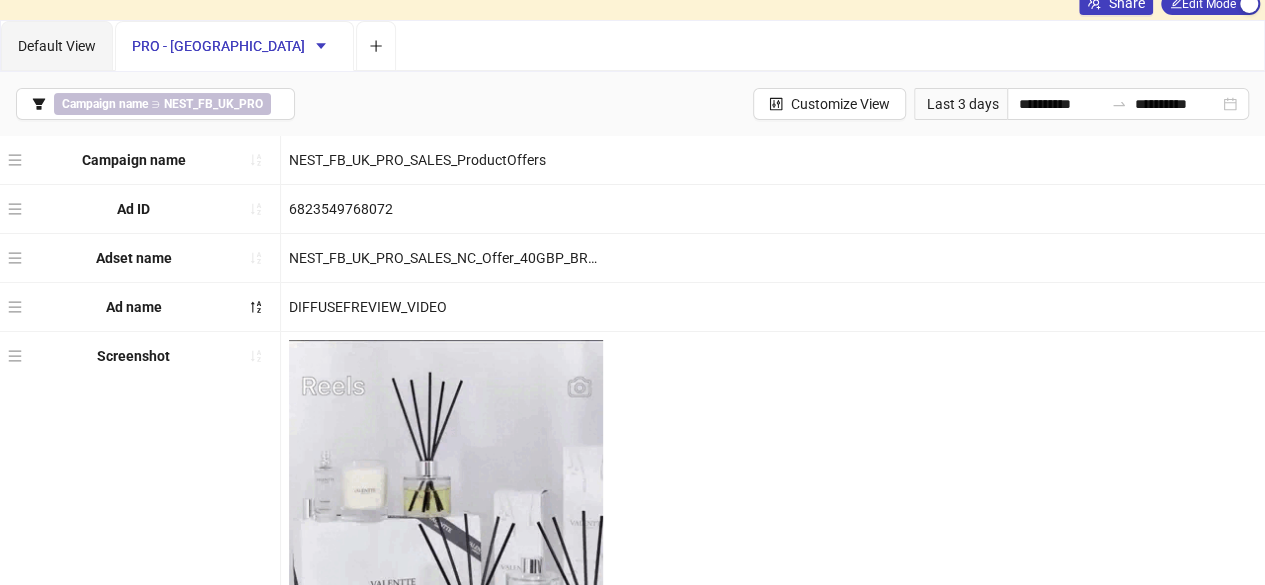 scroll, scrollTop: 0, scrollLeft: 0, axis: both 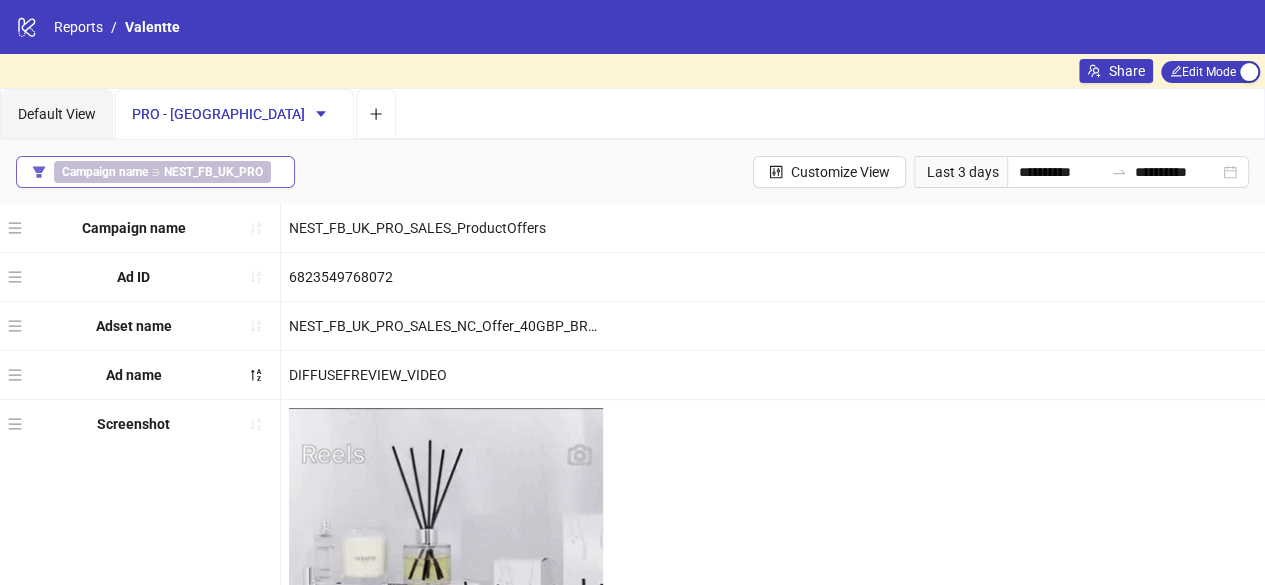 click on "NEST_FB_UK_PRO" at bounding box center [213, 172] 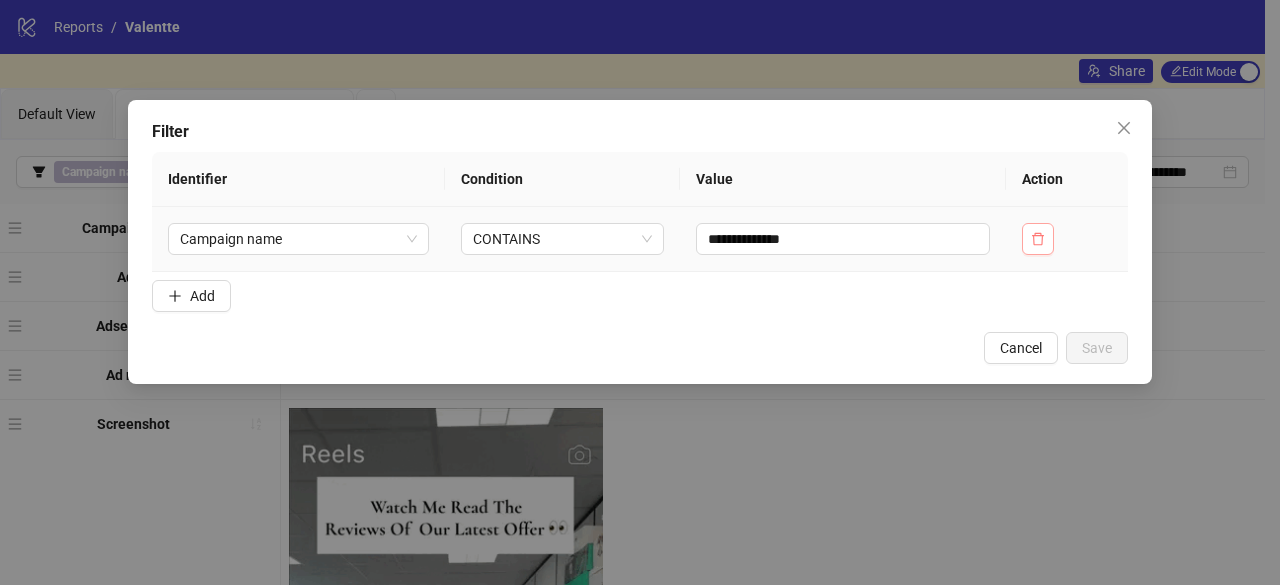 click at bounding box center [1038, 239] 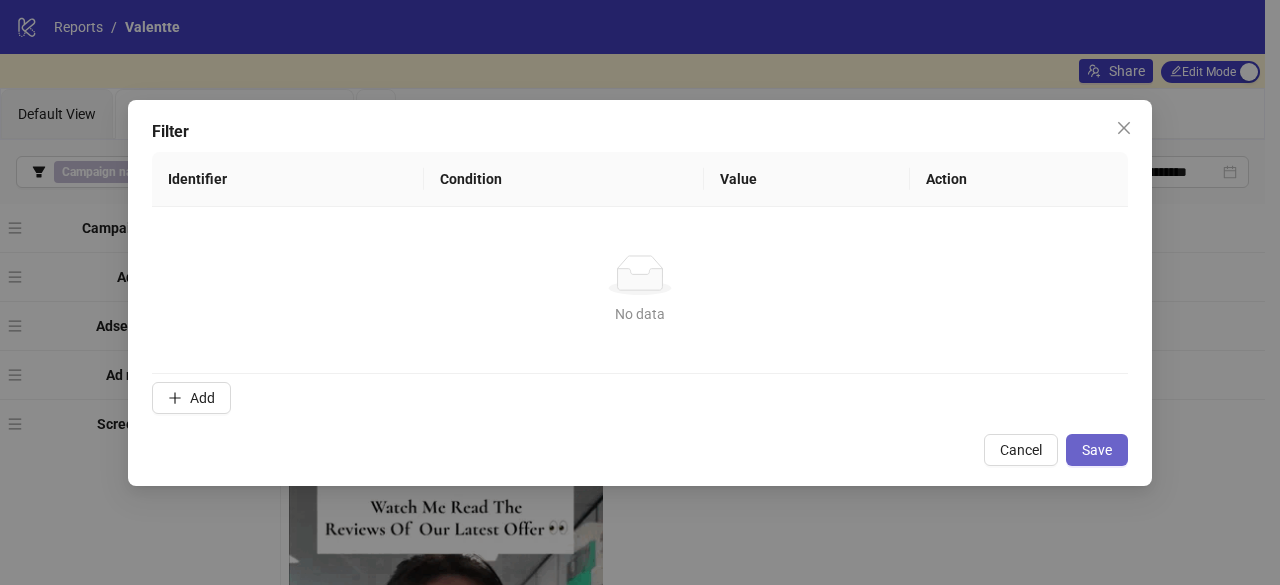 click on "Save" at bounding box center [1097, 450] 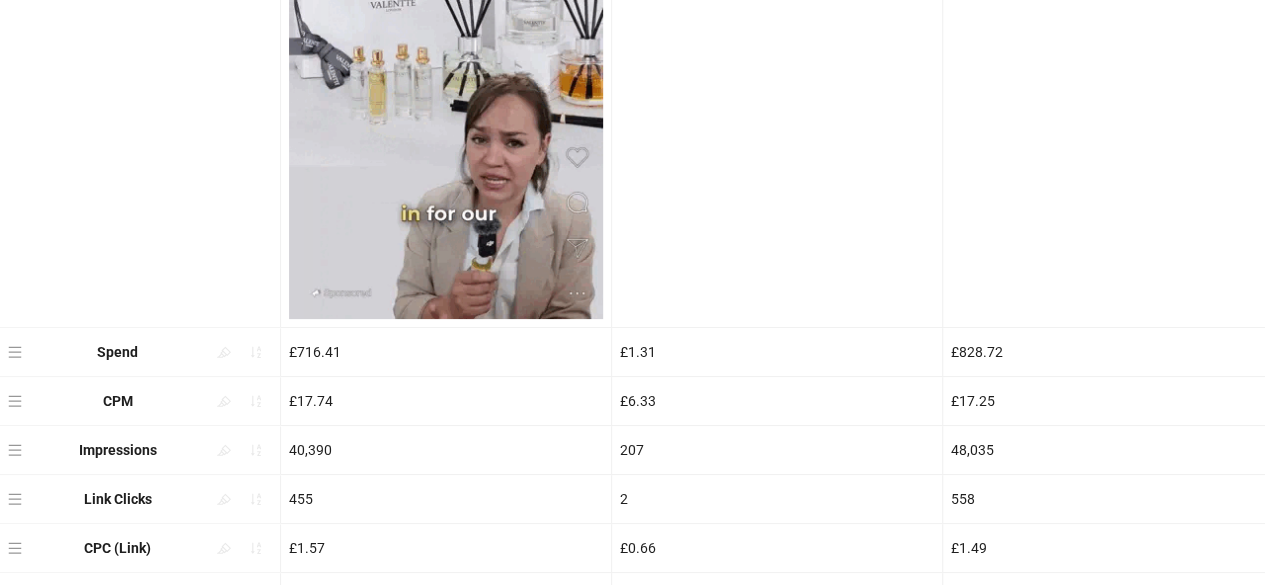 scroll, scrollTop: 970, scrollLeft: 0, axis: vertical 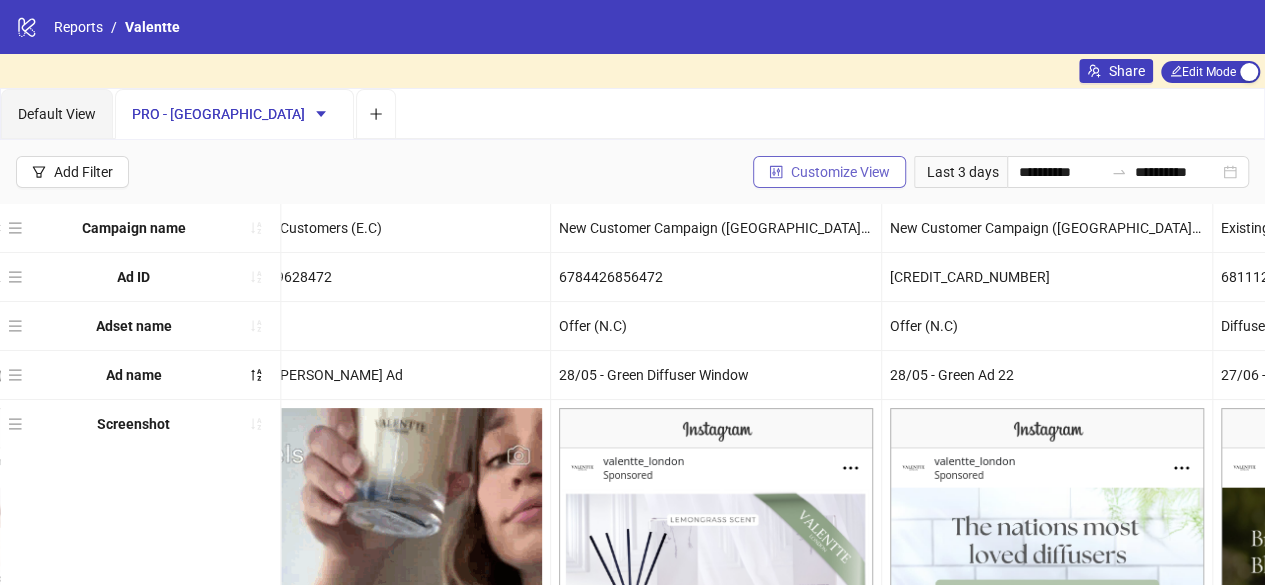 click on "Customize View" at bounding box center (840, 172) 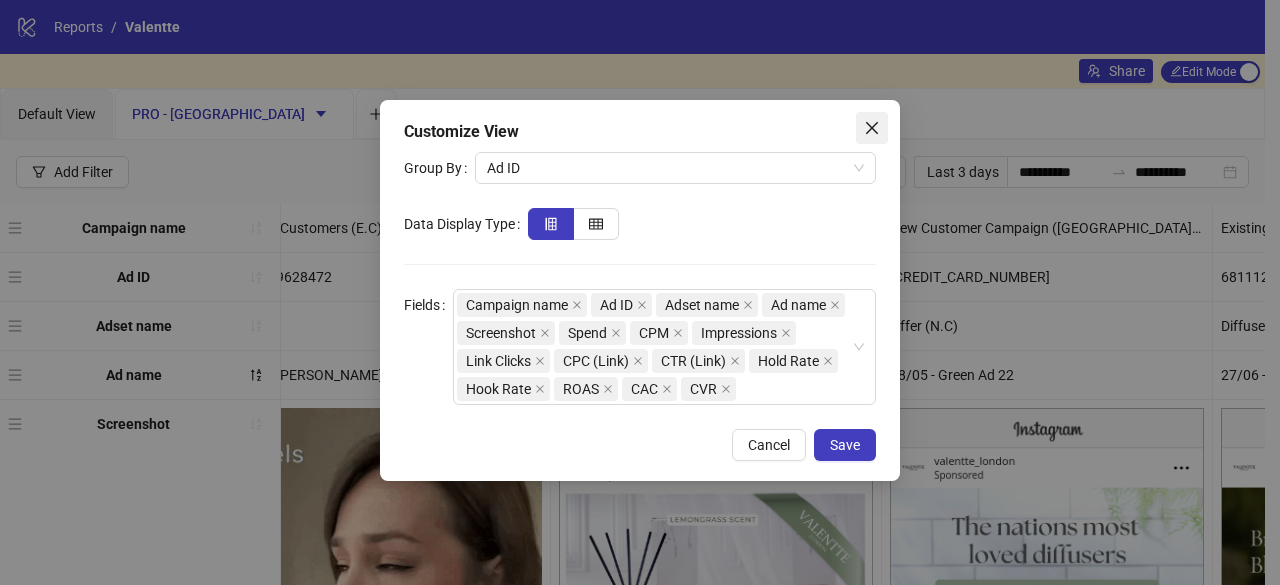 click 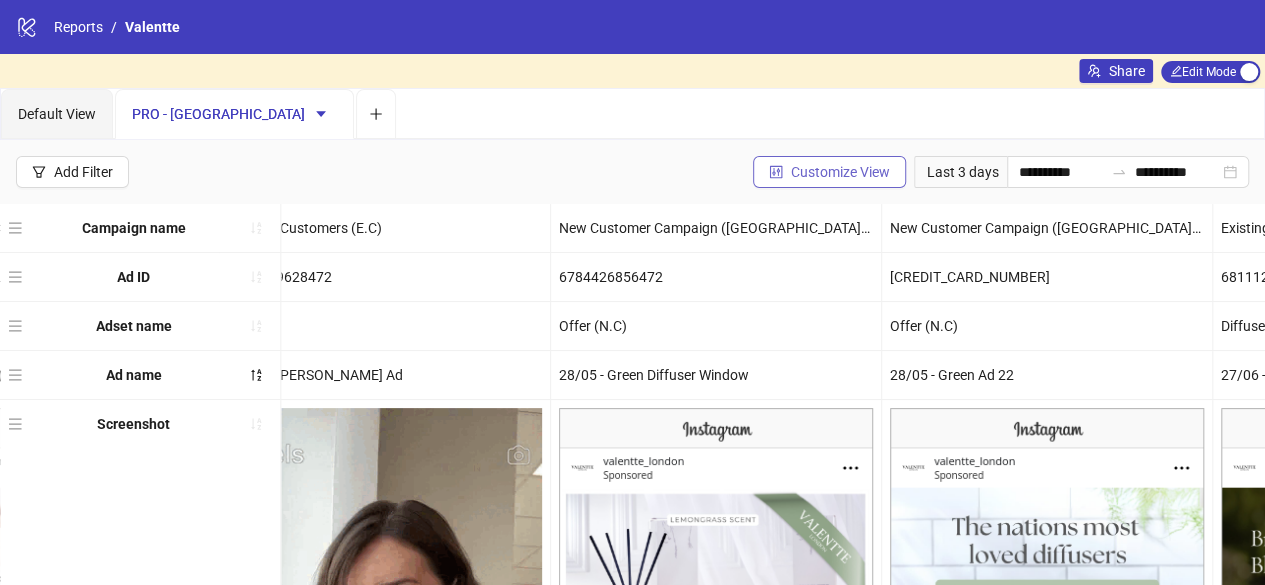 click on "Customize View" at bounding box center [840, 172] 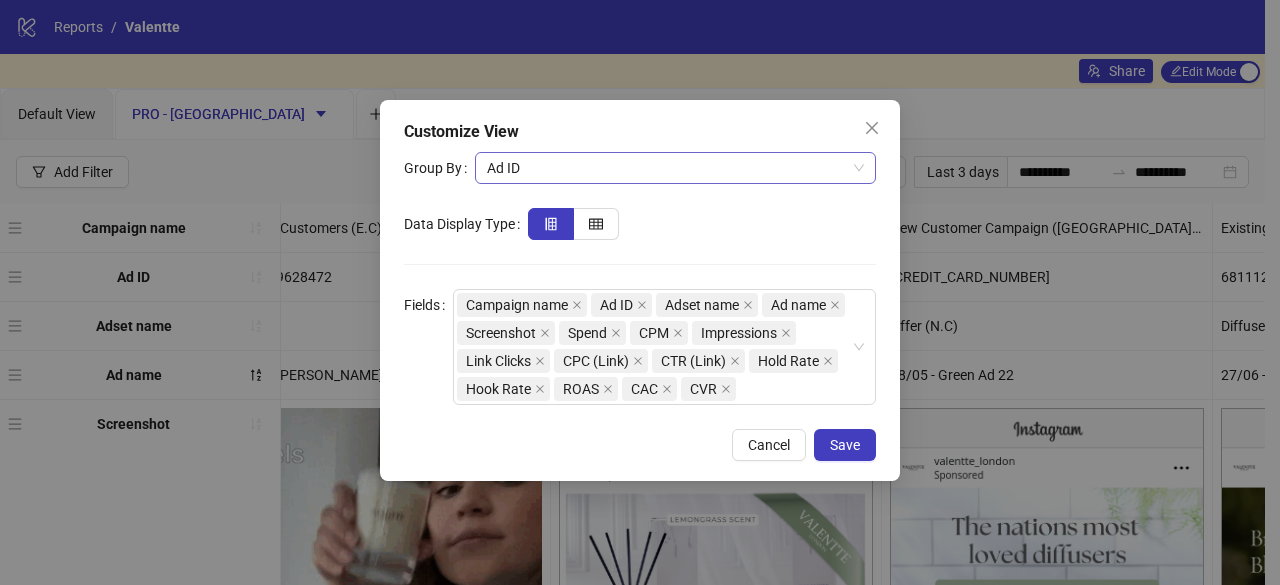 click on "Ad ID" at bounding box center [675, 168] 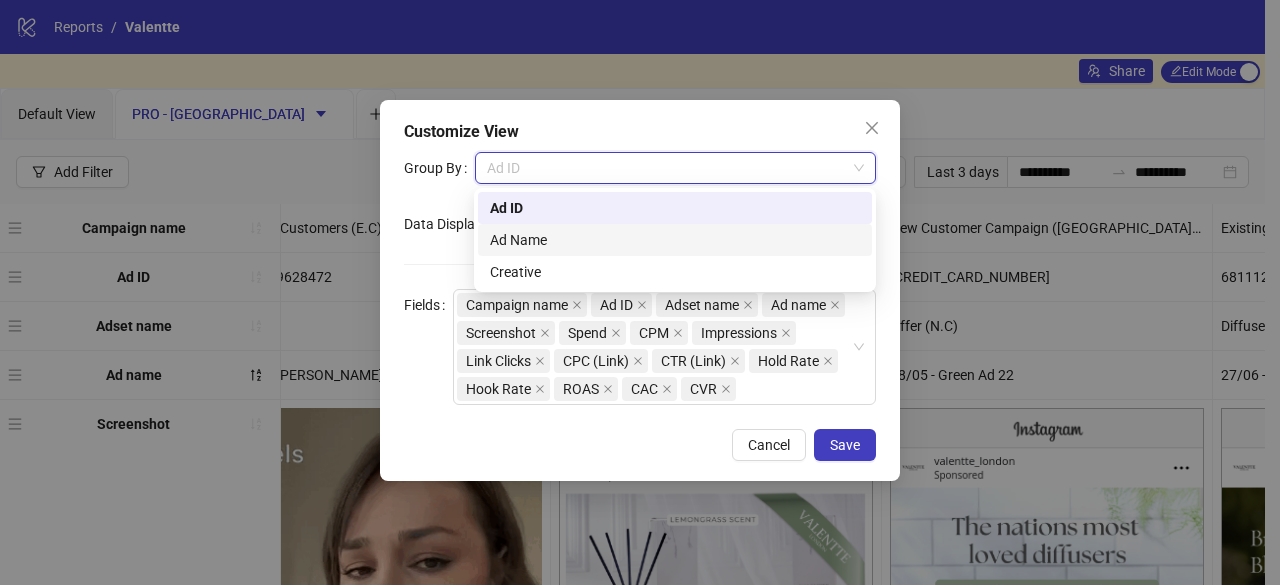 click on "Ad Name" at bounding box center (675, 240) 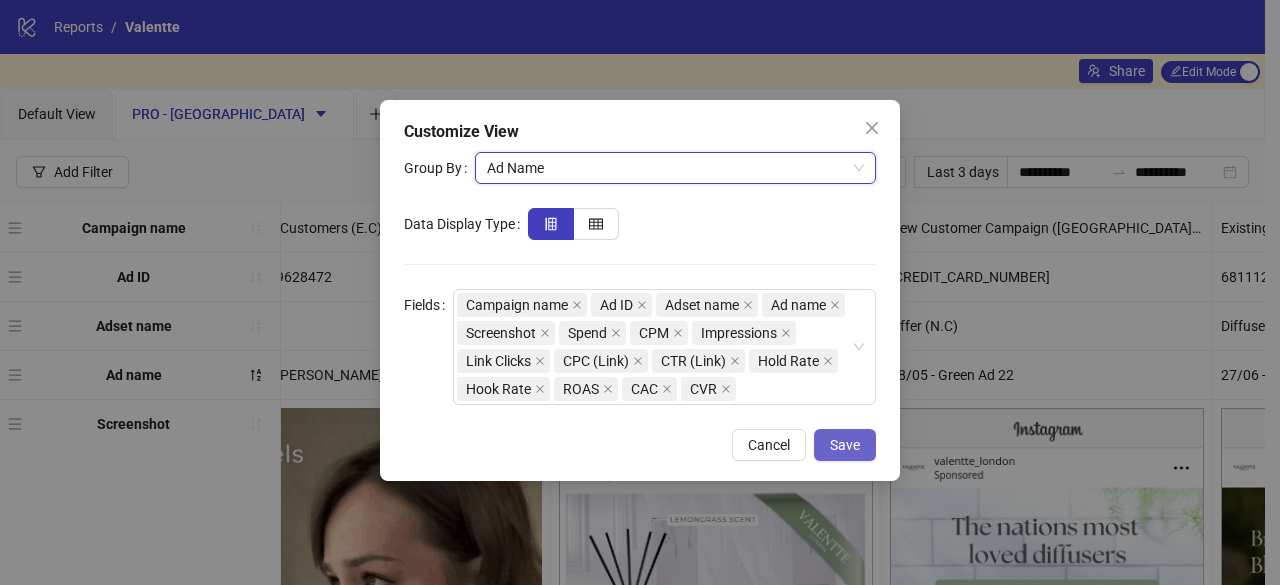 click on "Save" at bounding box center [845, 445] 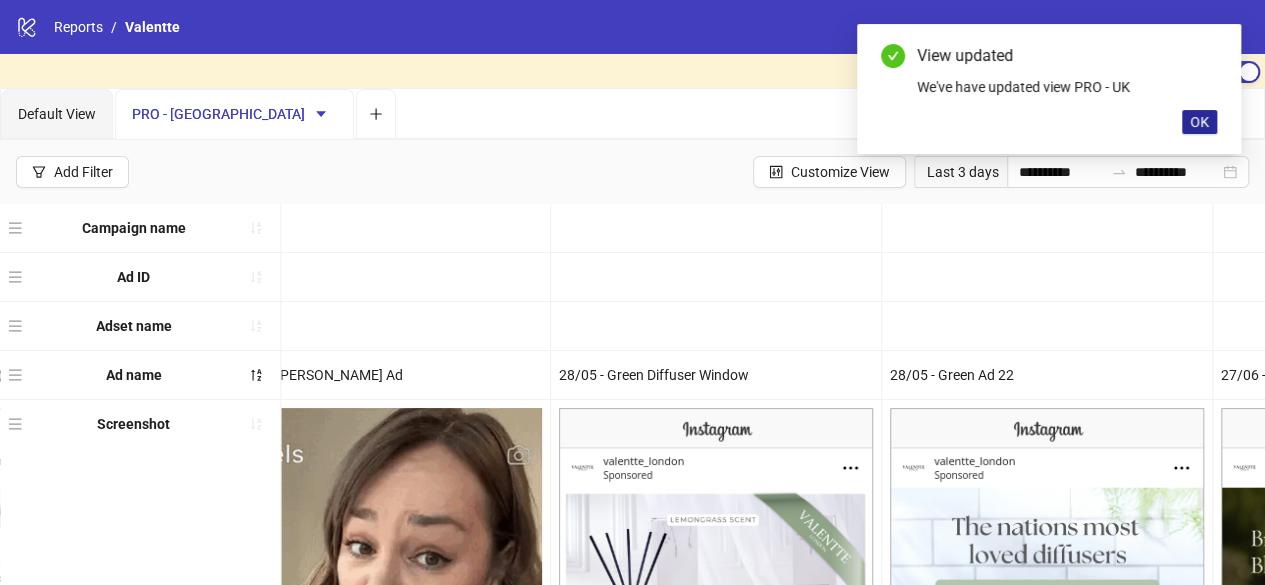 click on "OK" at bounding box center (1199, 122) 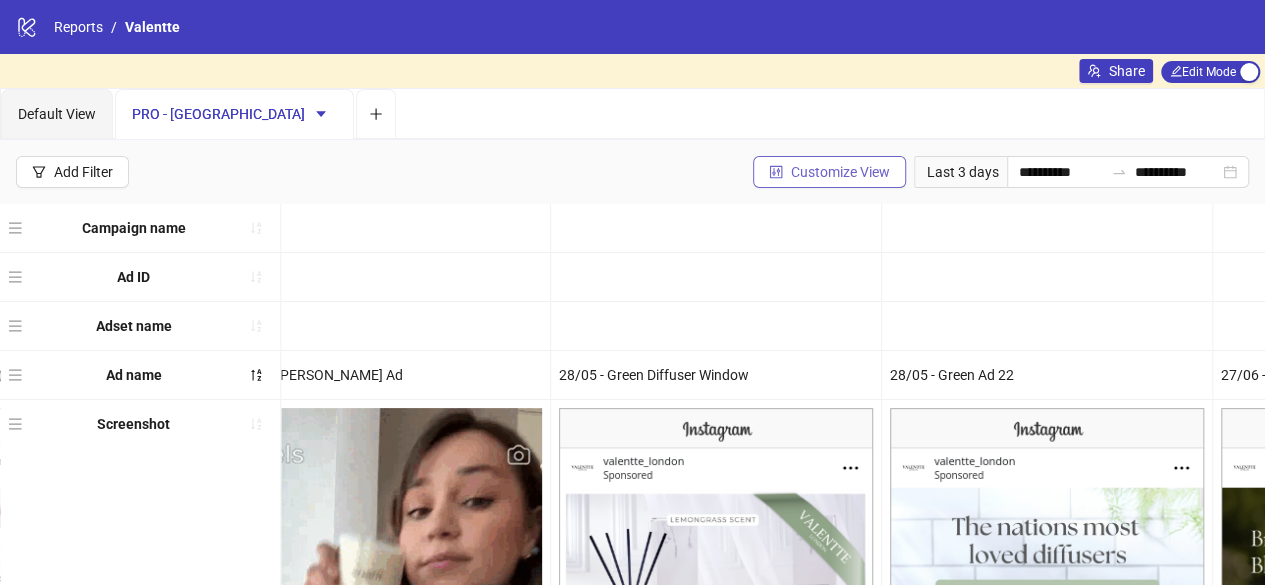 click on "Customize View" at bounding box center [829, 172] 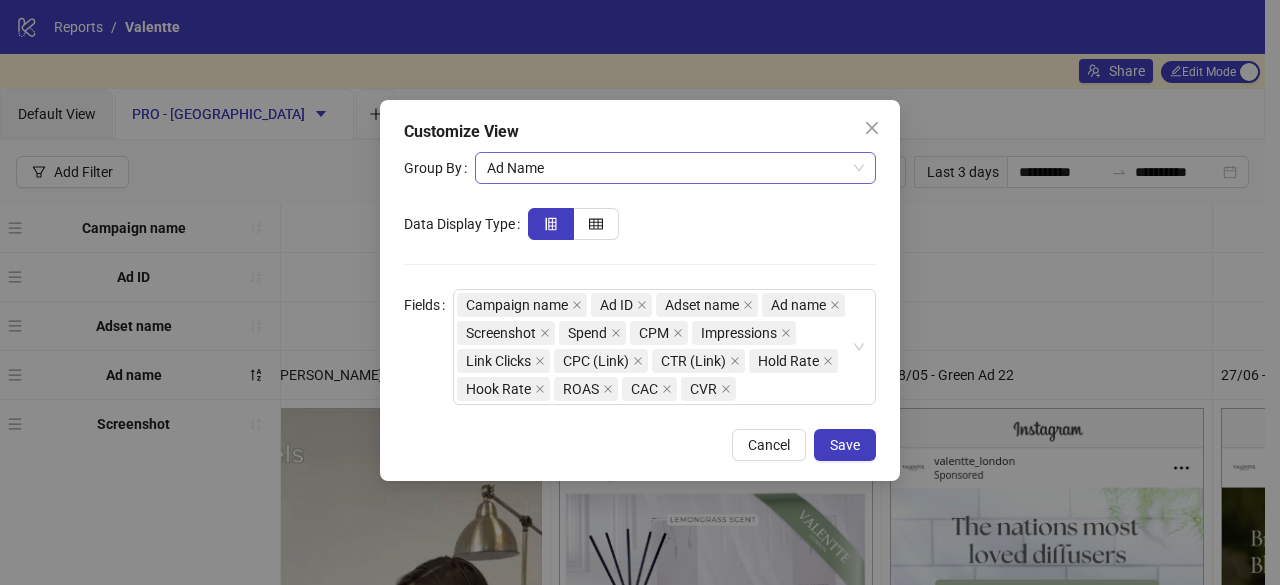 click on "Ad Name" at bounding box center [675, 168] 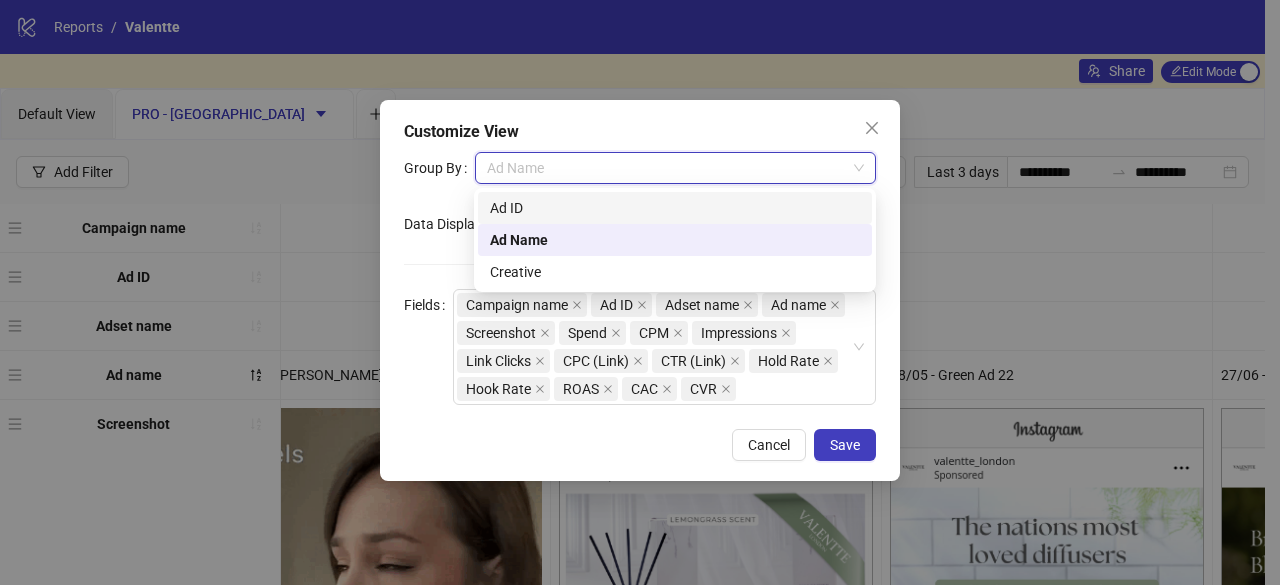 click on "Ad ID" at bounding box center [675, 208] 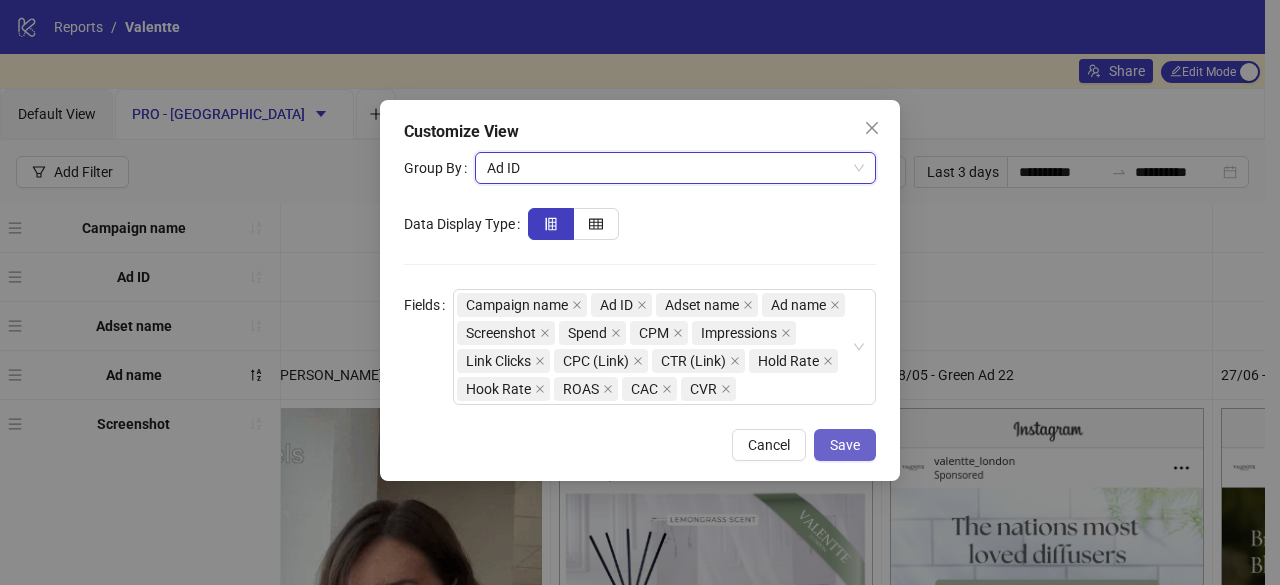 click on "Save" at bounding box center (845, 445) 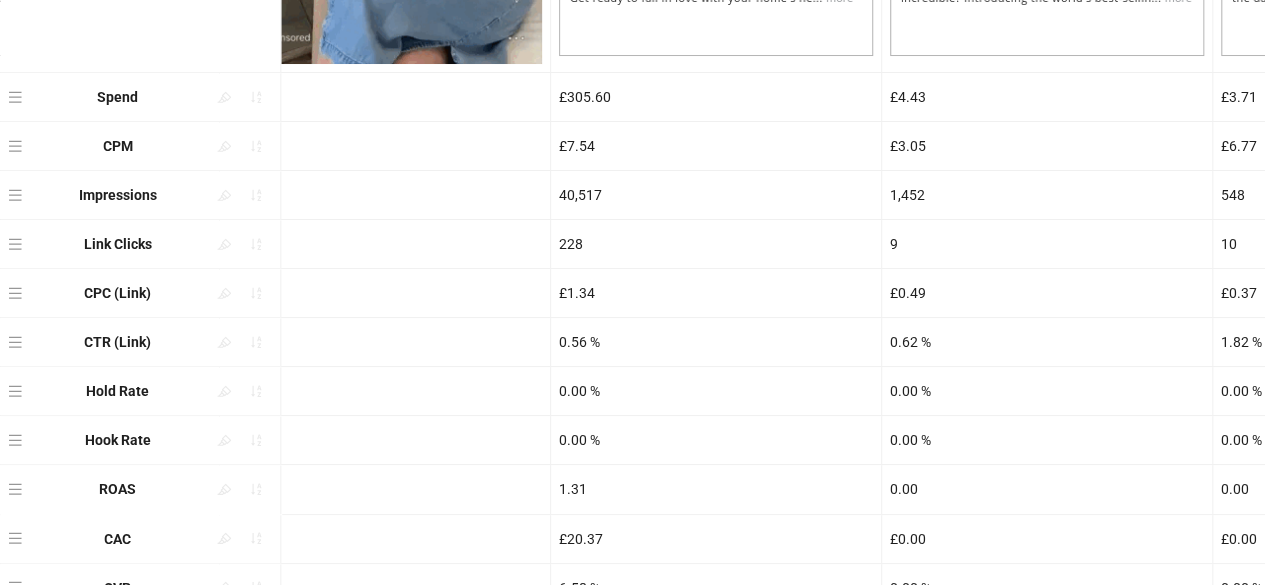 scroll, scrollTop: 970, scrollLeft: 0, axis: vertical 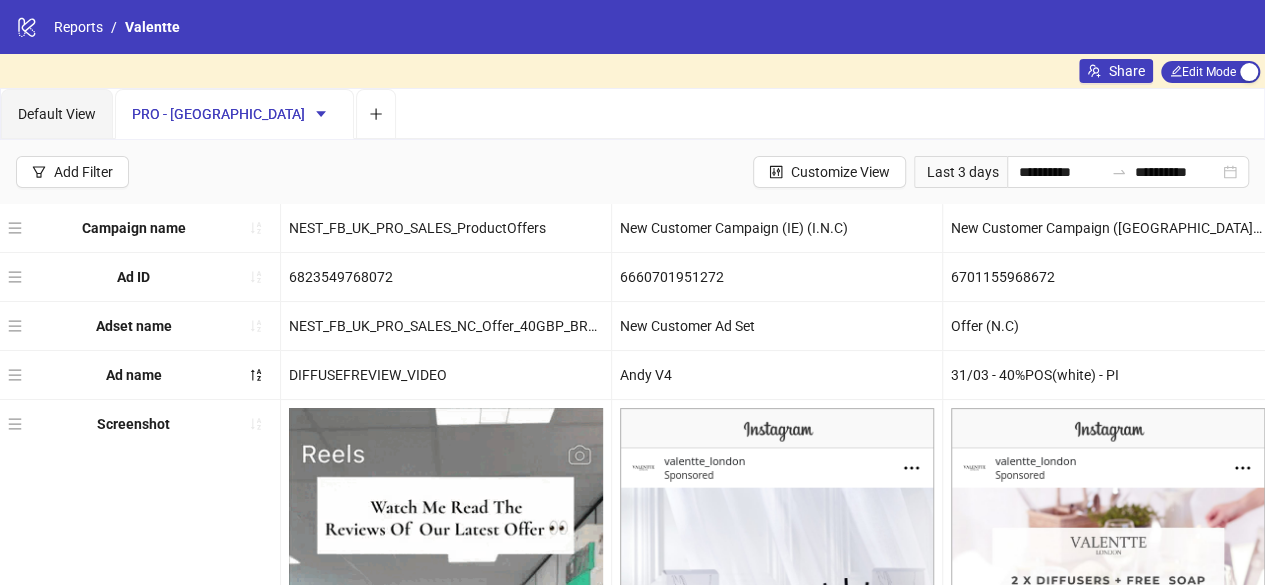 click on "Add Filter" at bounding box center [83, 172] 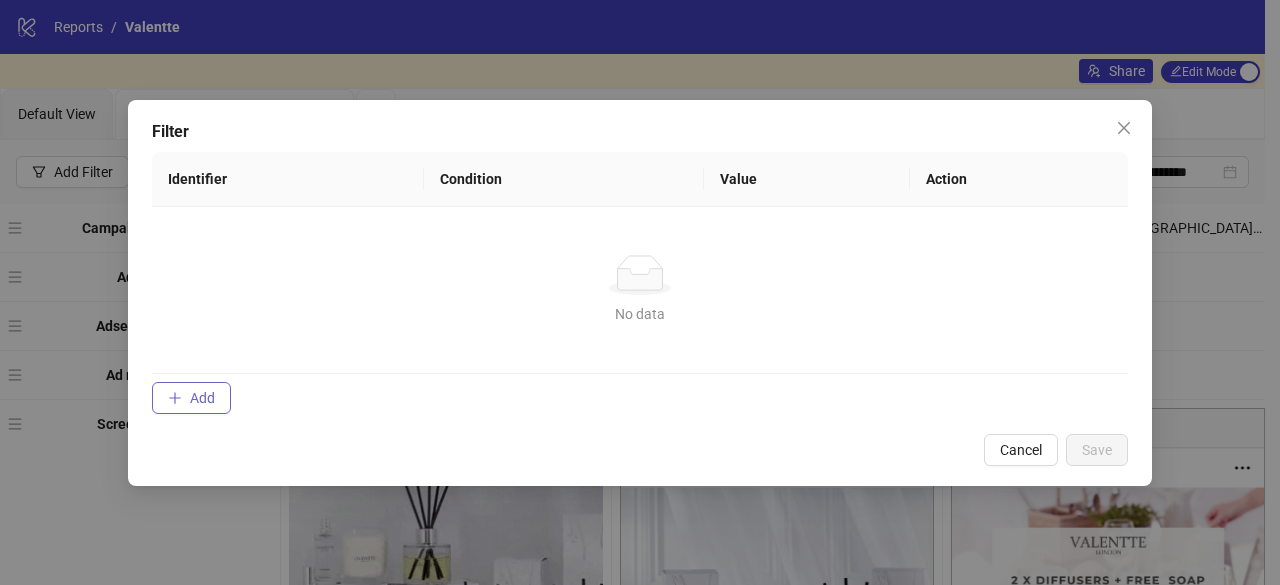 click on "Add" at bounding box center (202, 398) 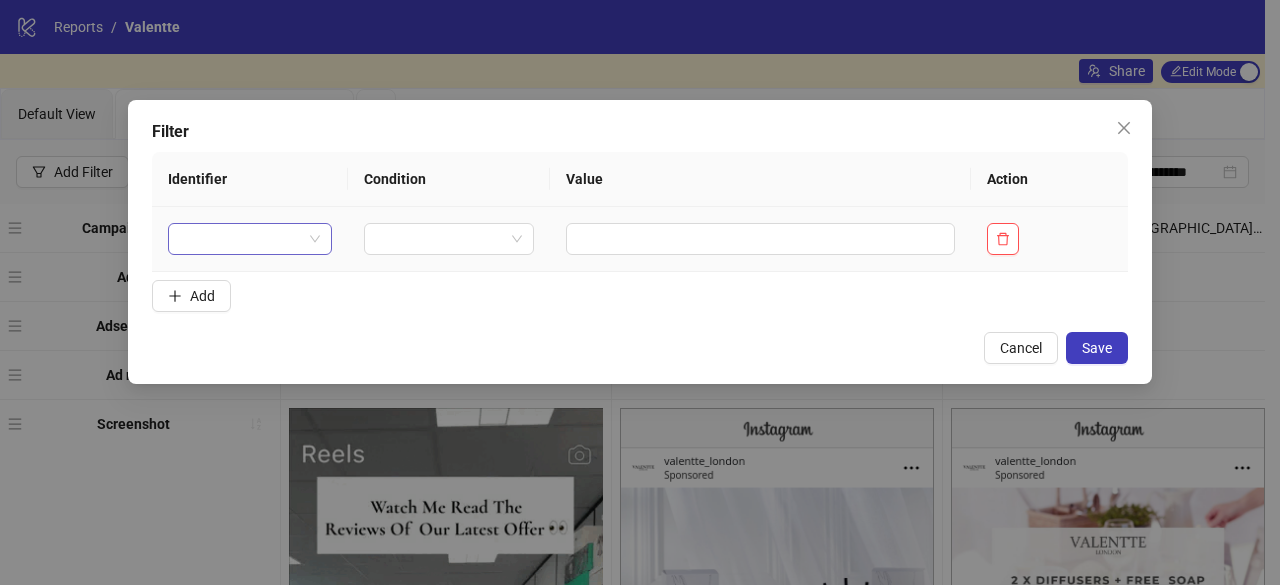 click at bounding box center (241, 239) 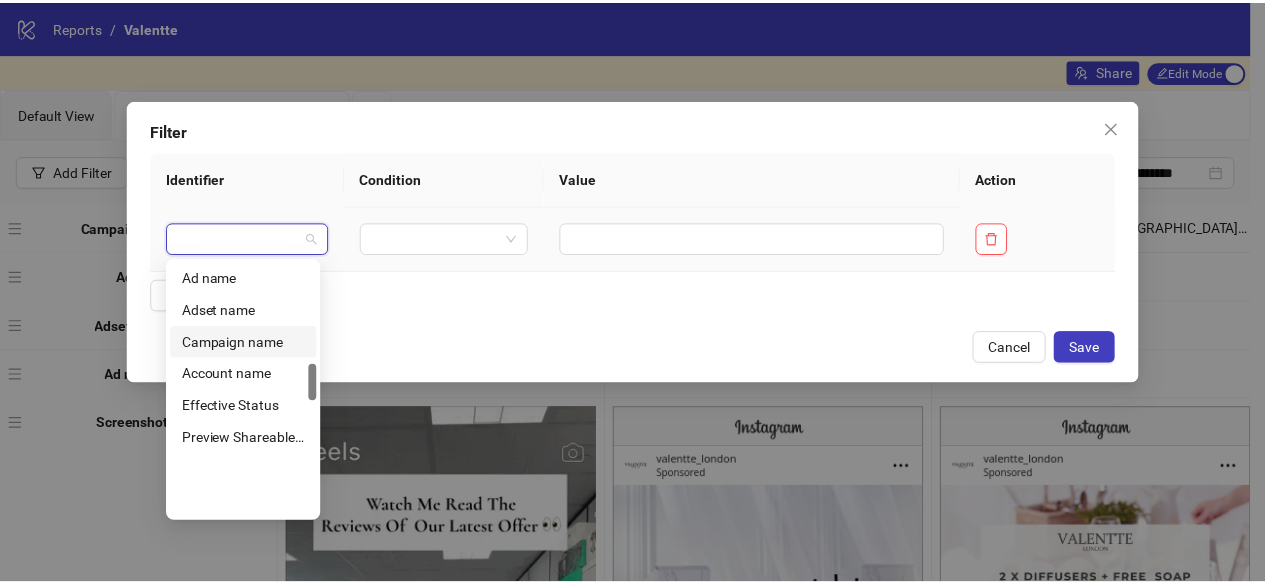 scroll, scrollTop: 700, scrollLeft: 0, axis: vertical 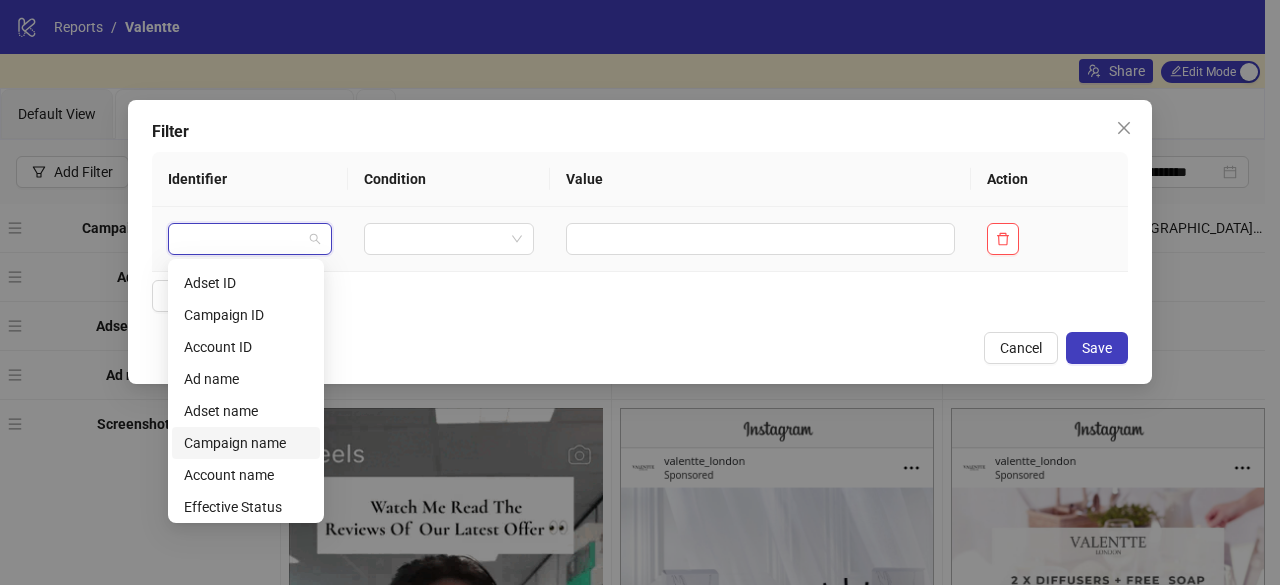 click on "Campaign name" at bounding box center (246, 443) 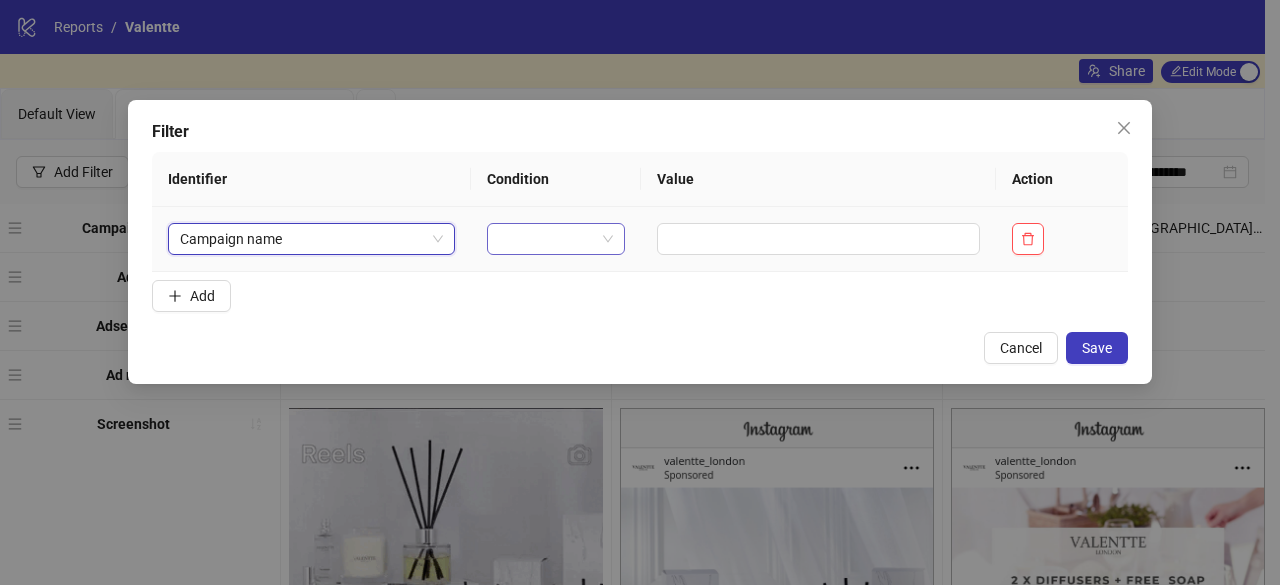 click at bounding box center [547, 239] 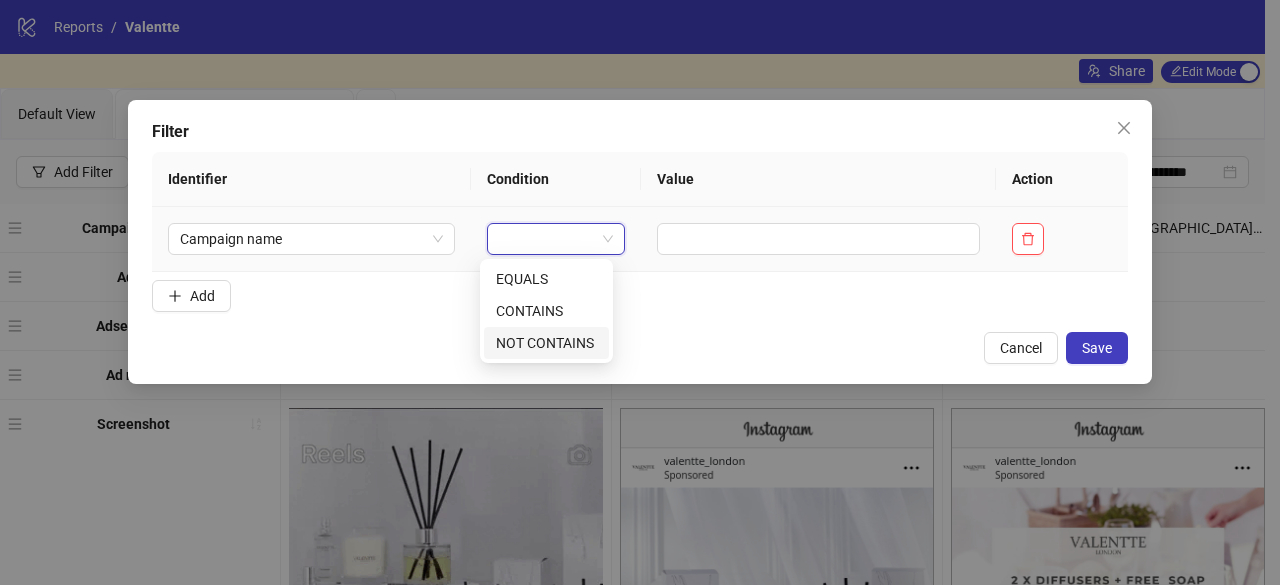 click on "NOT CONTAINS" at bounding box center (546, 343) 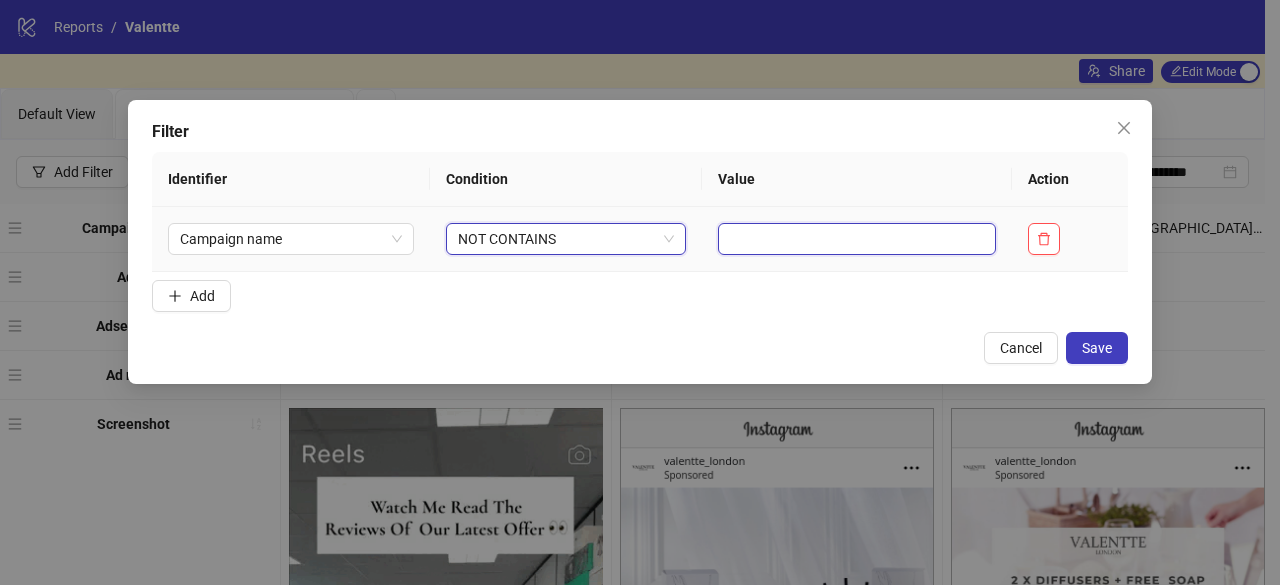 click at bounding box center [857, 239] 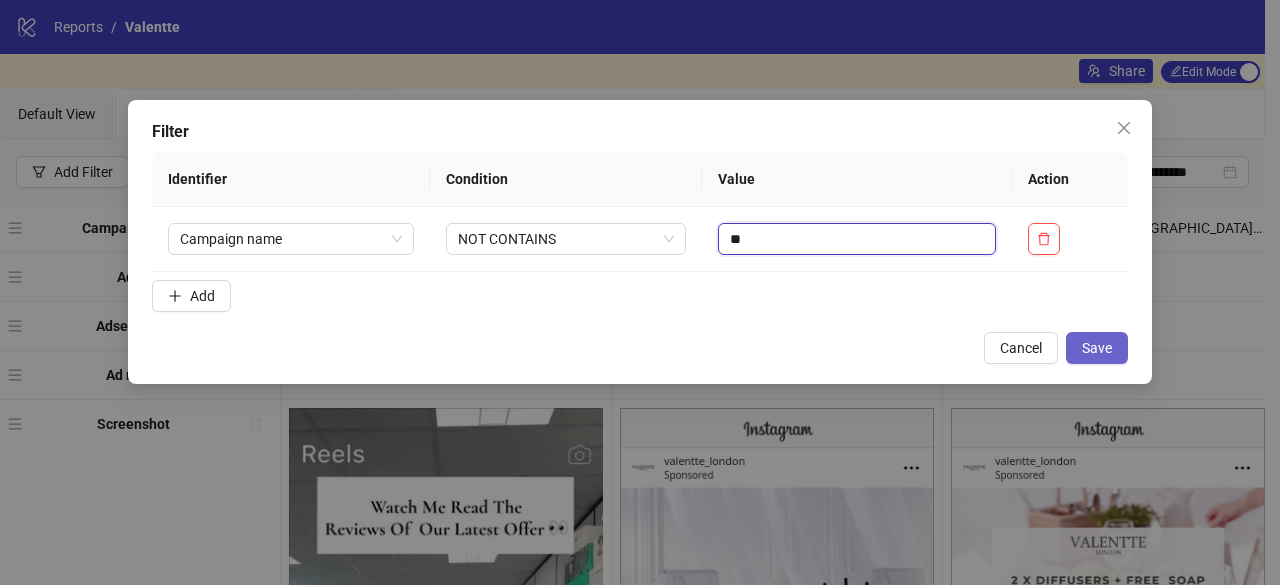 type on "**" 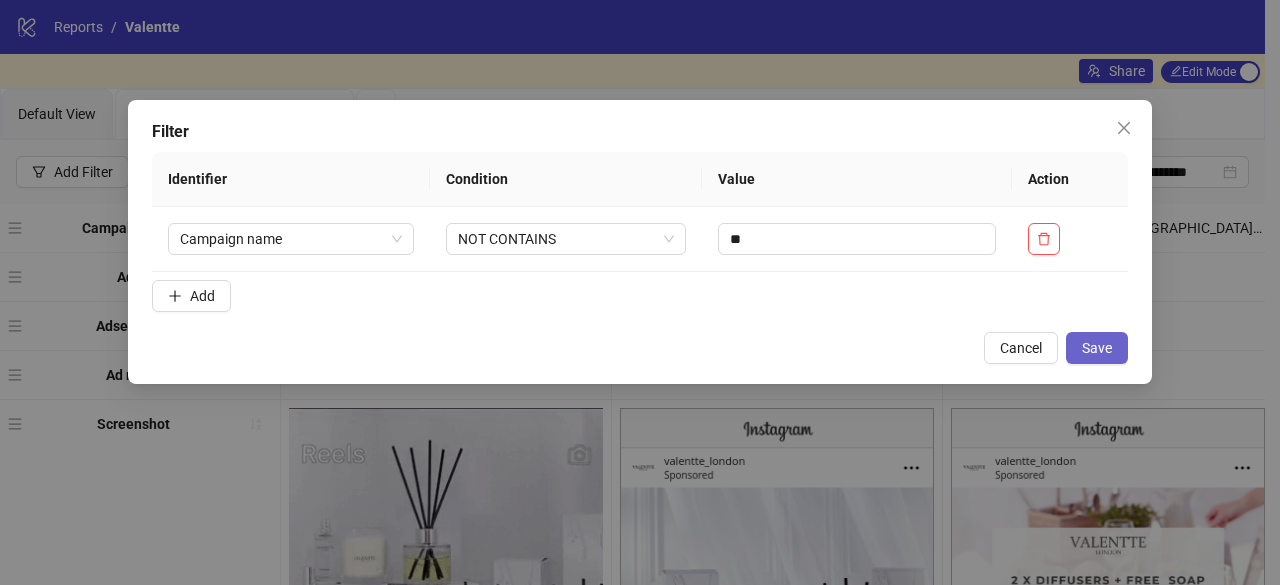 click on "Save" at bounding box center [1097, 348] 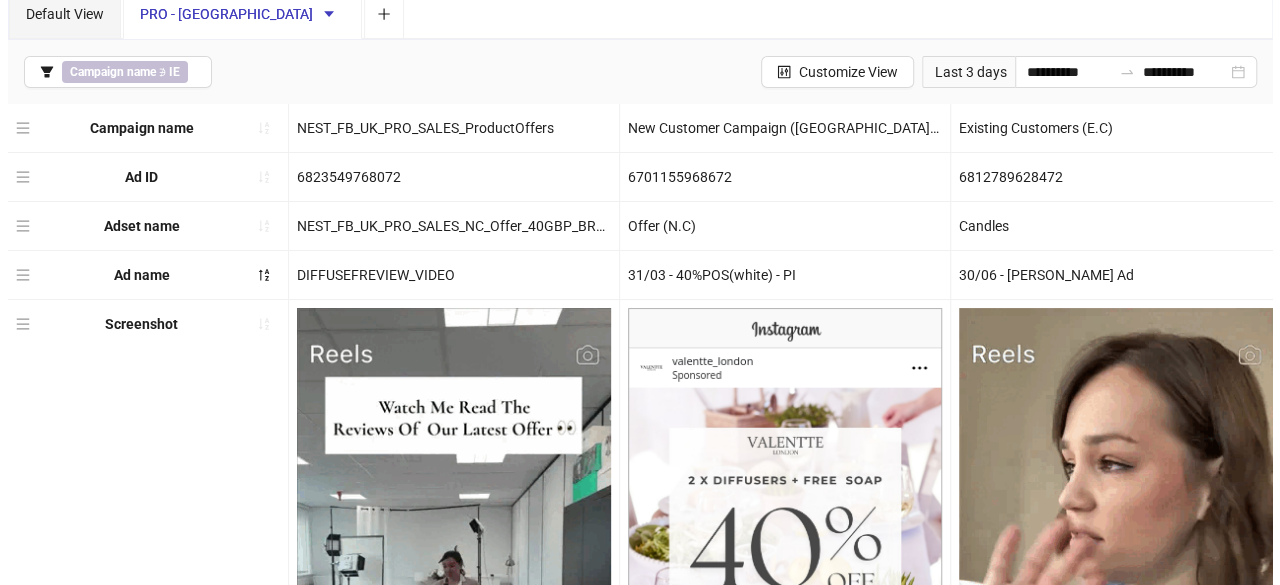 scroll, scrollTop: 0, scrollLeft: 0, axis: both 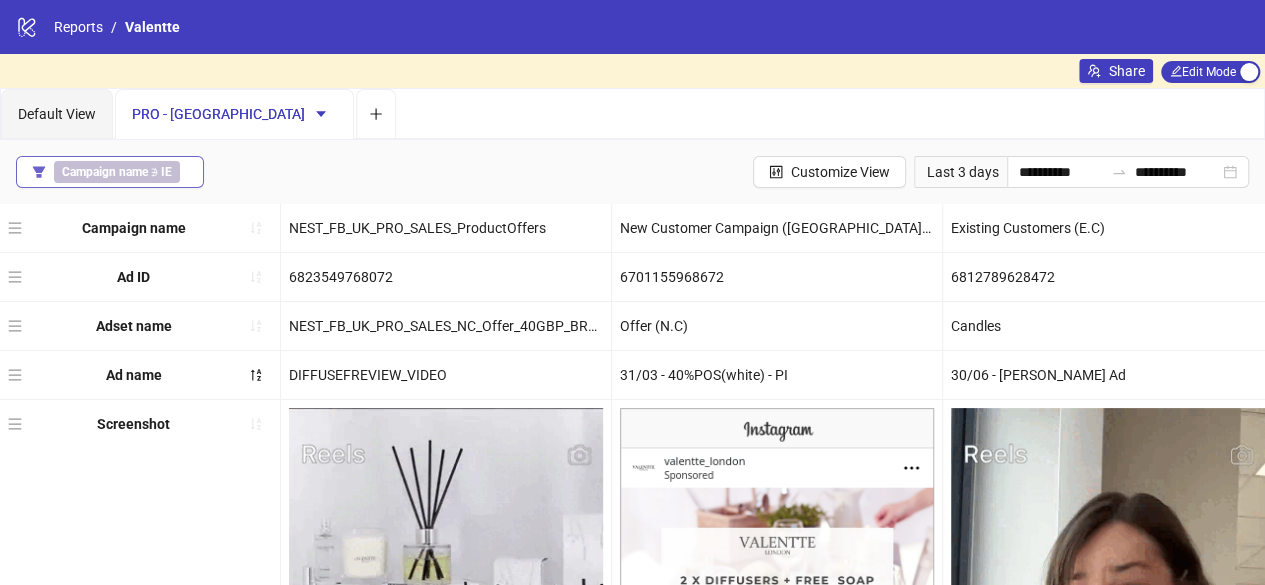 click on "Campaign name   ∌   IE" at bounding box center [117, 172] 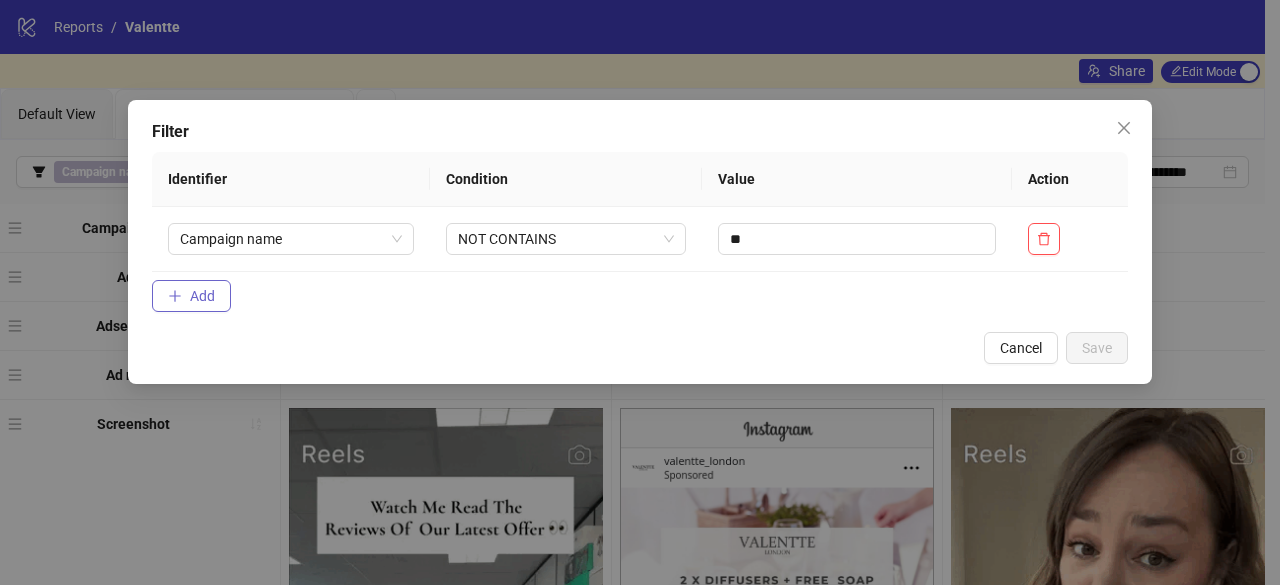 click 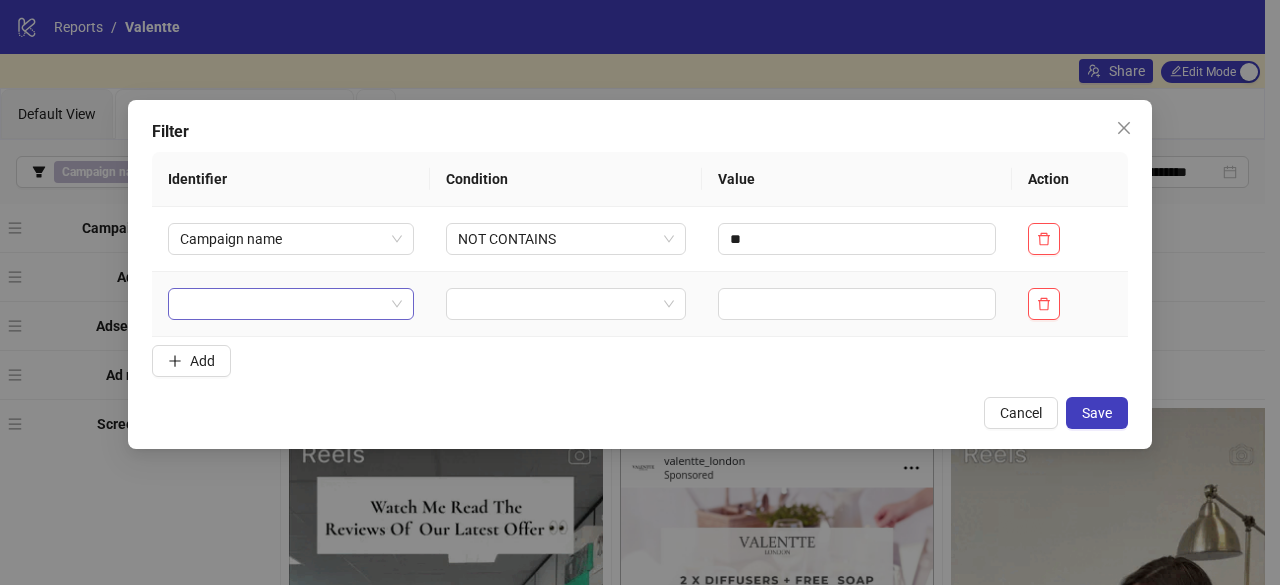 click at bounding box center [282, 304] 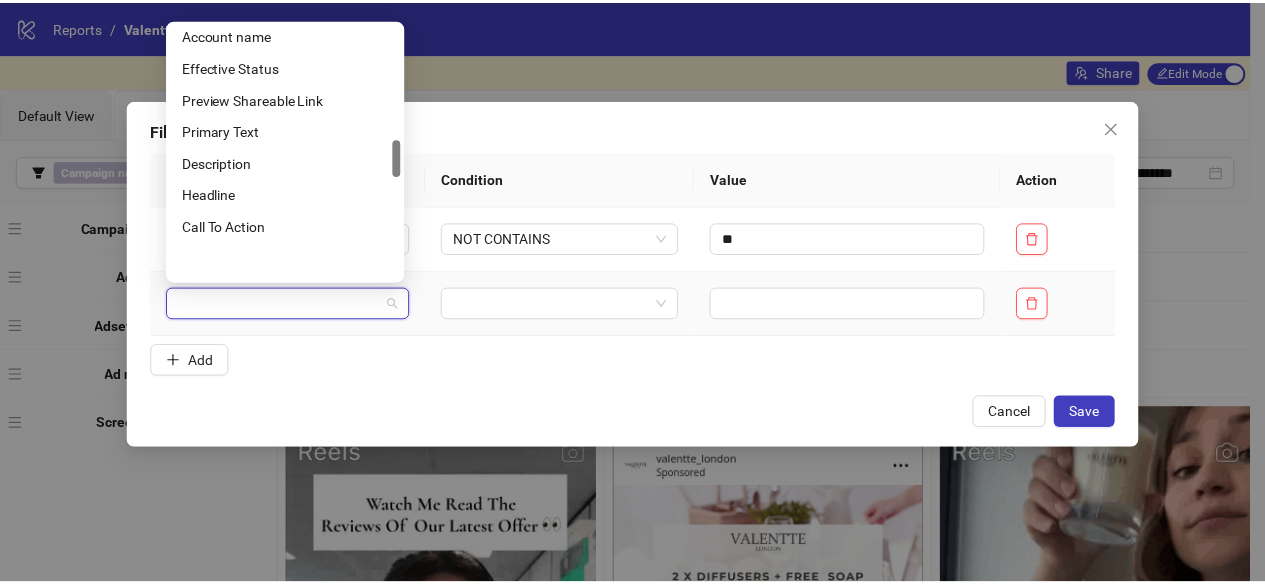 scroll, scrollTop: 800, scrollLeft: 0, axis: vertical 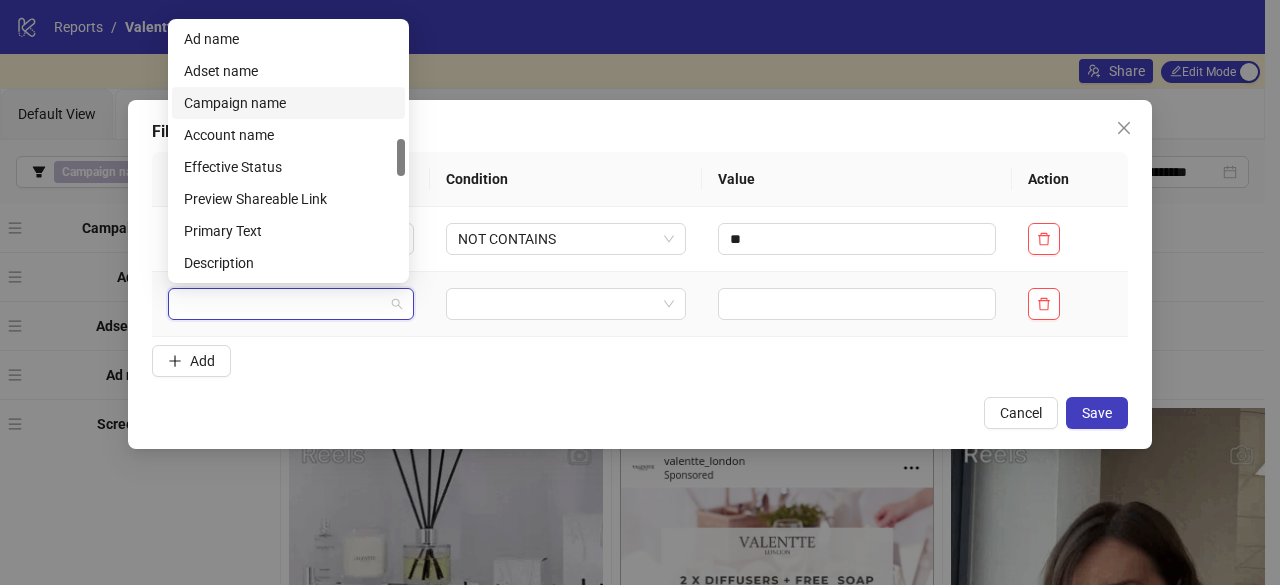 click on "Campaign name" at bounding box center [288, 103] 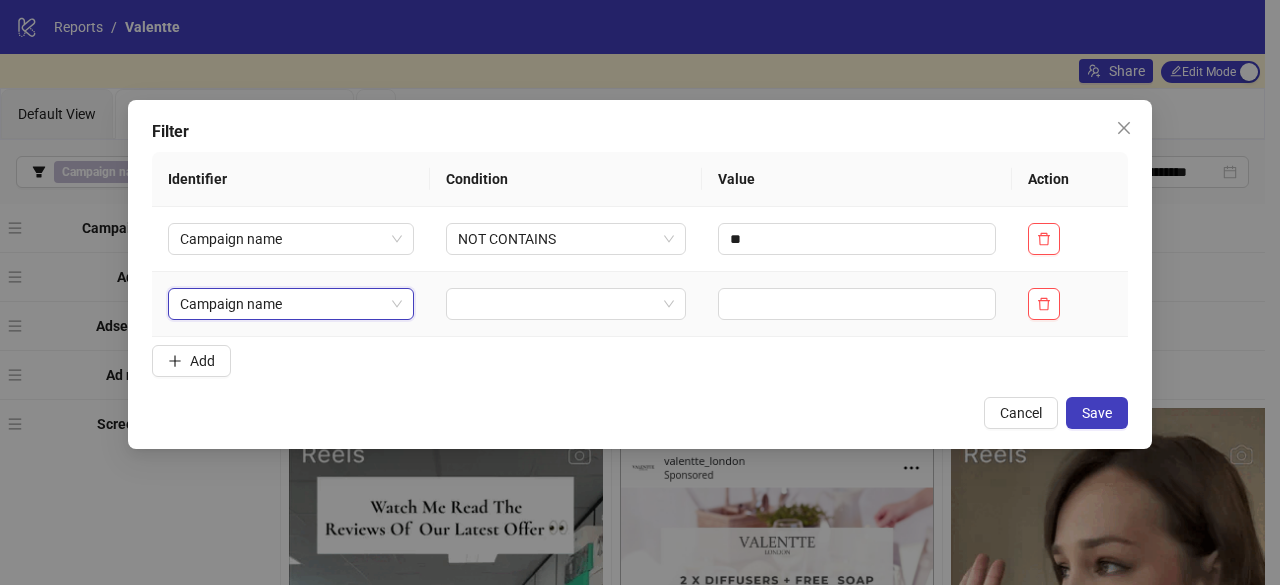 click at bounding box center [566, 304] 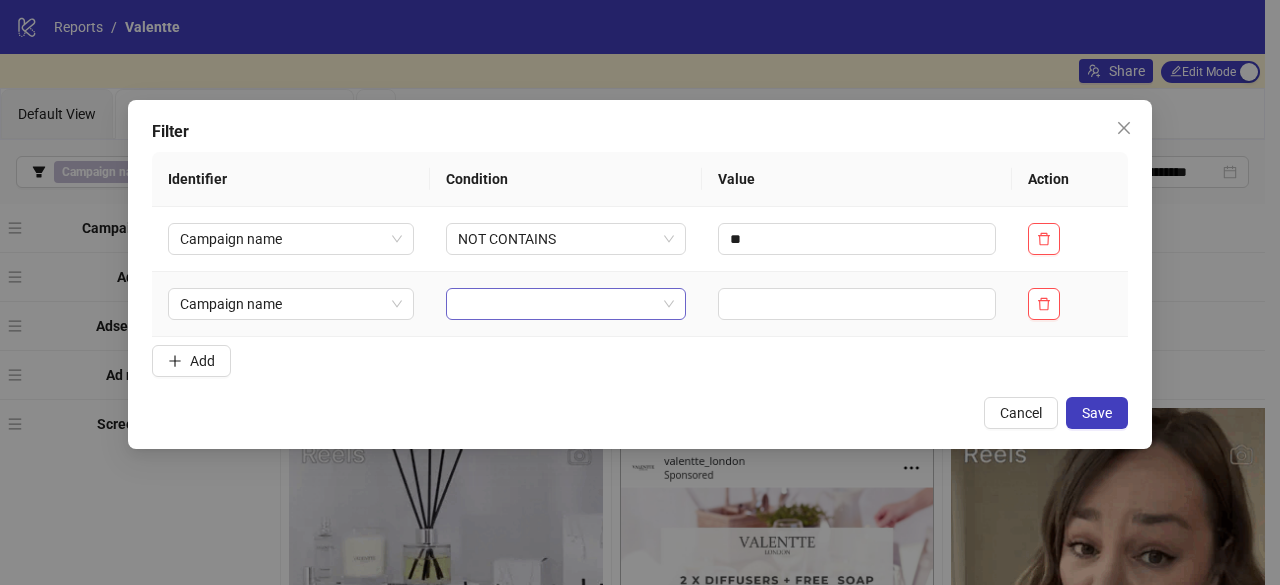 click at bounding box center [557, 304] 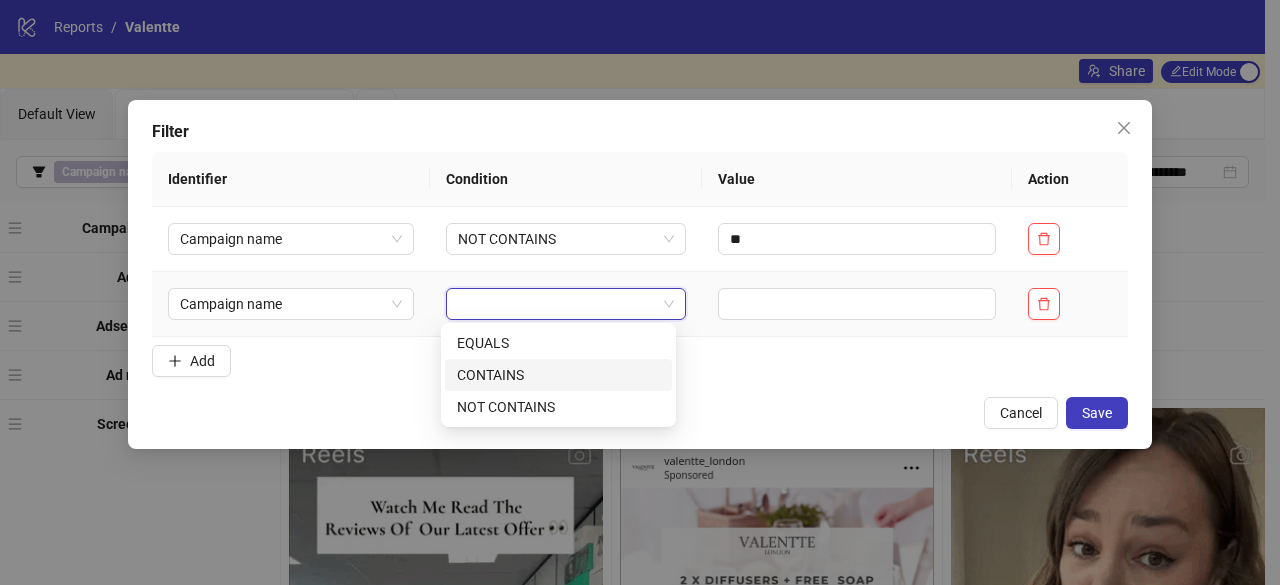 drag, startPoint x: 540, startPoint y: 375, endPoint x: 562, endPoint y: 364, distance: 24.596748 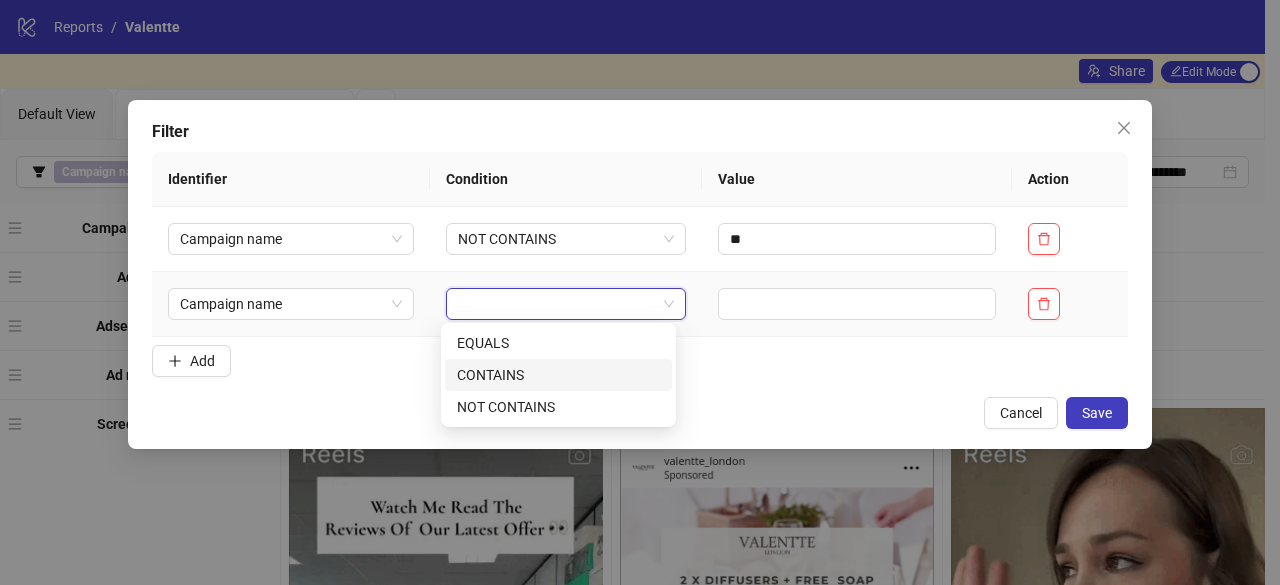 click on "CONTAINS" at bounding box center (558, 375) 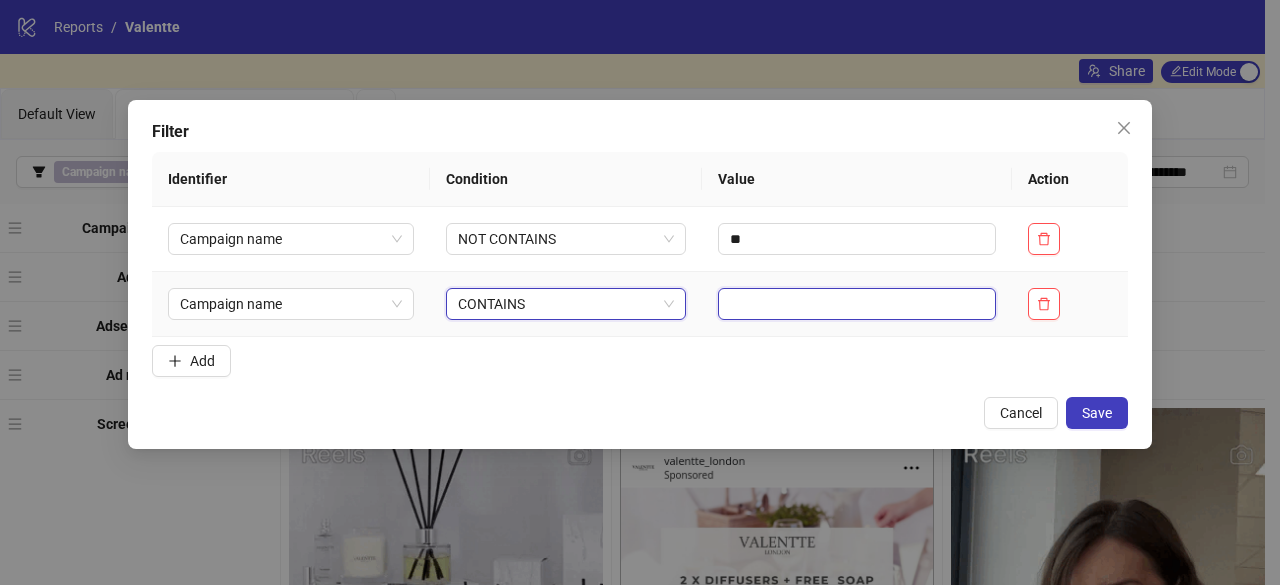 click at bounding box center (857, 304) 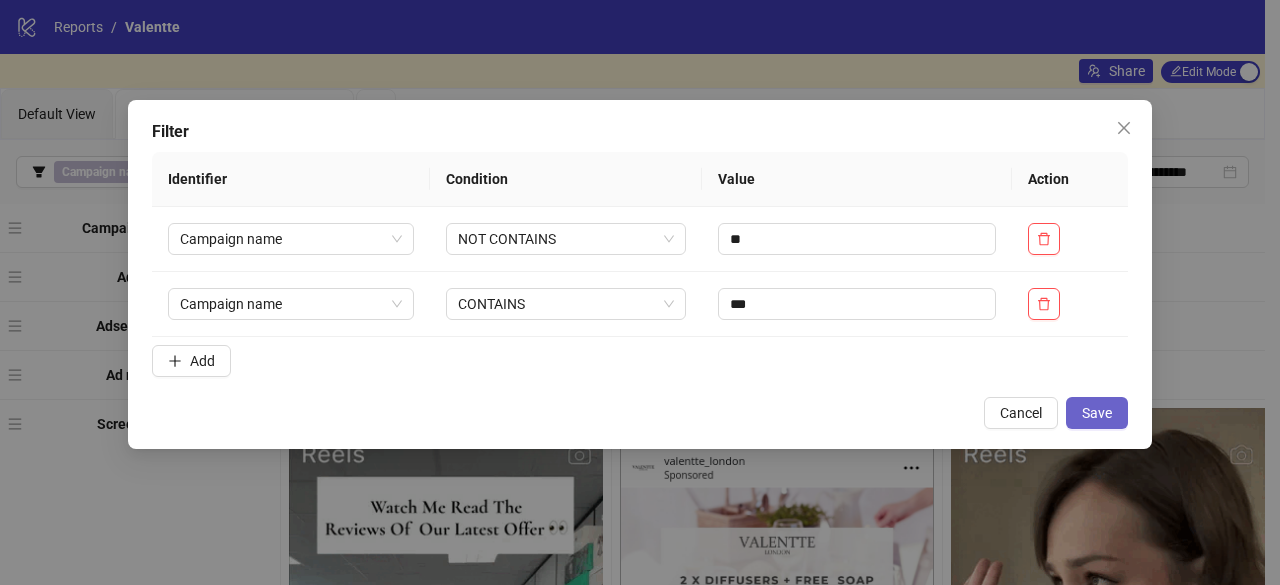 click on "Save" at bounding box center [1097, 413] 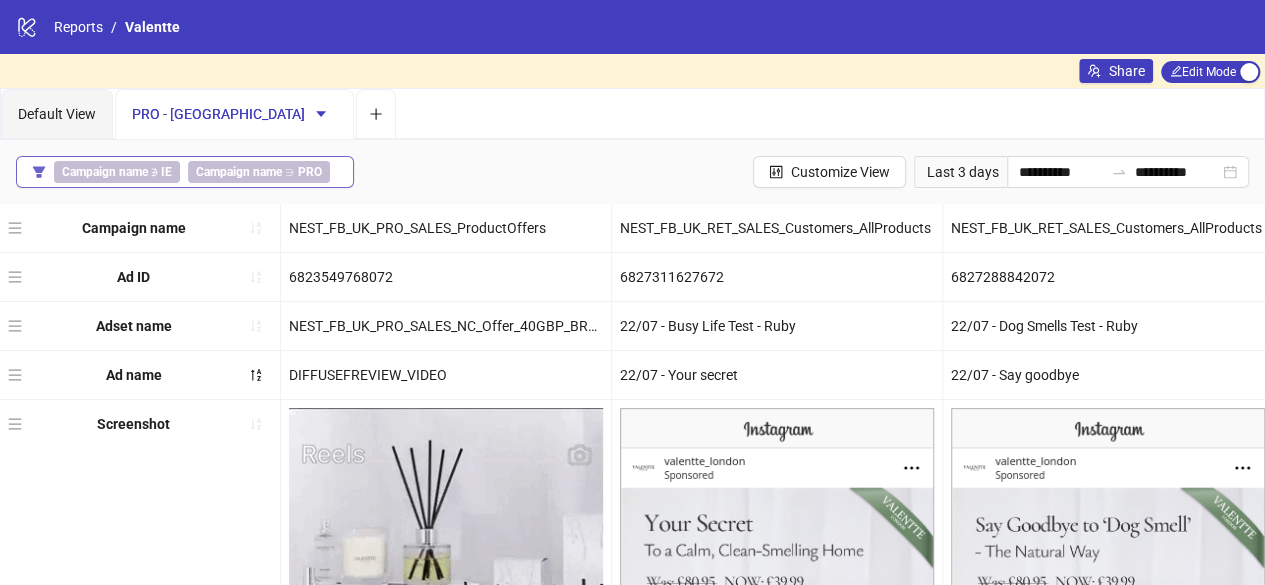 click on "Campaign name" at bounding box center [239, 172] 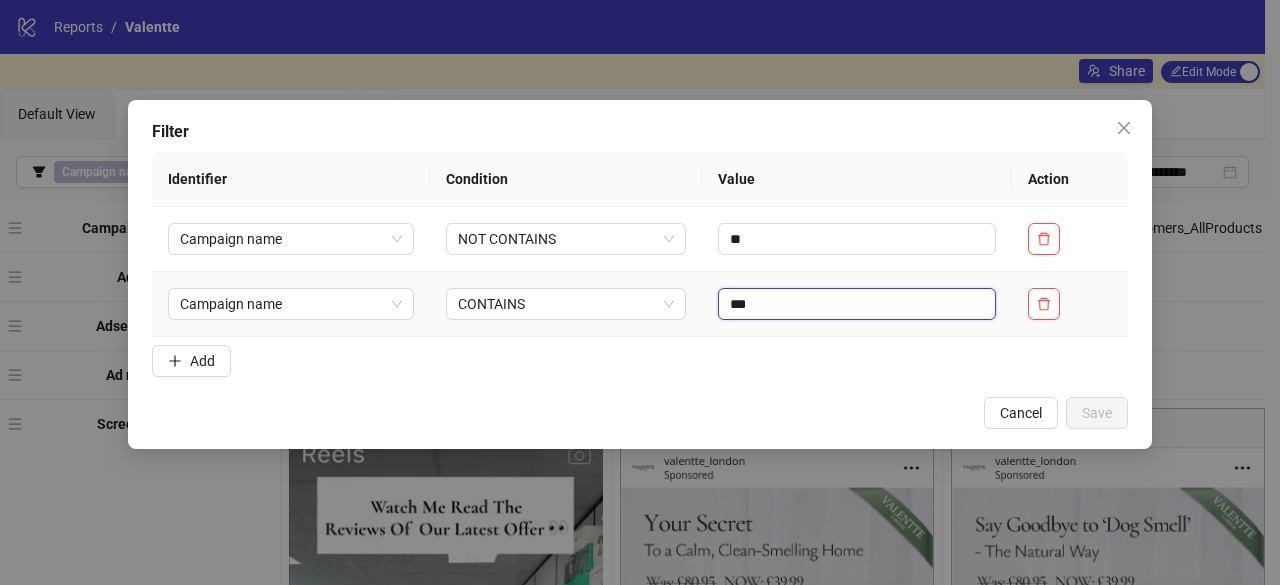 click on "***" at bounding box center [857, 304] 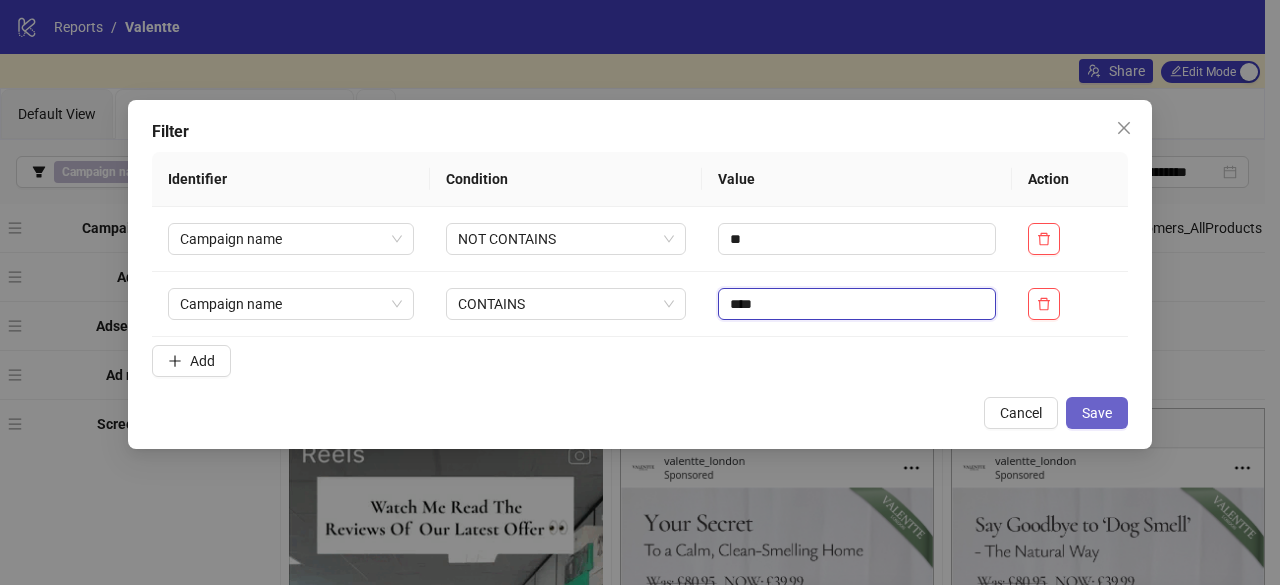 type on "****" 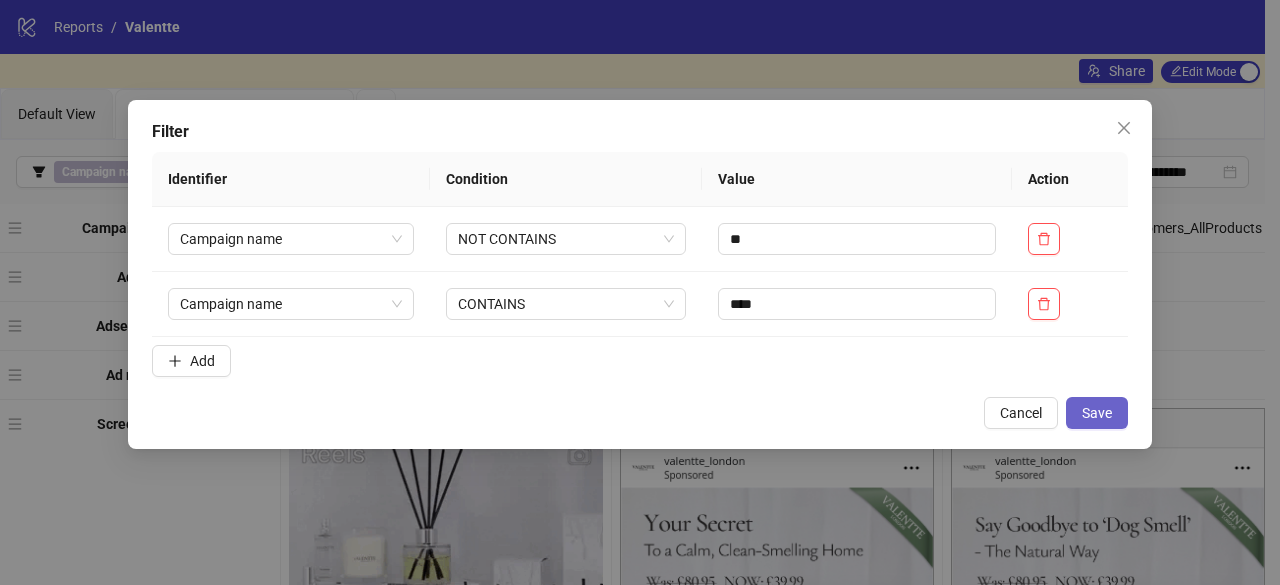 click on "Save" at bounding box center [1097, 413] 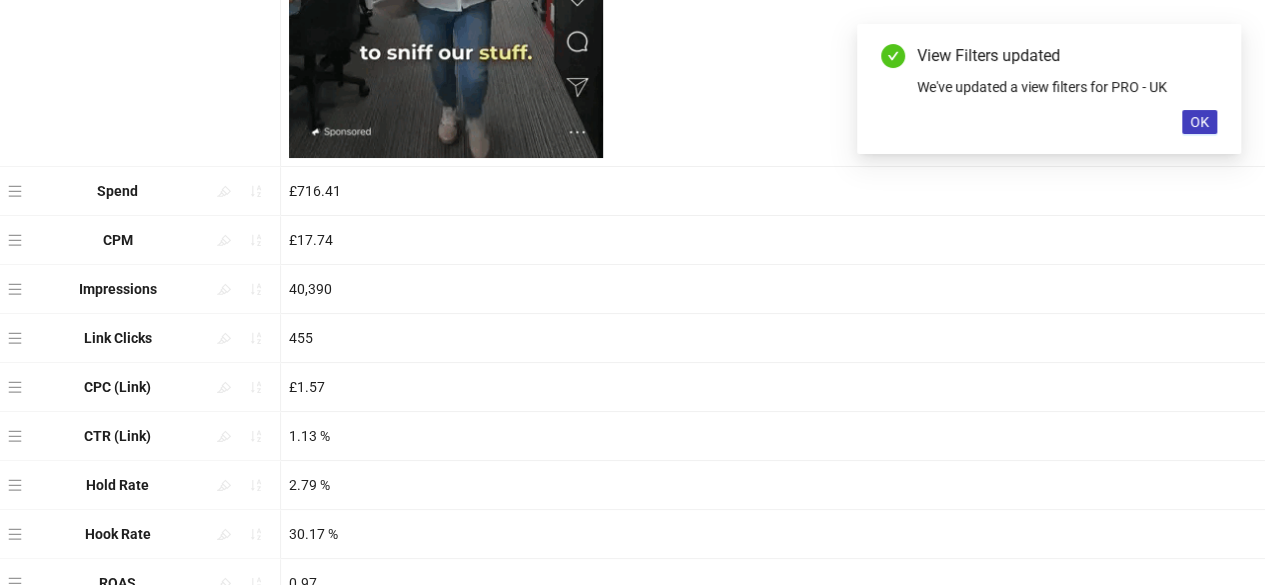 scroll, scrollTop: 954, scrollLeft: 0, axis: vertical 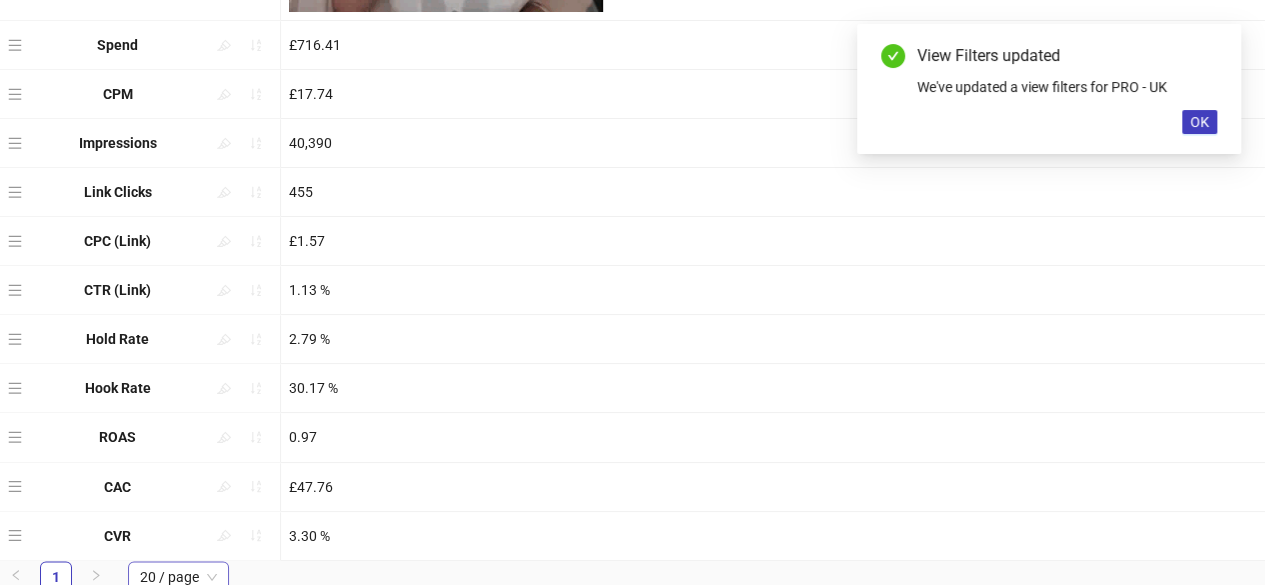 click on "20 / page" at bounding box center (178, 577) 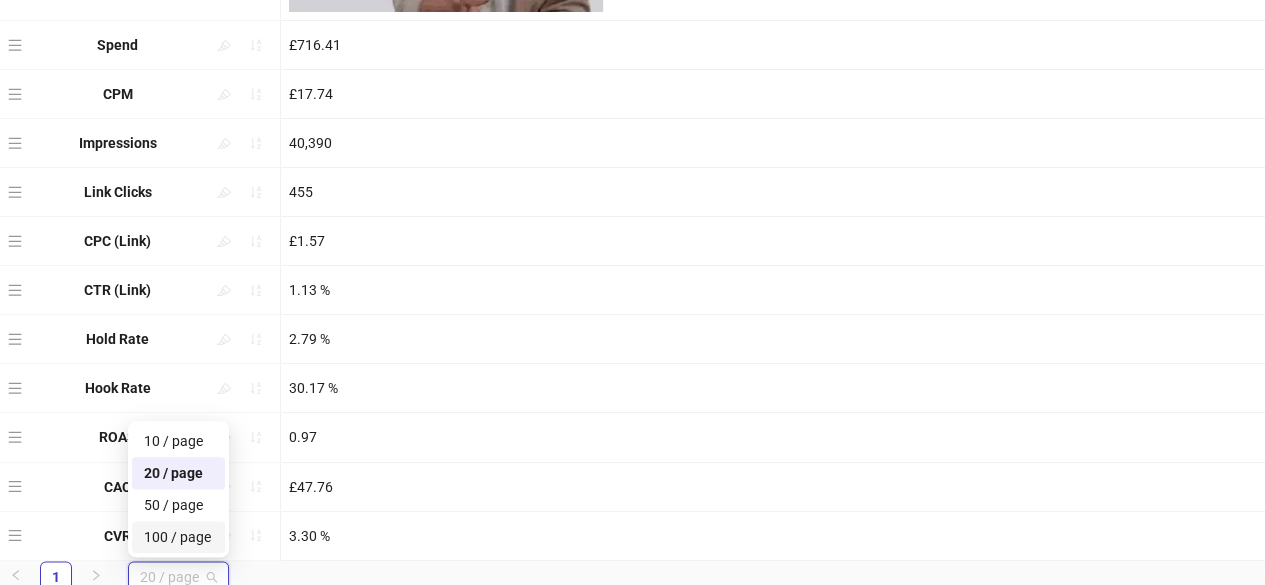 click on "100 / page" at bounding box center (178, 537) 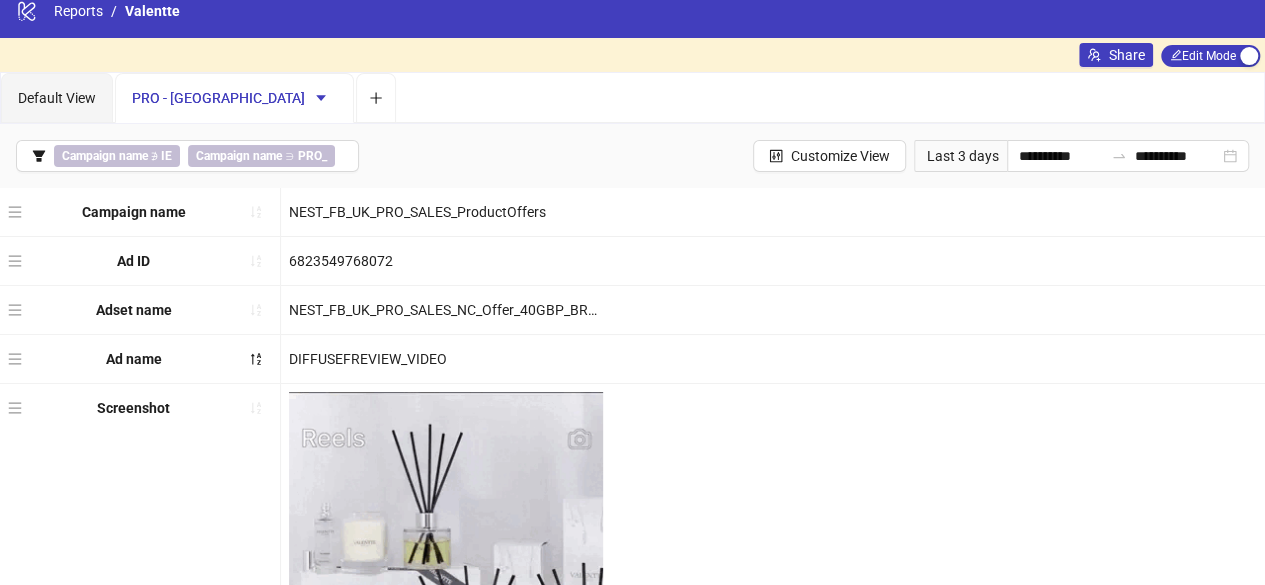 scroll, scrollTop: 0, scrollLeft: 0, axis: both 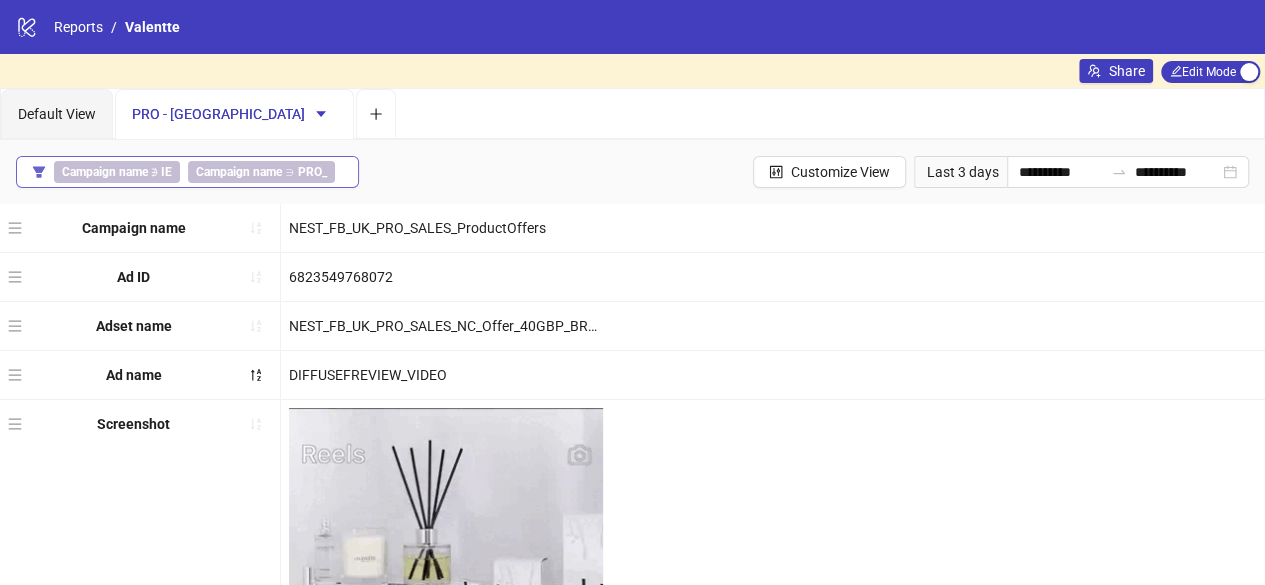 click on "Campaign name" at bounding box center (239, 172) 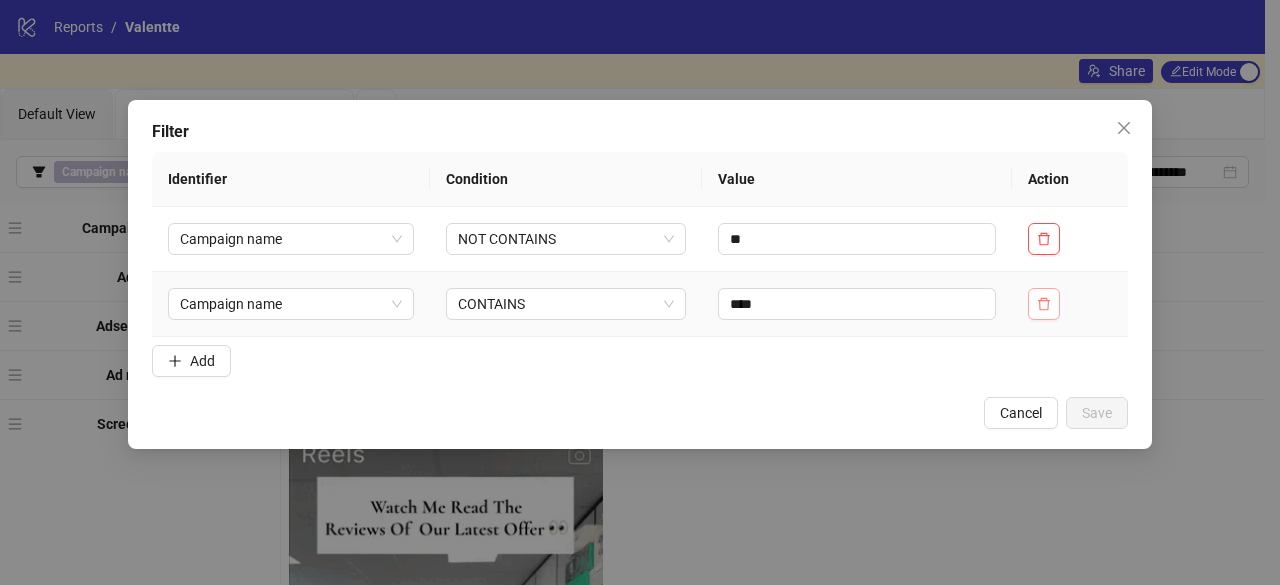 click 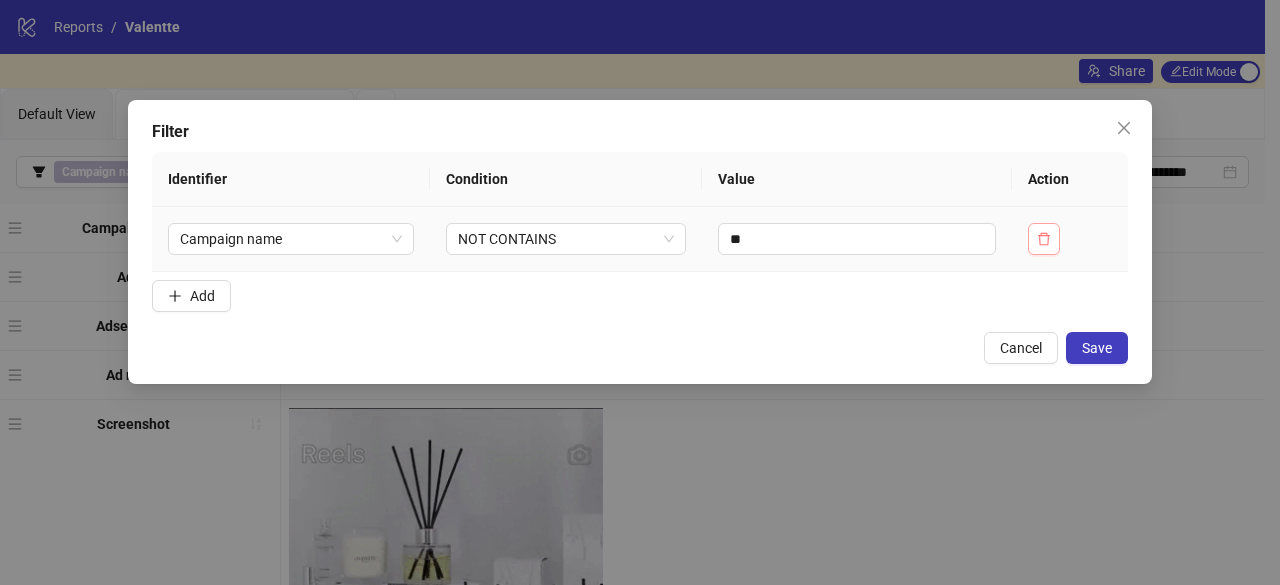 click at bounding box center [1044, 239] 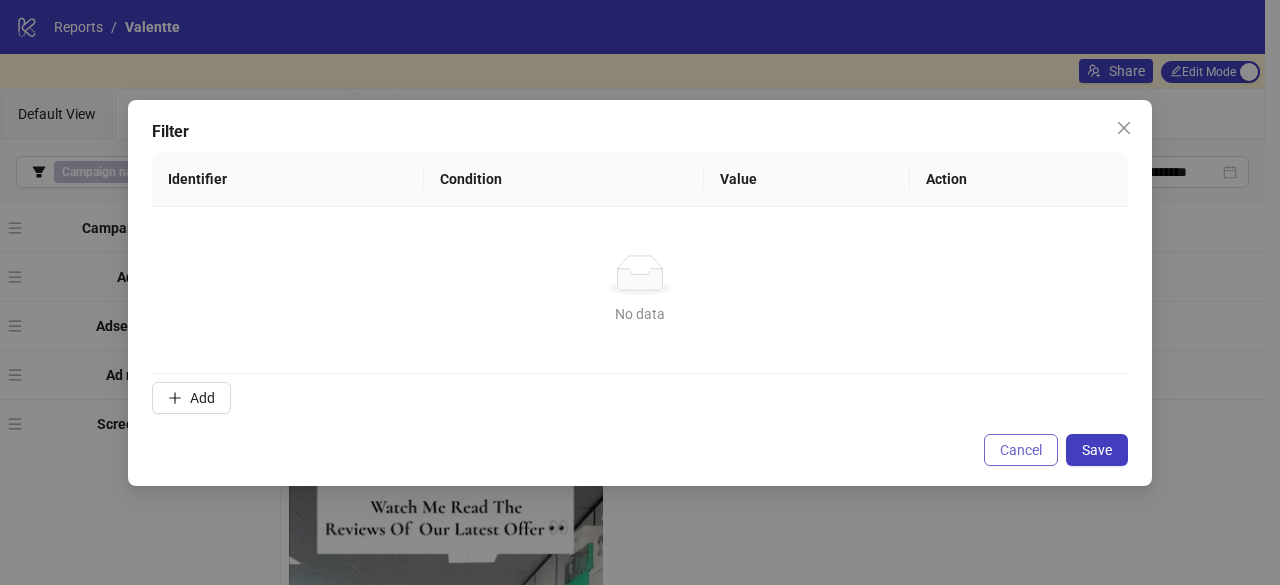 click on "Cancel" at bounding box center (1021, 450) 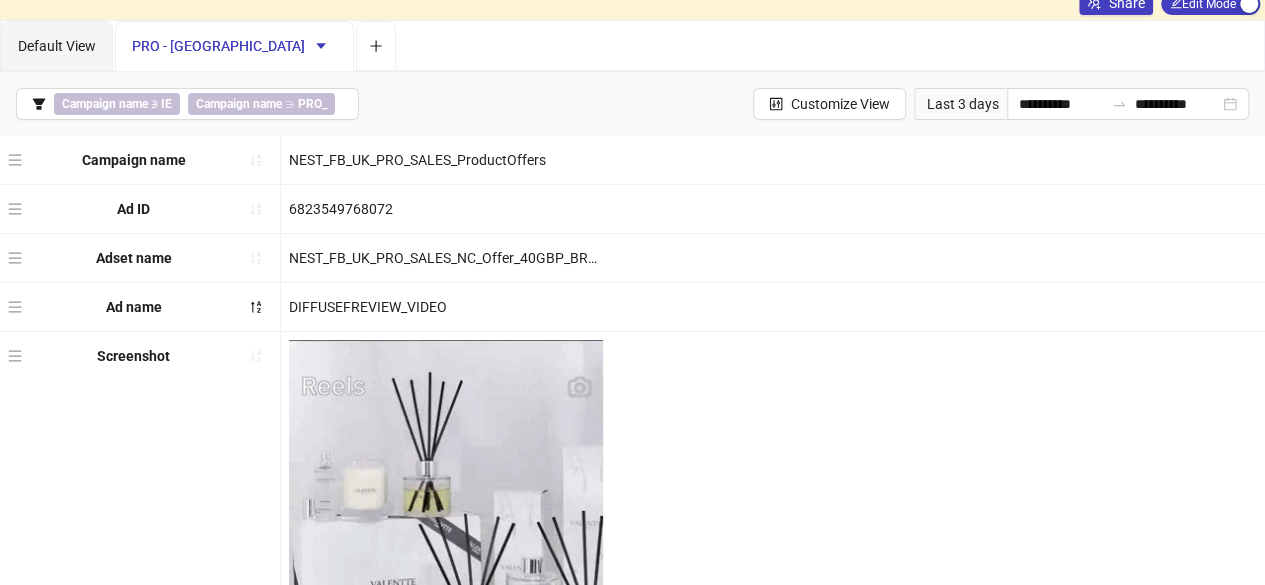 scroll, scrollTop: 100, scrollLeft: 0, axis: vertical 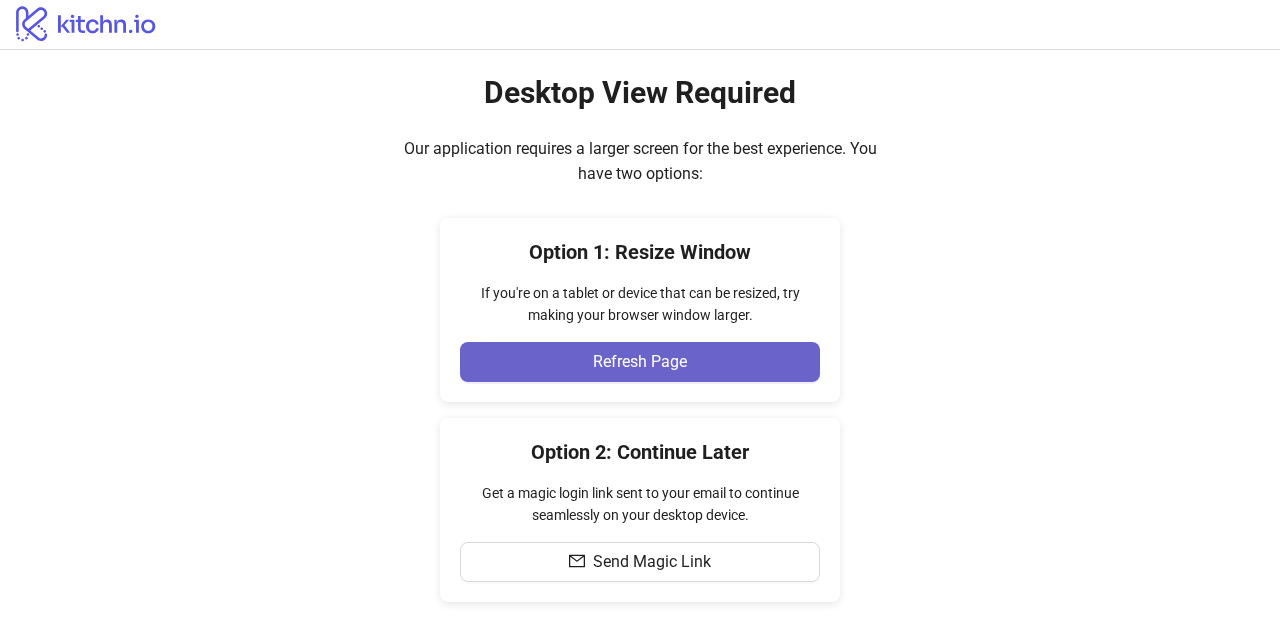 click on "Refresh Page" at bounding box center [640, 362] 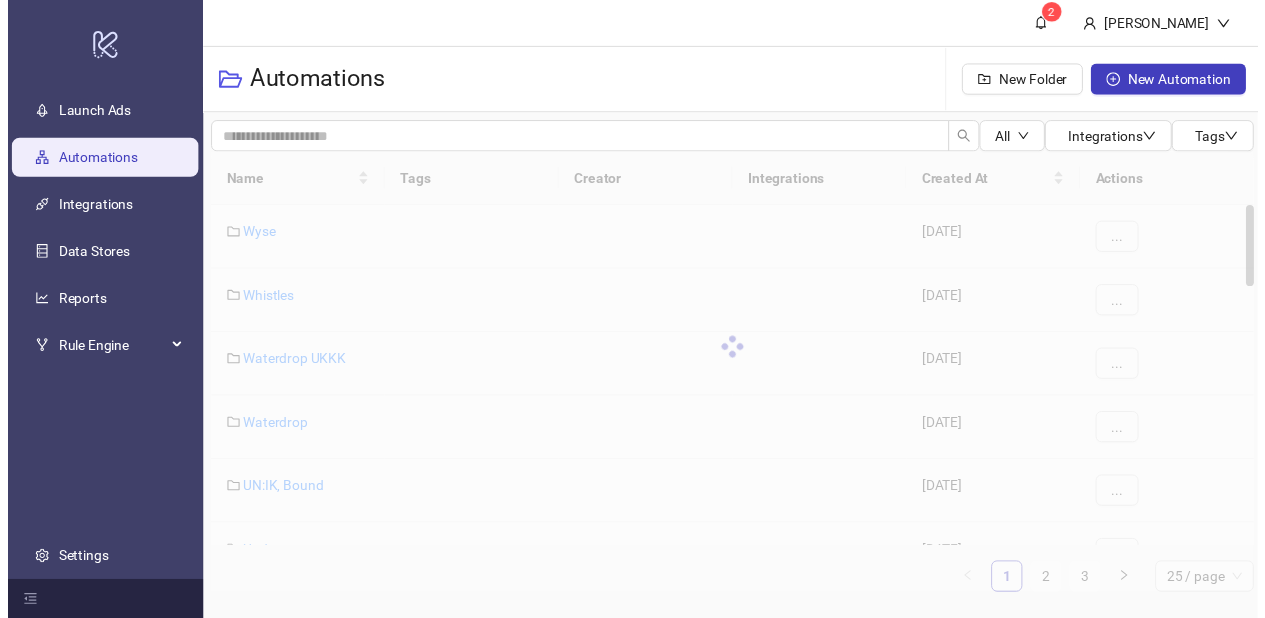 scroll, scrollTop: 0, scrollLeft: 0, axis: both 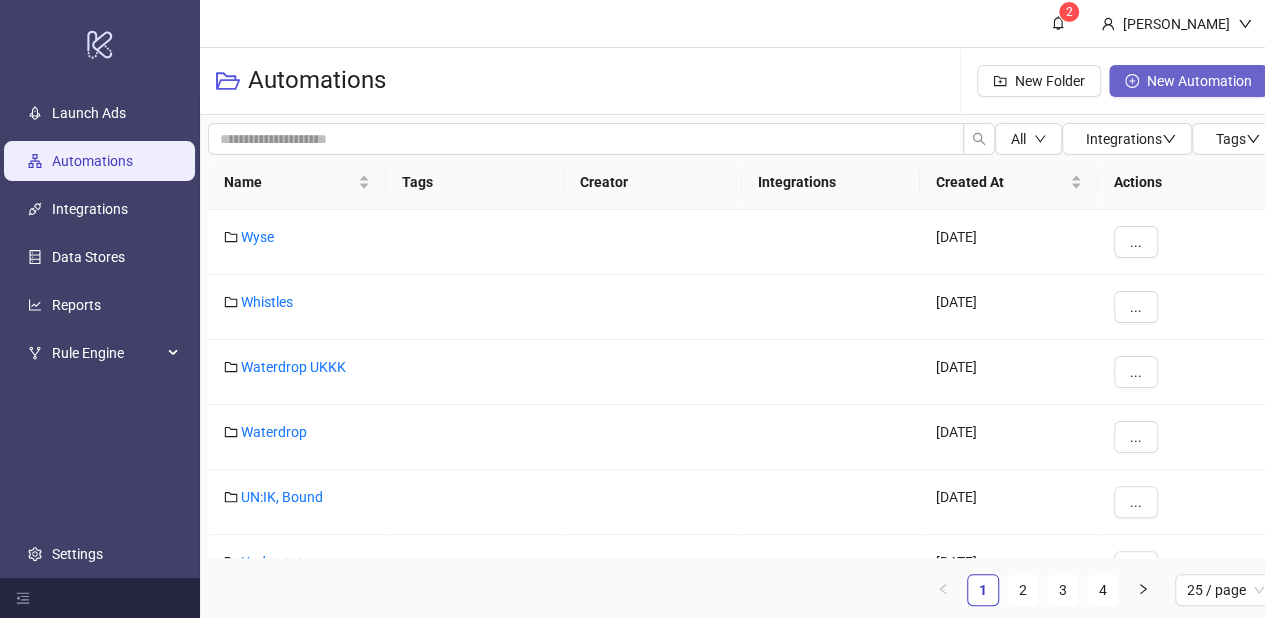 click on "New Automation" at bounding box center [1199, 81] 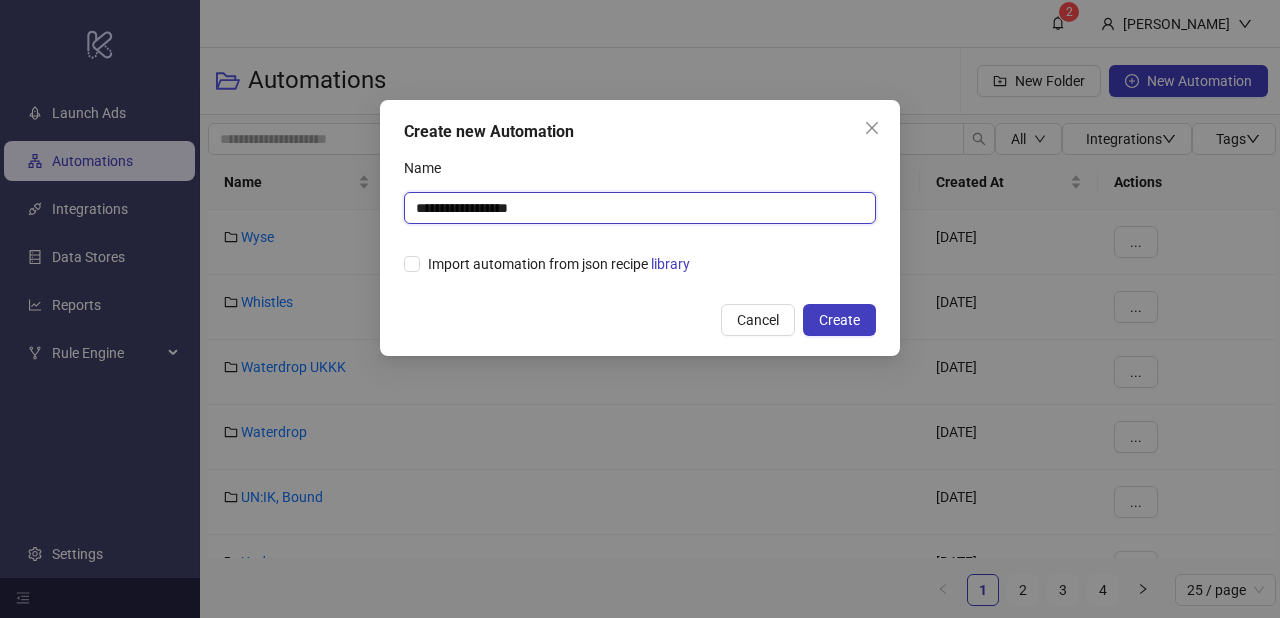 click on "**********" at bounding box center [640, 208] 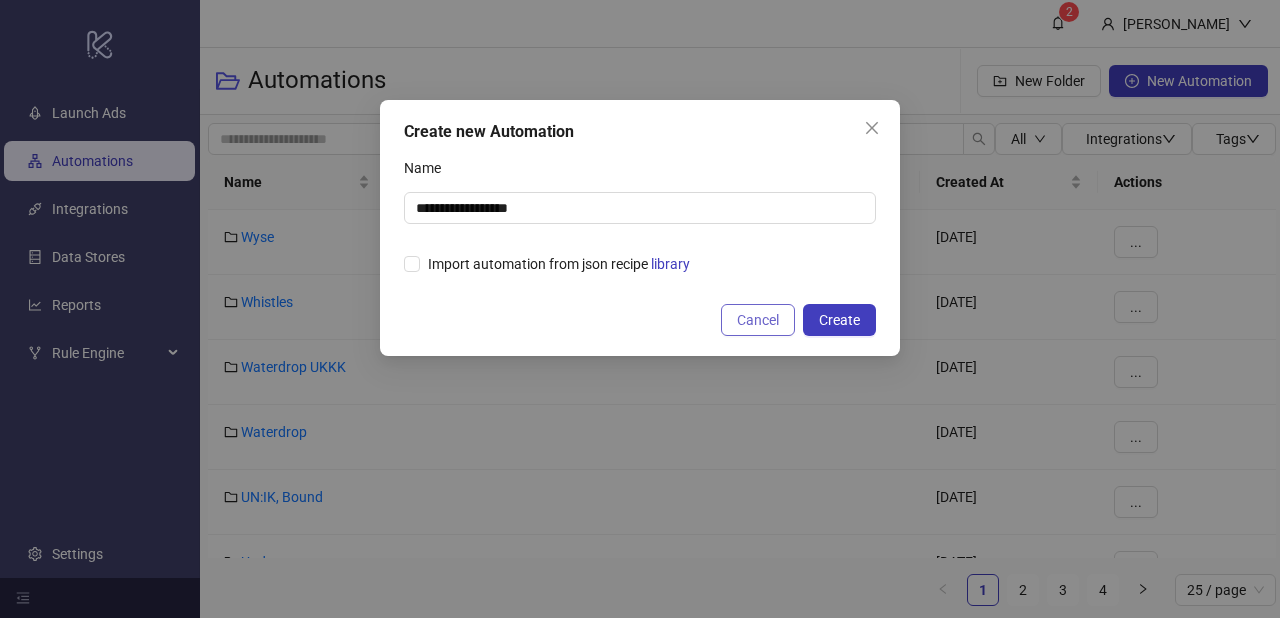 click on "Cancel" at bounding box center [758, 320] 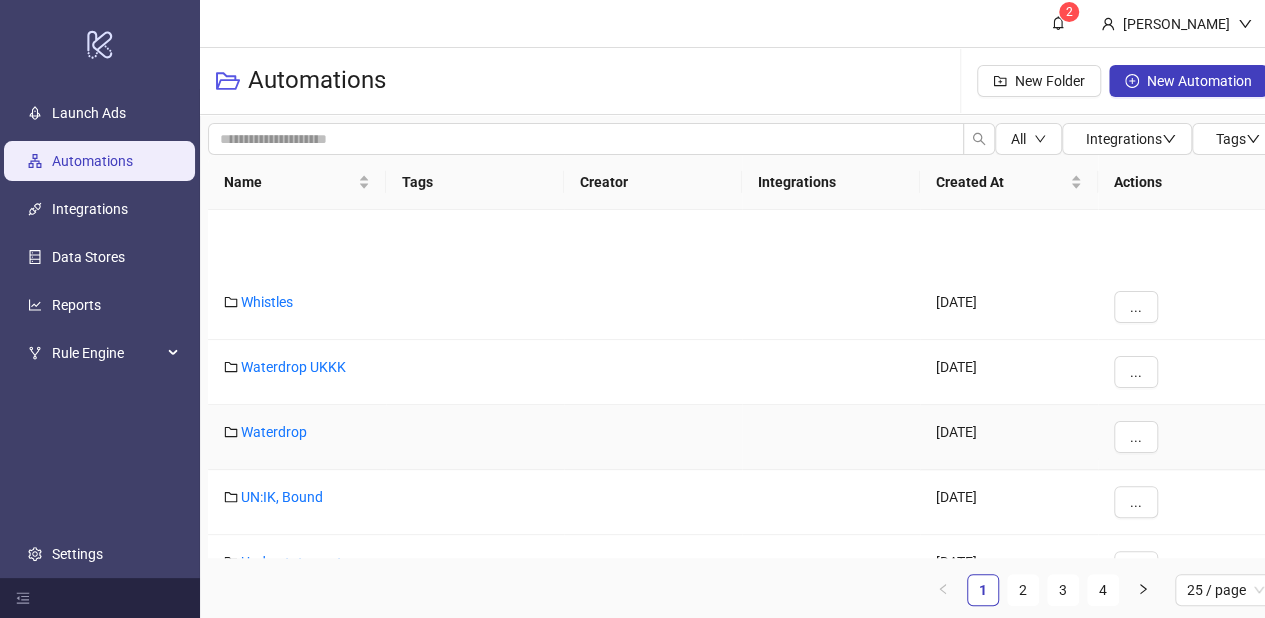 scroll, scrollTop: 200, scrollLeft: 0, axis: vertical 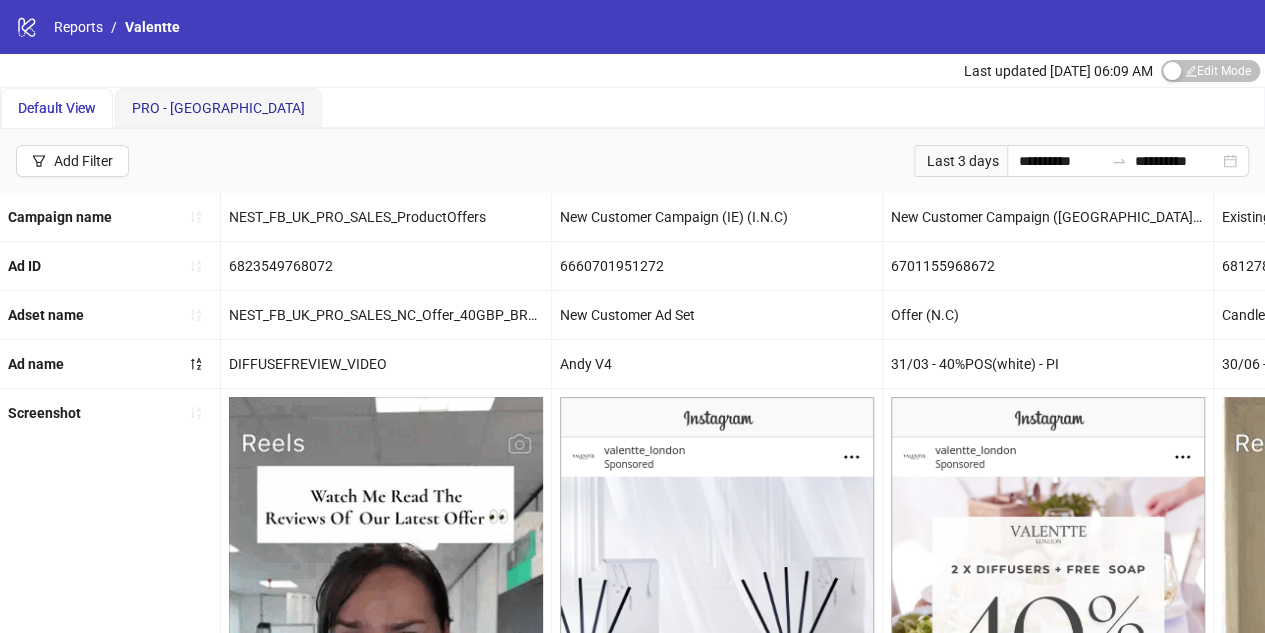click on "PRO - [GEOGRAPHIC_DATA]" at bounding box center [218, 108] 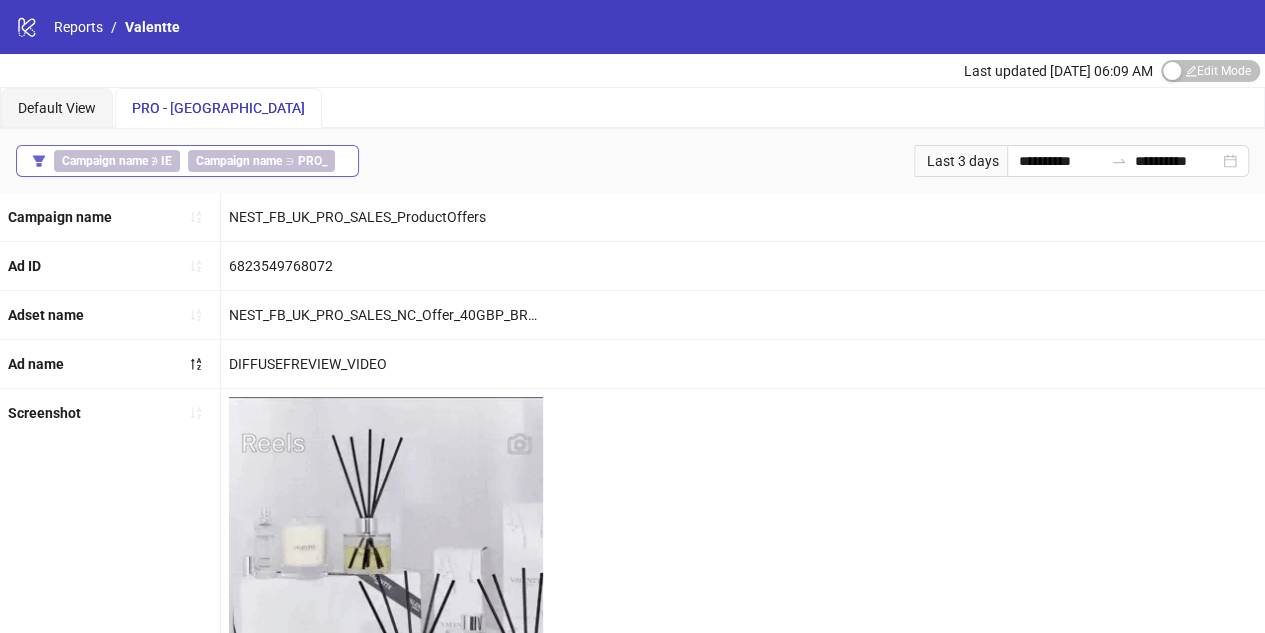 click on "Campaign name" at bounding box center [105, 161] 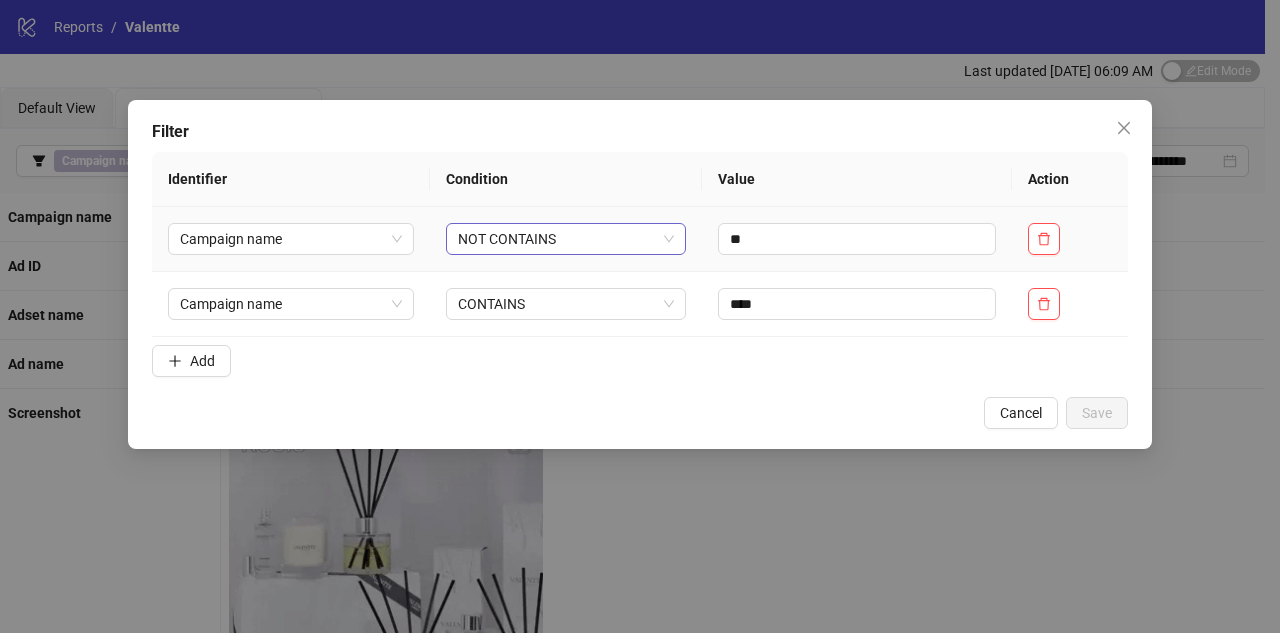 click on "NOT CONTAINS" at bounding box center [566, 239] 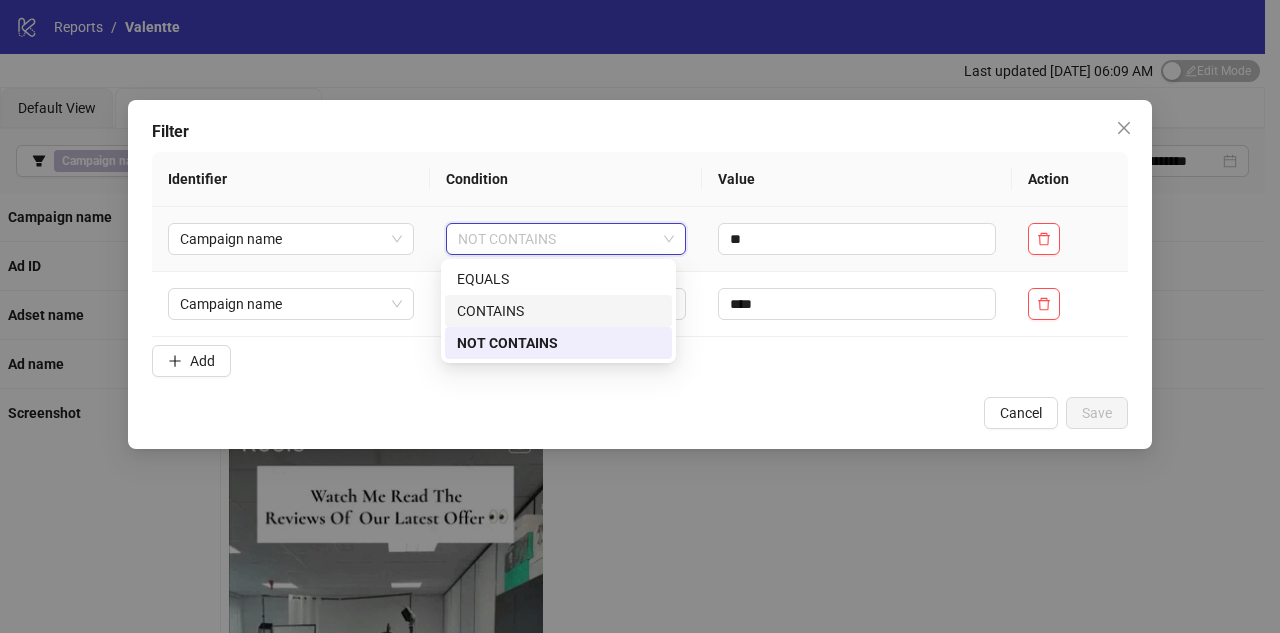 click on "CONTAINS" at bounding box center [558, 311] 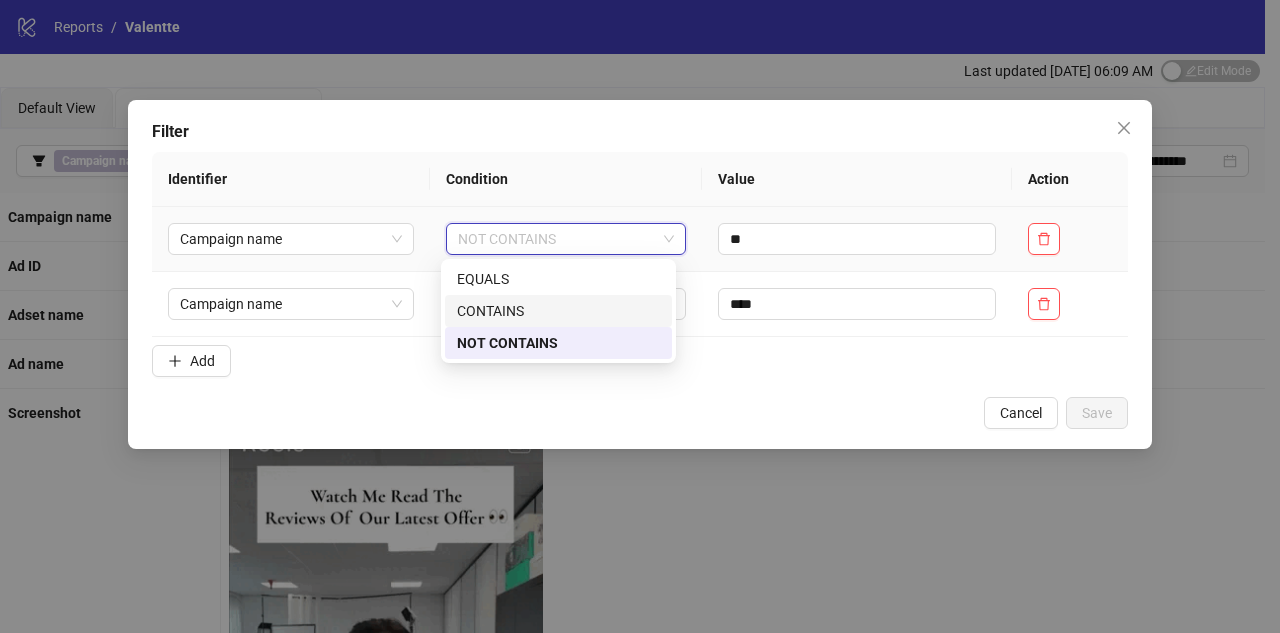 type 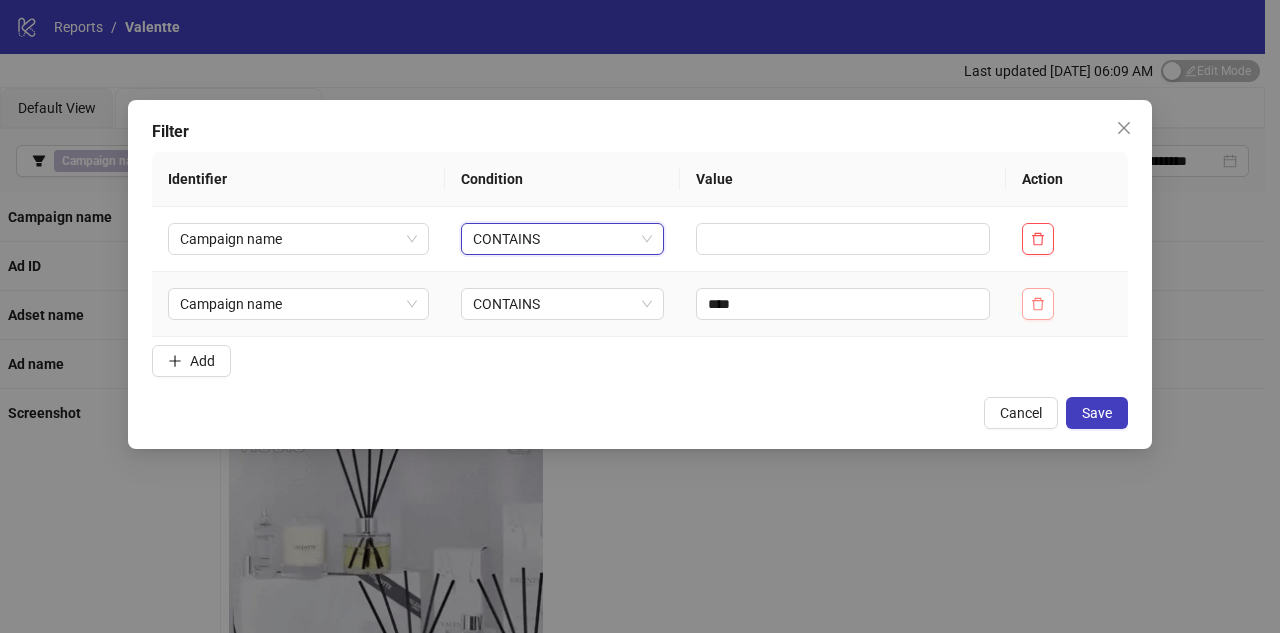 click 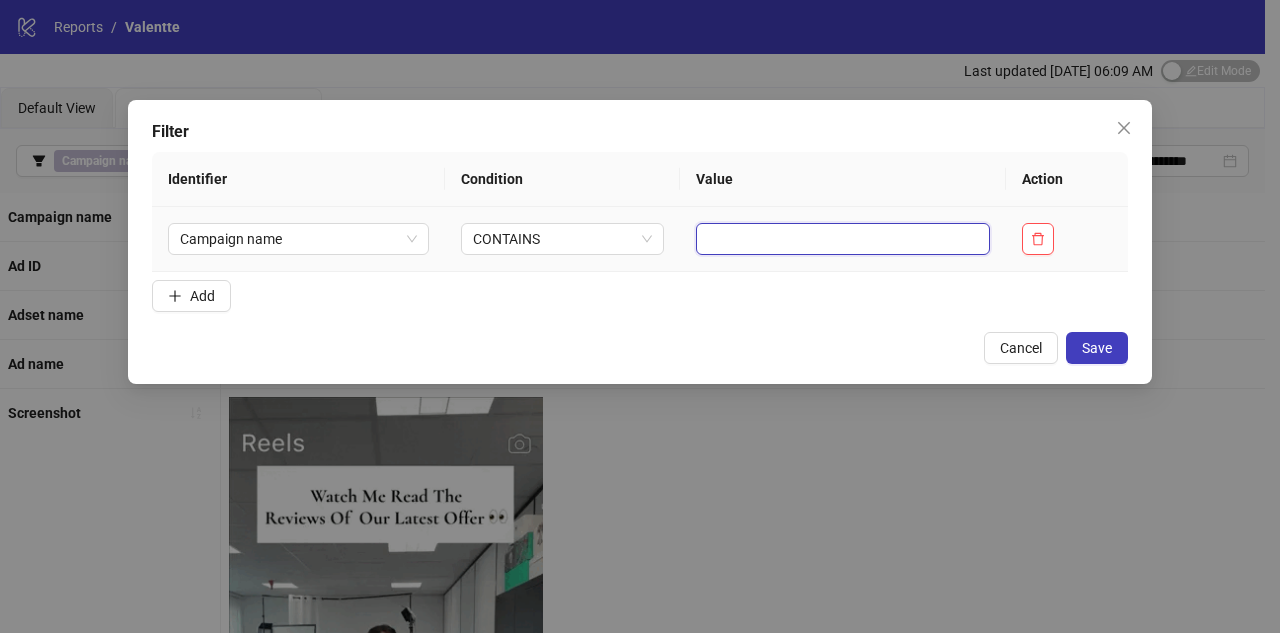 click at bounding box center [843, 239] 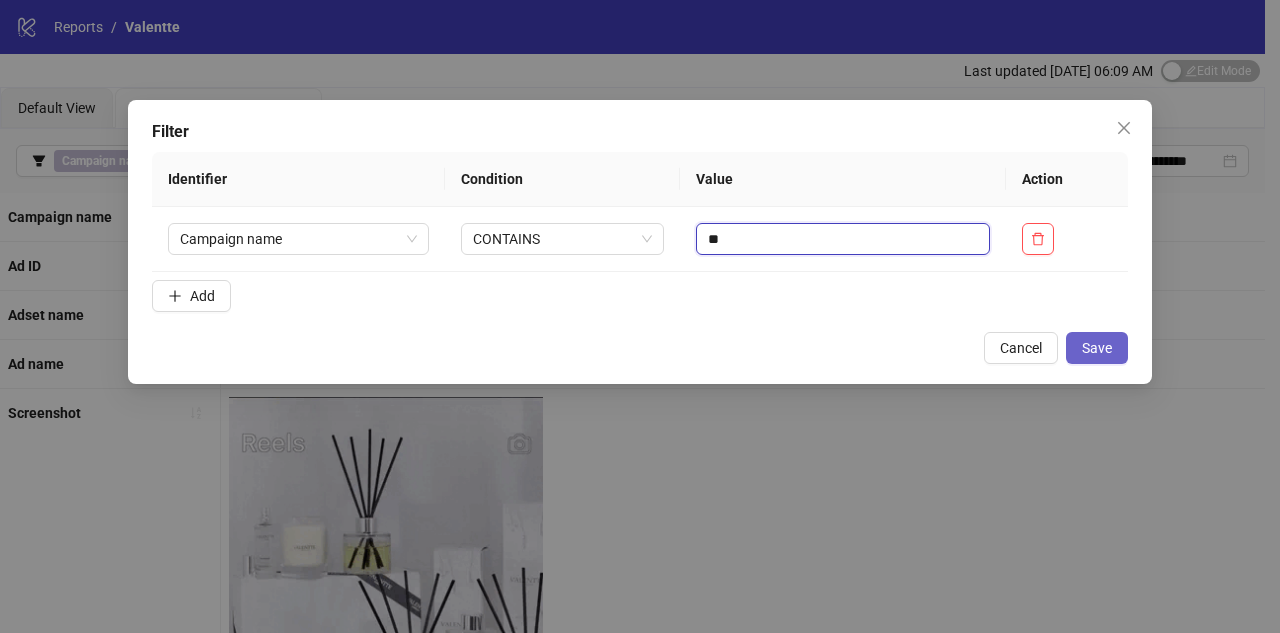 type on "**" 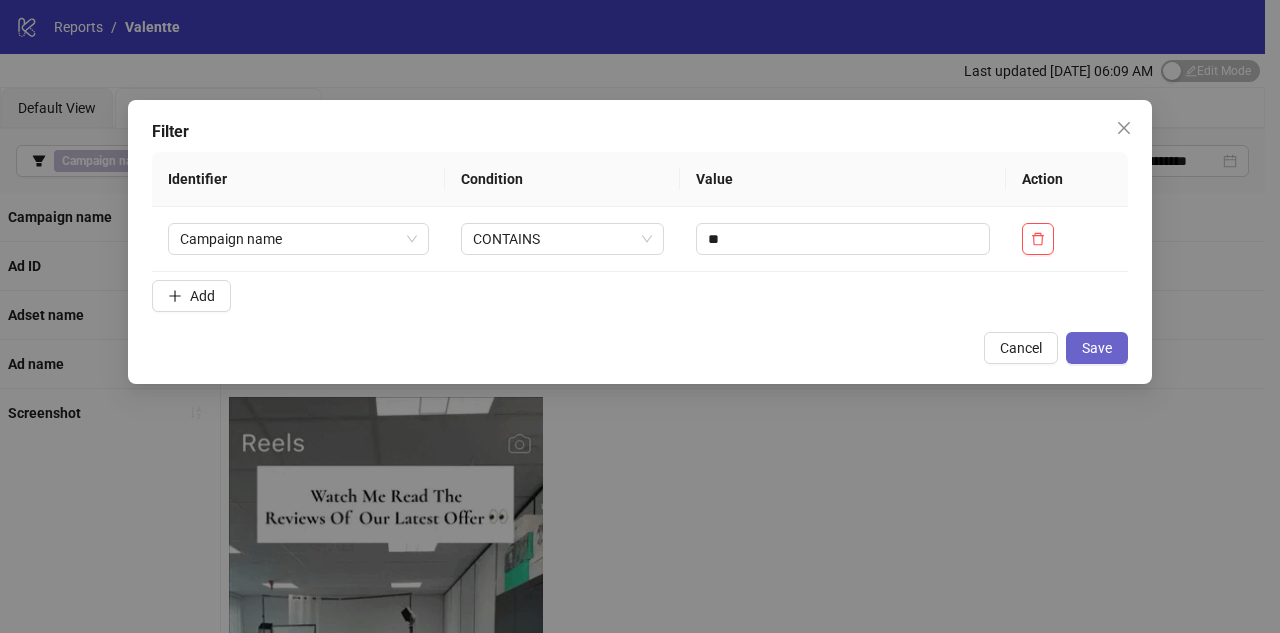 click on "Save" at bounding box center (1097, 348) 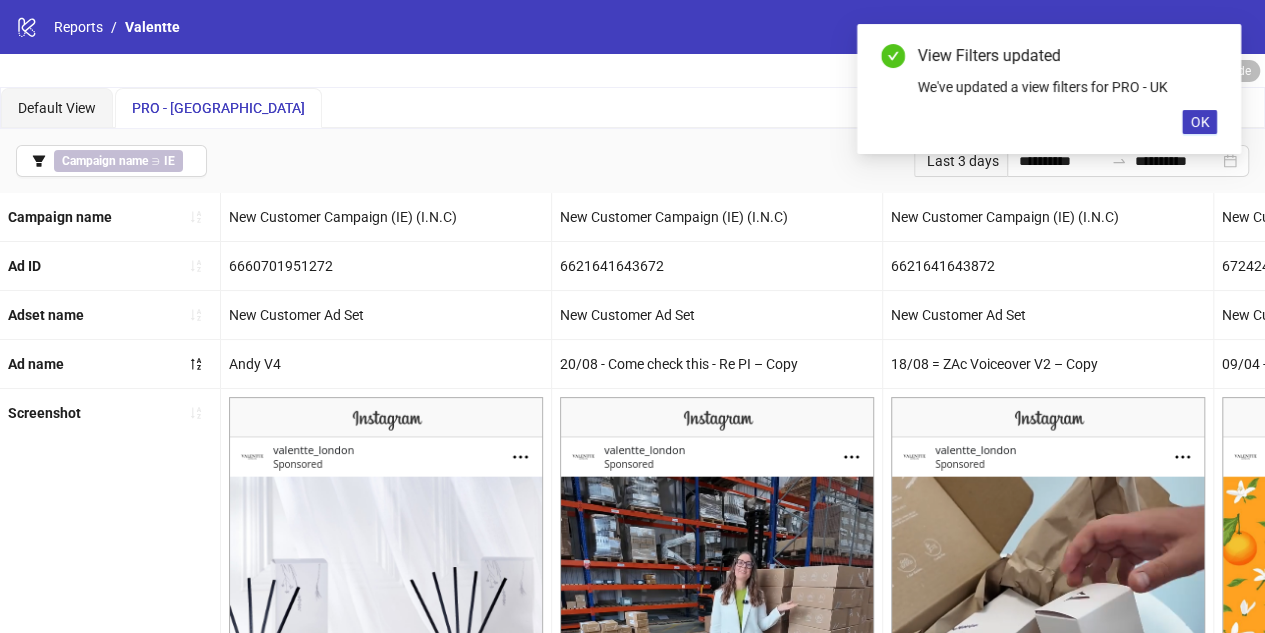 click on "PRO - UK" at bounding box center (218, 108) 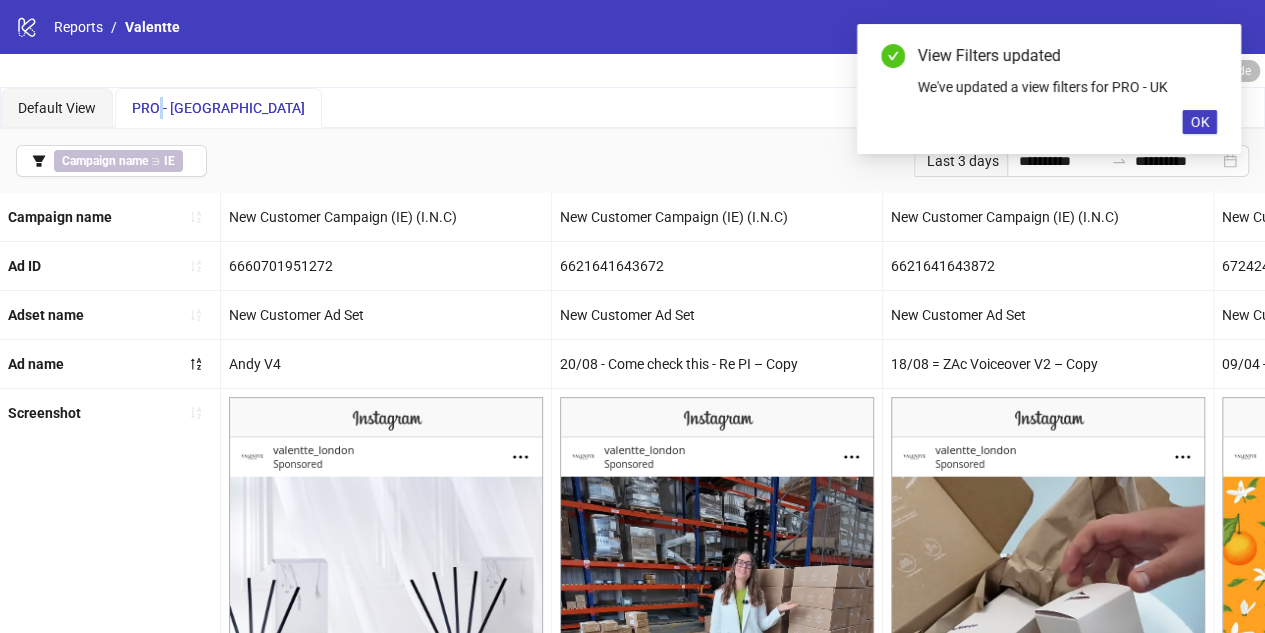 click on "PRO - UK" at bounding box center [218, 108] 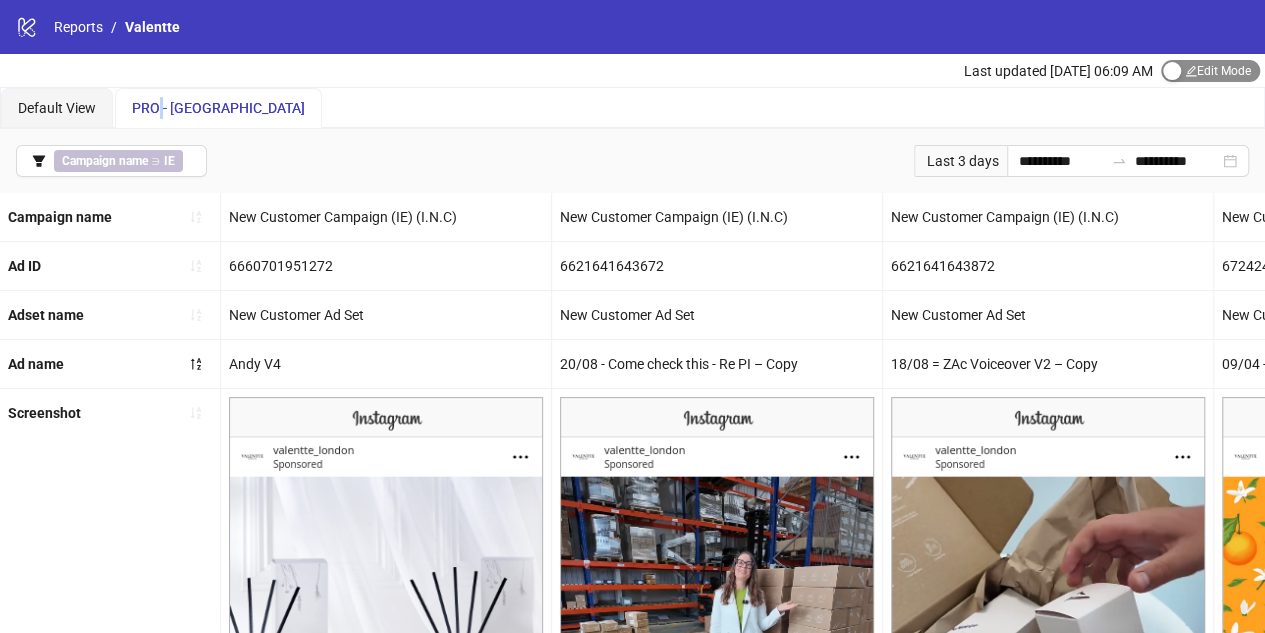 click on "Edit Mode  Edit Mode" at bounding box center [1210, 71] 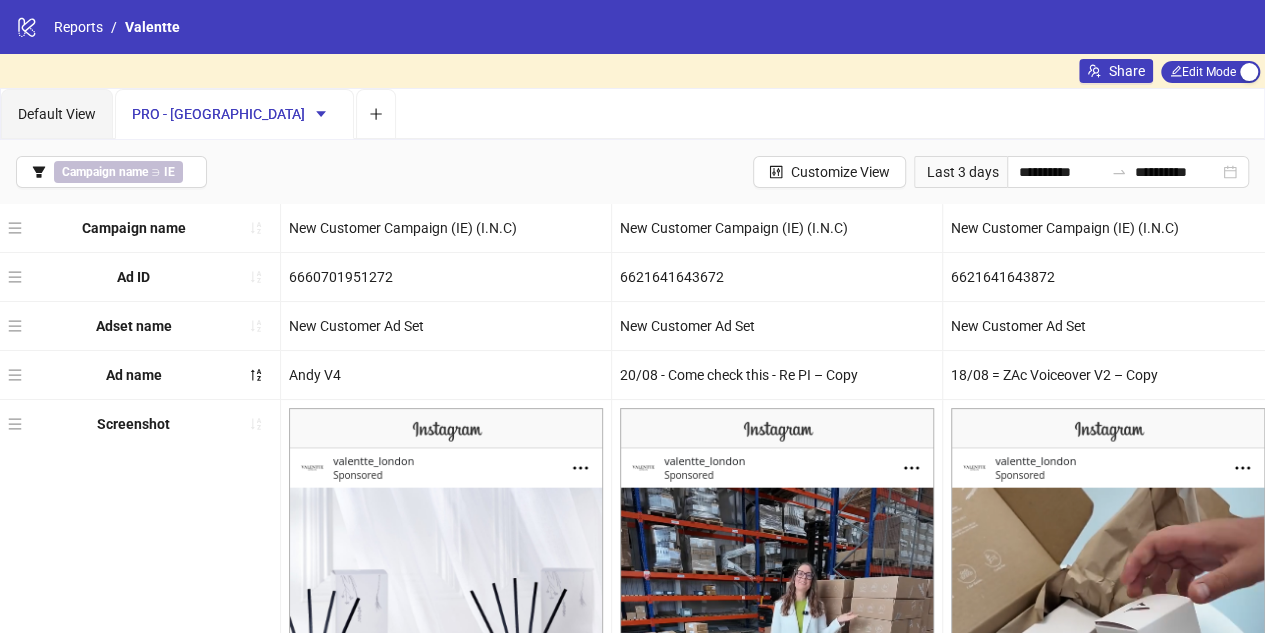 click on "PRO - UK" at bounding box center (234, 114) 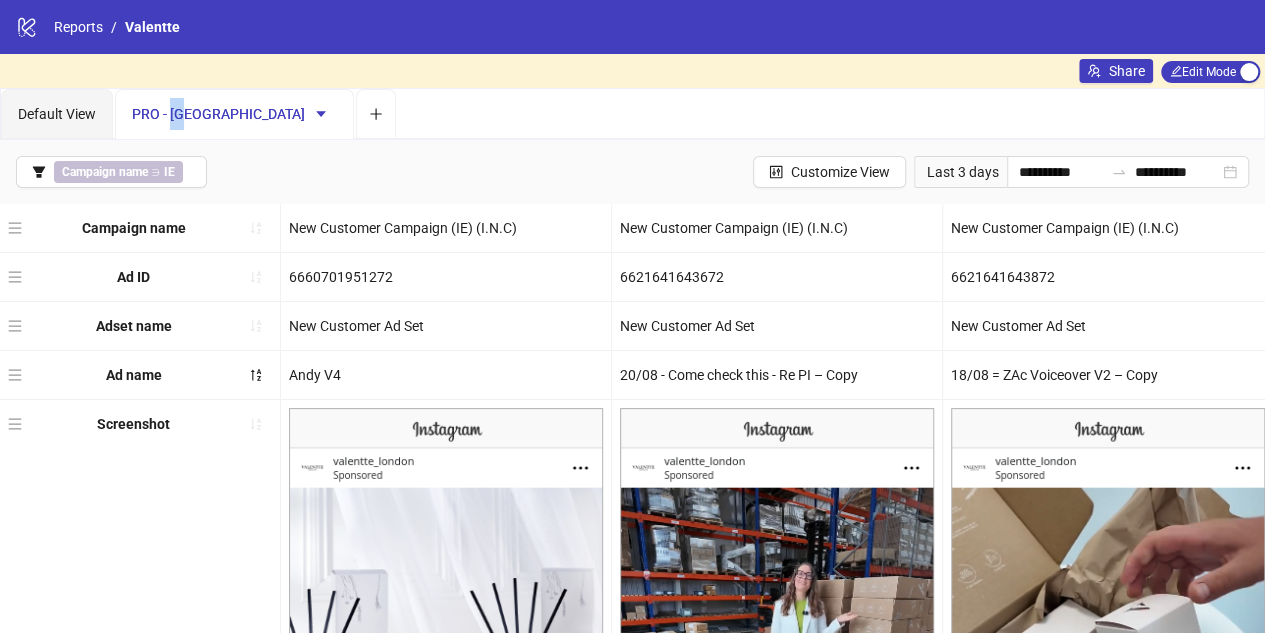 click on "PRO - UK" at bounding box center [234, 114] 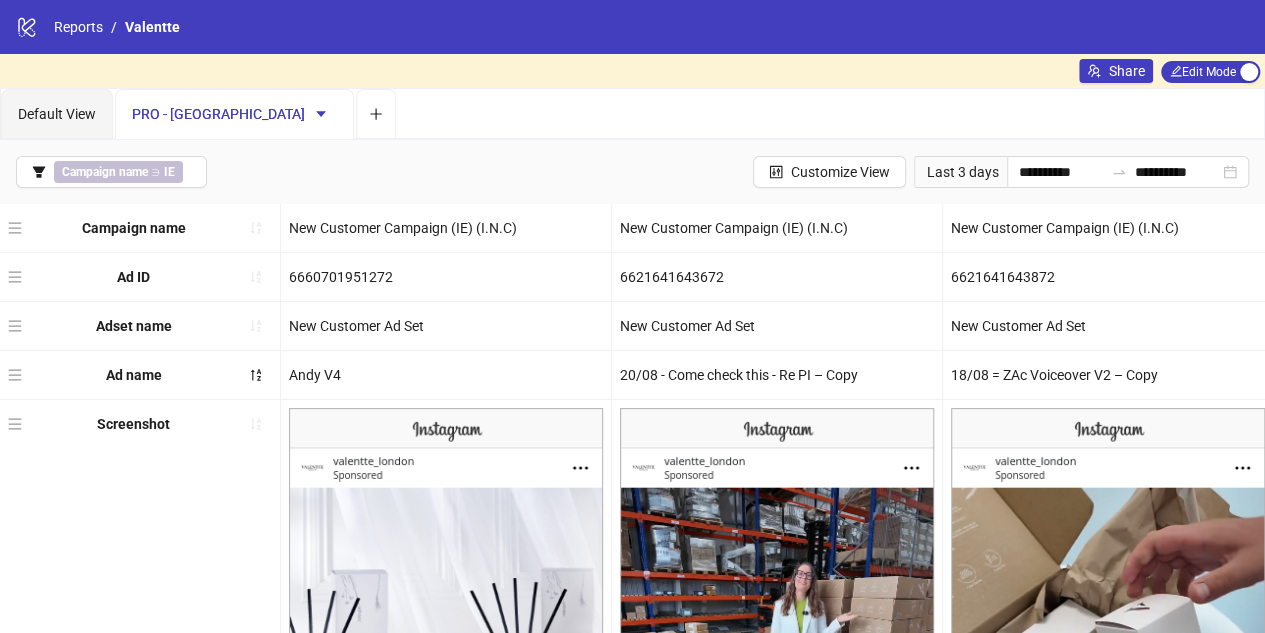 click on "PRO - UK" at bounding box center (234, 114) 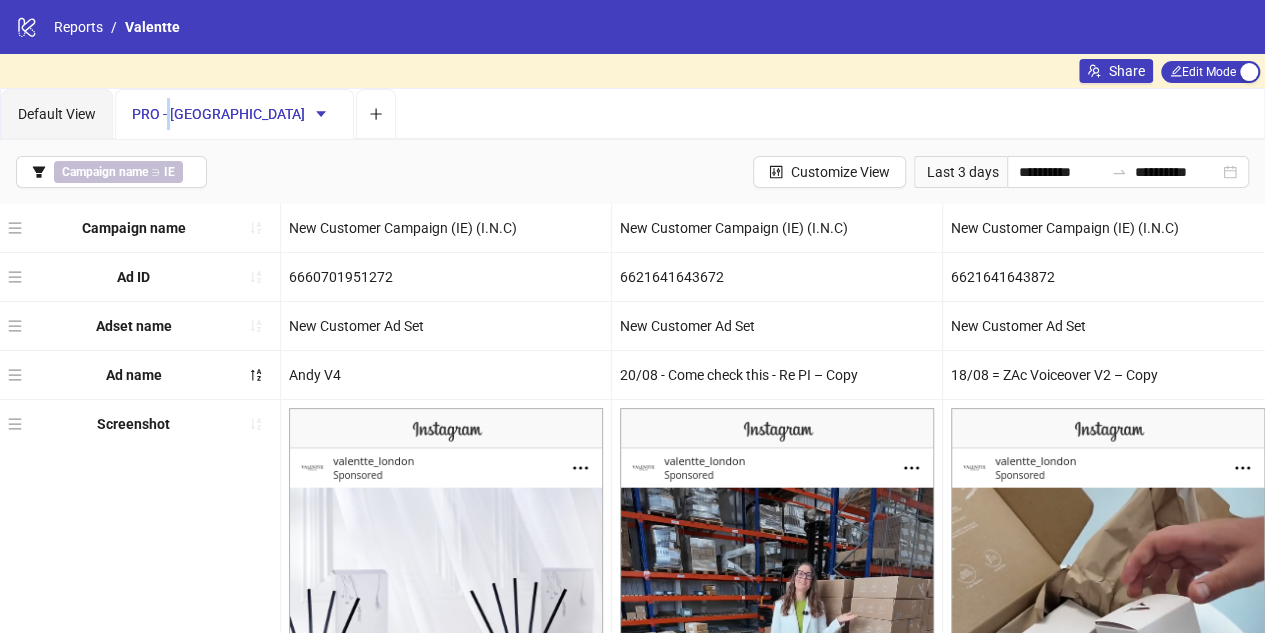 click on "PRO - UK" at bounding box center [234, 114] 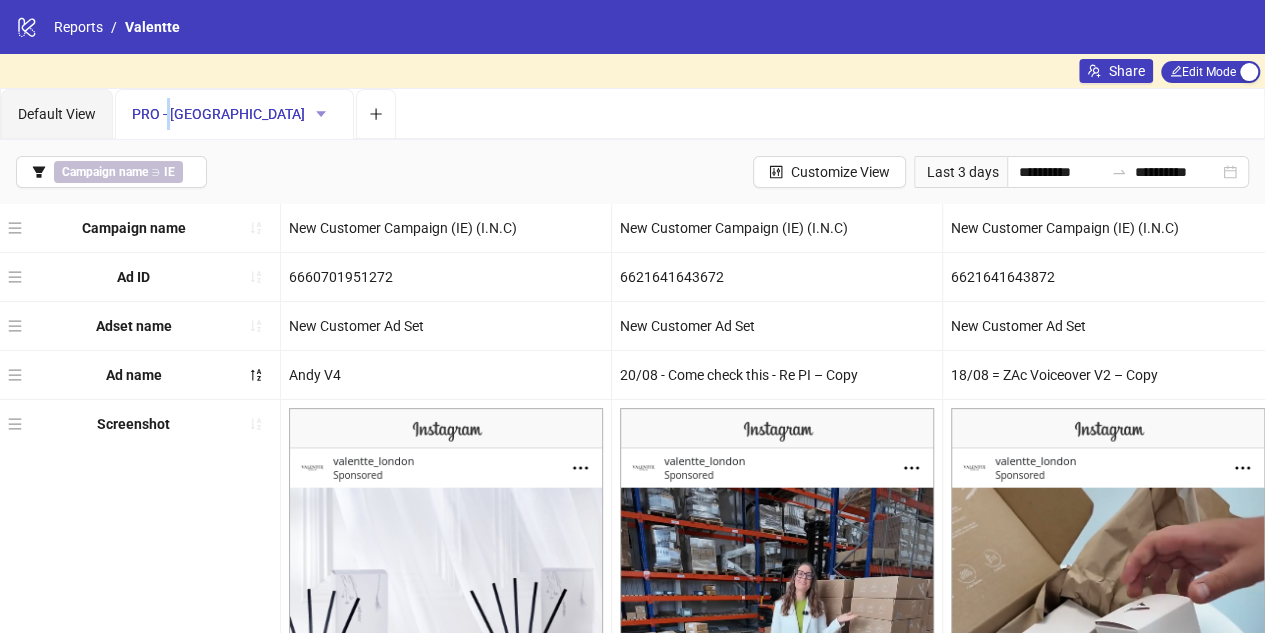 click at bounding box center [321, 114] 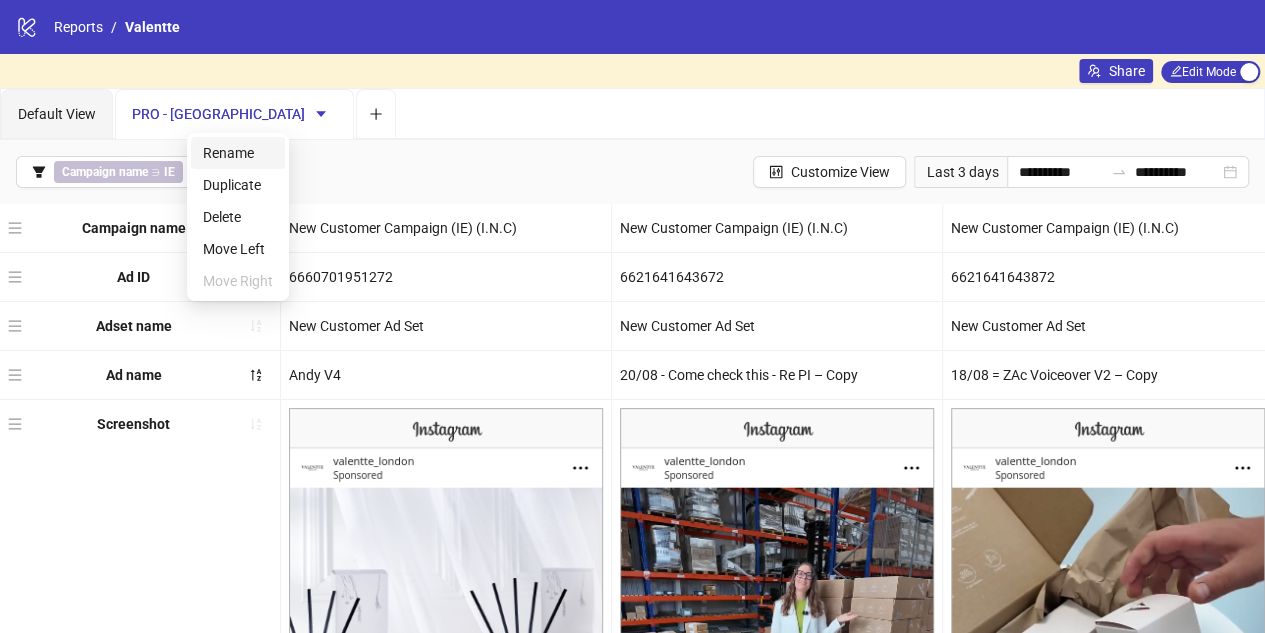 click on "Rename" at bounding box center (238, 153) 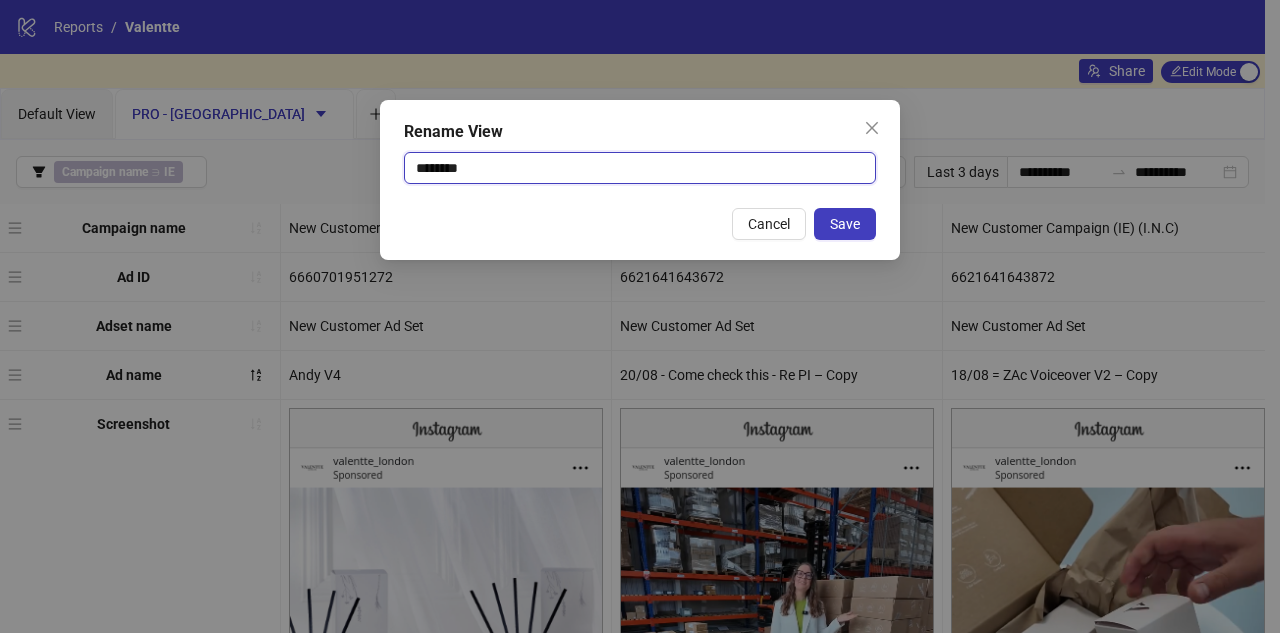 drag, startPoint x: 449, startPoint y: 164, endPoint x: 484, endPoint y: 167, distance: 35.128338 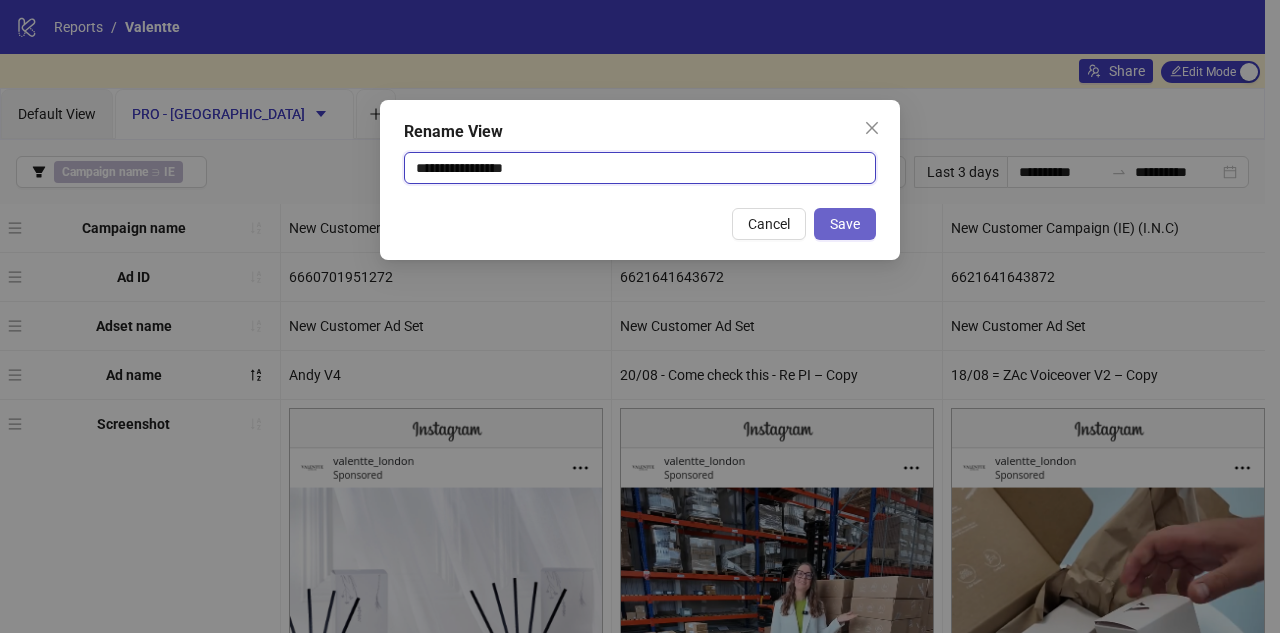 type on "**********" 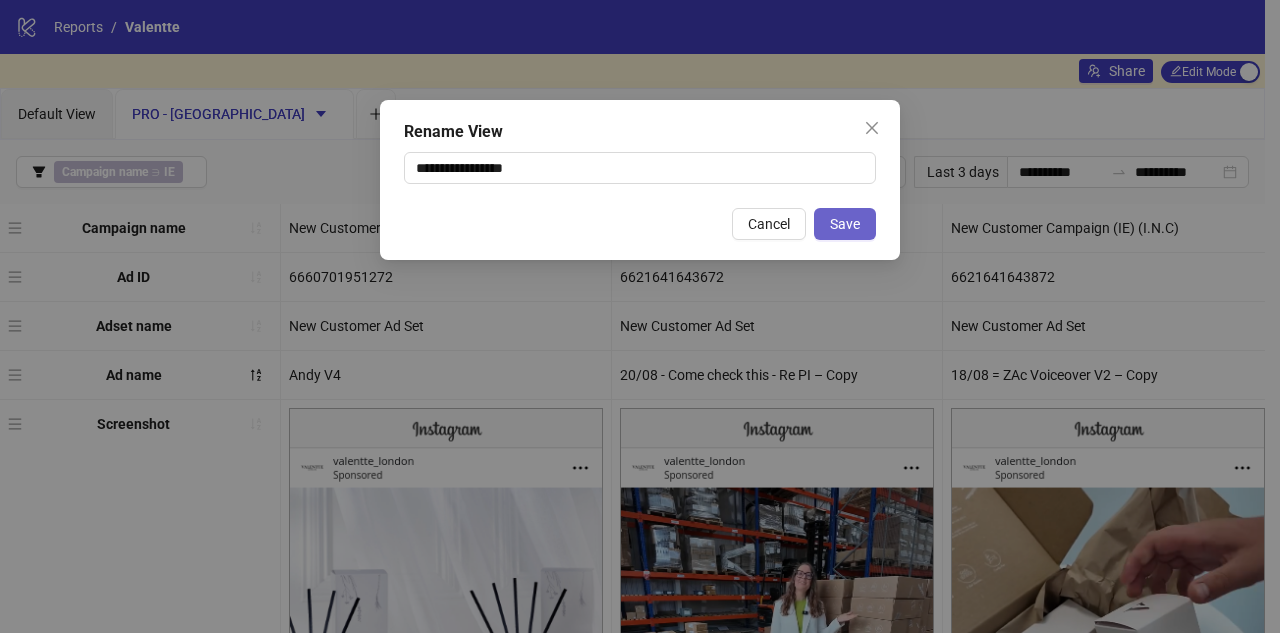 click on "Save" at bounding box center [845, 224] 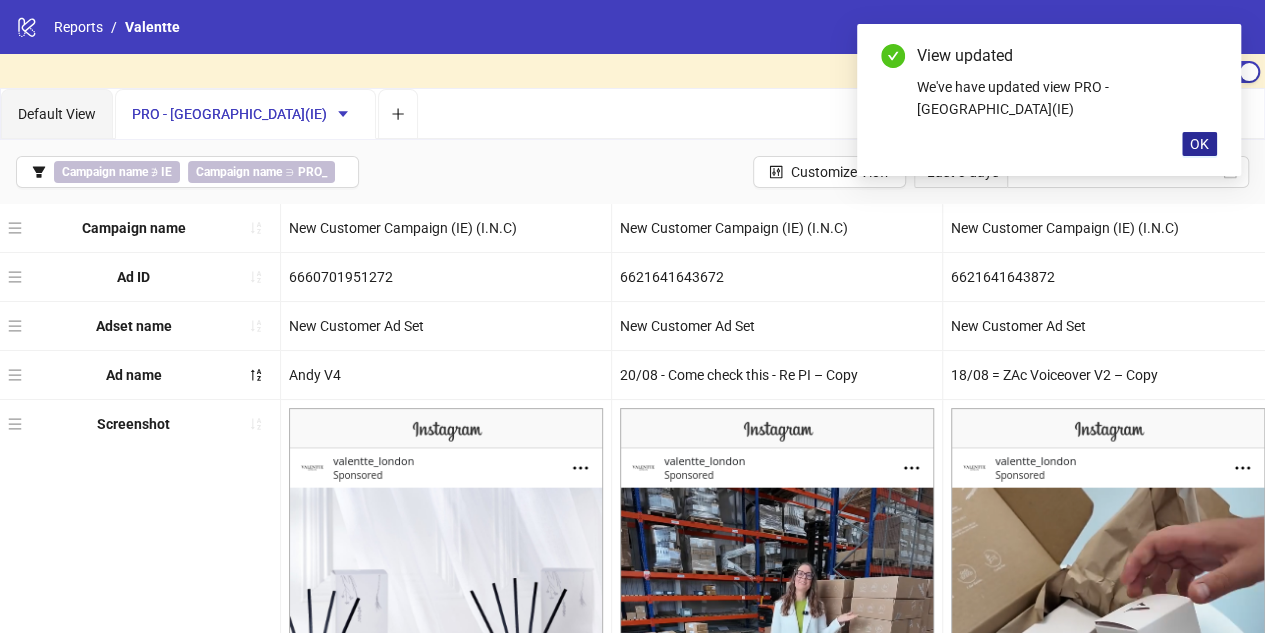 click on "OK" at bounding box center [1199, 144] 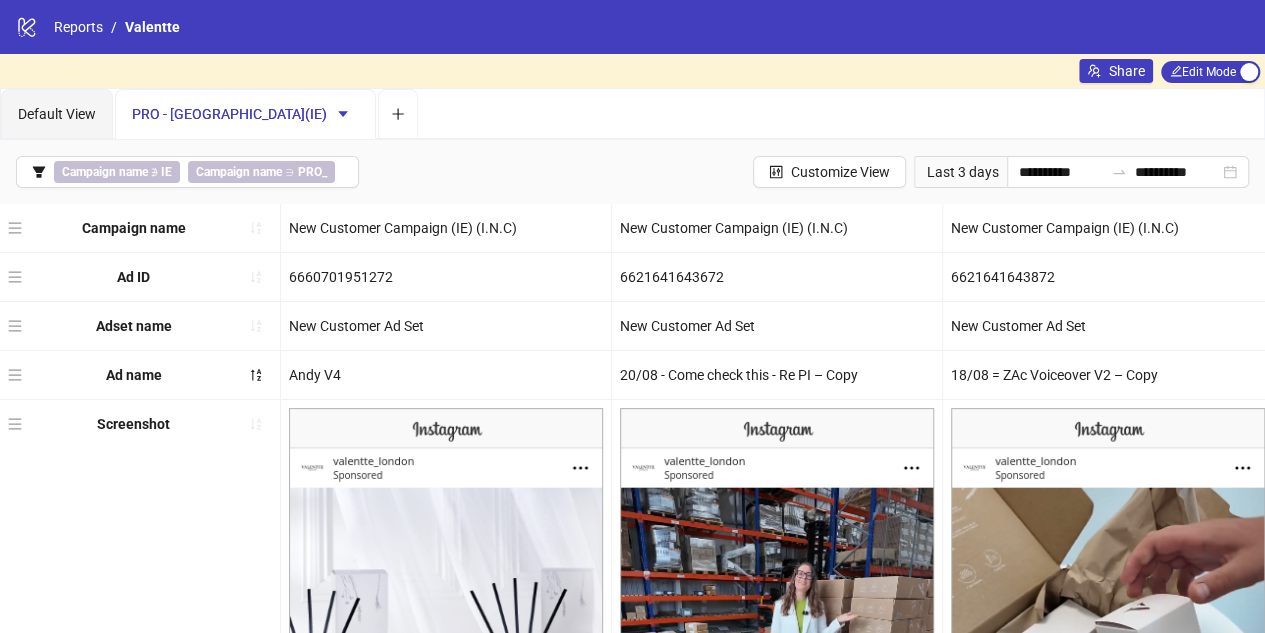 click on "**********" at bounding box center (632, 172) 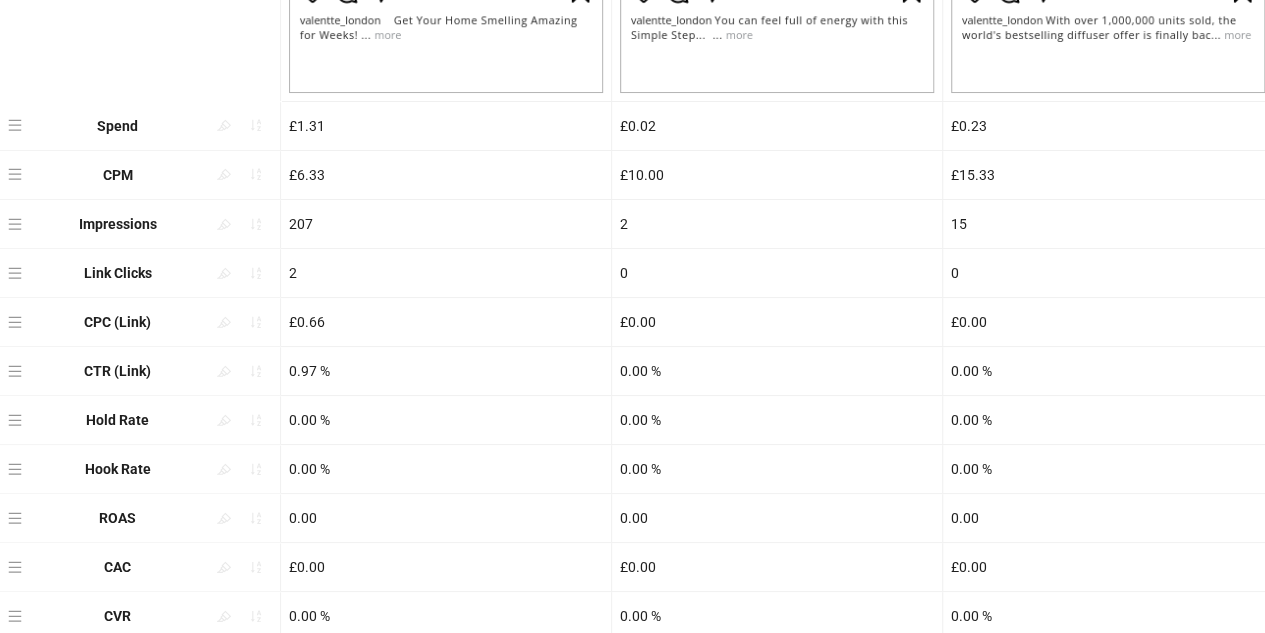 scroll, scrollTop: 913, scrollLeft: 0, axis: vertical 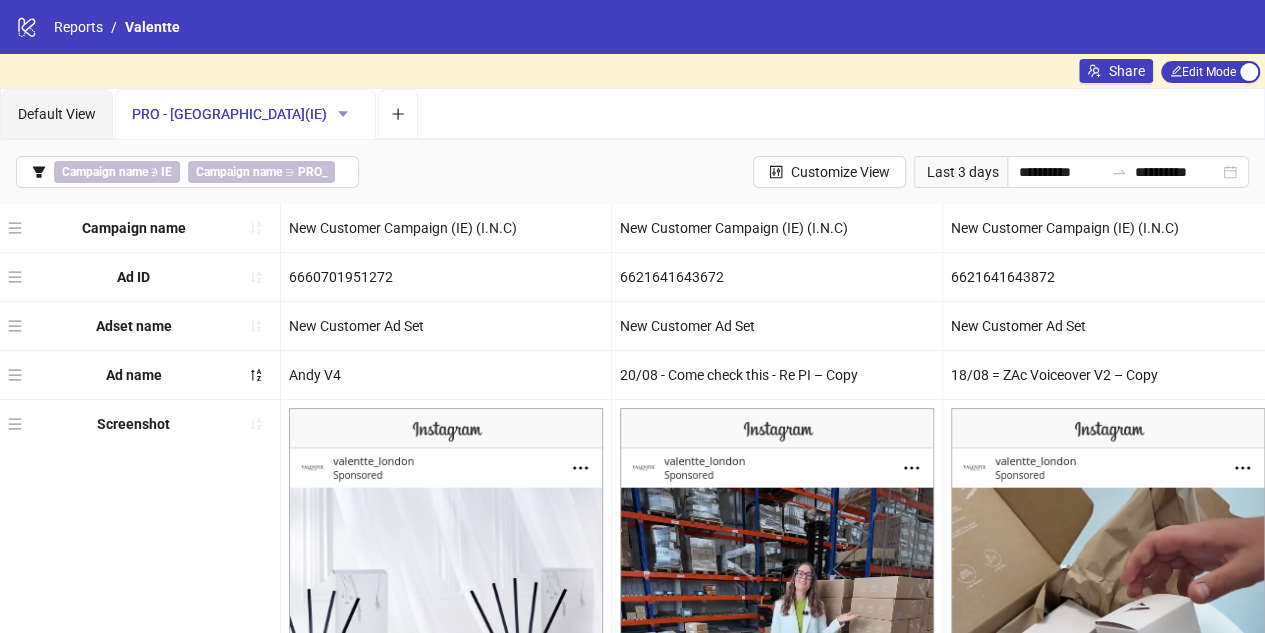 click 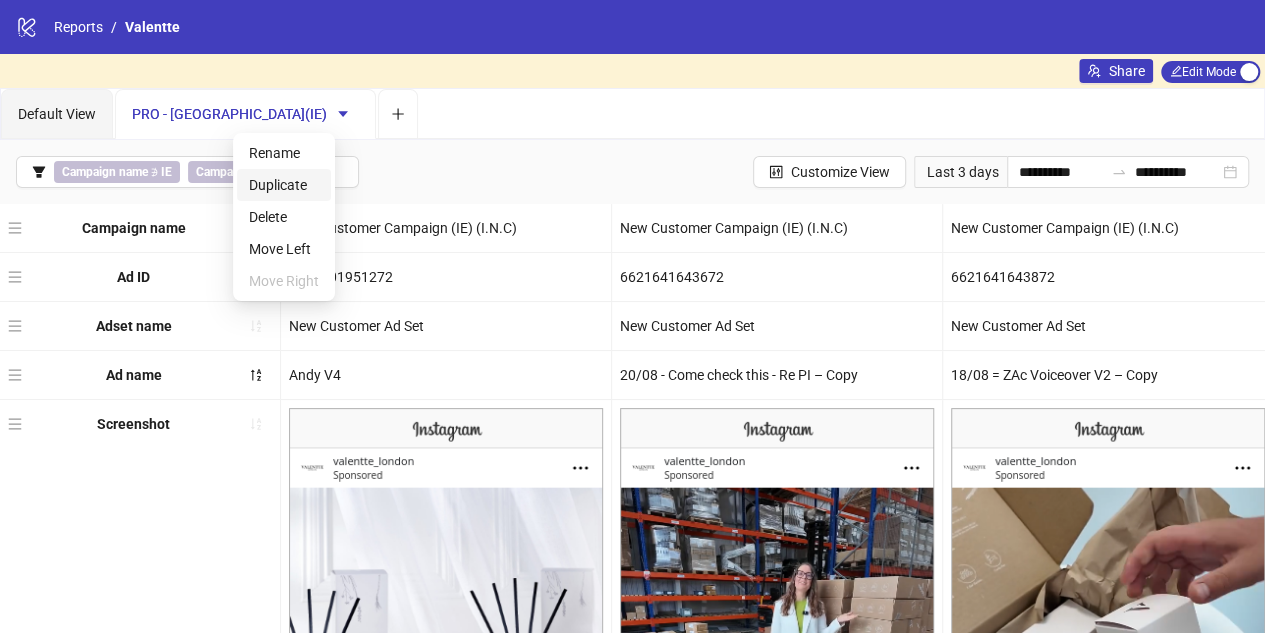 click on "Duplicate" at bounding box center [284, 185] 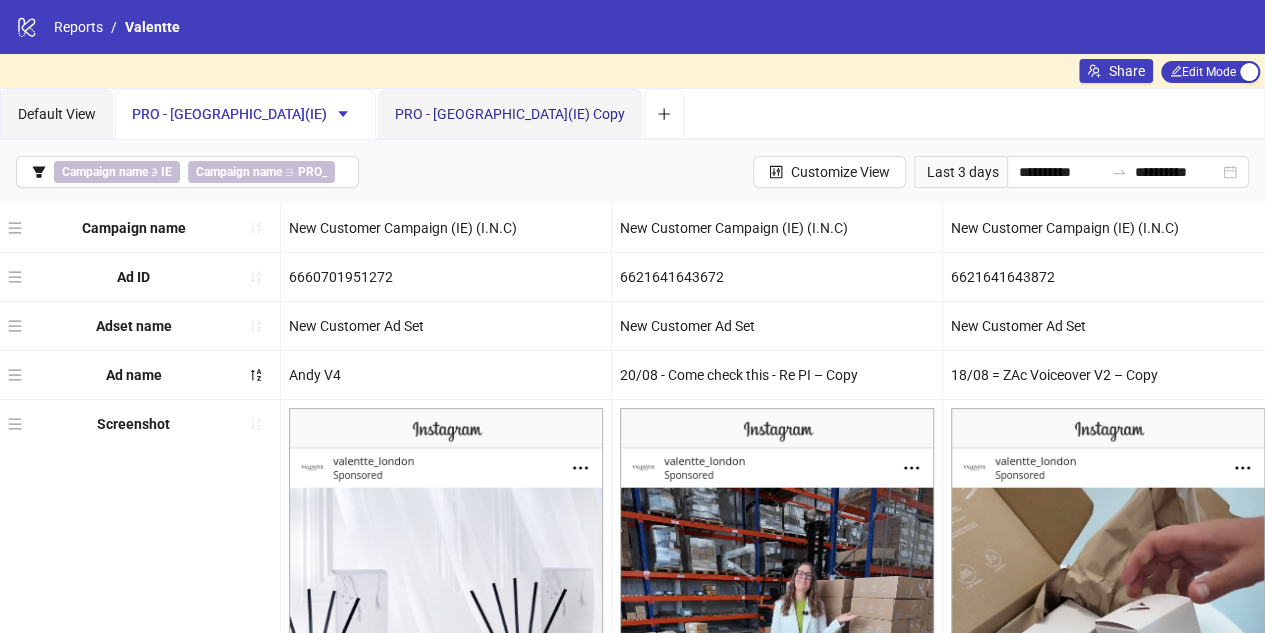 click on "PRO - Ireland(IE) Copy" at bounding box center [510, 114] 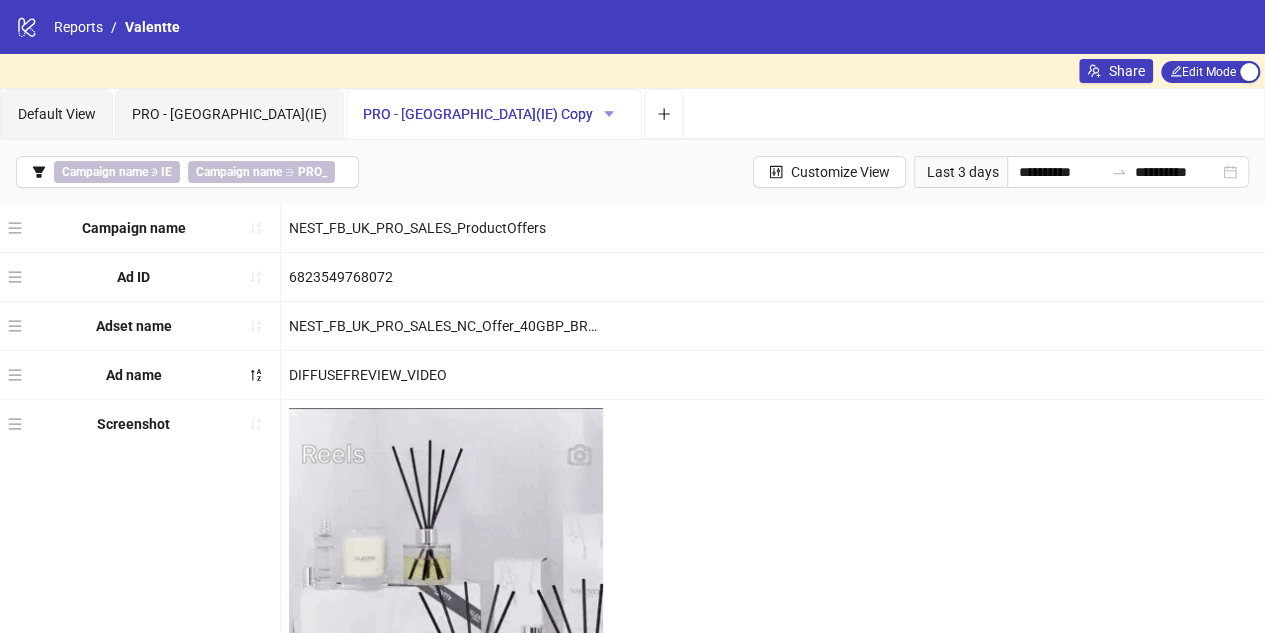 click 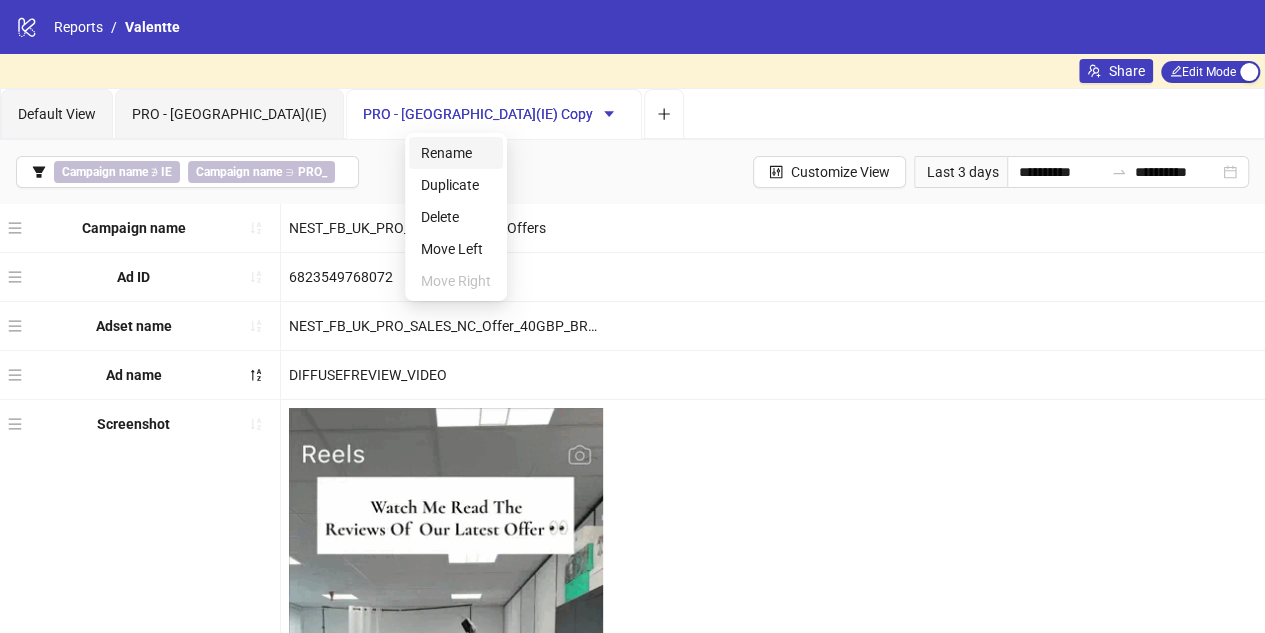 click on "Rename" at bounding box center (456, 153) 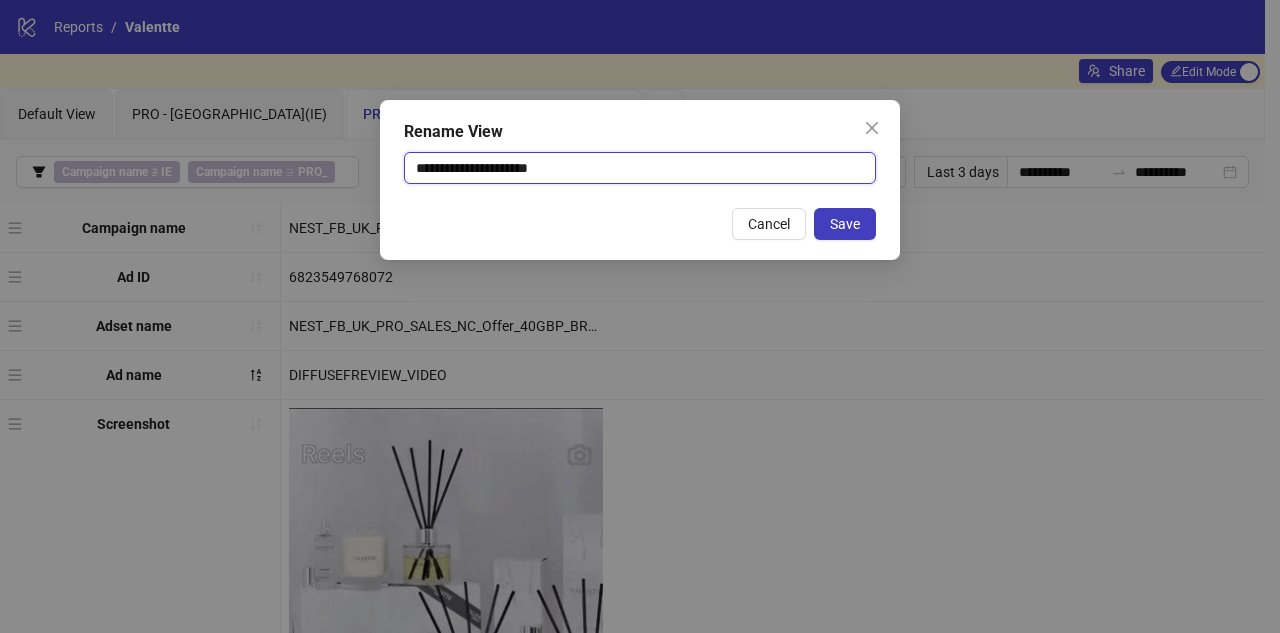 drag, startPoint x: 414, startPoint y: 165, endPoint x: 690, endPoint y: 181, distance: 276.46338 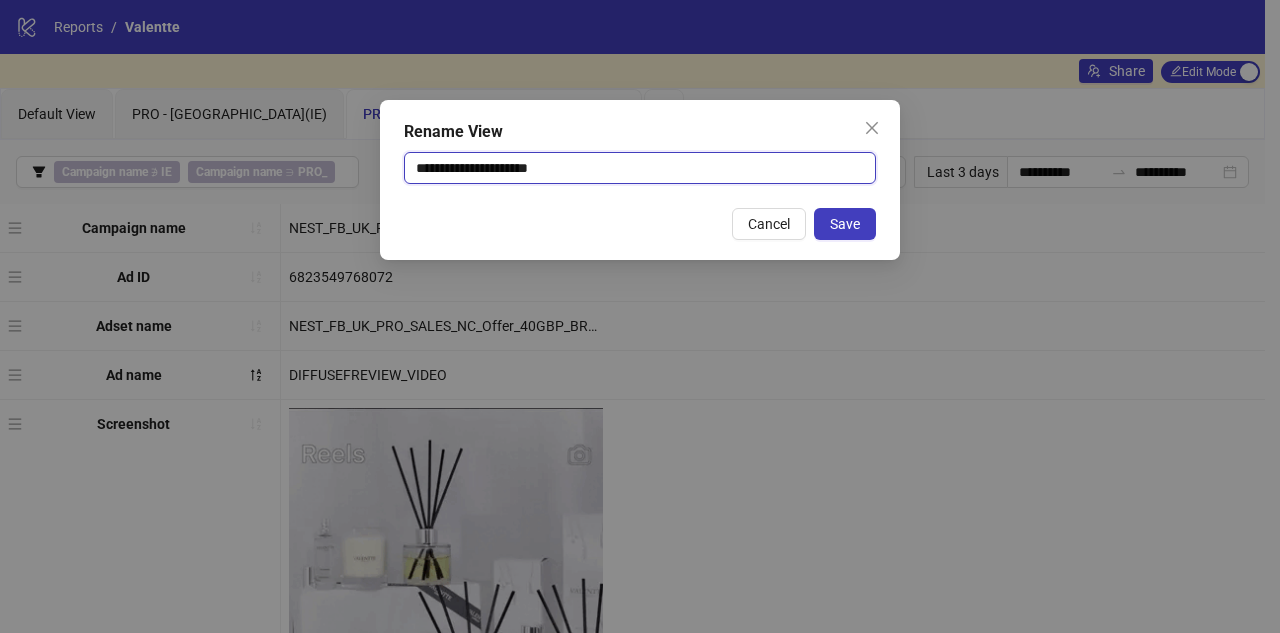 click on "**********" at bounding box center [640, 168] 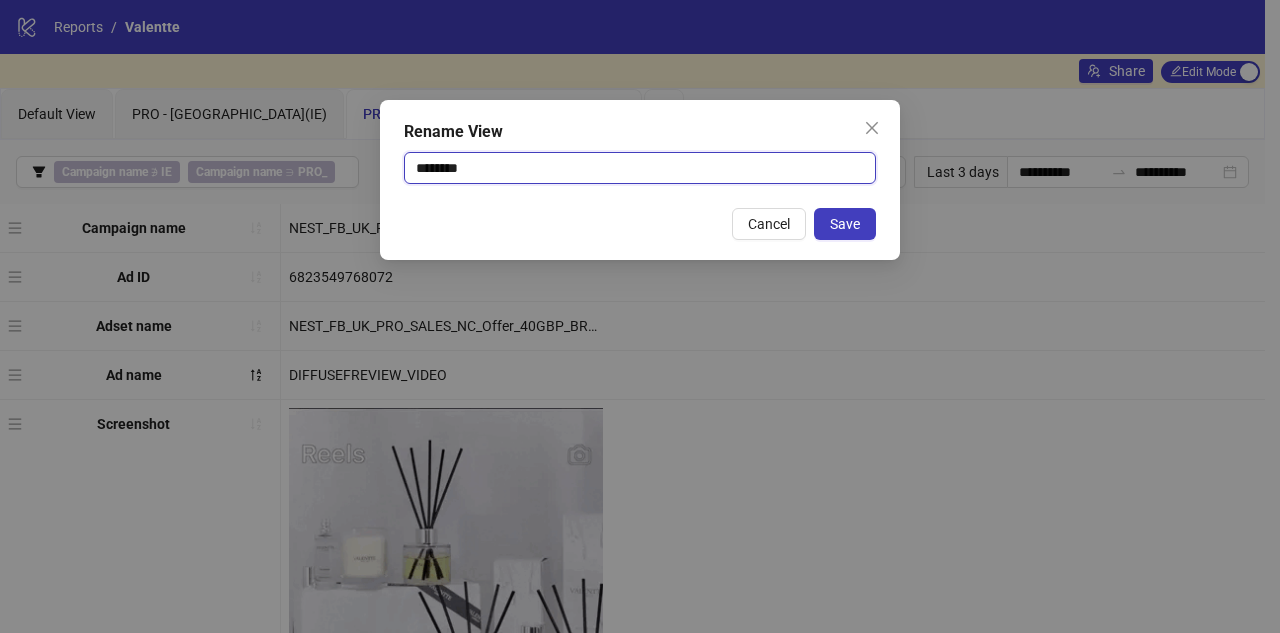 type on "********" 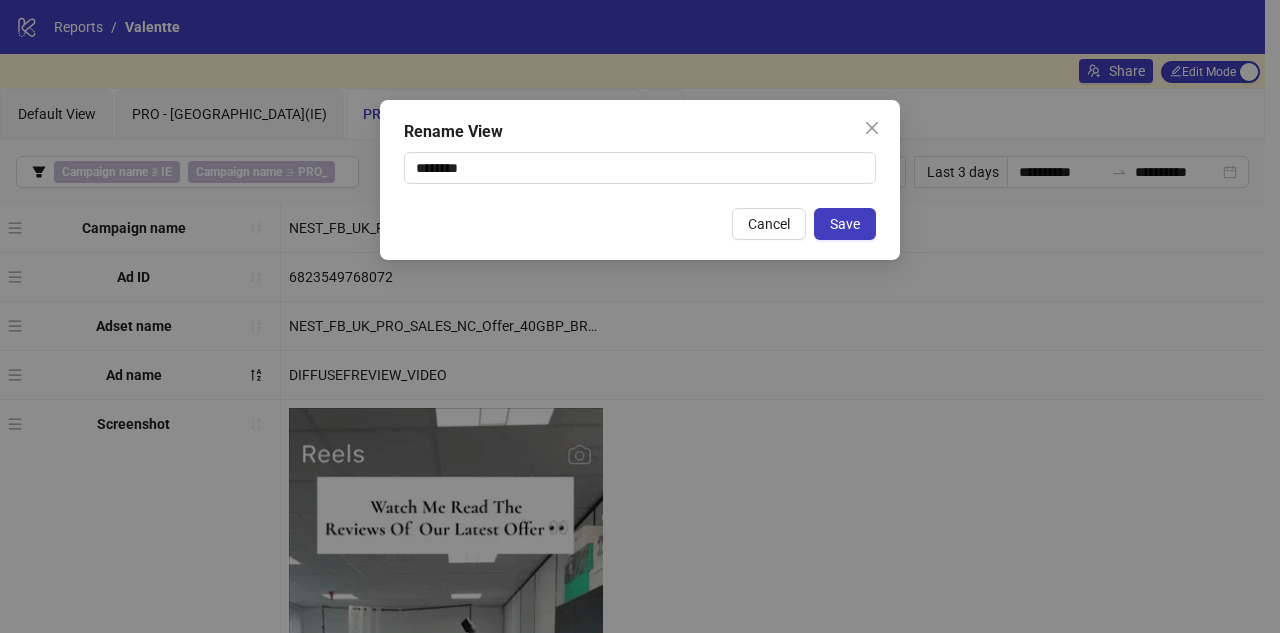 click on "Rename View ******** Cancel Save" at bounding box center (640, 180) 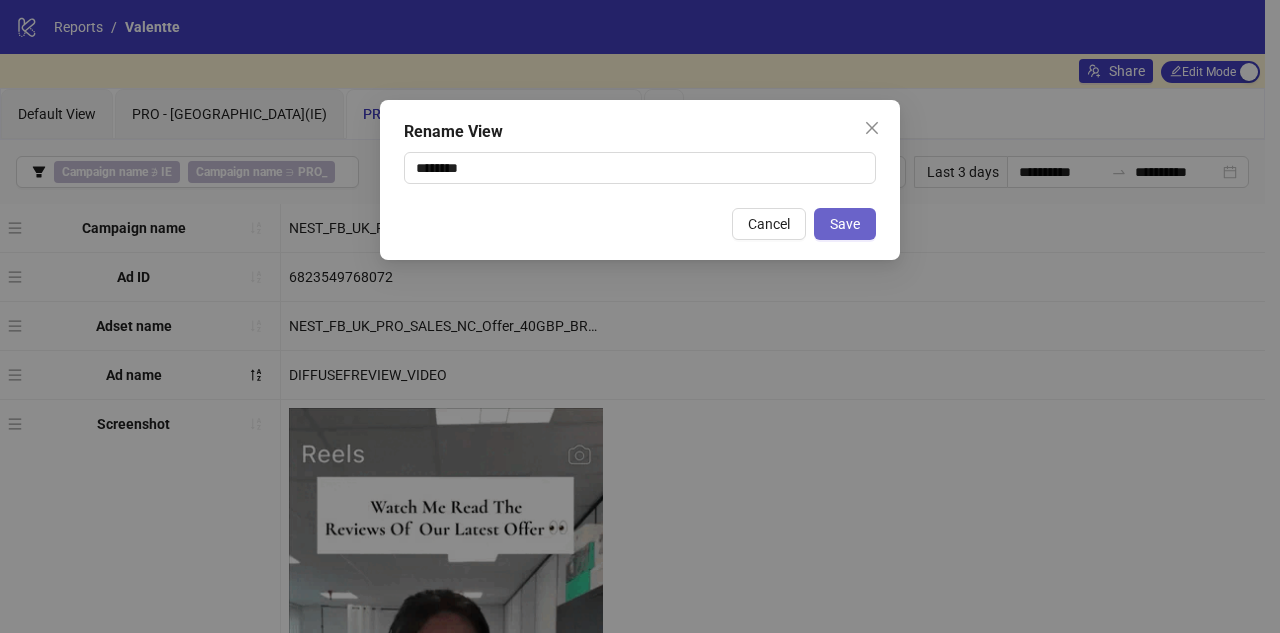 click on "Save" at bounding box center [845, 224] 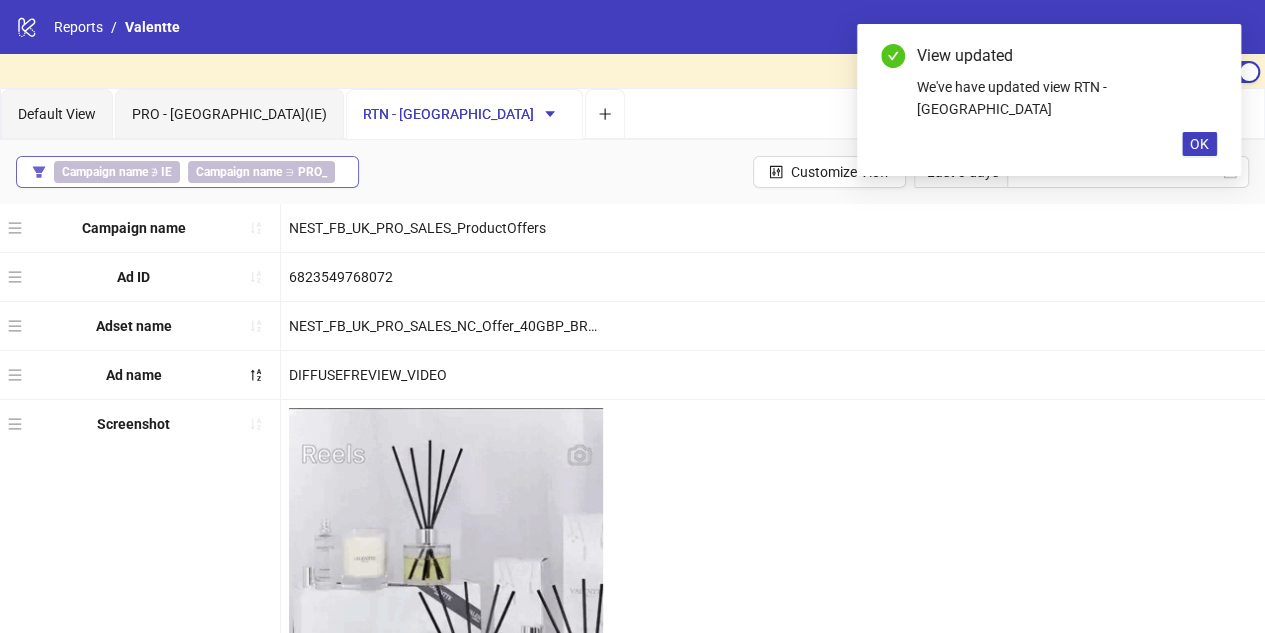 click on "Campaign name" at bounding box center (239, 172) 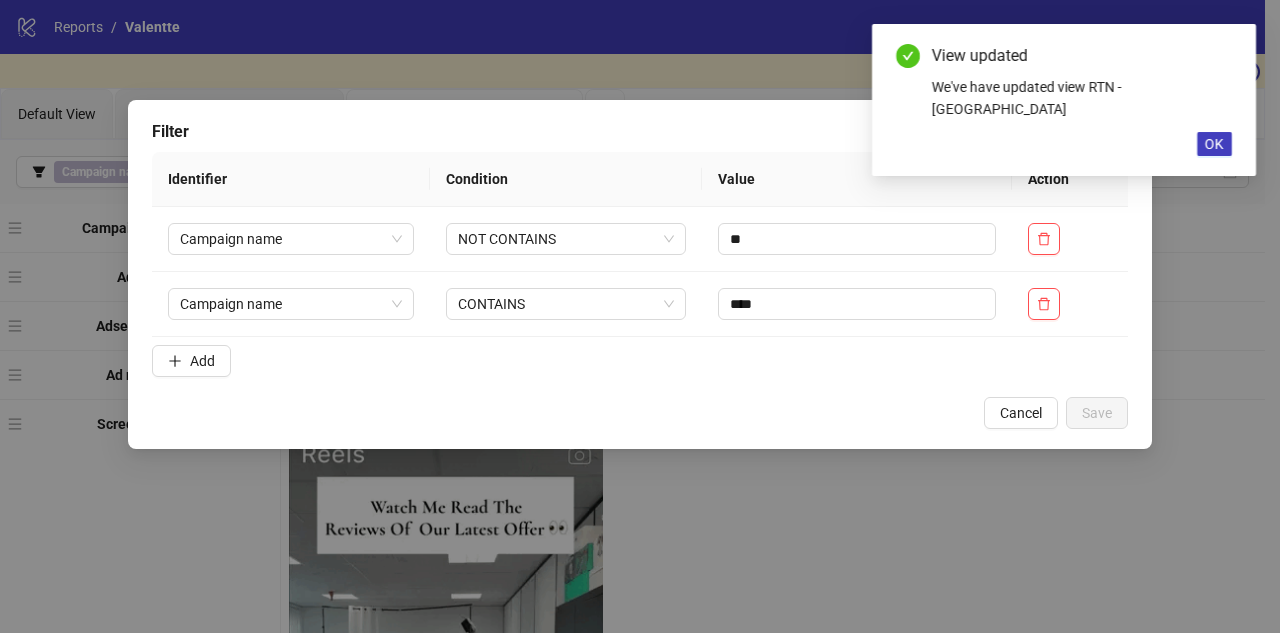 drag, startPoint x: 1033, startPoint y: 406, endPoint x: 1021, endPoint y: 406, distance: 12 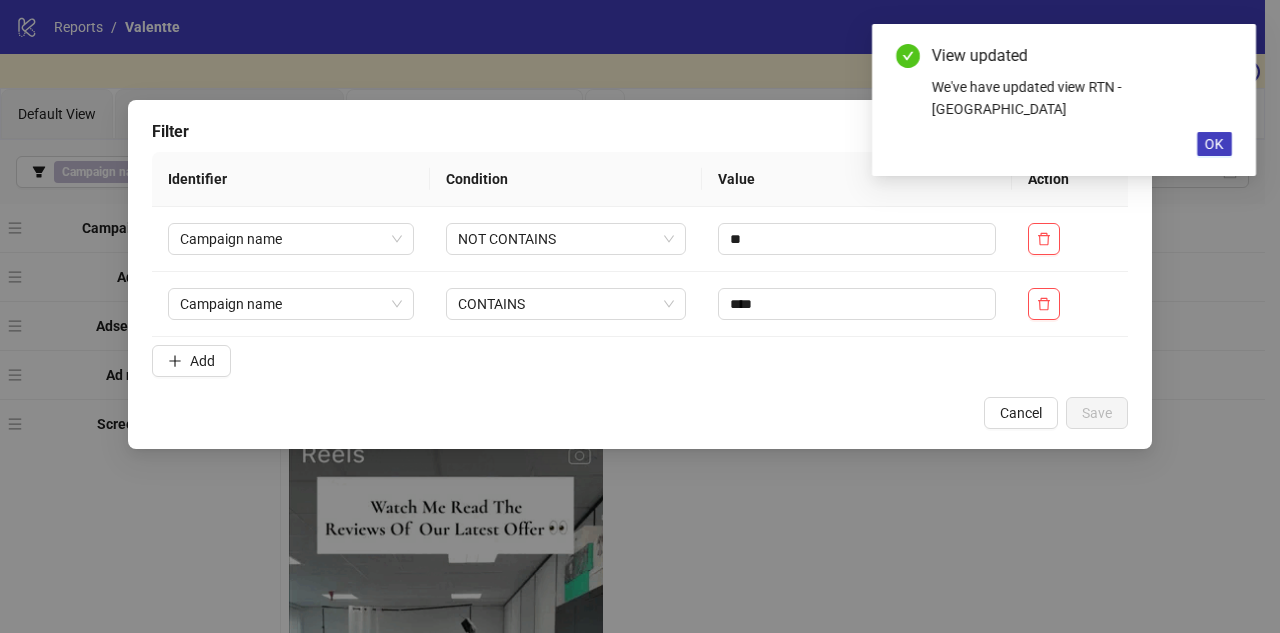 click on "Cancel" at bounding box center [1021, 413] 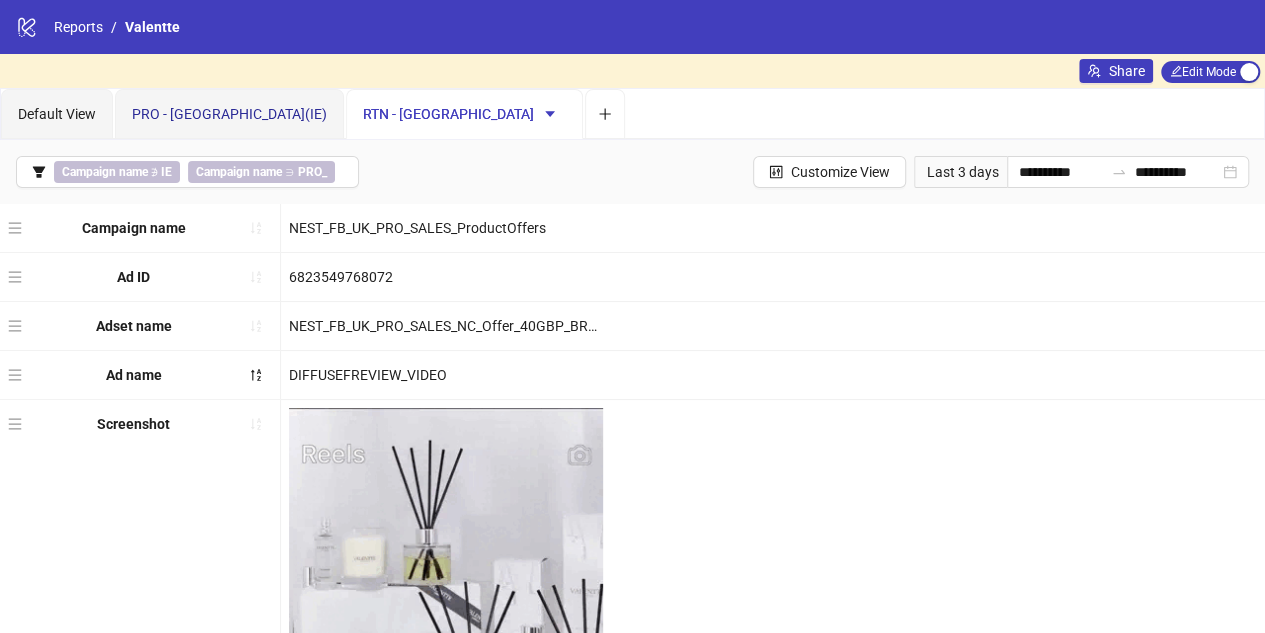 click on "PRO - Ireland(IE)" at bounding box center [229, 114] 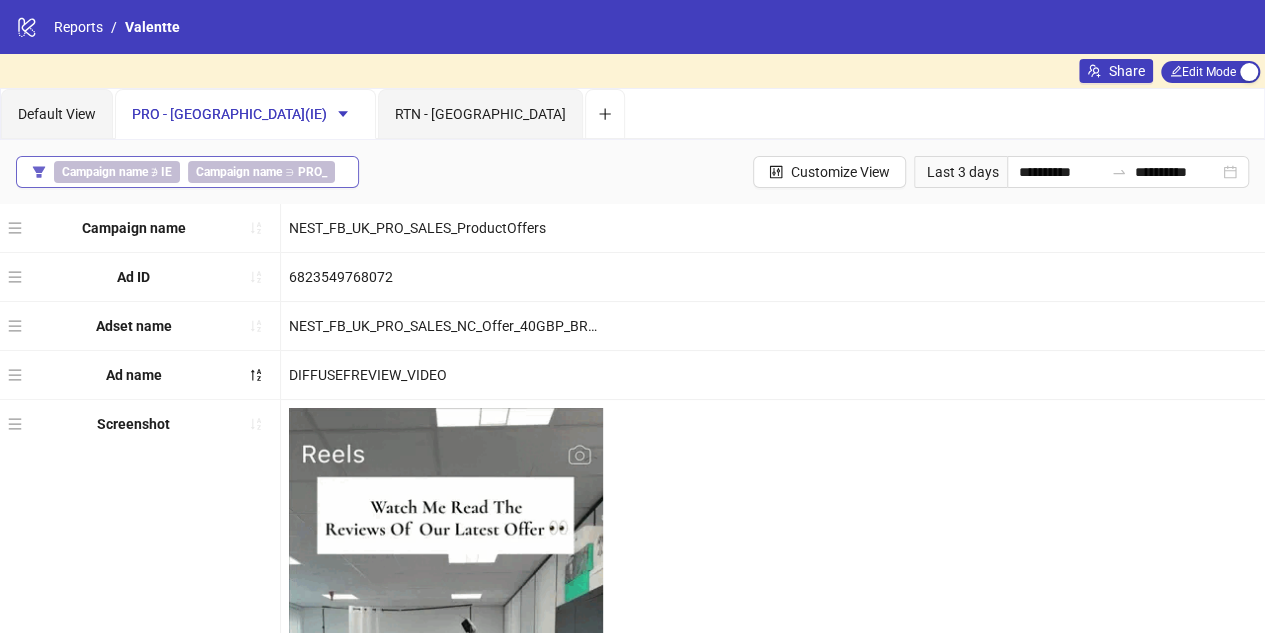 click on "Campaign name" at bounding box center [105, 172] 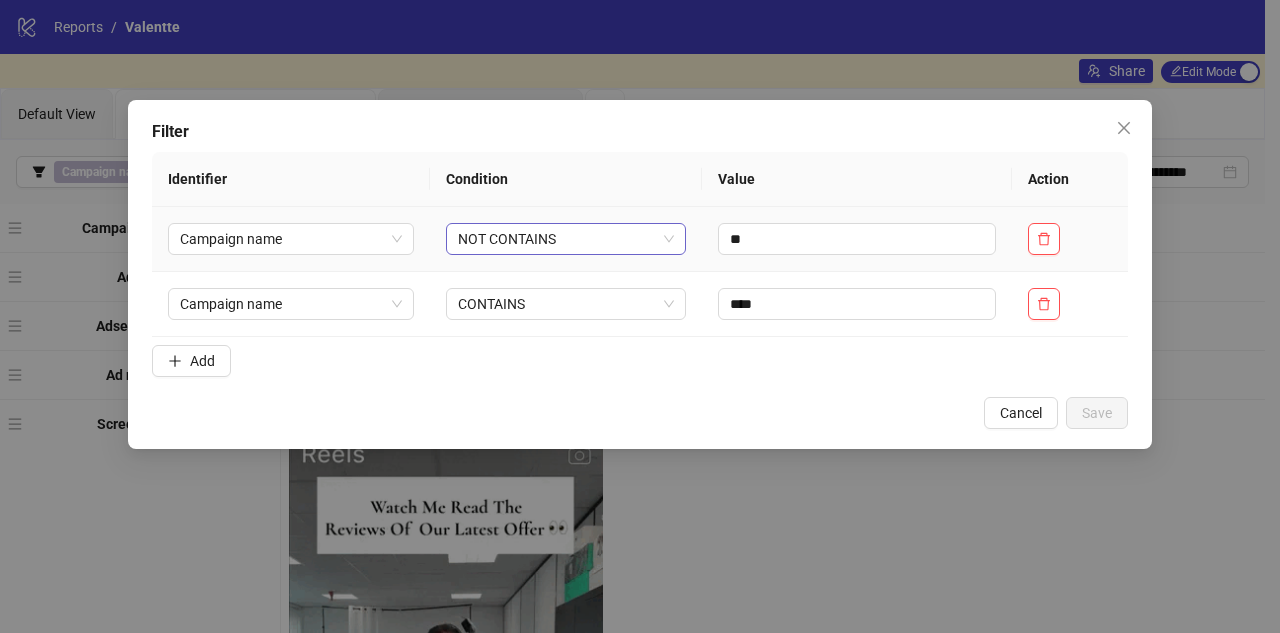 click on "NOT CONTAINS" at bounding box center (566, 239) 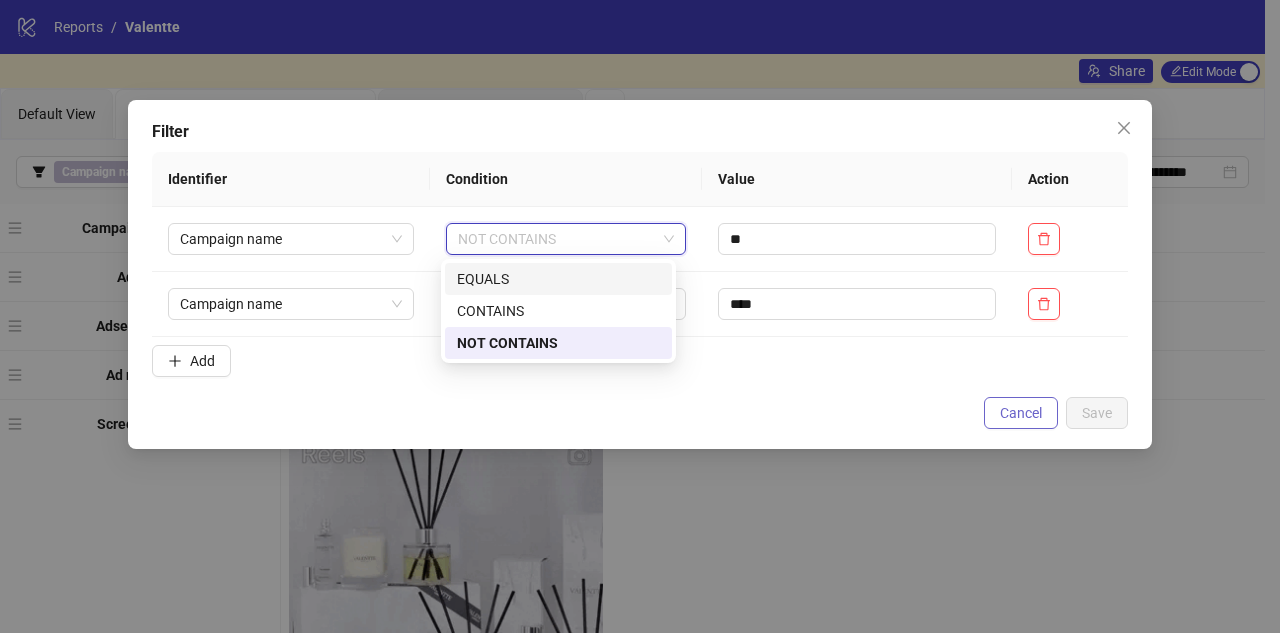 click on "Cancel" at bounding box center (1021, 413) 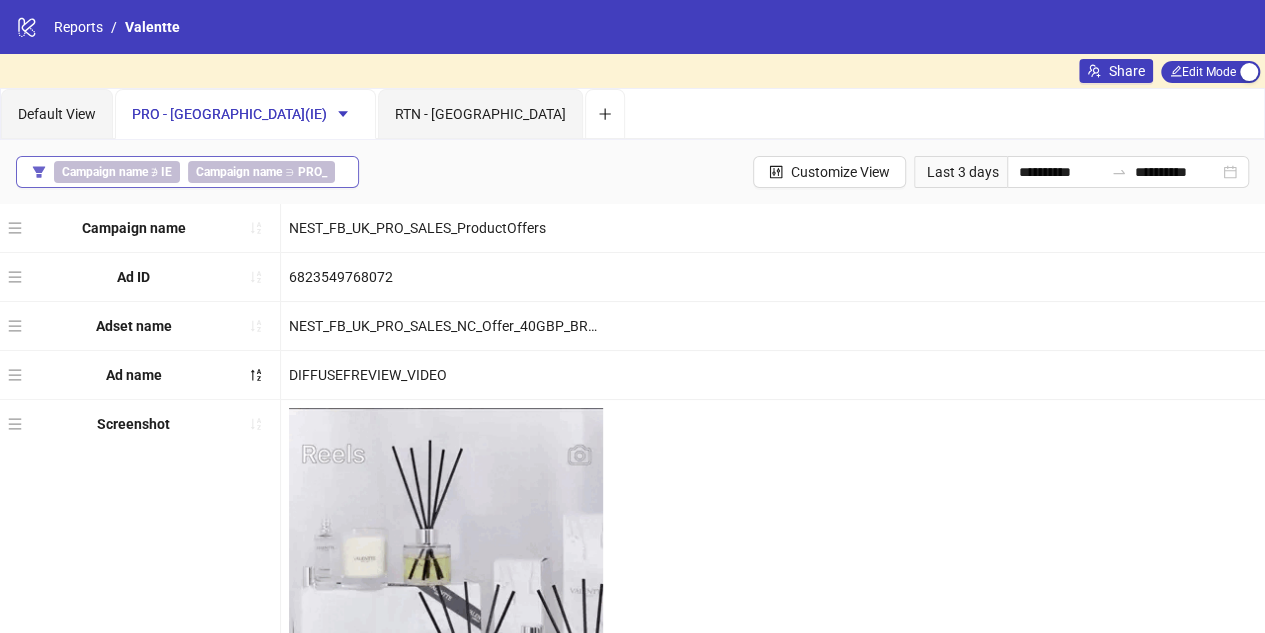 click on "Campaign name" at bounding box center [105, 172] 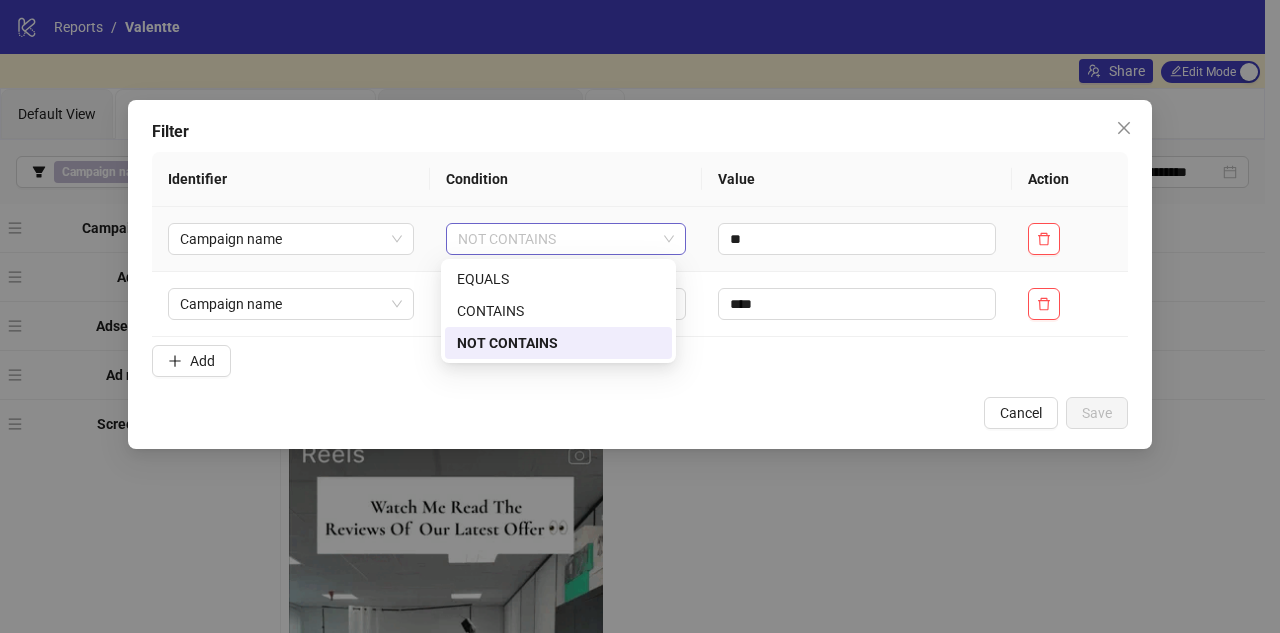 click on "NOT CONTAINS" at bounding box center (566, 239) 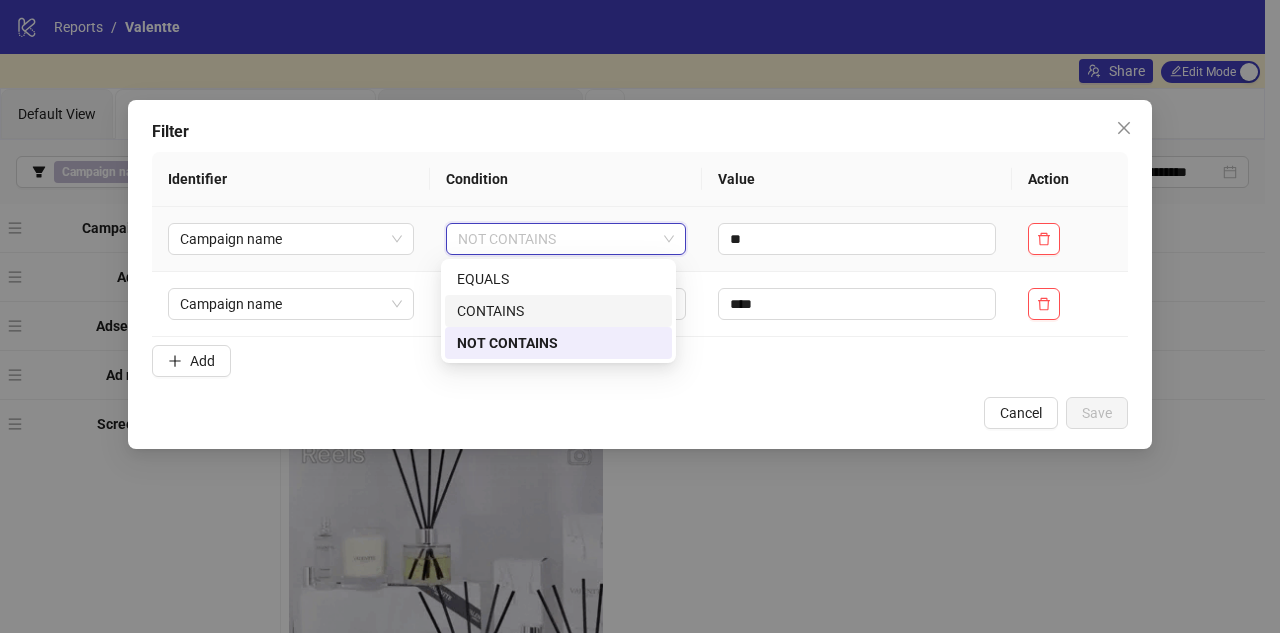 click on "CONTAINS" at bounding box center (558, 311) 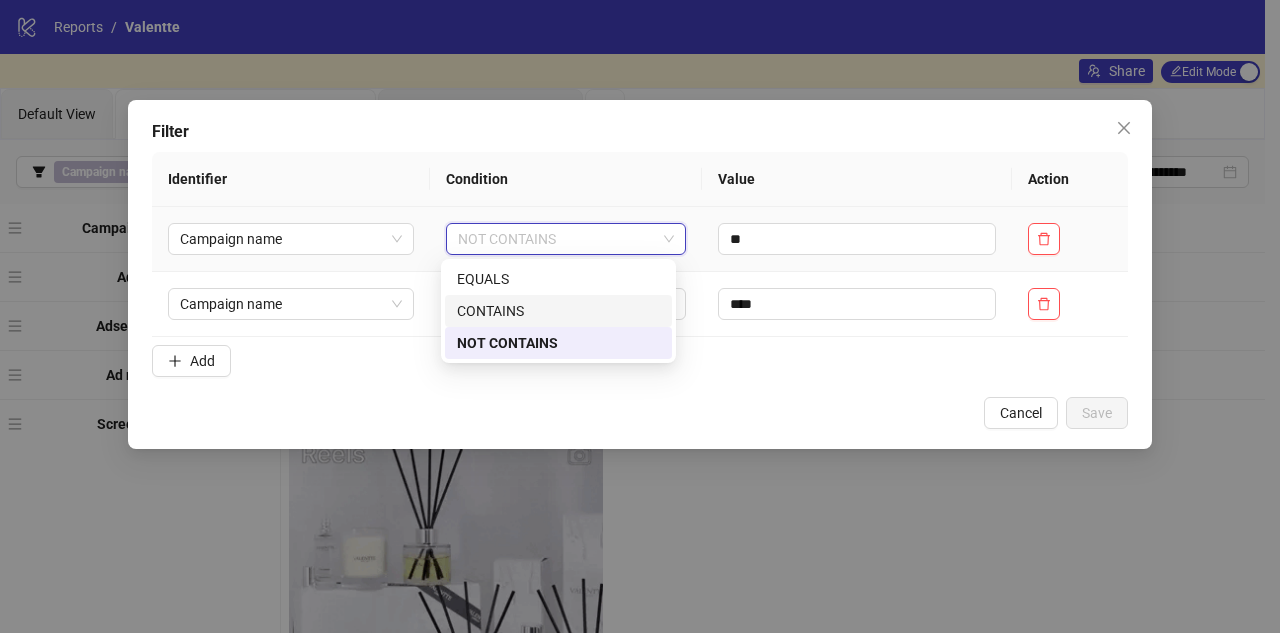 type 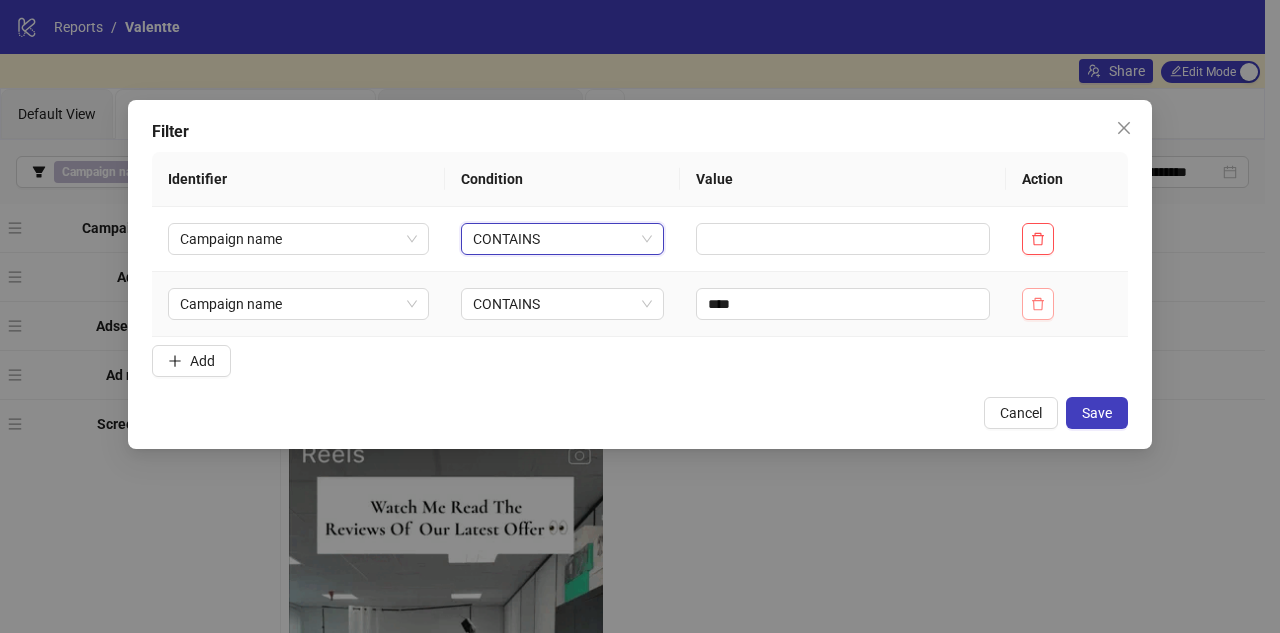click 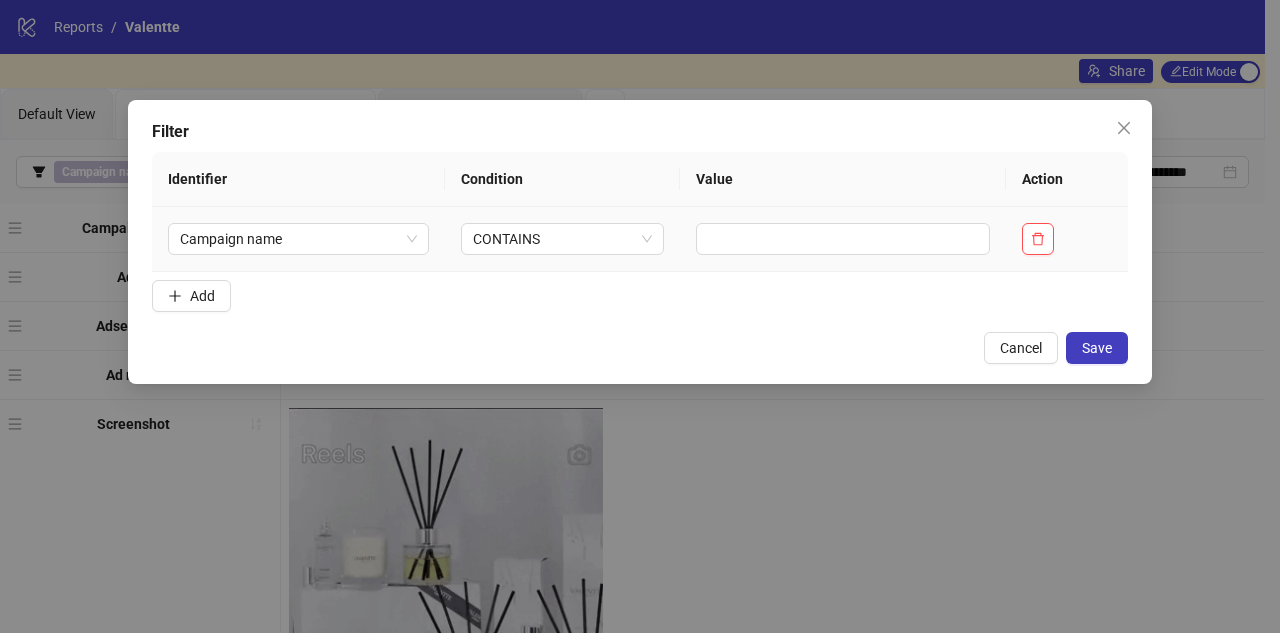 click at bounding box center [843, 239] 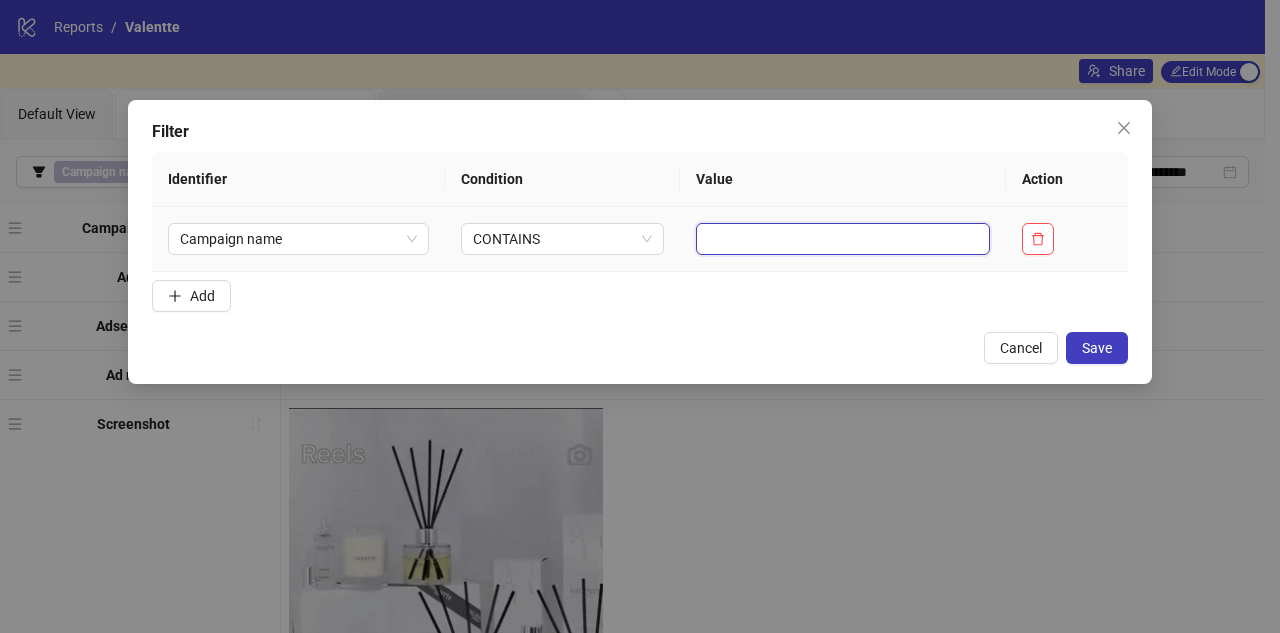 click at bounding box center [843, 239] 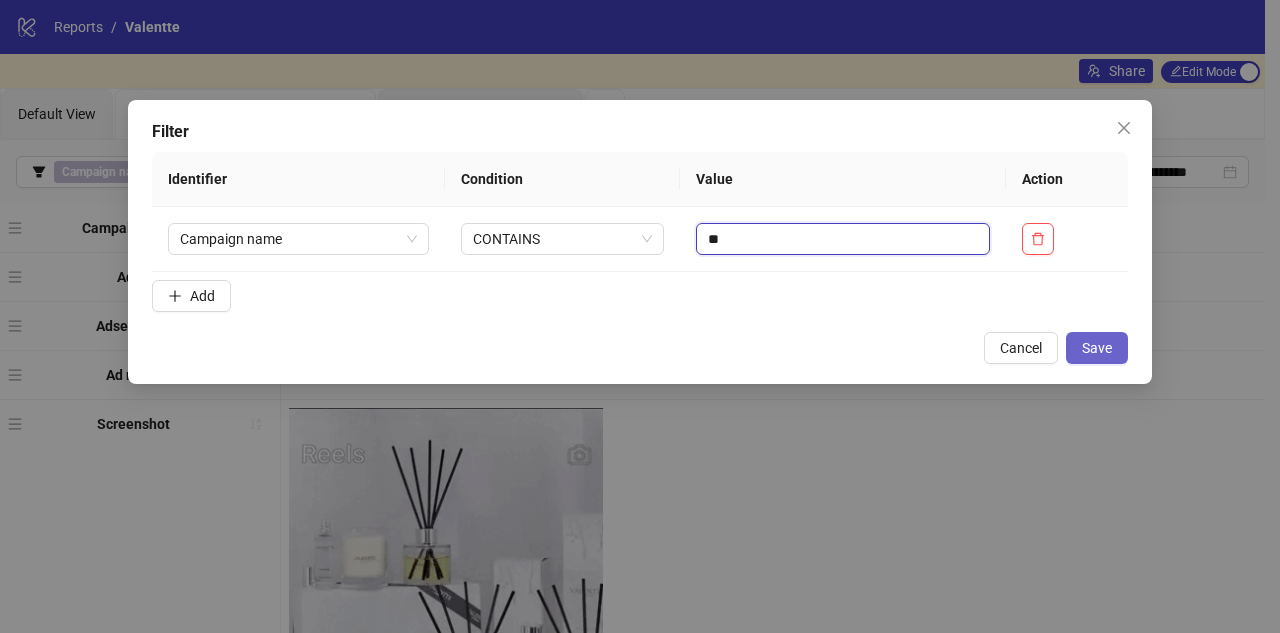 type on "**" 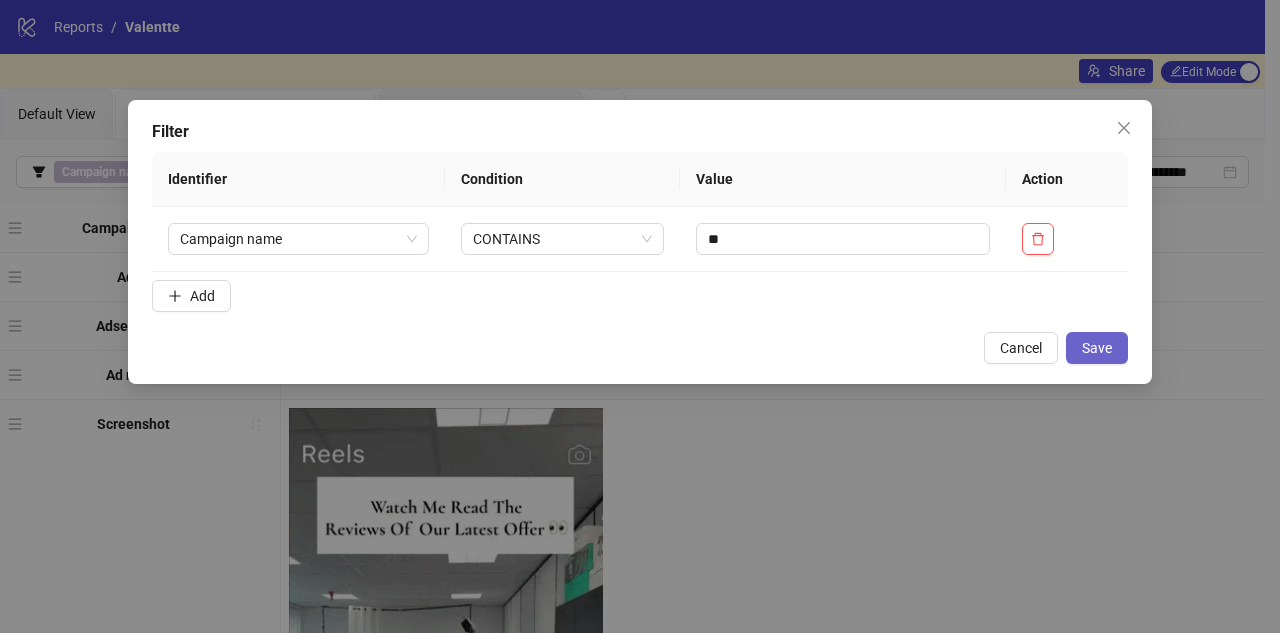 click on "Save" at bounding box center [1097, 348] 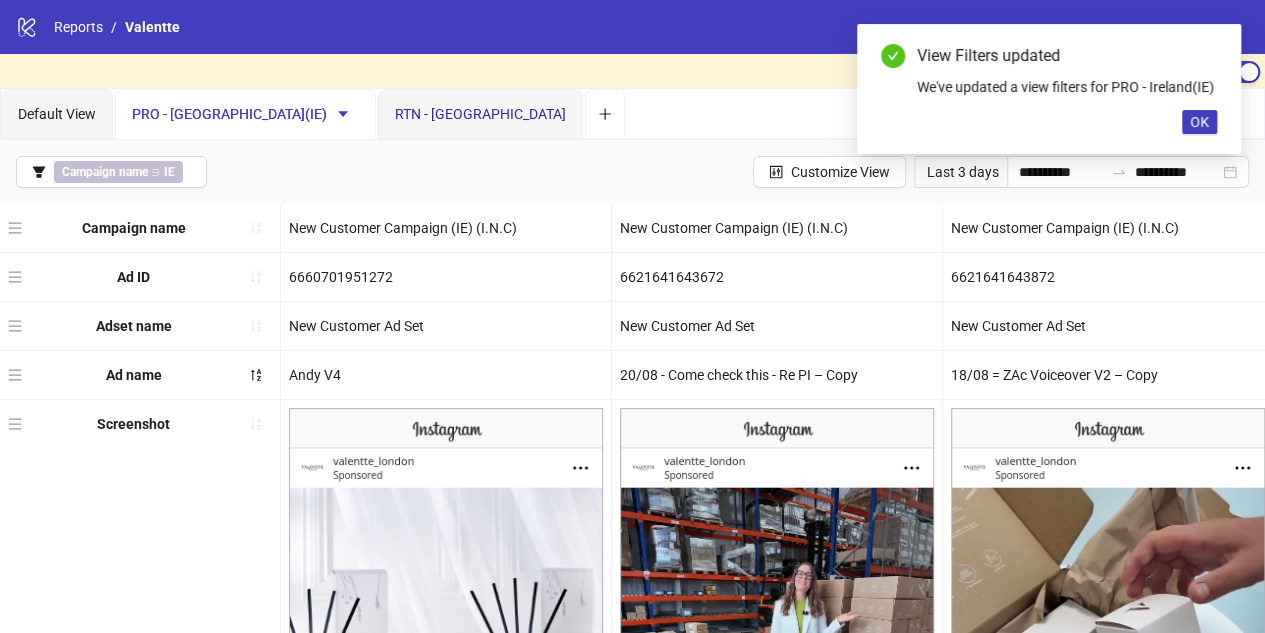 click on "RTN - UK" at bounding box center (480, 114) 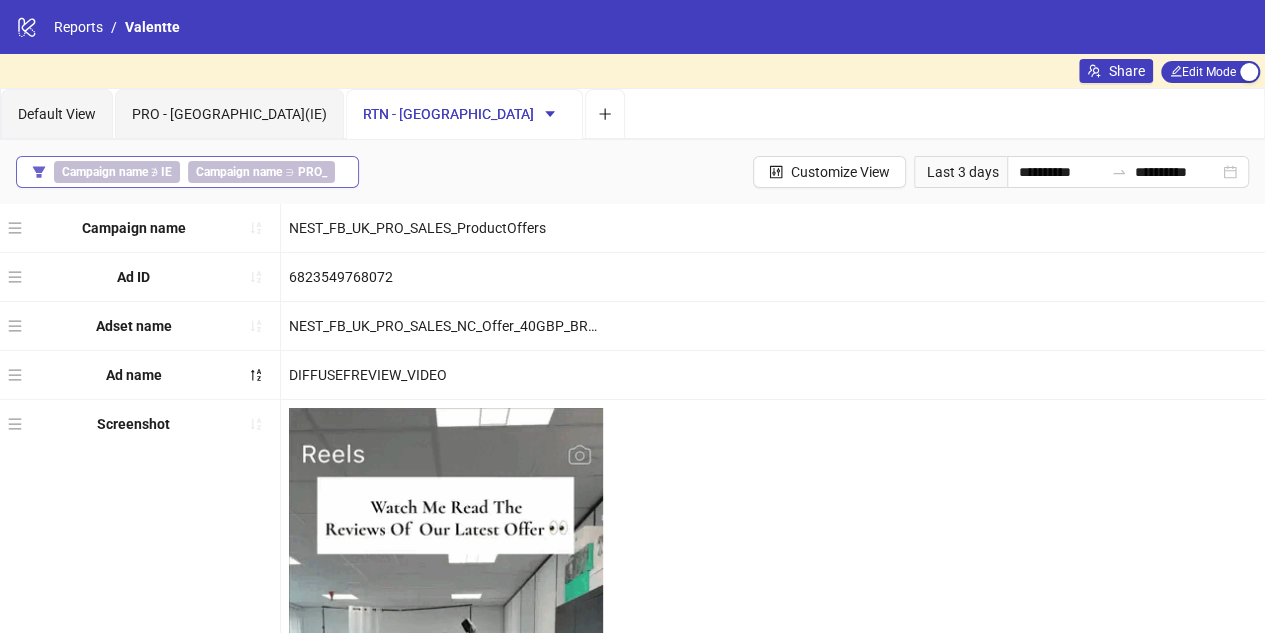 click on "Campaign name" at bounding box center [239, 172] 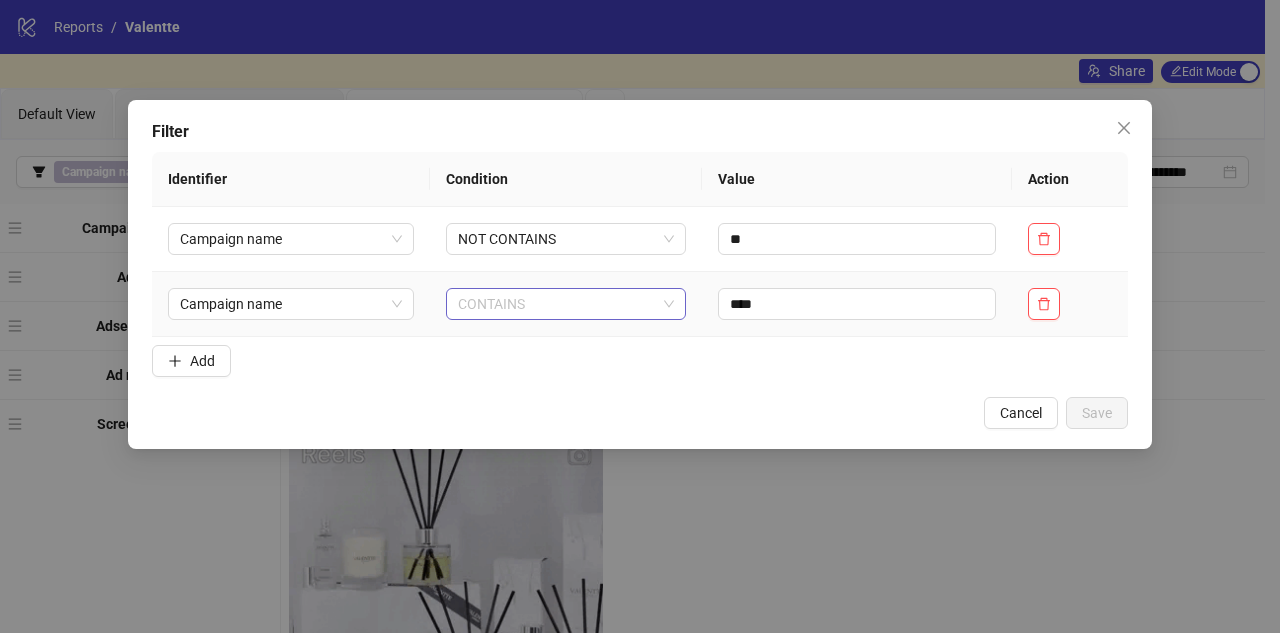 click on "CONTAINS" at bounding box center (566, 304) 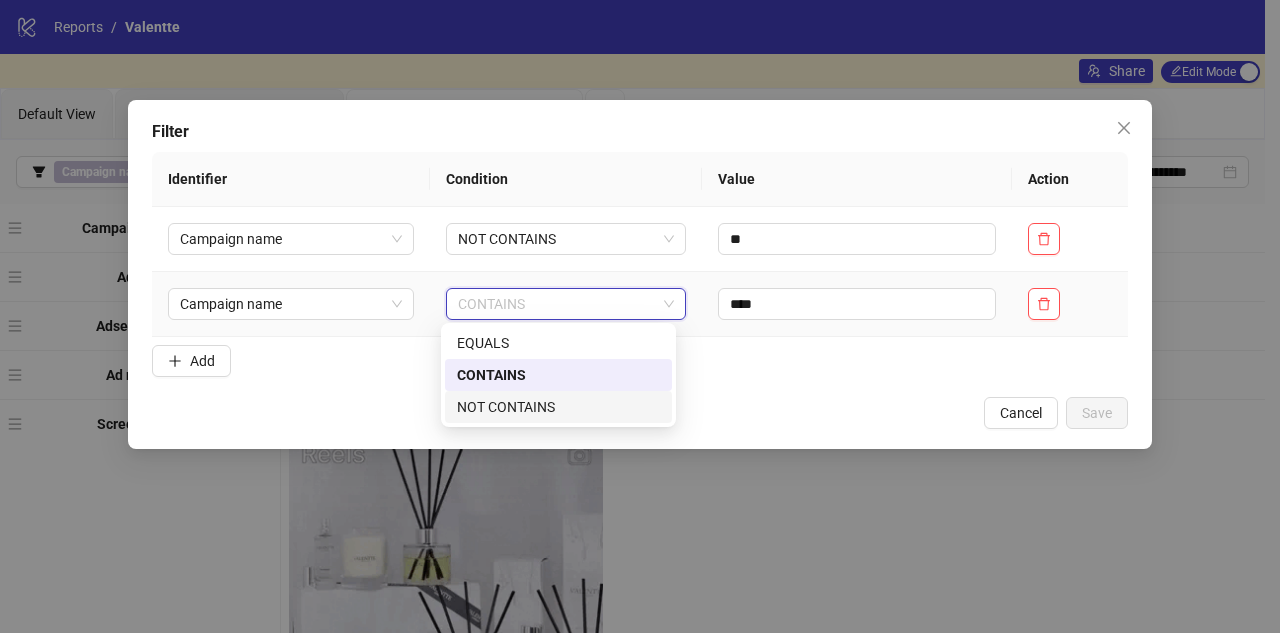 click on "NOT CONTAINS" at bounding box center [558, 407] 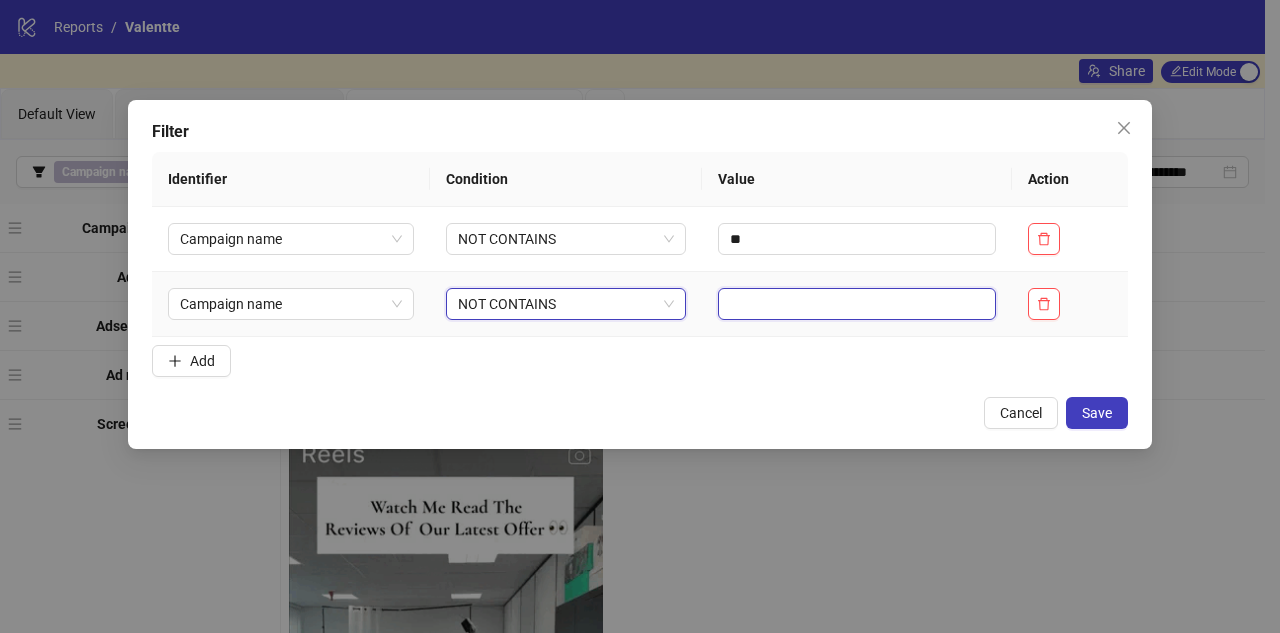 click at bounding box center (857, 304) 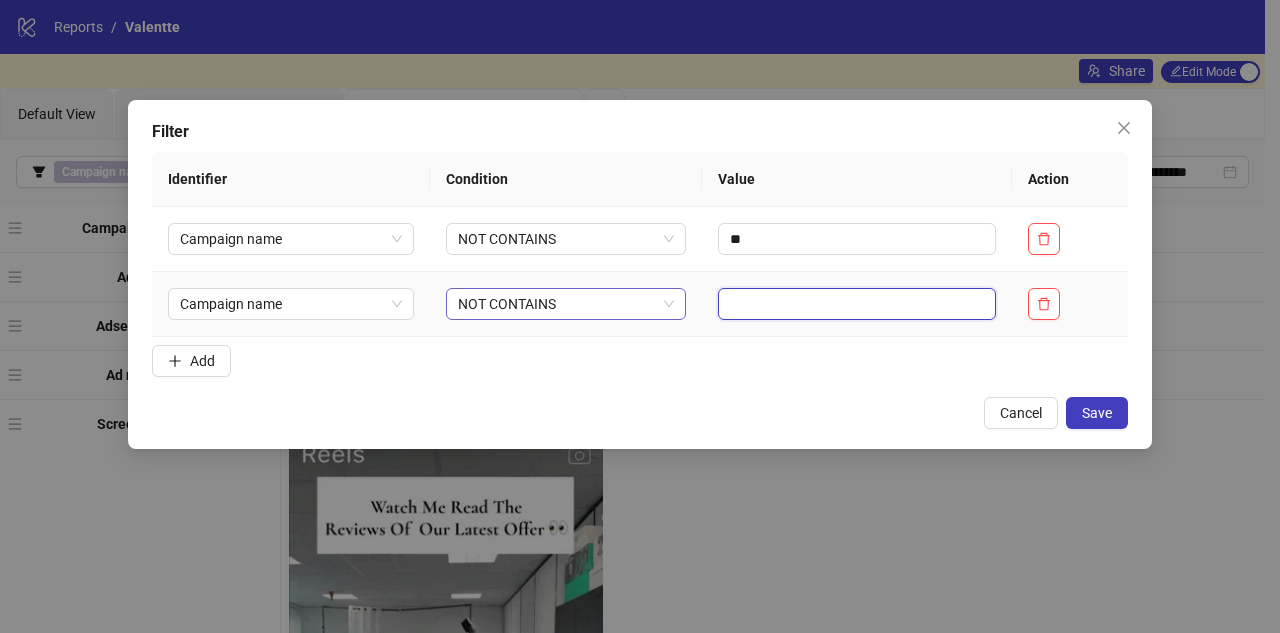 click on "NOT CONTAINS" at bounding box center (566, 304) 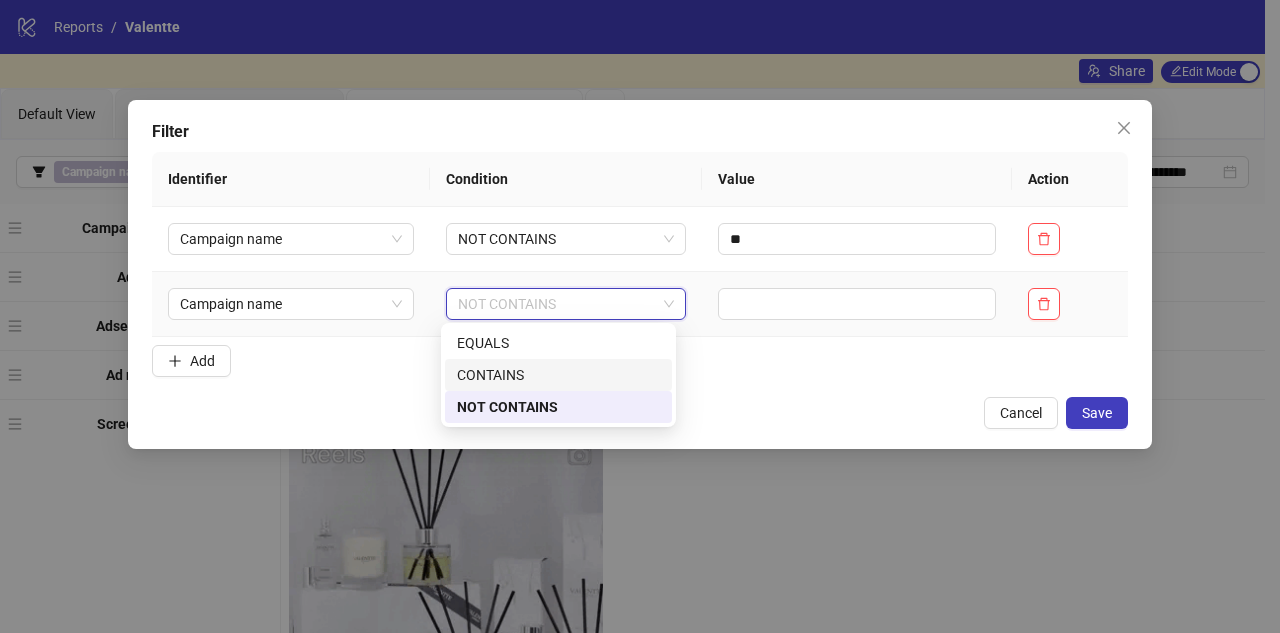 click on "CONTAINS" at bounding box center [558, 375] 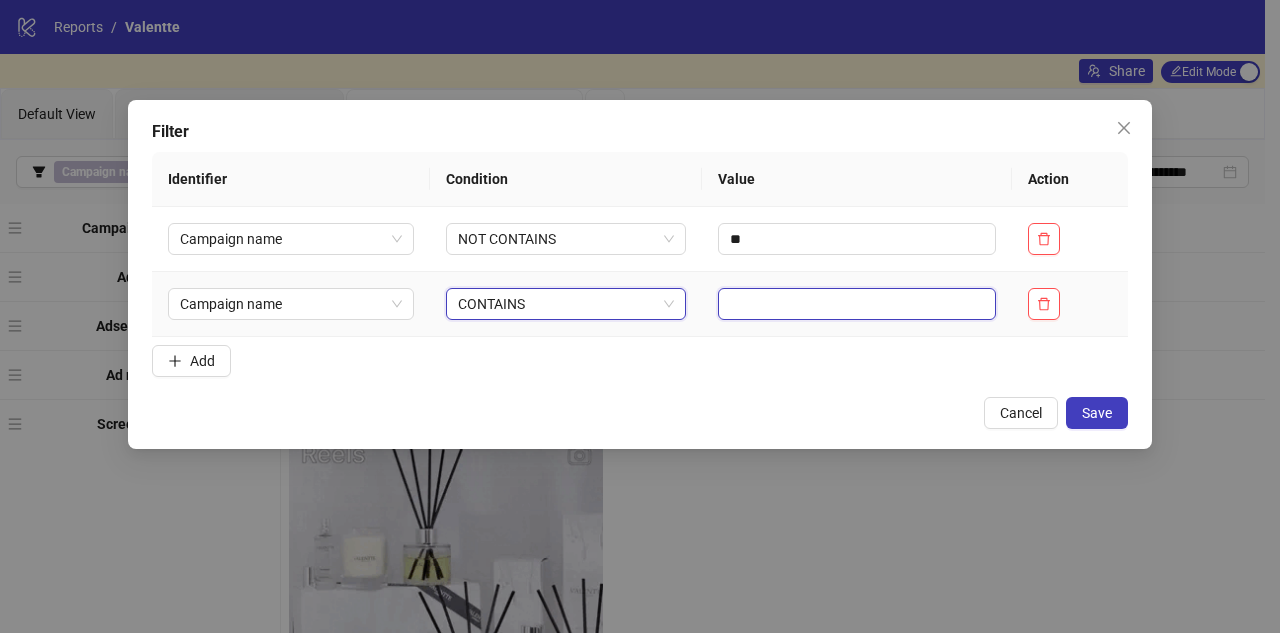 click at bounding box center [857, 304] 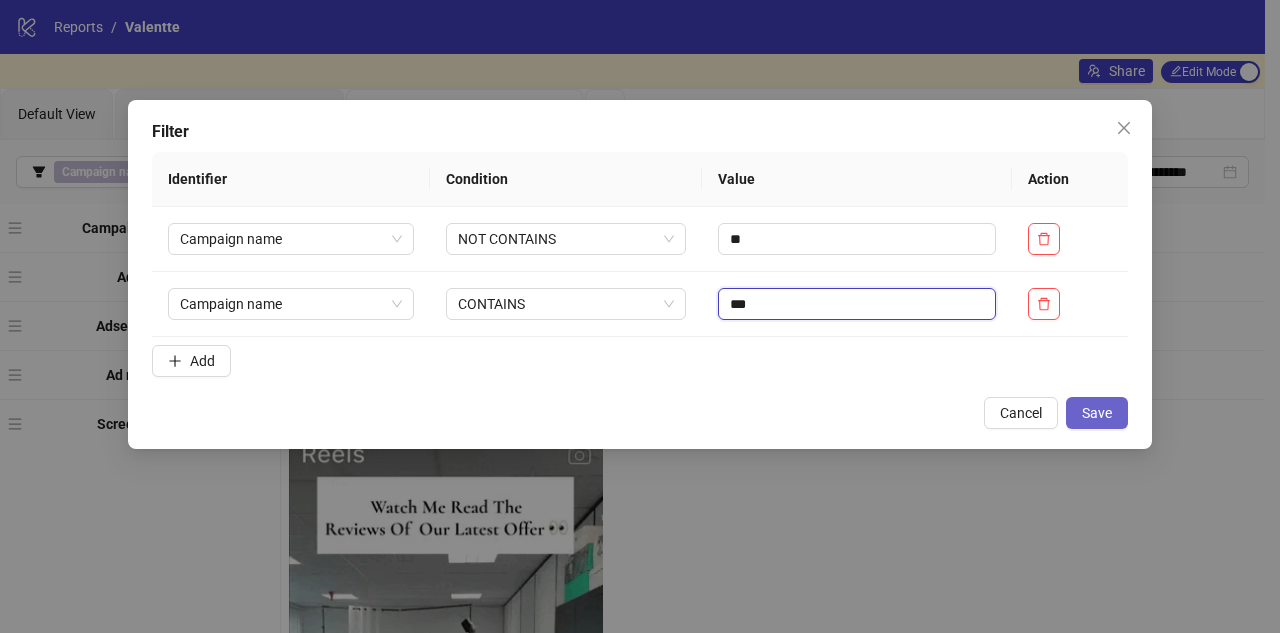 type on "***" 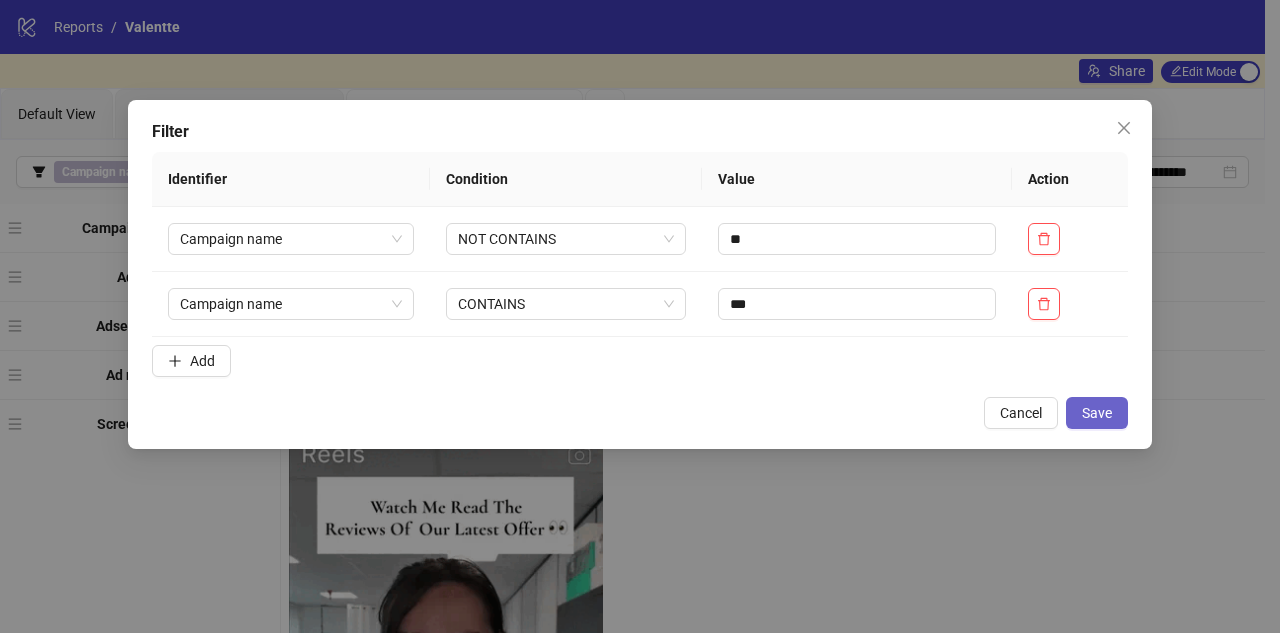 click on "Save" at bounding box center [1097, 413] 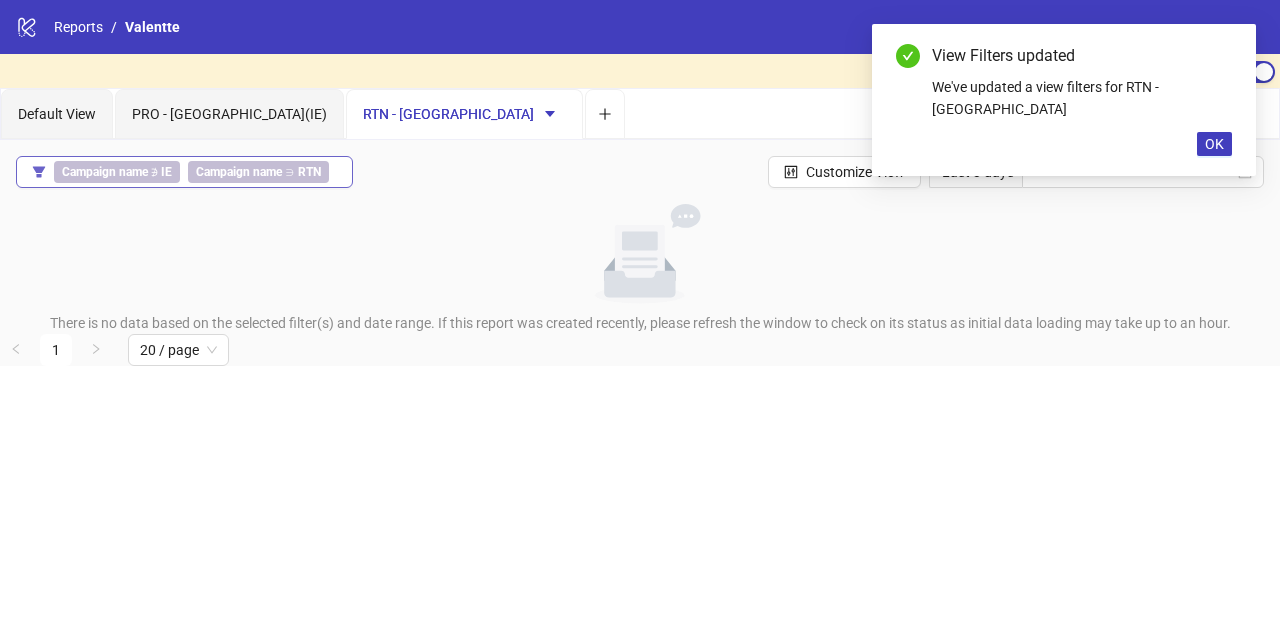 drag, startPoint x: 164, startPoint y: 153, endPoint x: 148, endPoint y: 169, distance: 22.627417 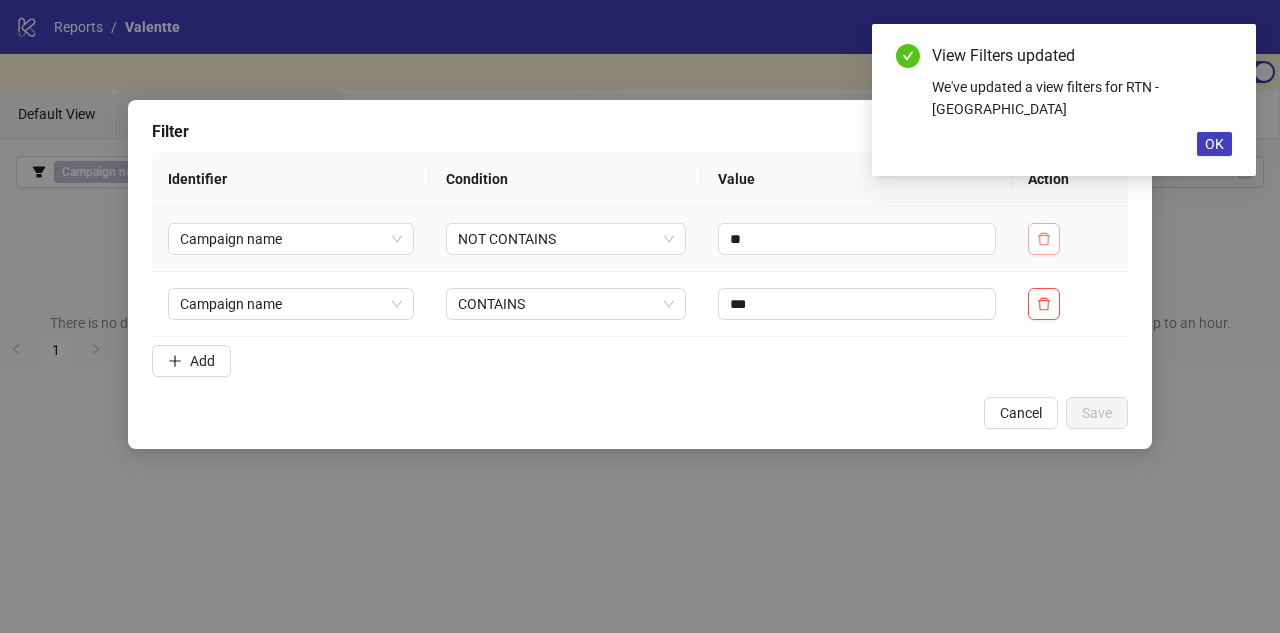 click 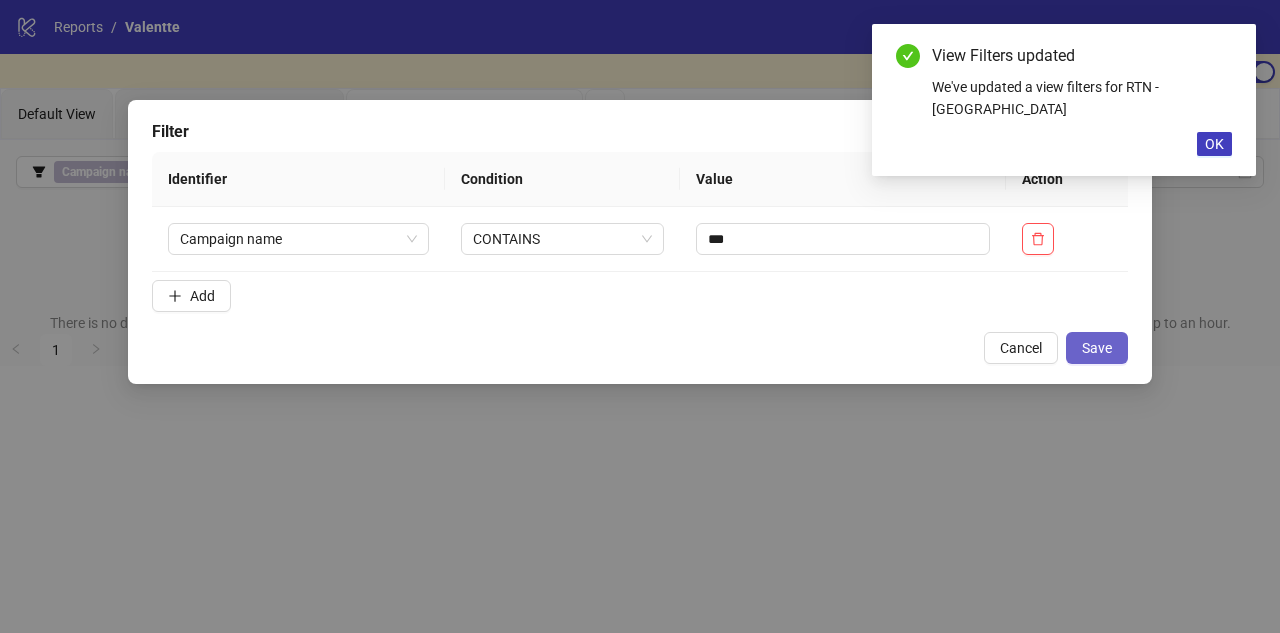 click on "Save" at bounding box center (1097, 348) 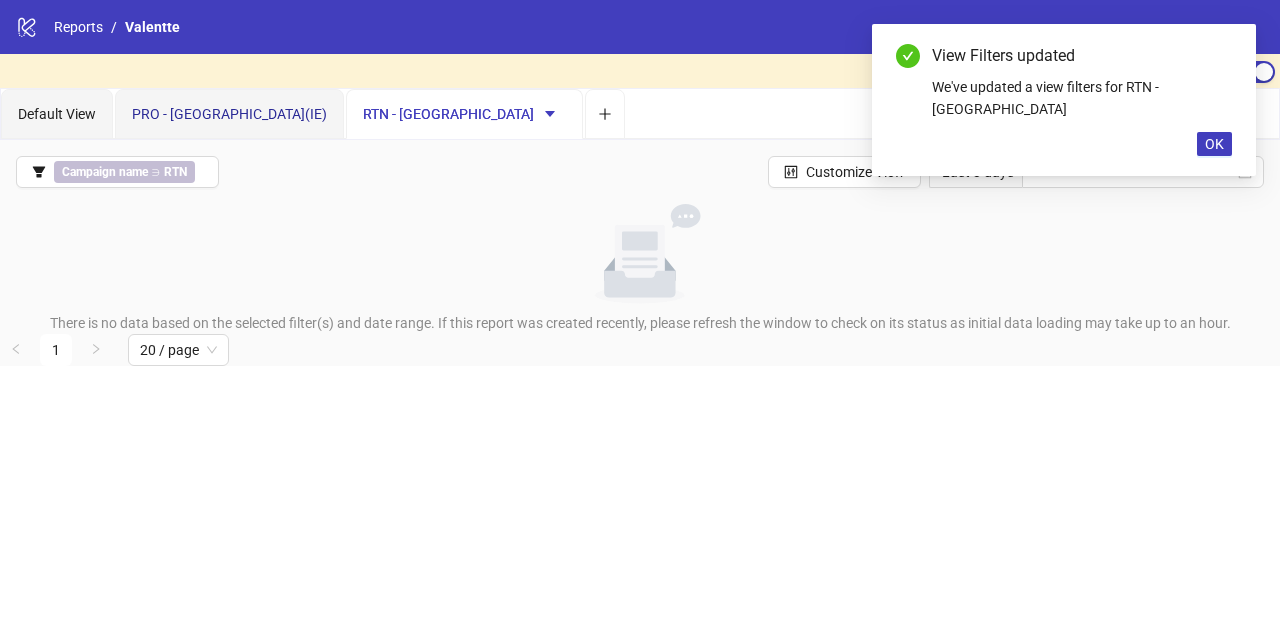 click on "PRO - Ireland(IE)" at bounding box center [229, 114] 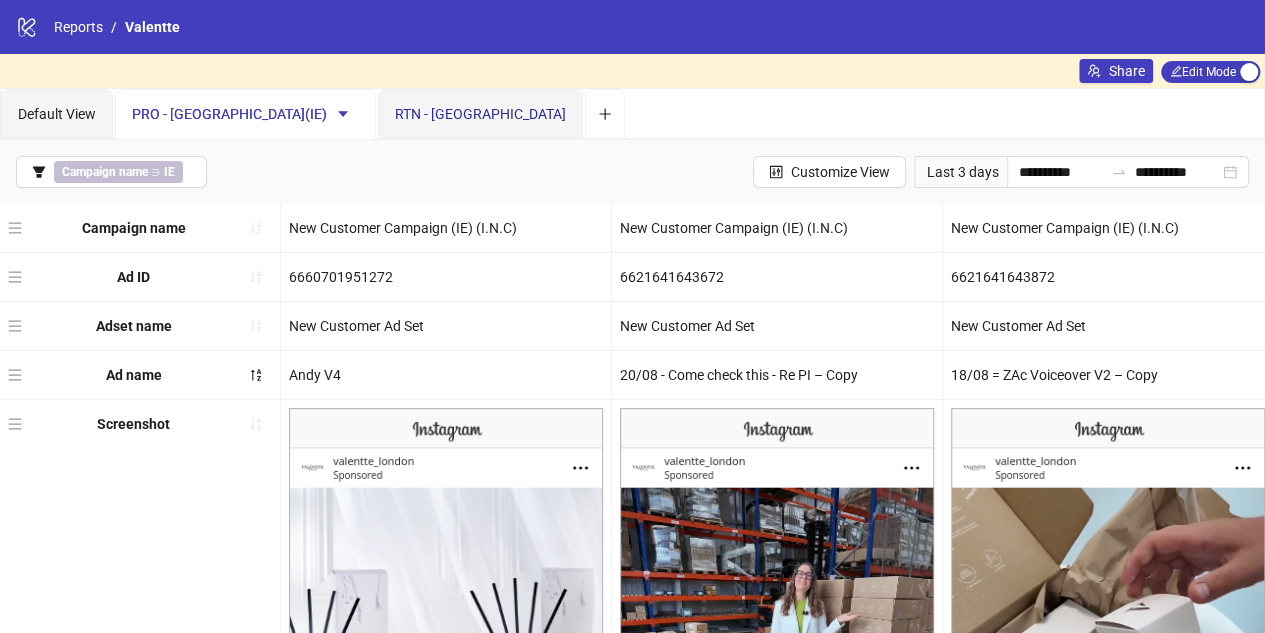 click on "RTN - UK" at bounding box center [480, 114] 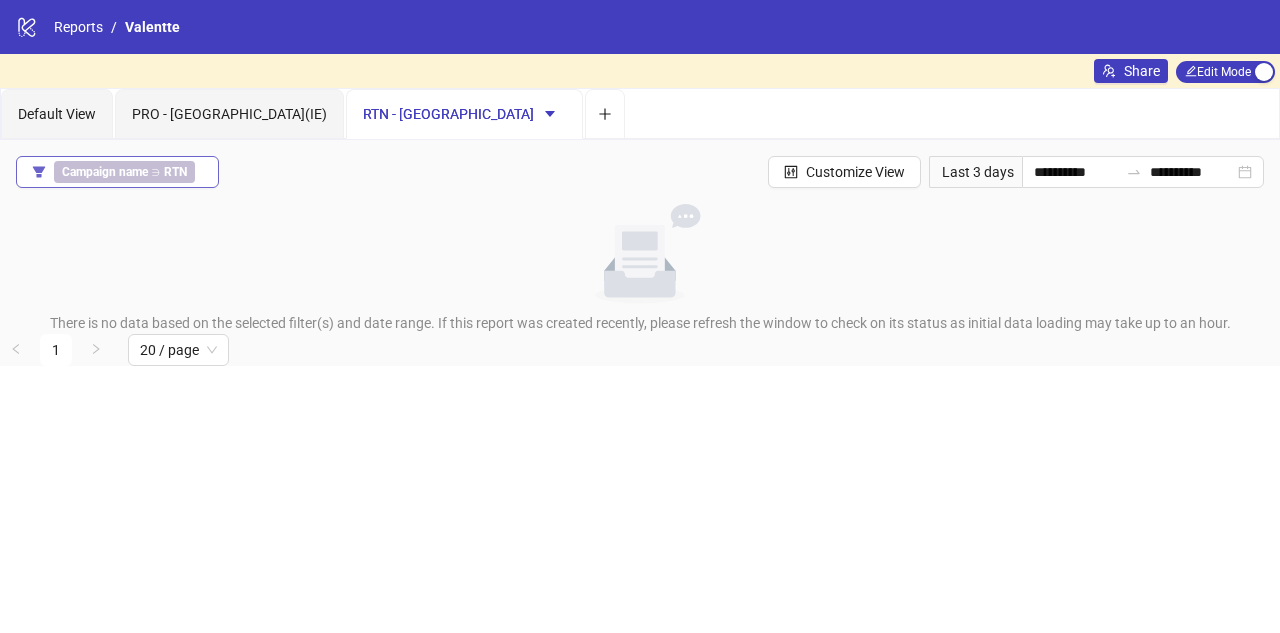 click on "Campaign name   ∋   RTN" at bounding box center [124, 172] 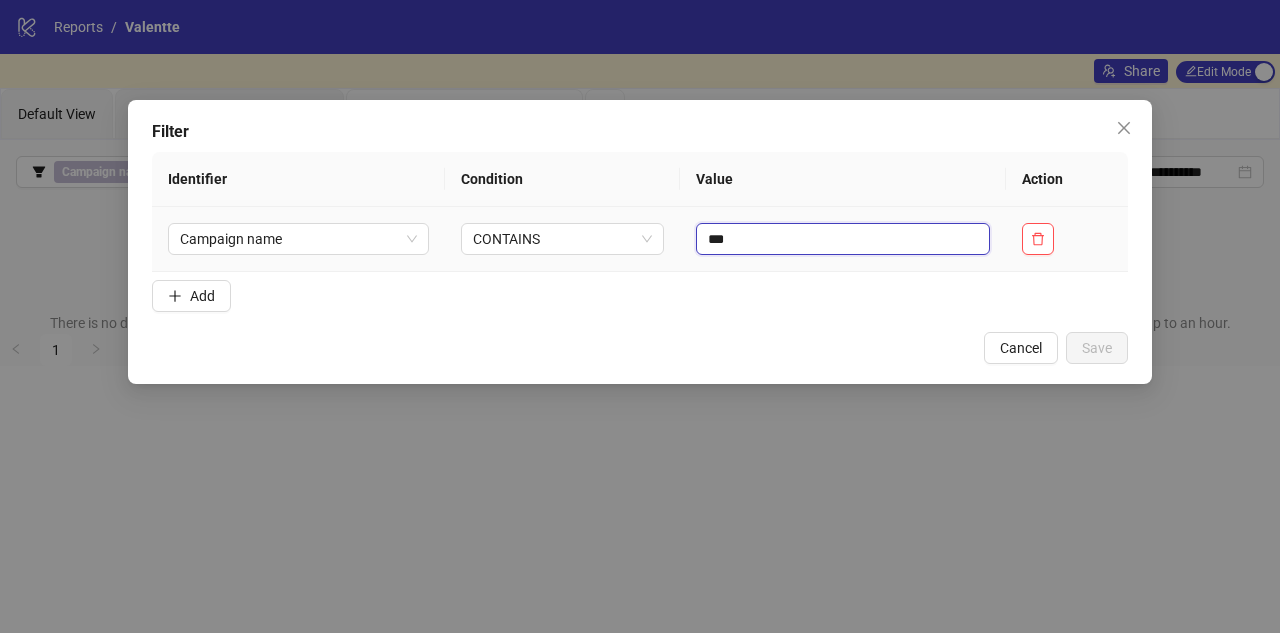 click on "***" at bounding box center [843, 239] 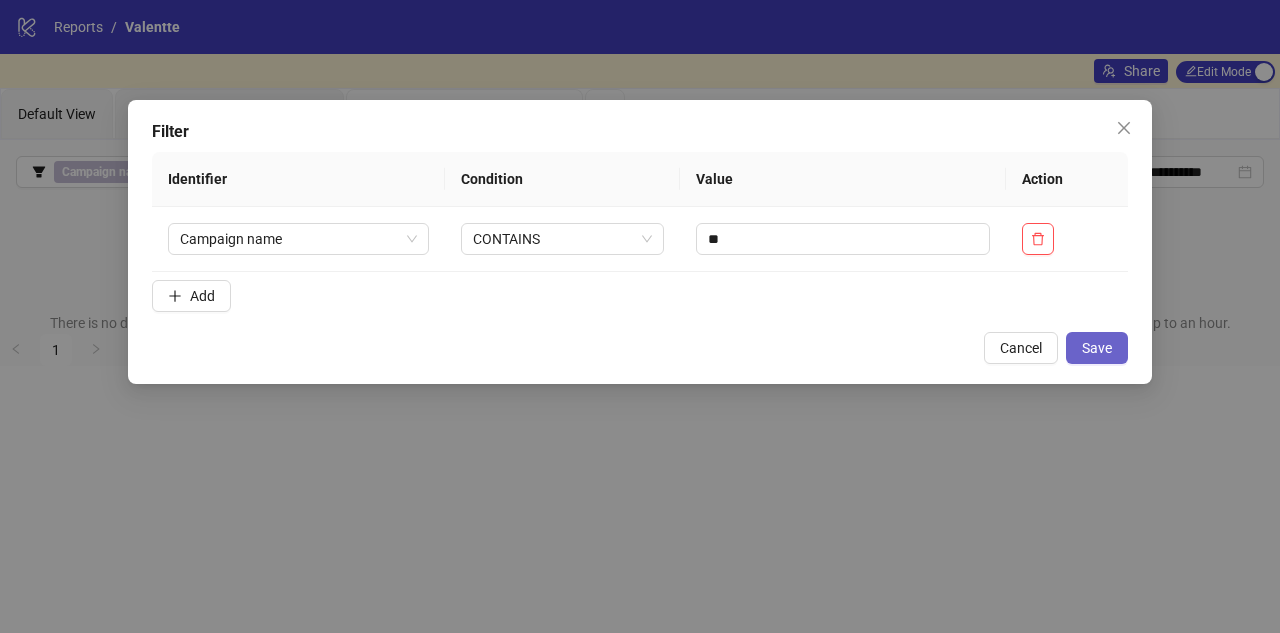 click on "Save" at bounding box center [1097, 348] 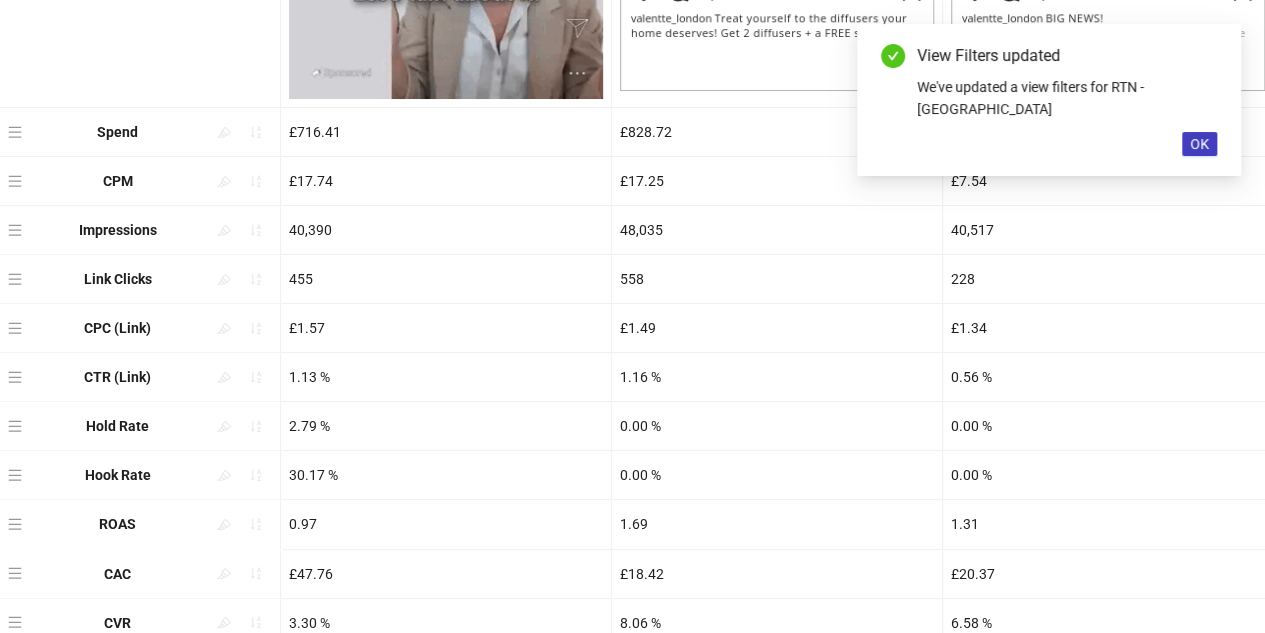 scroll, scrollTop: 922, scrollLeft: 0, axis: vertical 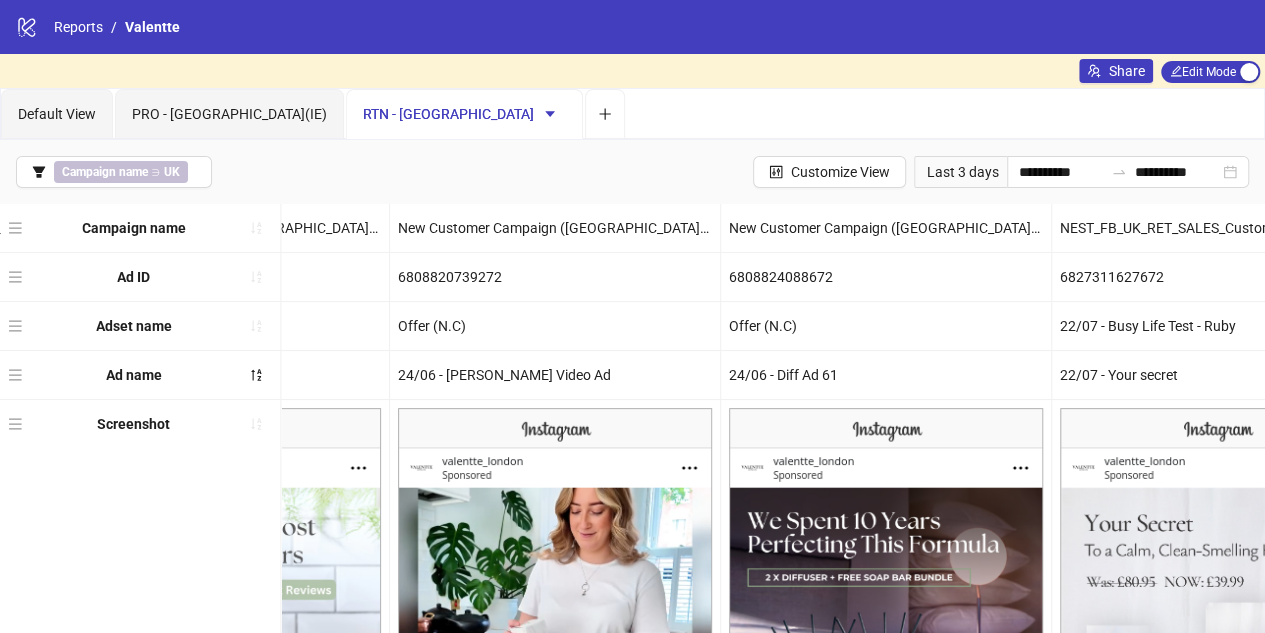 click on "Campaign name   ∋   UK" at bounding box center [121, 172] 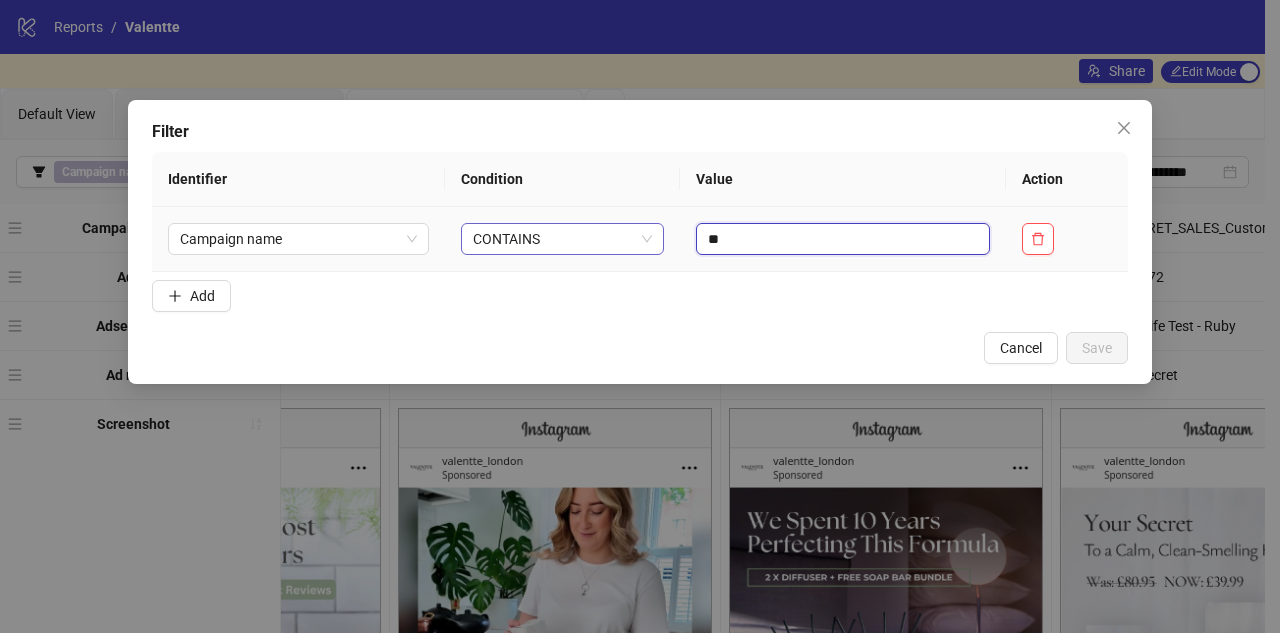 drag, startPoint x: 766, startPoint y: 251, endPoint x: 577, endPoint y: 229, distance: 190.27611 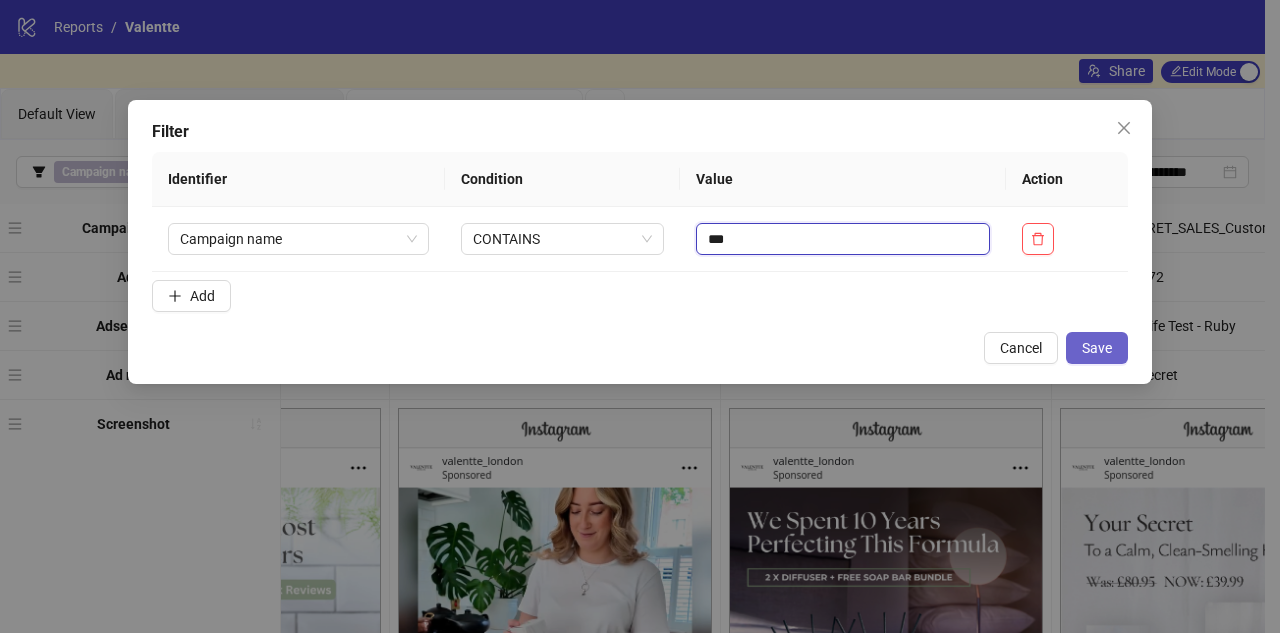 type on "***" 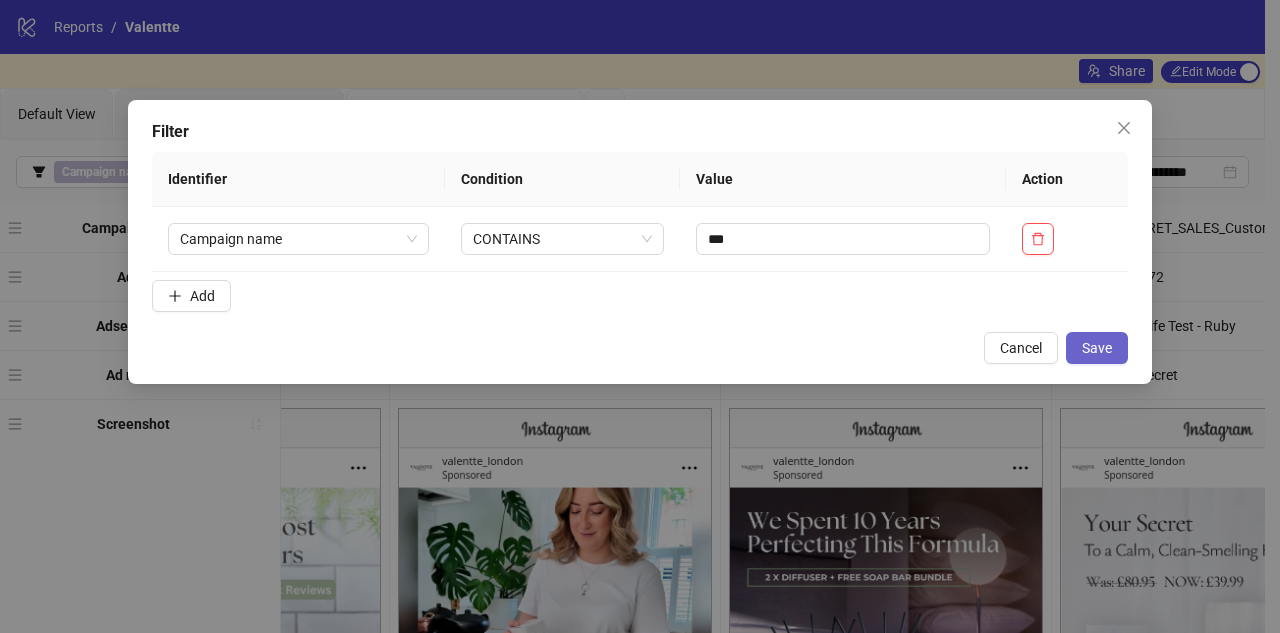 click on "Save" at bounding box center (1097, 348) 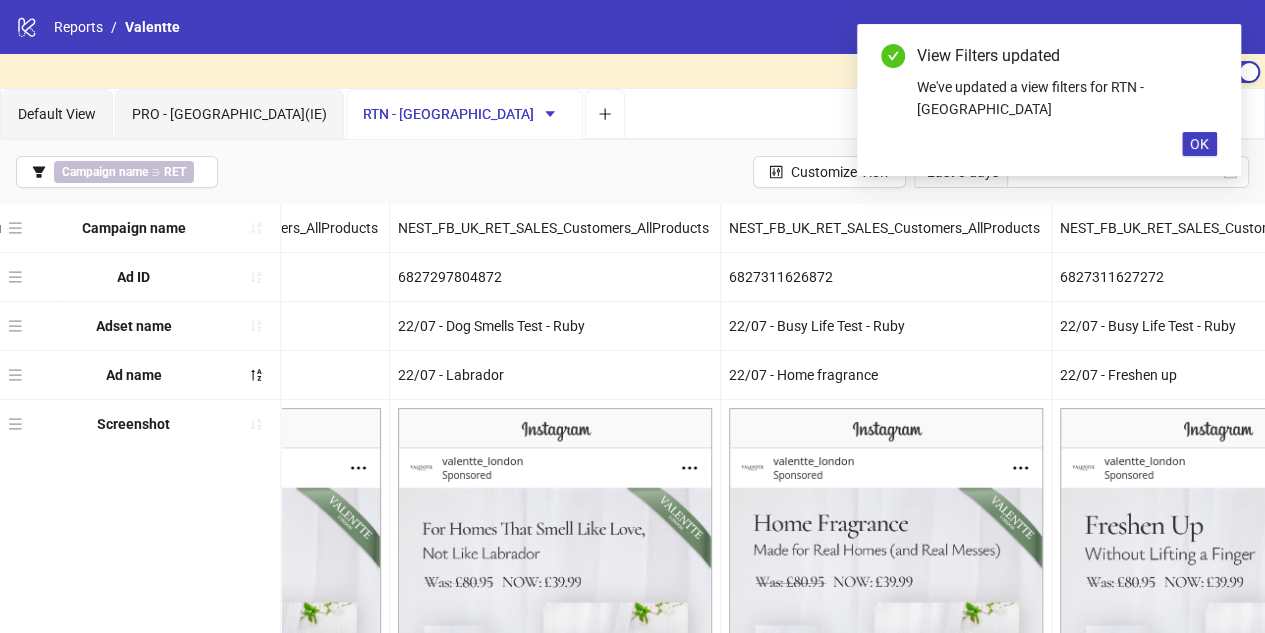 click on "RTN - UK" at bounding box center [464, 114] 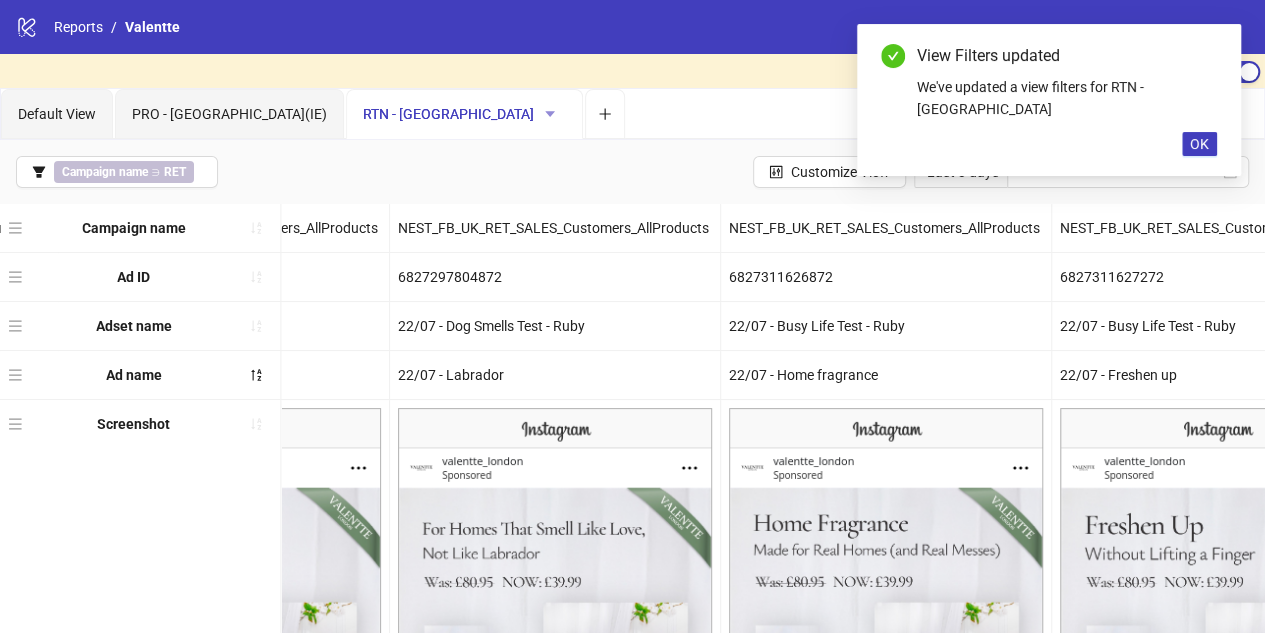 click 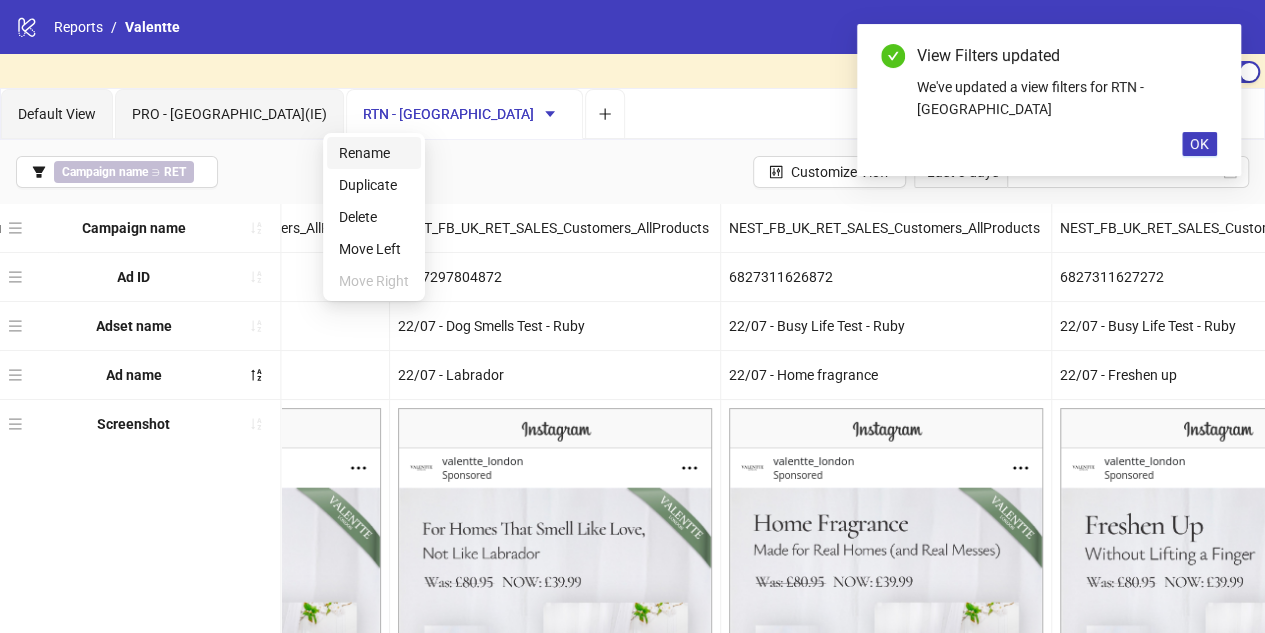 click on "Rename" at bounding box center [374, 153] 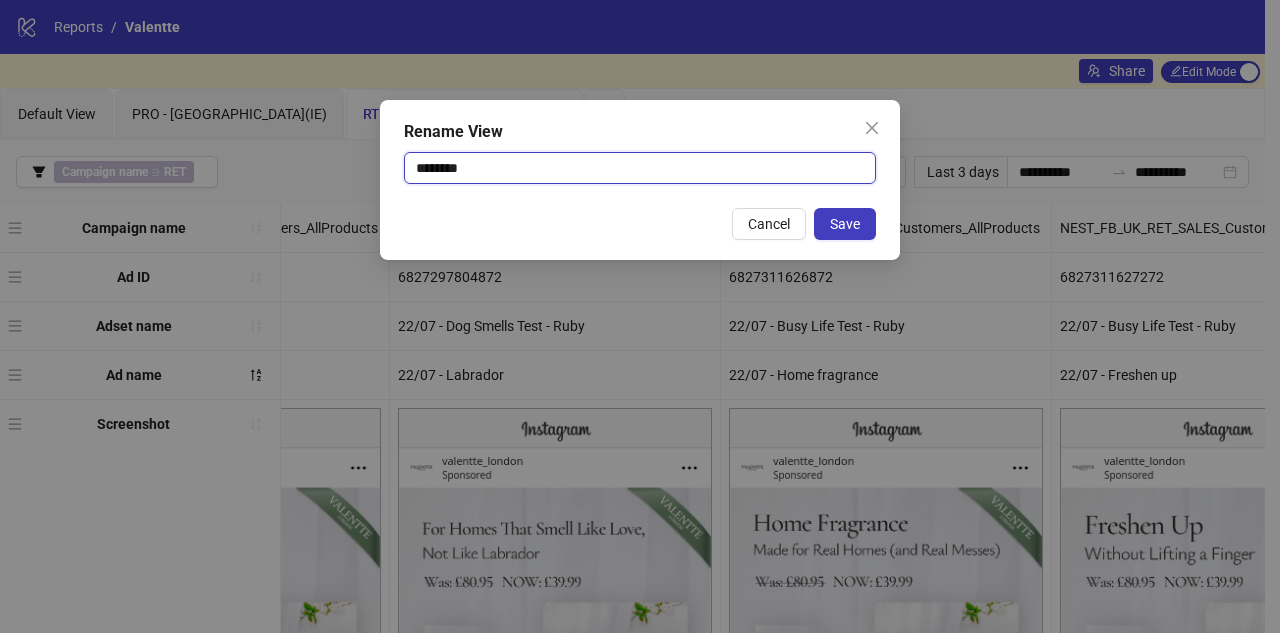 drag, startPoint x: 425, startPoint y: 165, endPoint x: 440, endPoint y: 167, distance: 15.132746 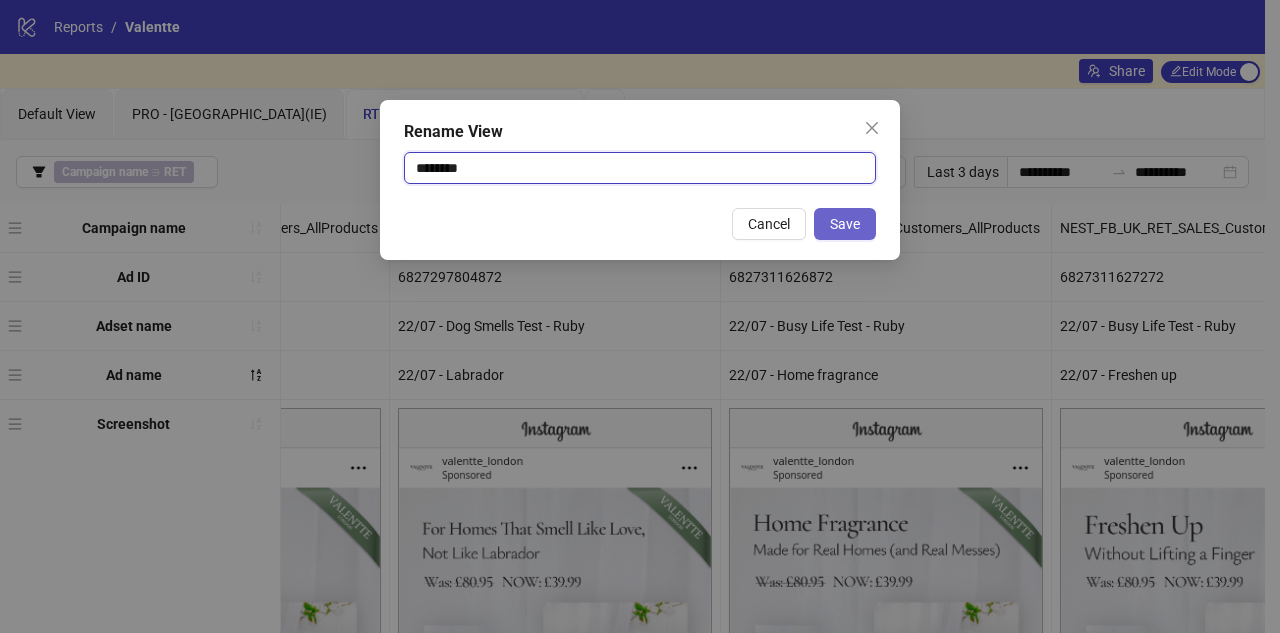 type on "********" 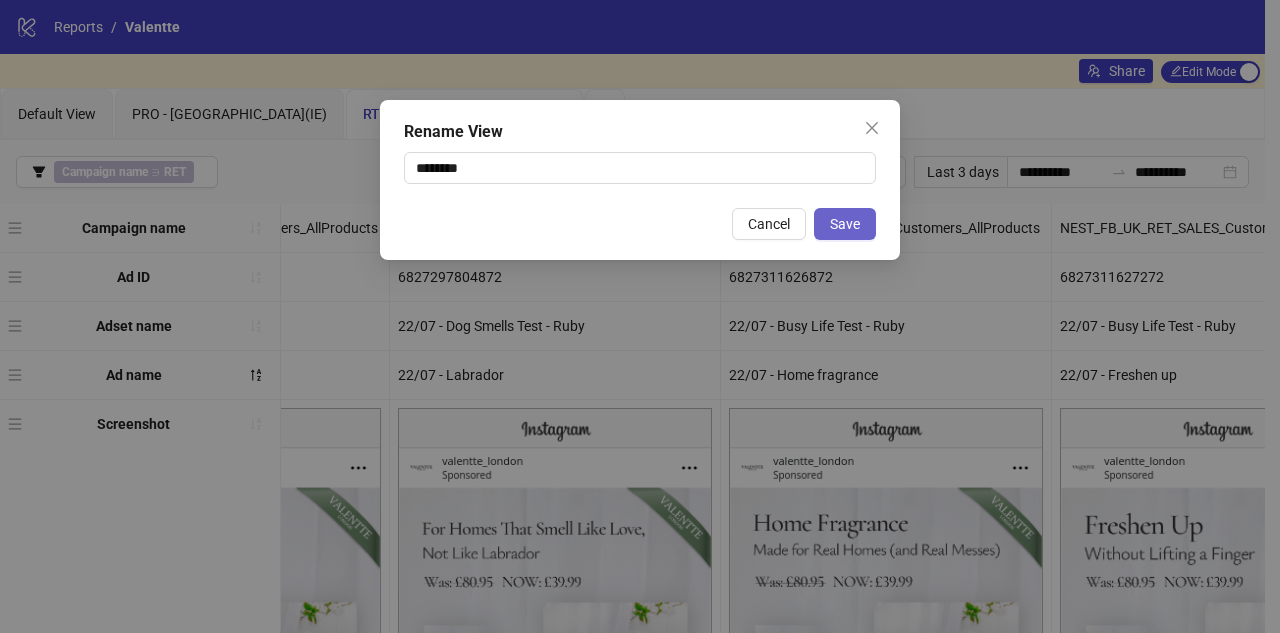 click on "Save" at bounding box center [845, 224] 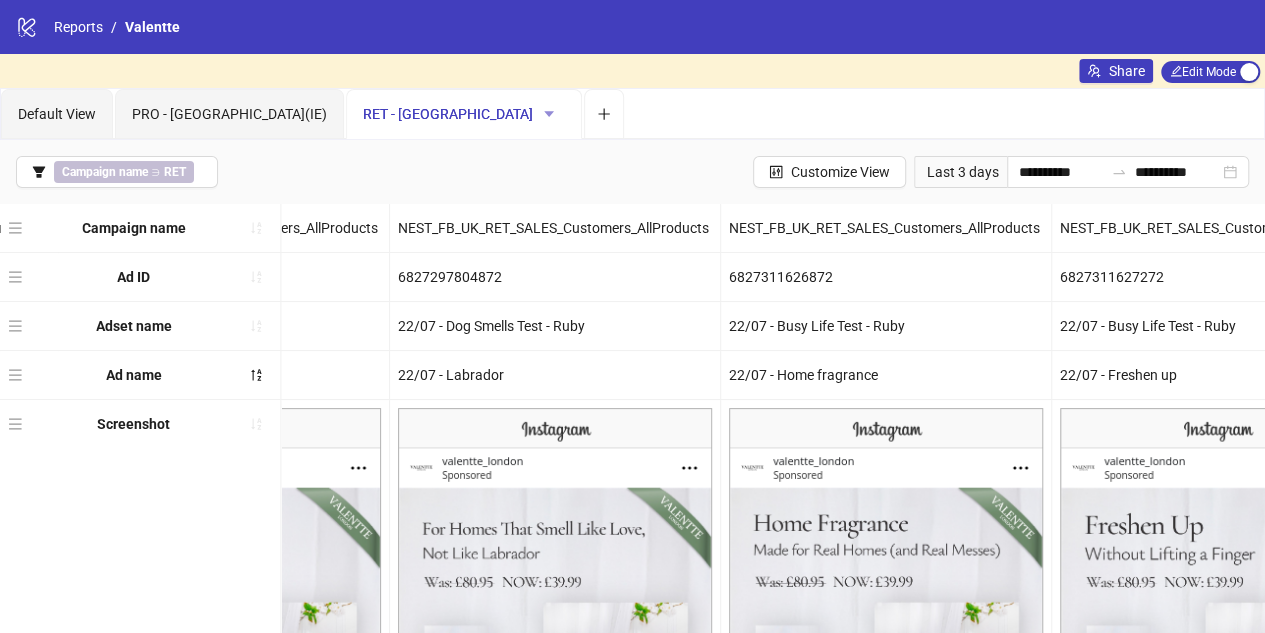 click at bounding box center (549, 114) 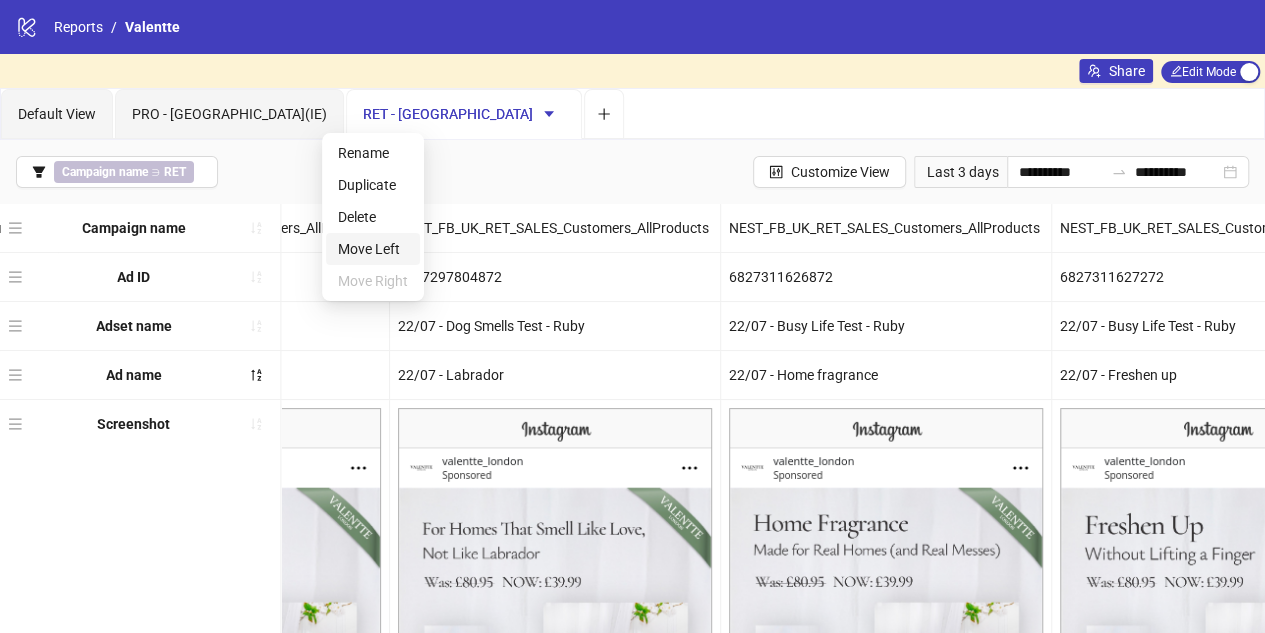 click on "Move Left" at bounding box center [373, 249] 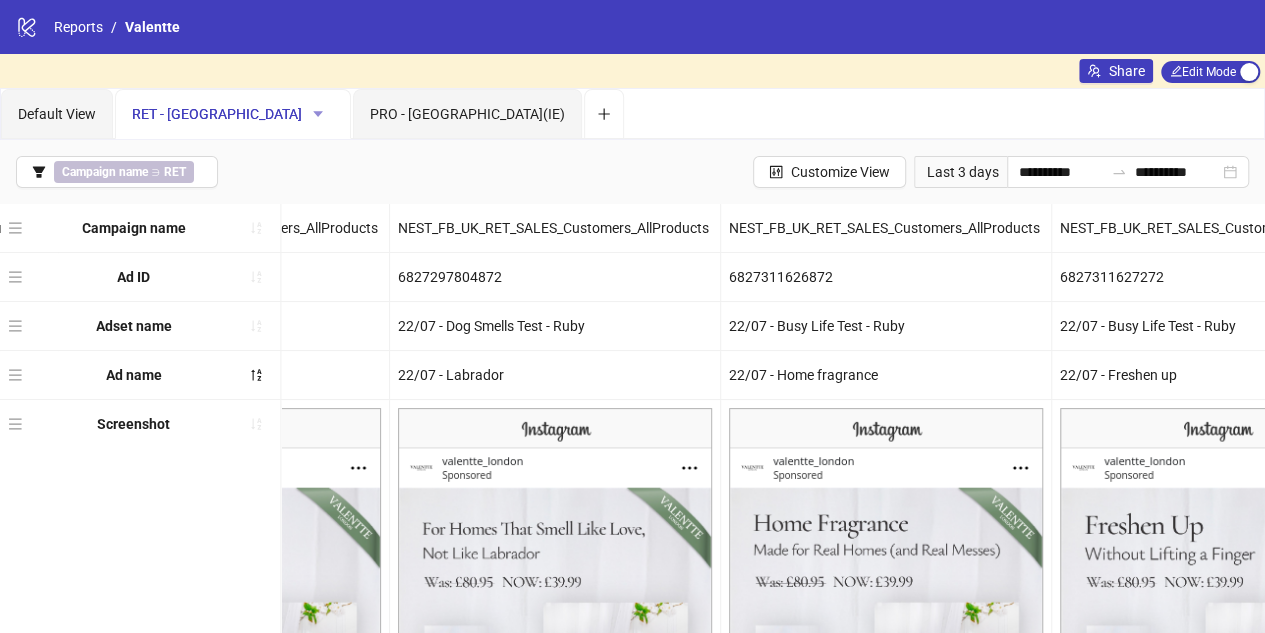 click 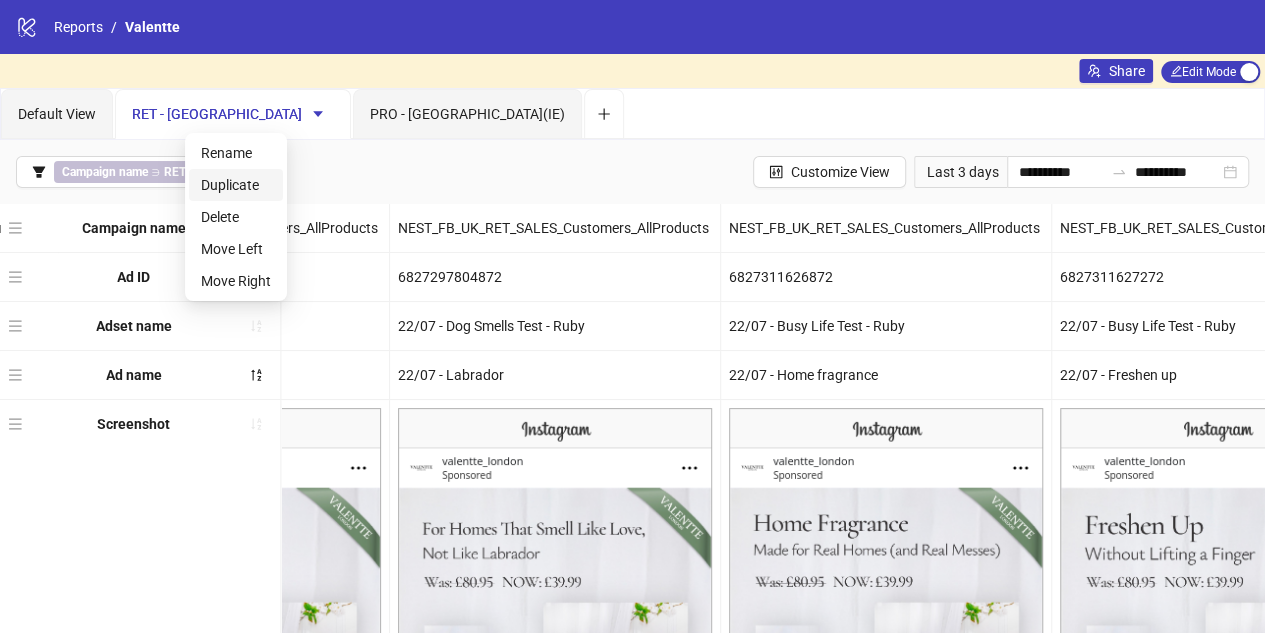 click on "Duplicate" at bounding box center (236, 185) 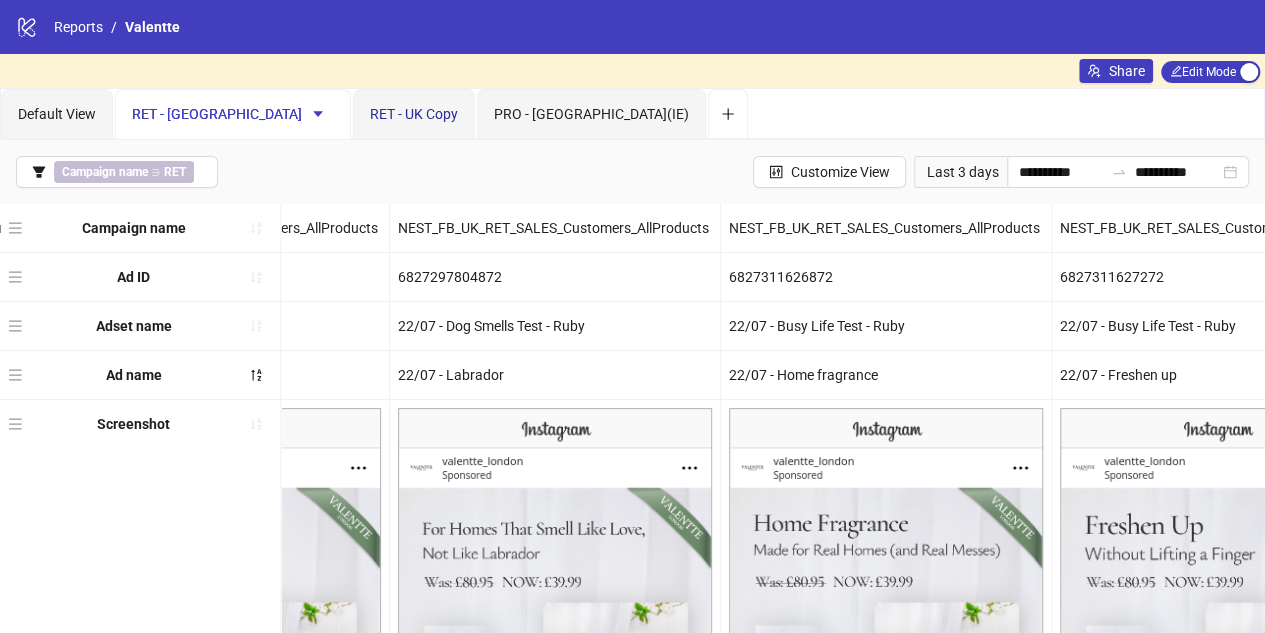 click on "RET - UK Copy" at bounding box center [414, 114] 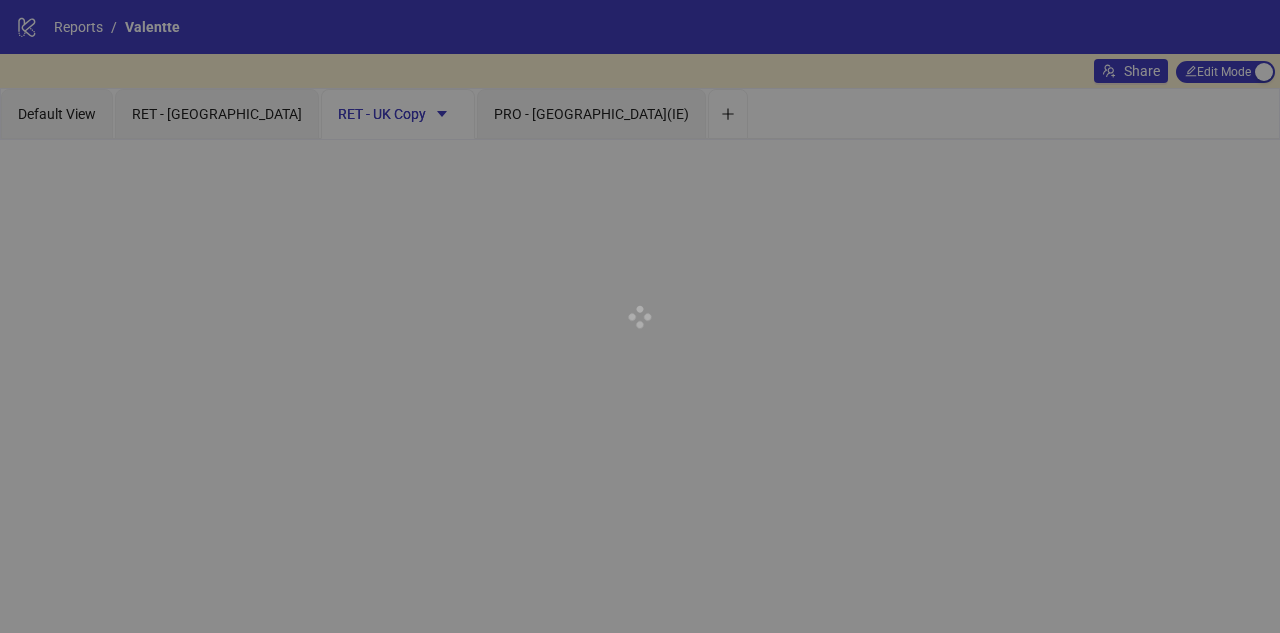 click at bounding box center (640, 316) 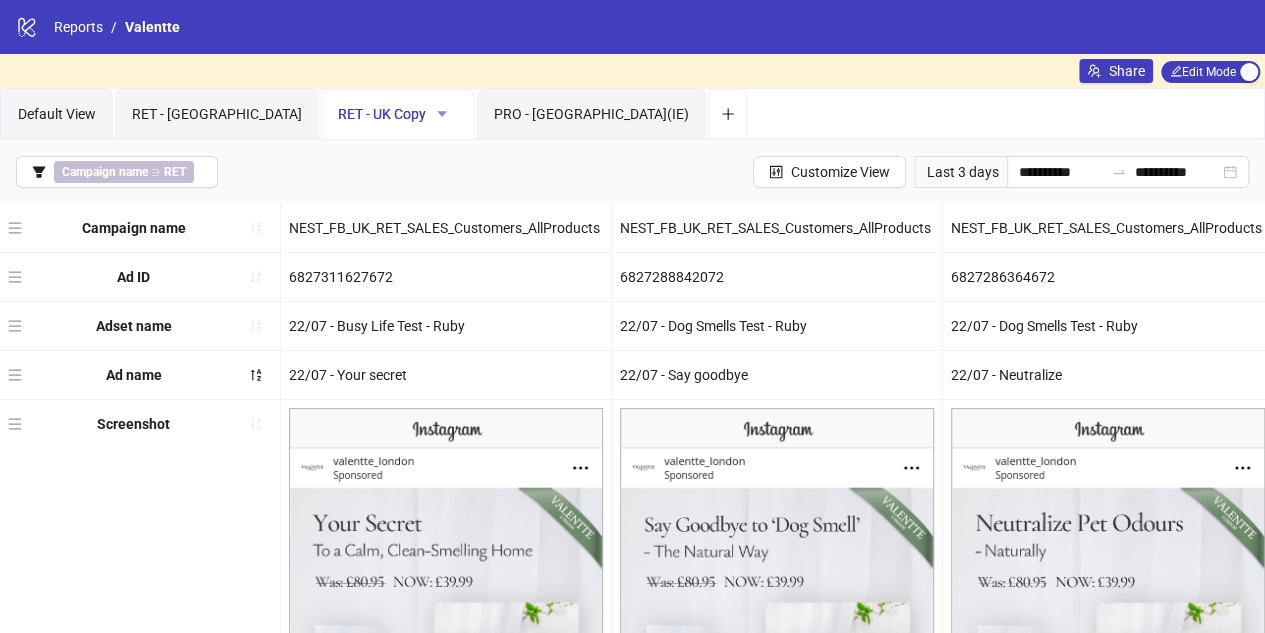 click 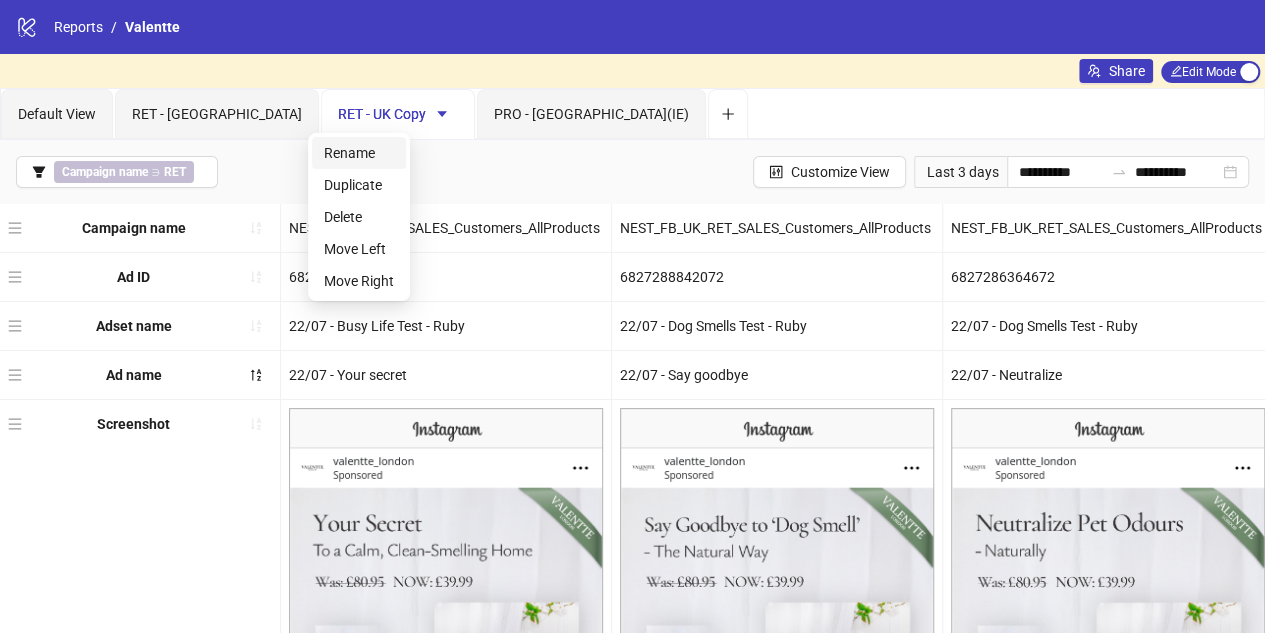 click on "Rename" at bounding box center [359, 153] 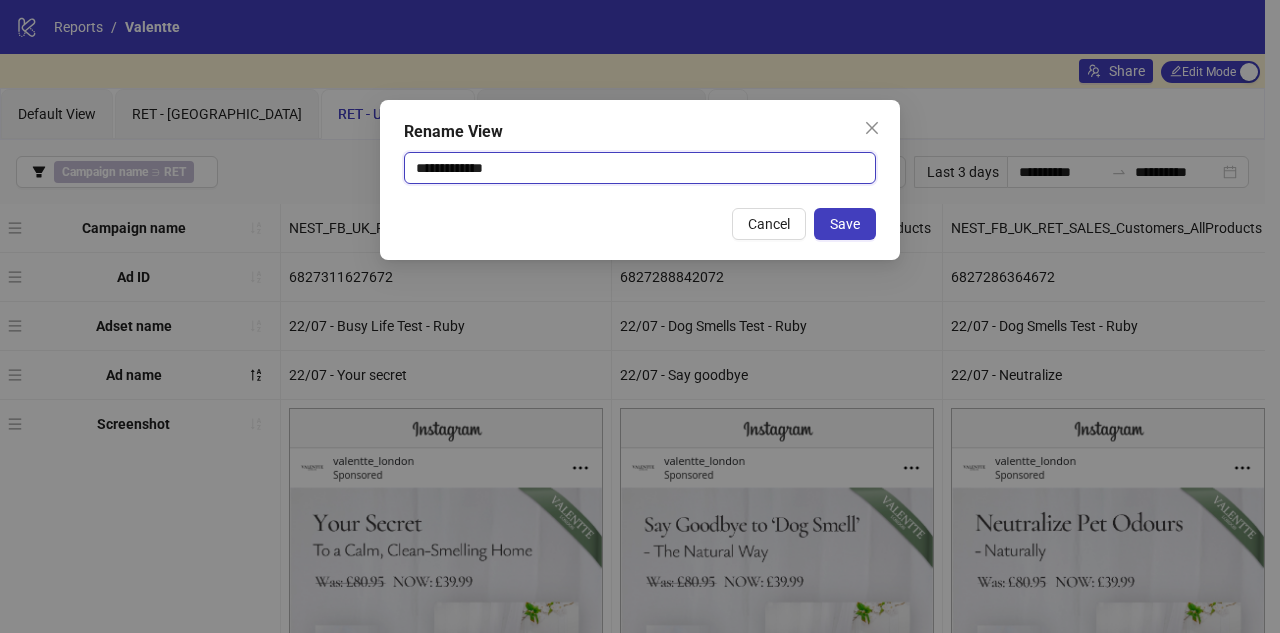 drag, startPoint x: 519, startPoint y: 174, endPoint x: 326, endPoint y: 148, distance: 194.74342 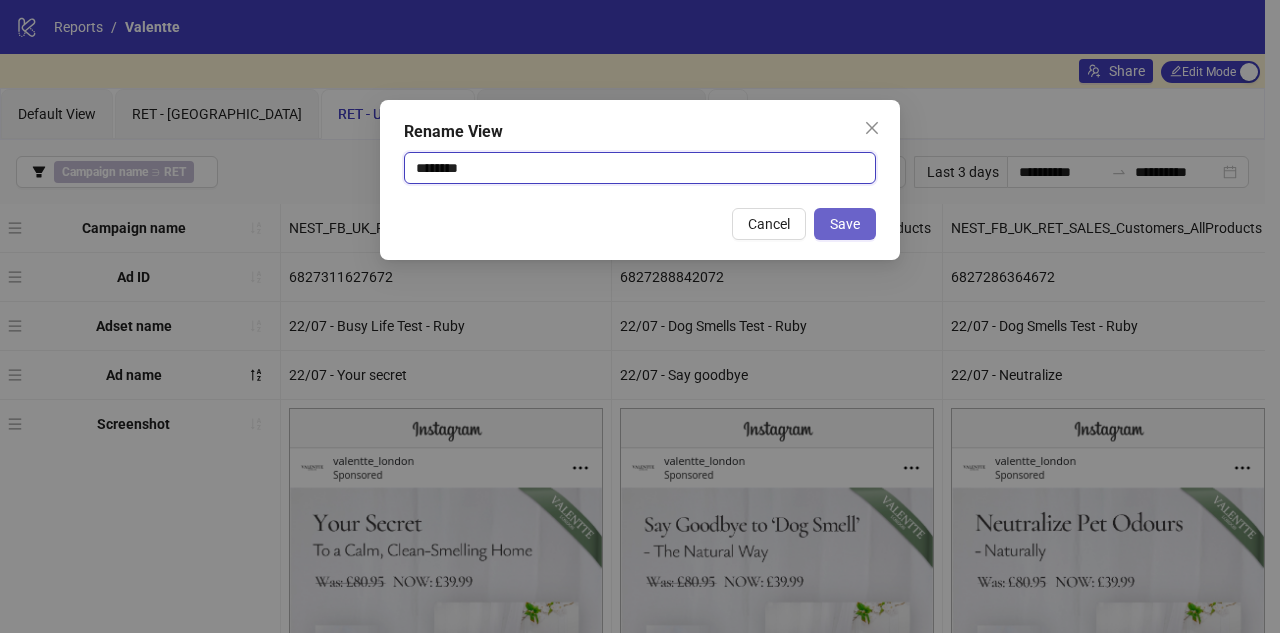 type on "********" 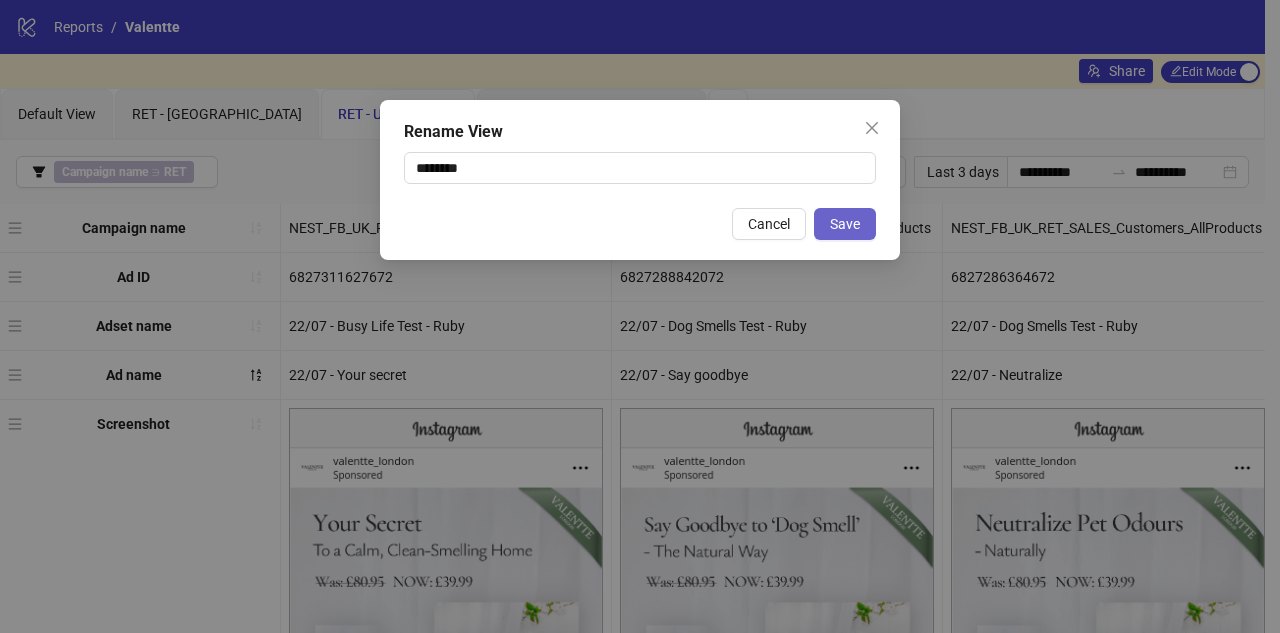 click on "Save" at bounding box center [845, 224] 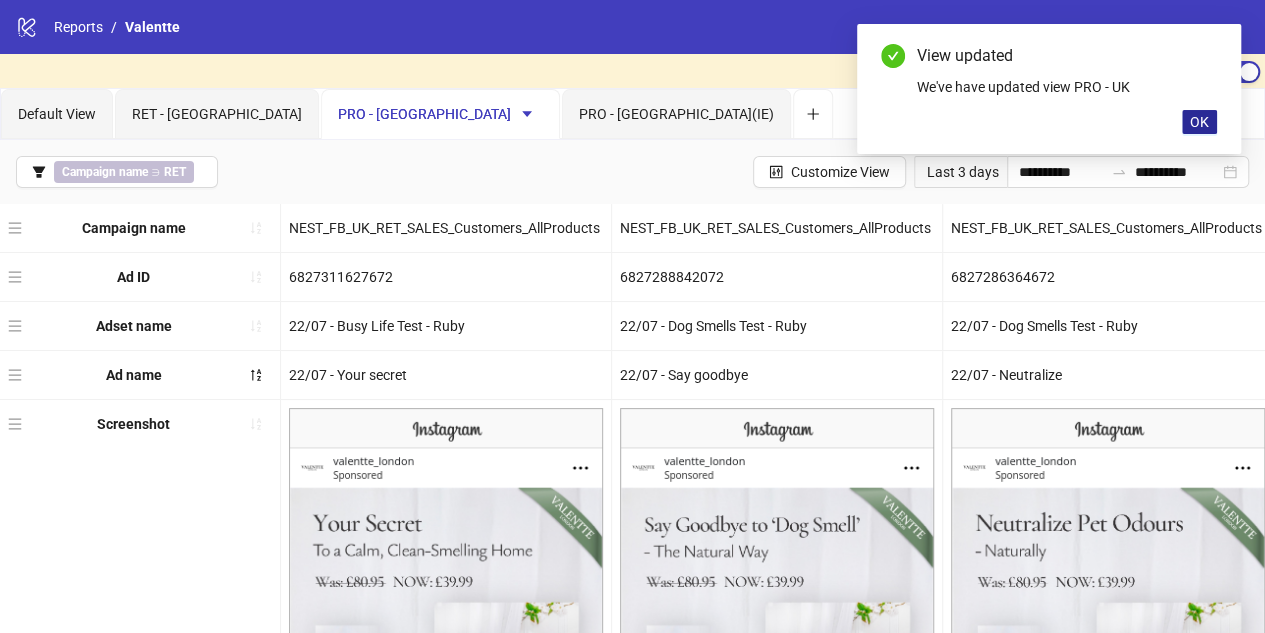 click on "OK" at bounding box center [1199, 122] 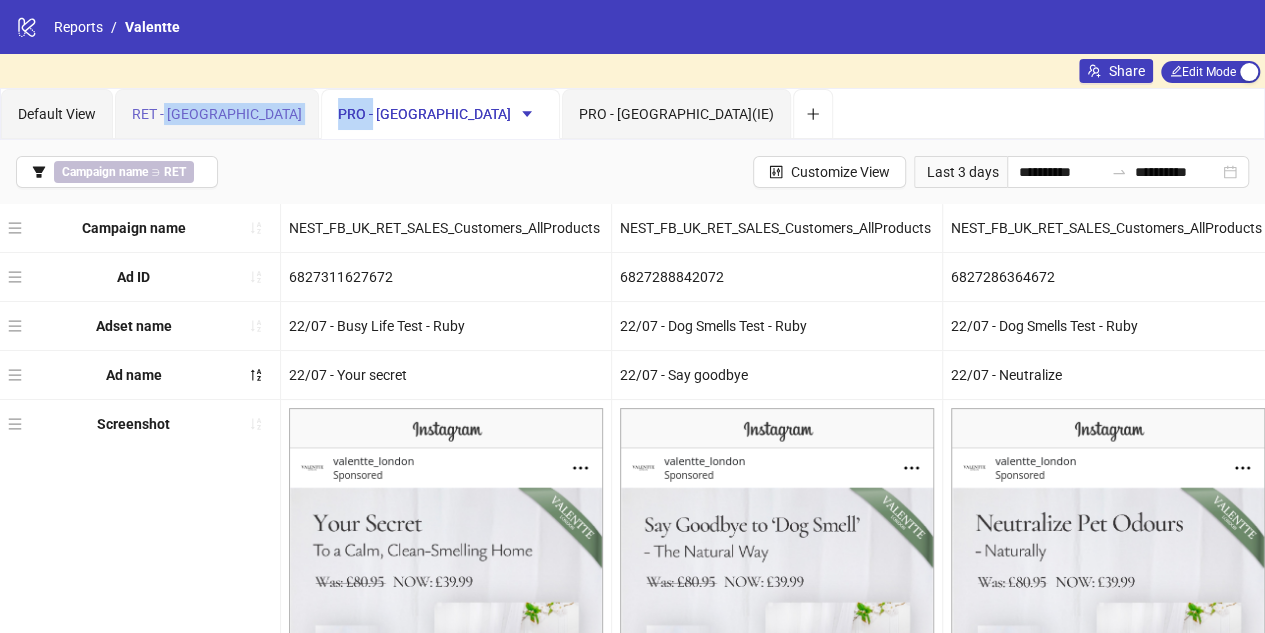 drag, startPoint x: 256, startPoint y: 119, endPoint x: 163, endPoint y: 119, distance: 93 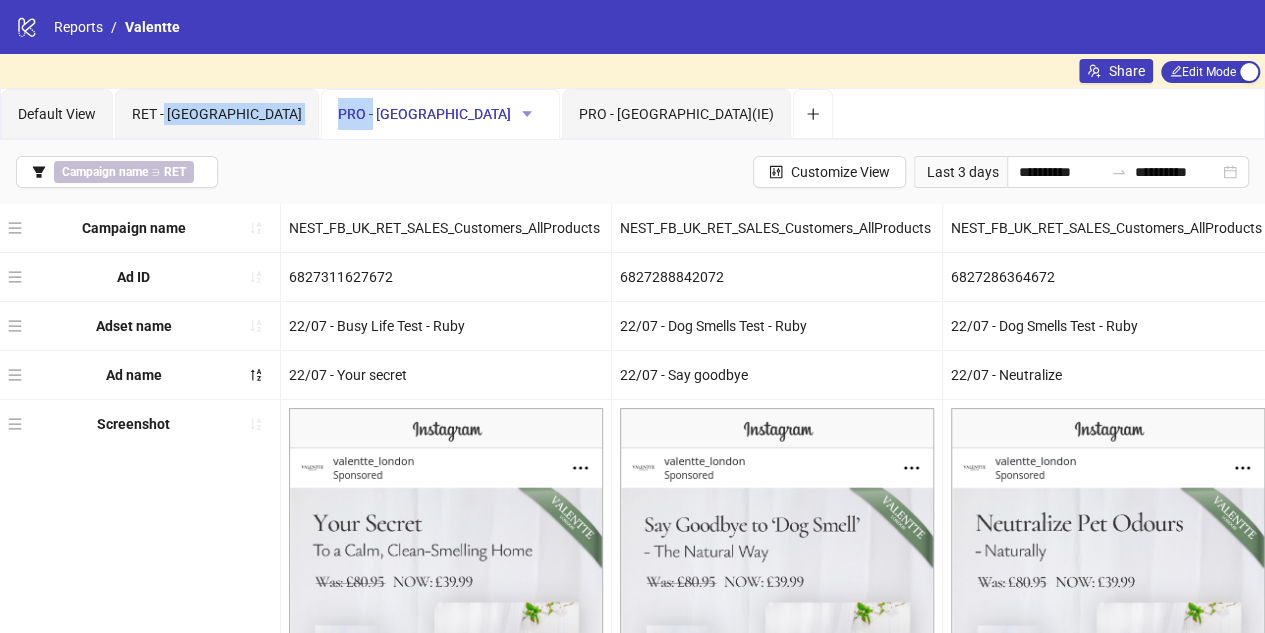 click 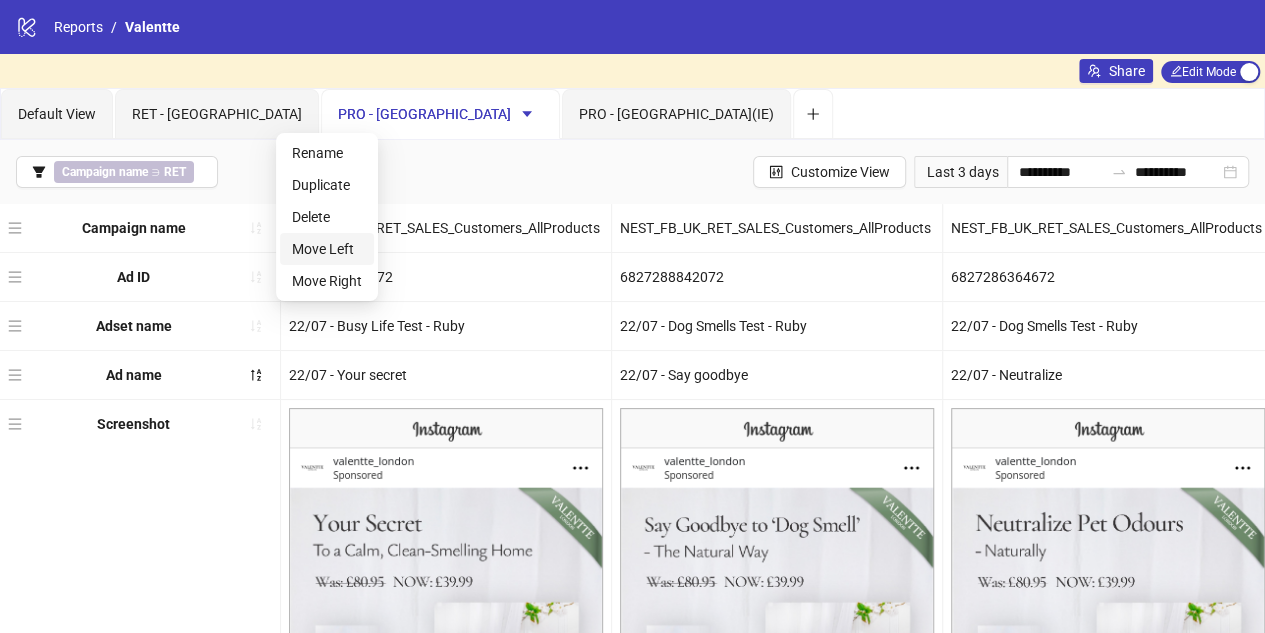 click on "Move Left" at bounding box center [327, 249] 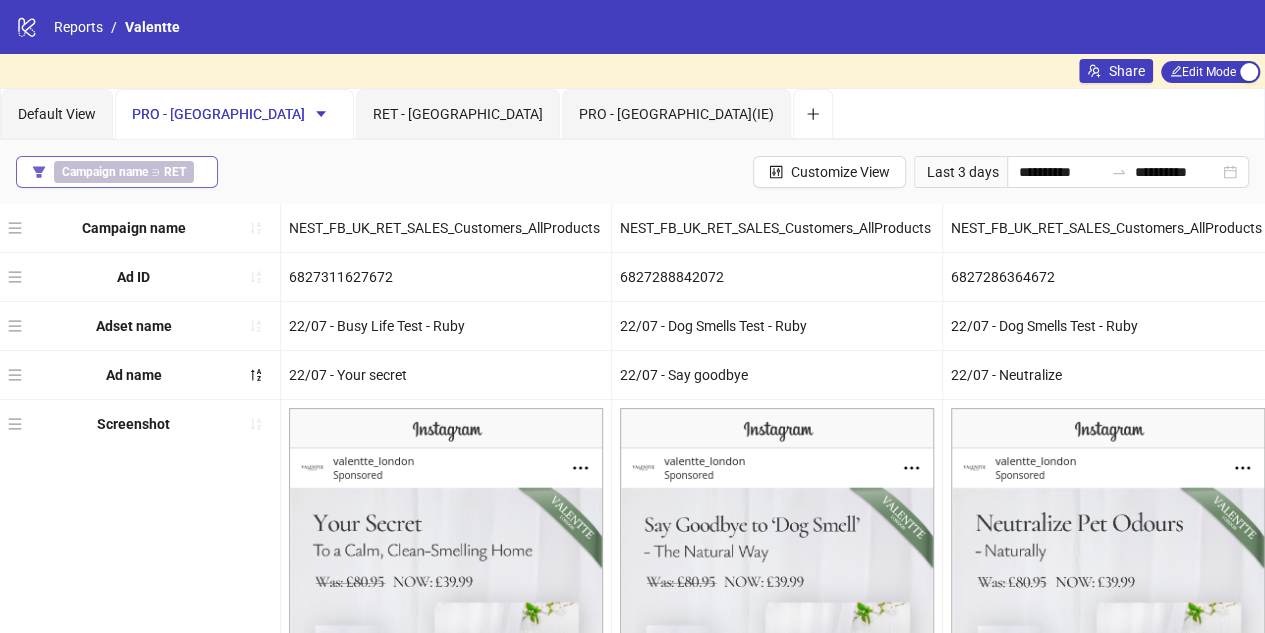 click on "RET" at bounding box center [175, 172] 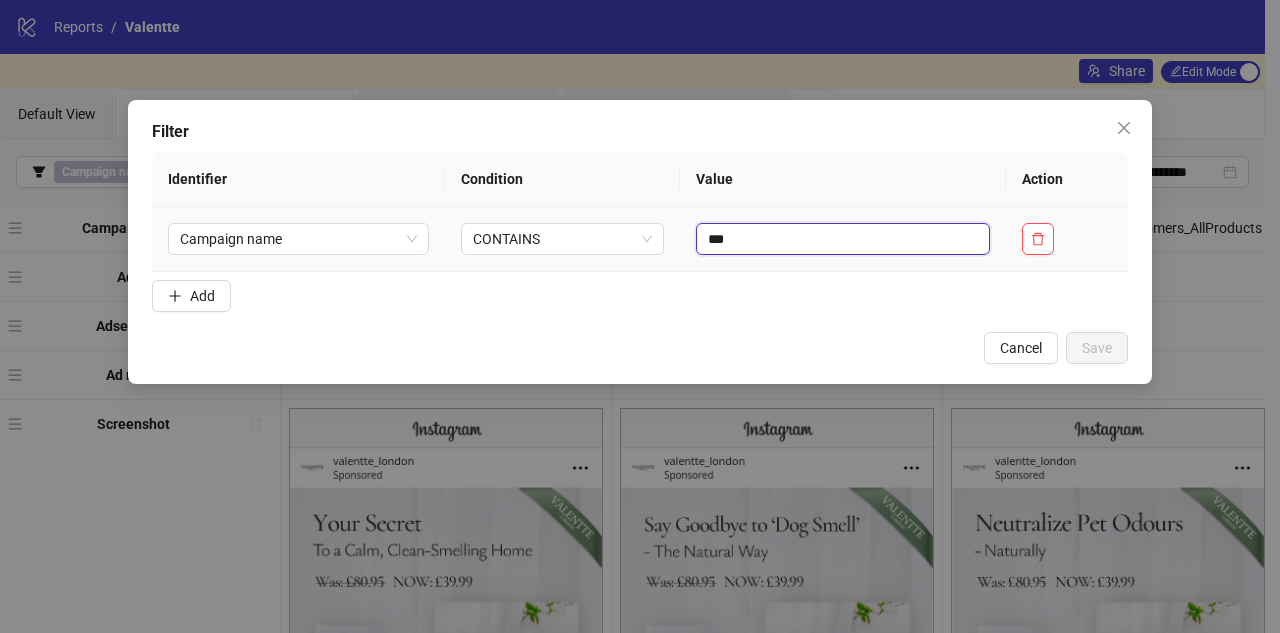 drag, startPoint x: 736, startPoint y: 231, endPoint x: 690, endPoint y: 229, distance: 46.043457 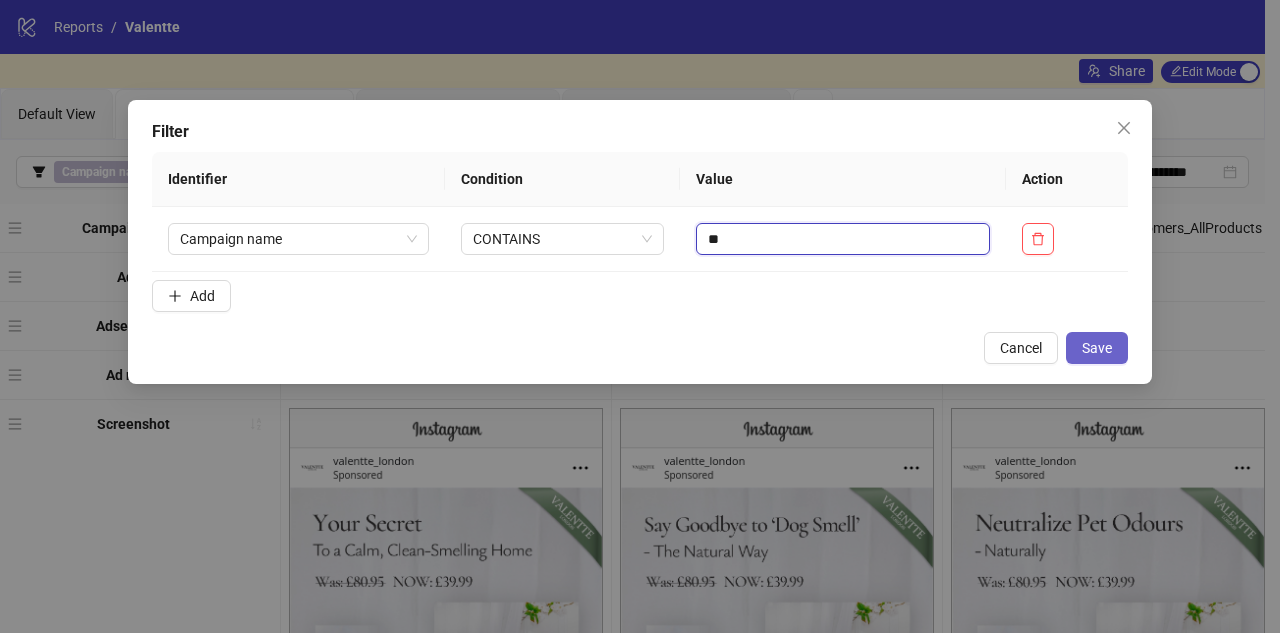 type on "**" 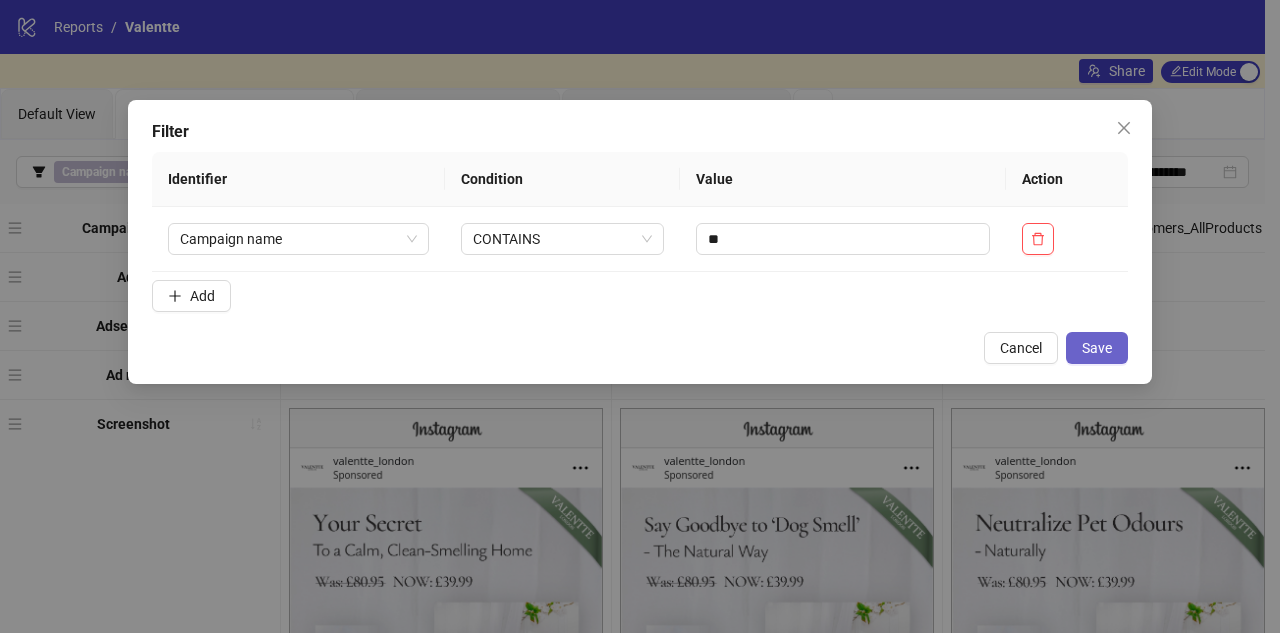 click on "Save" at bounding box center [1097, 348] 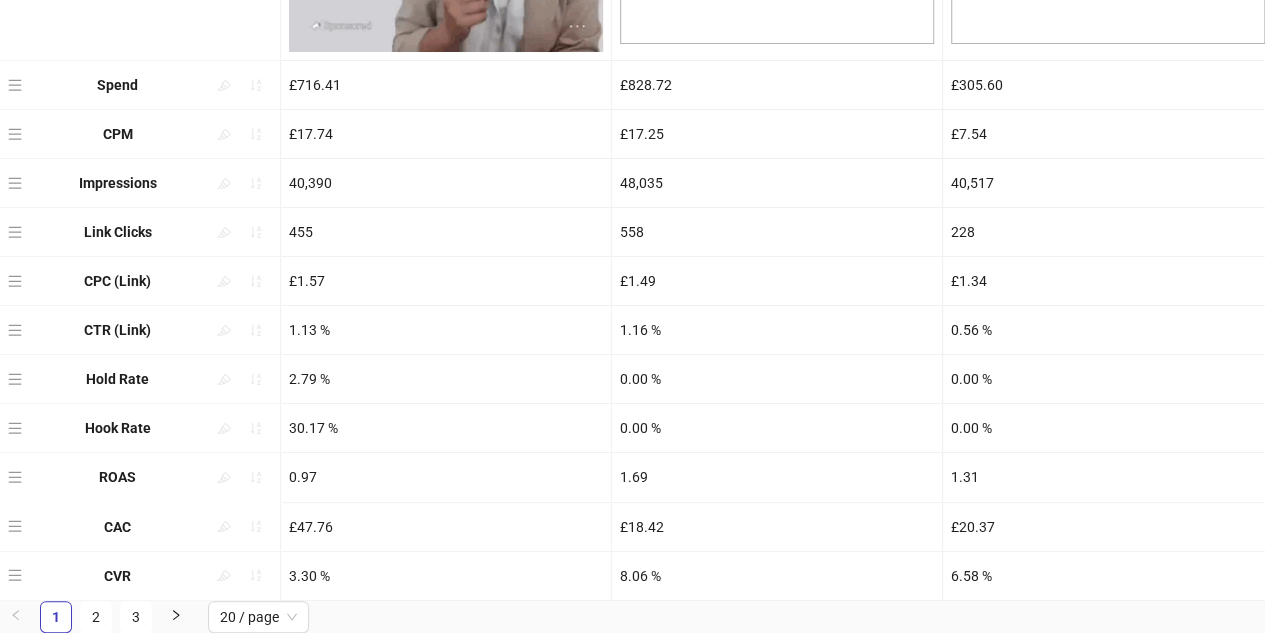 scroll, scrollTop: 922, scrollLeft: 0, axis: vertical 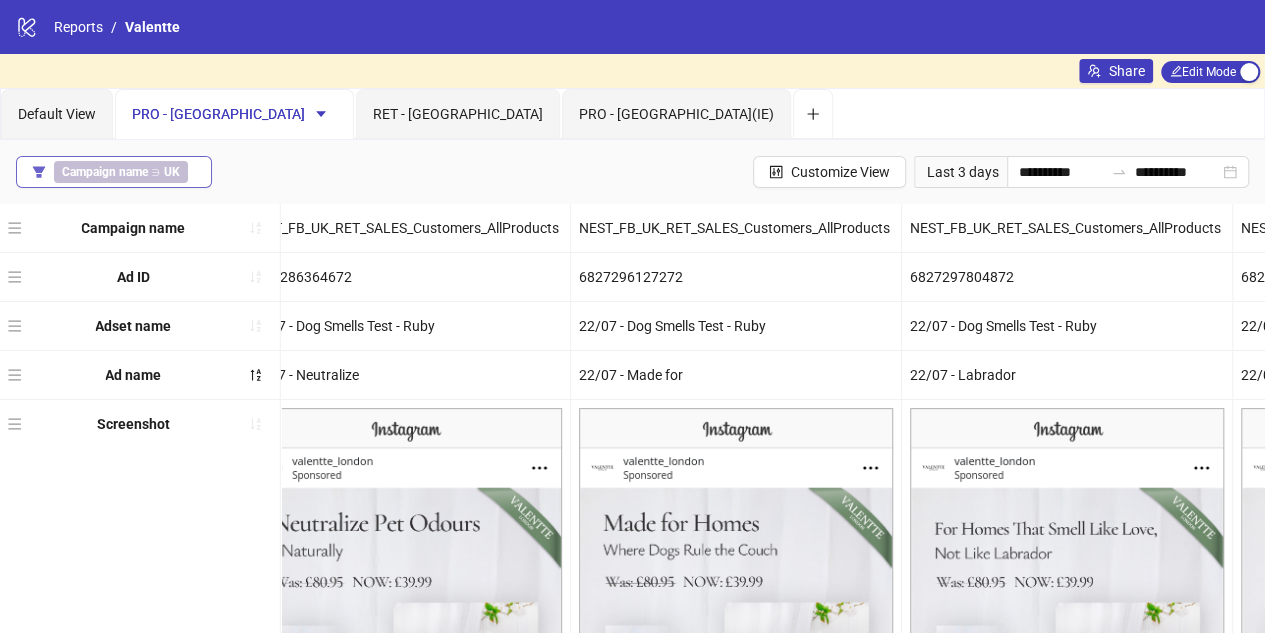 click on "Campaign name" at bounding box center [105, 172] 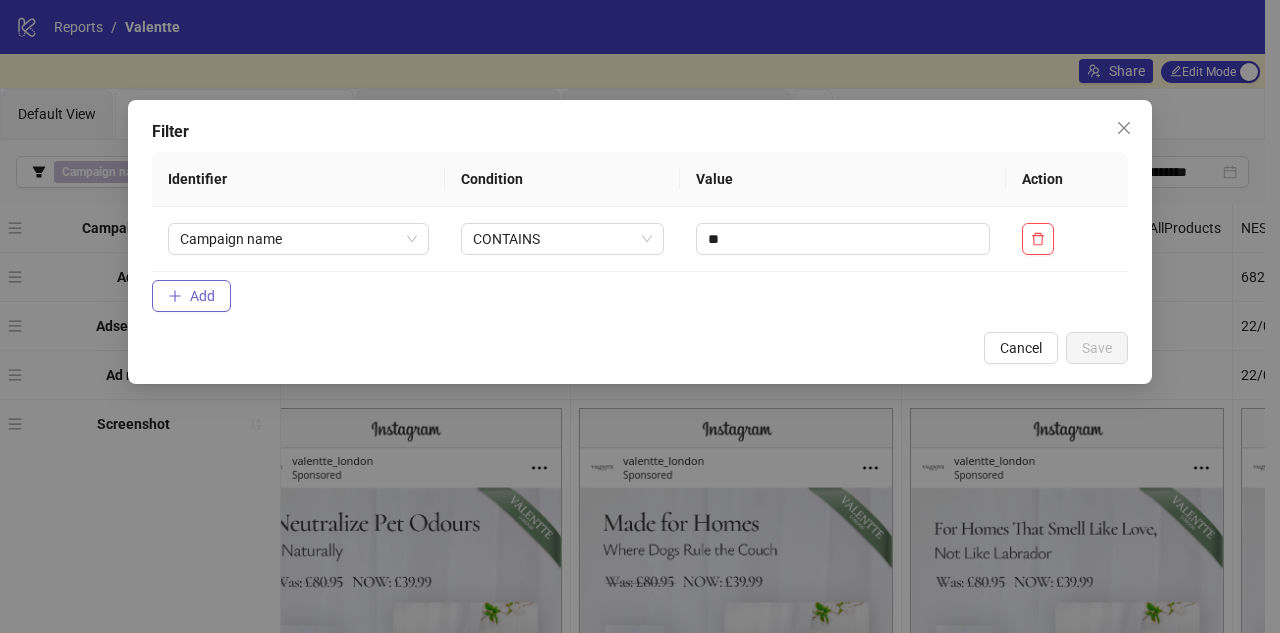 click on "Add" at bounding box center (202, 296) 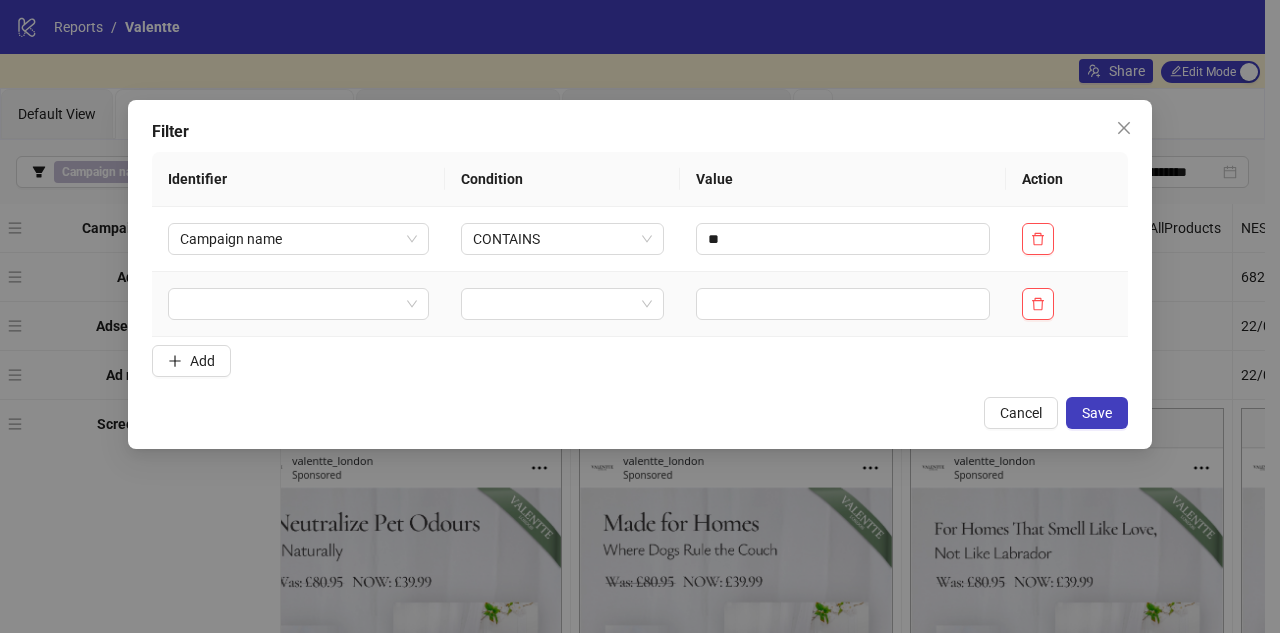 click at bounding box center (298, 304) 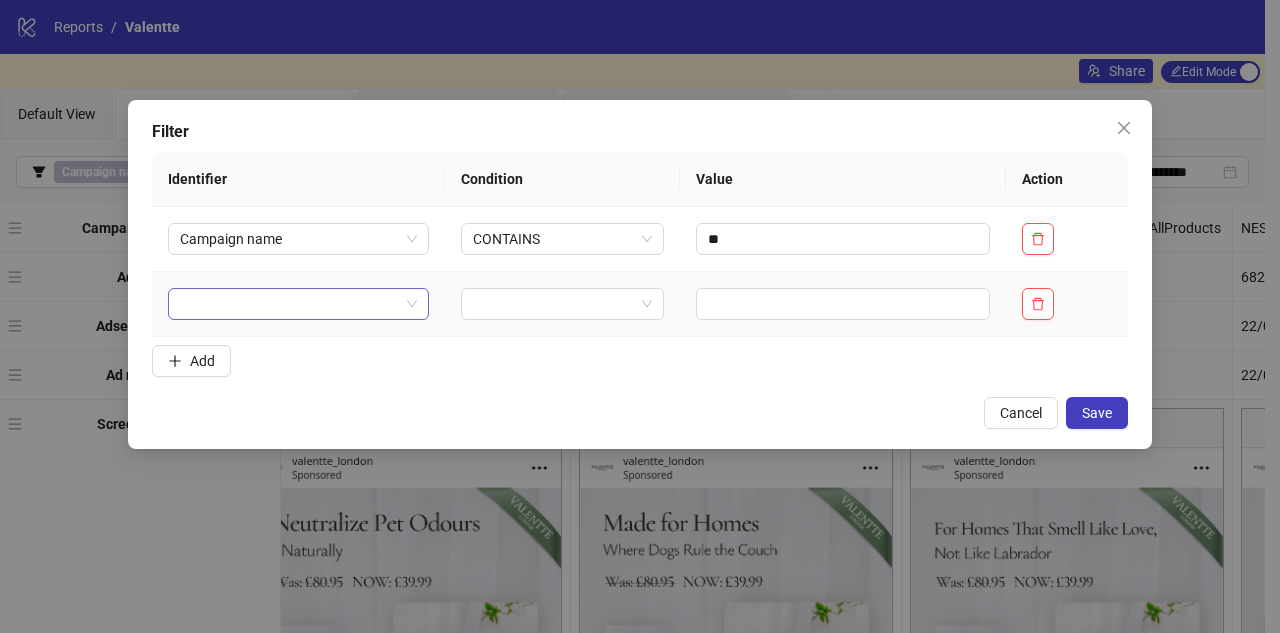 click at bounding box center [289, 304] 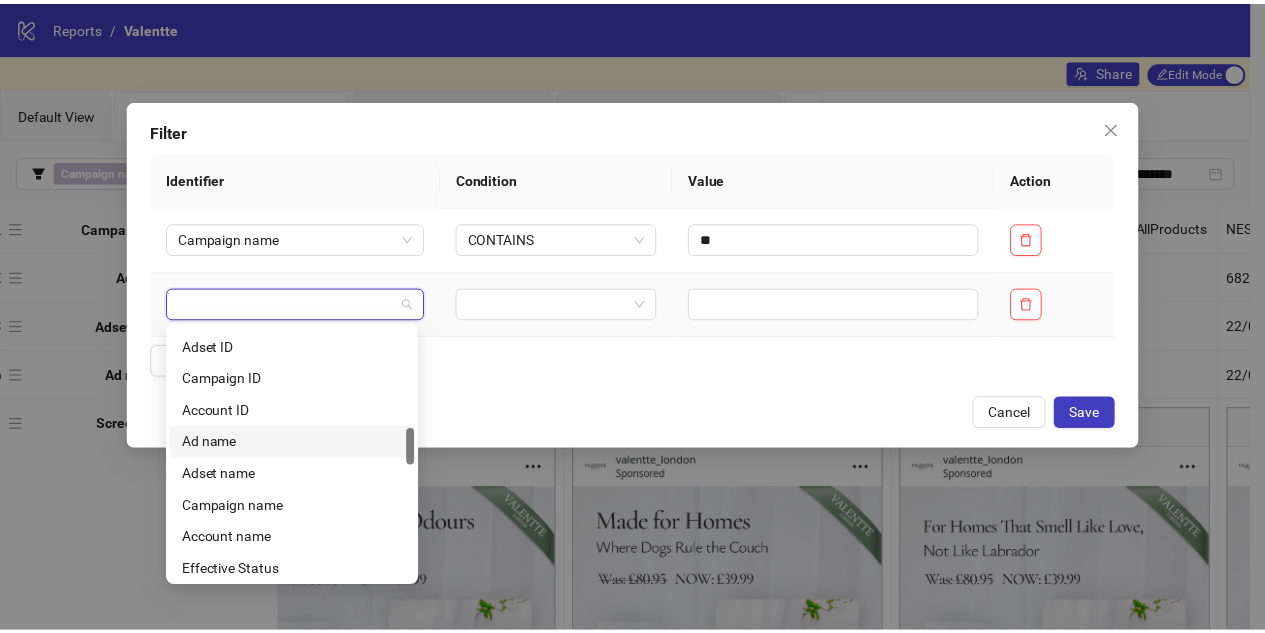 scroll, scrollTop: 800, scrollLeft: 0, axis: vertical 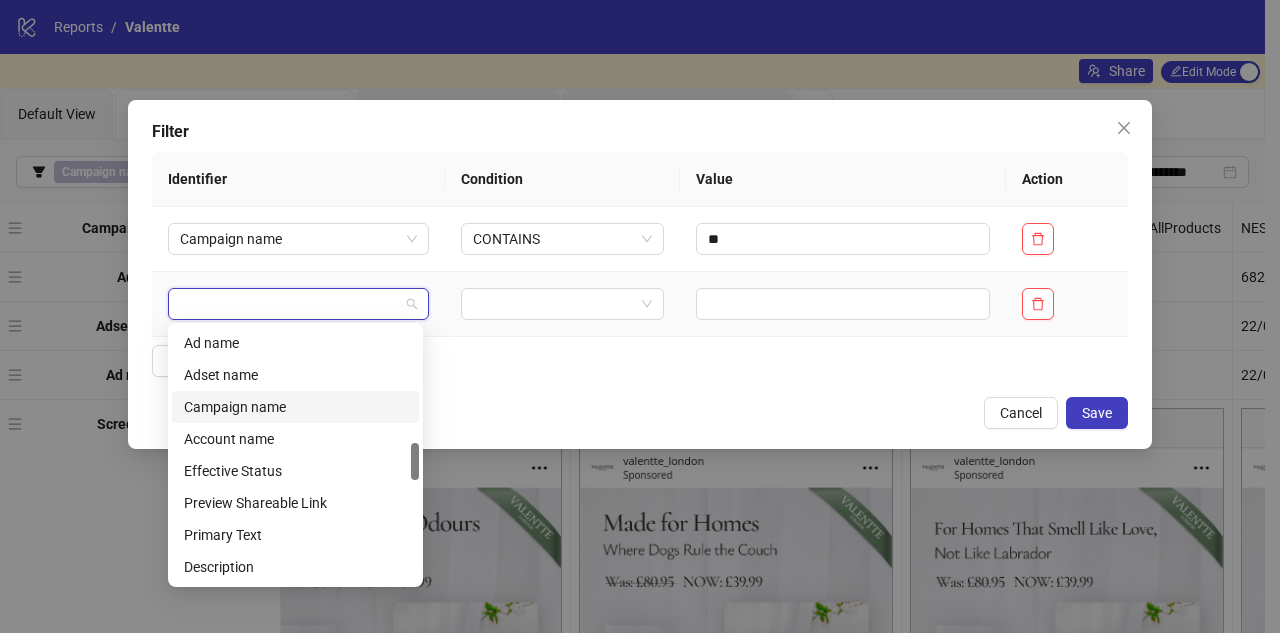 click on "Campaign name" at bounding box center (295, 407) 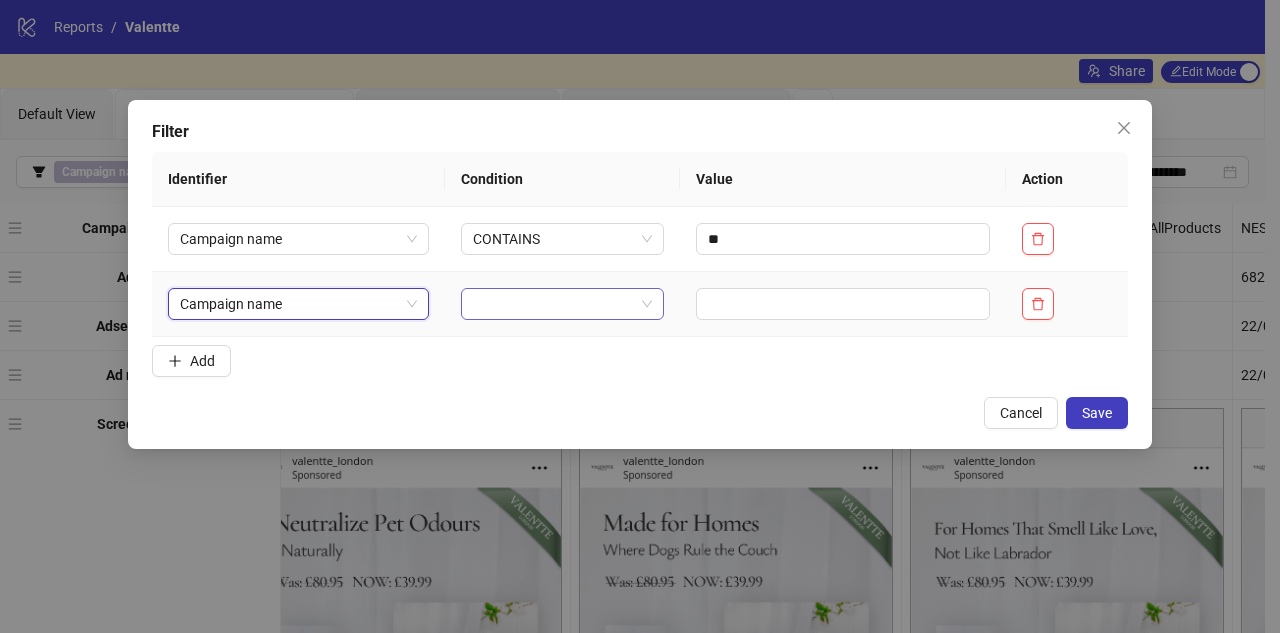 drag, startPoint x: 544, startPoint y: 292, endPoint x: 542, endPoint y: 303, distance: 11.18034 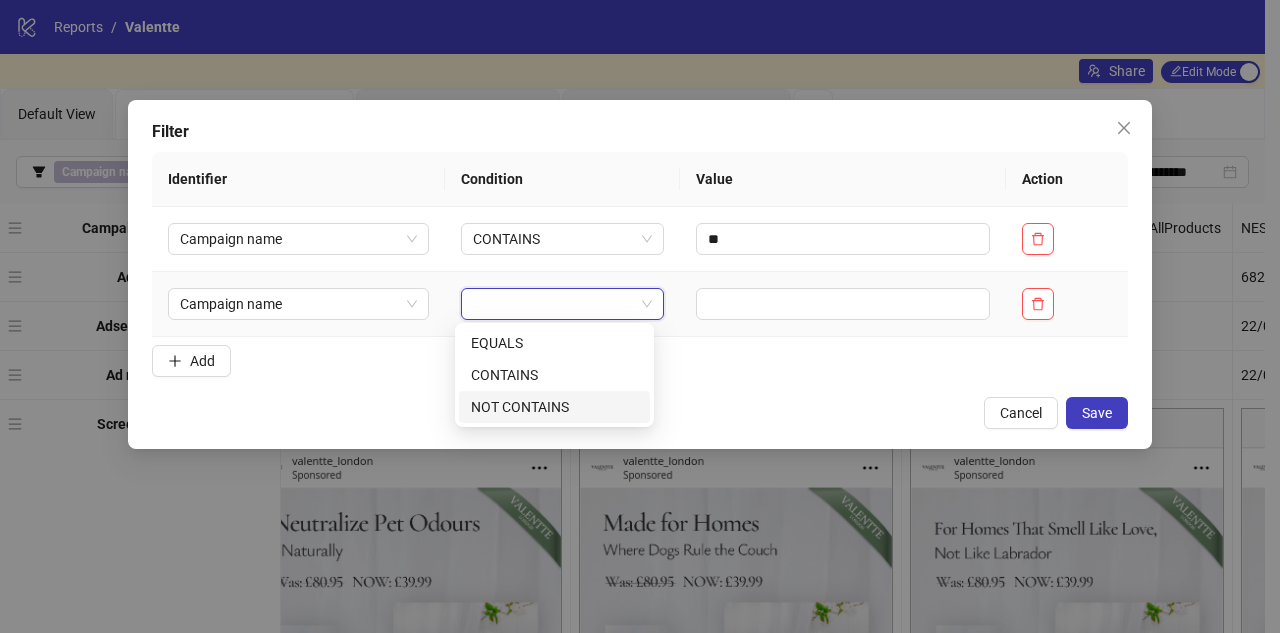 click on "NOT CONTAINS" at bounding box center [554, 407] 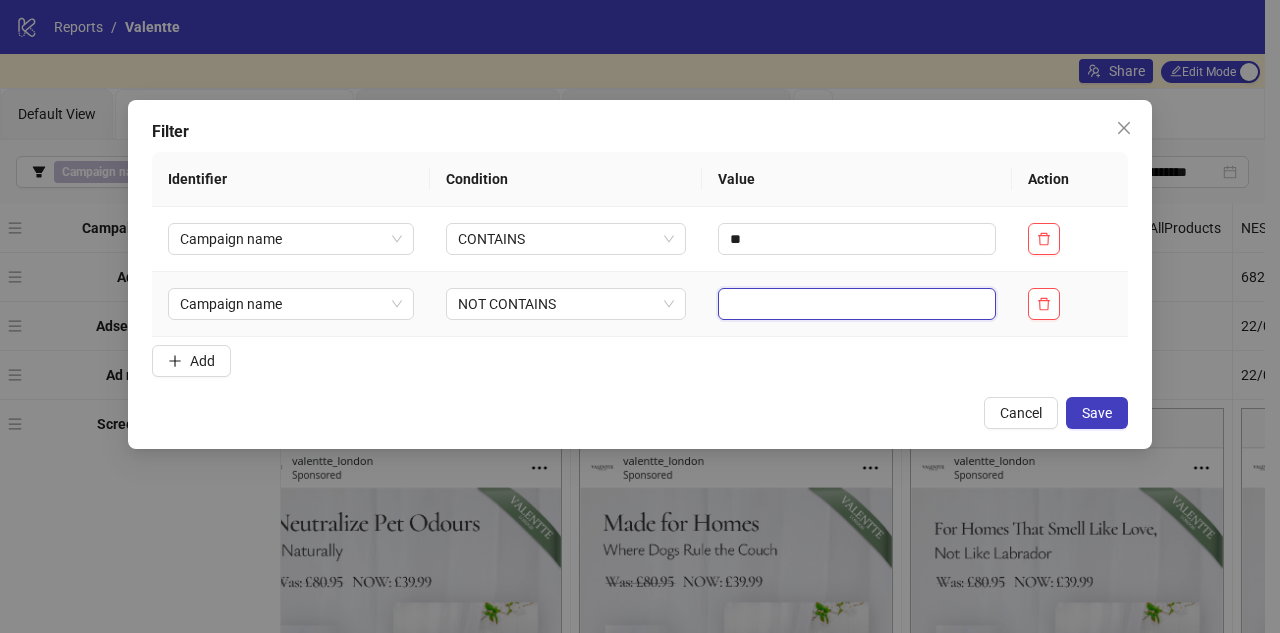 click at bounding box center (857, 304) 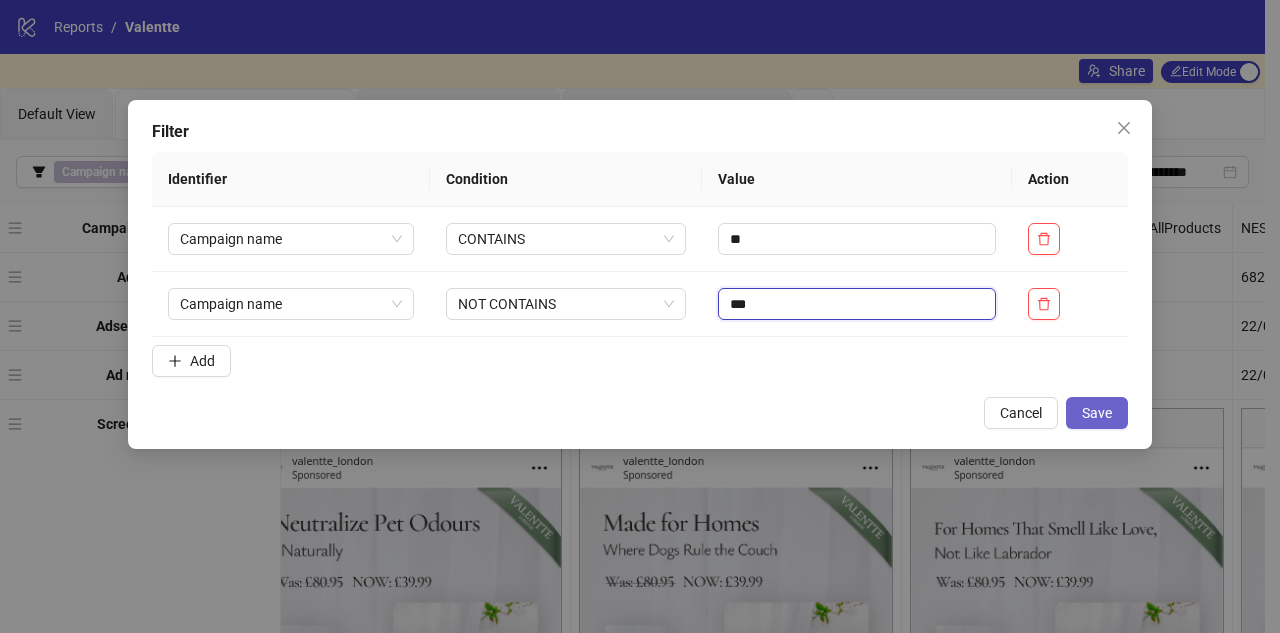 type on "***" 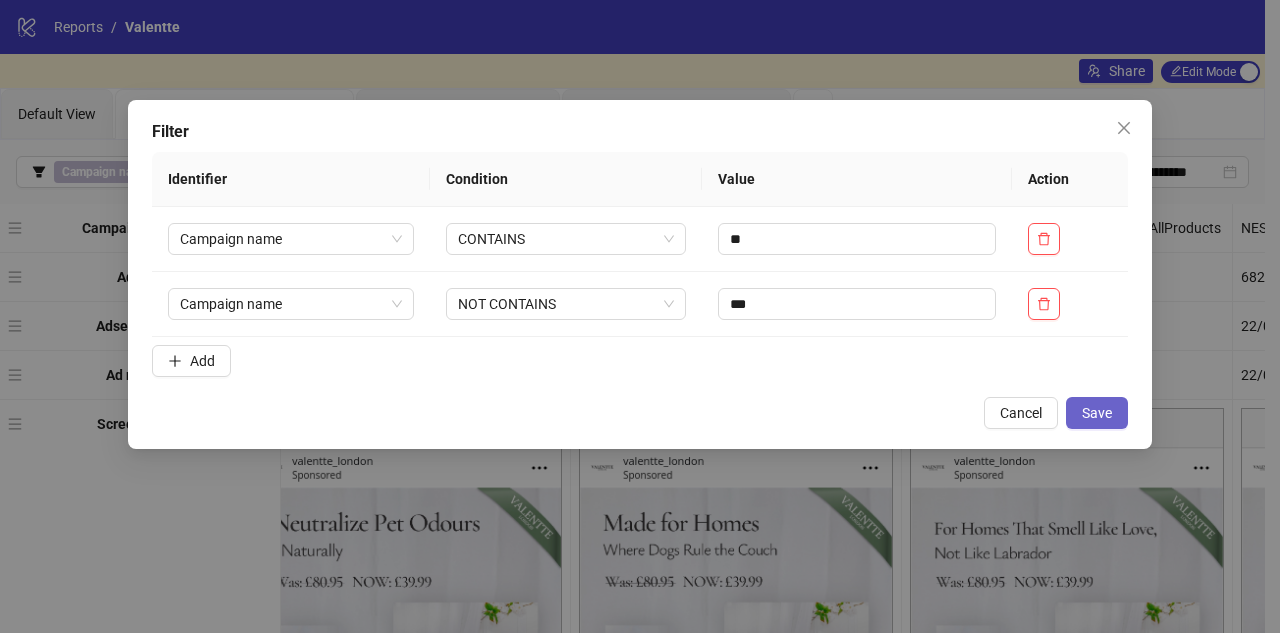 click on "Save" at bounding box center (1097, 413) 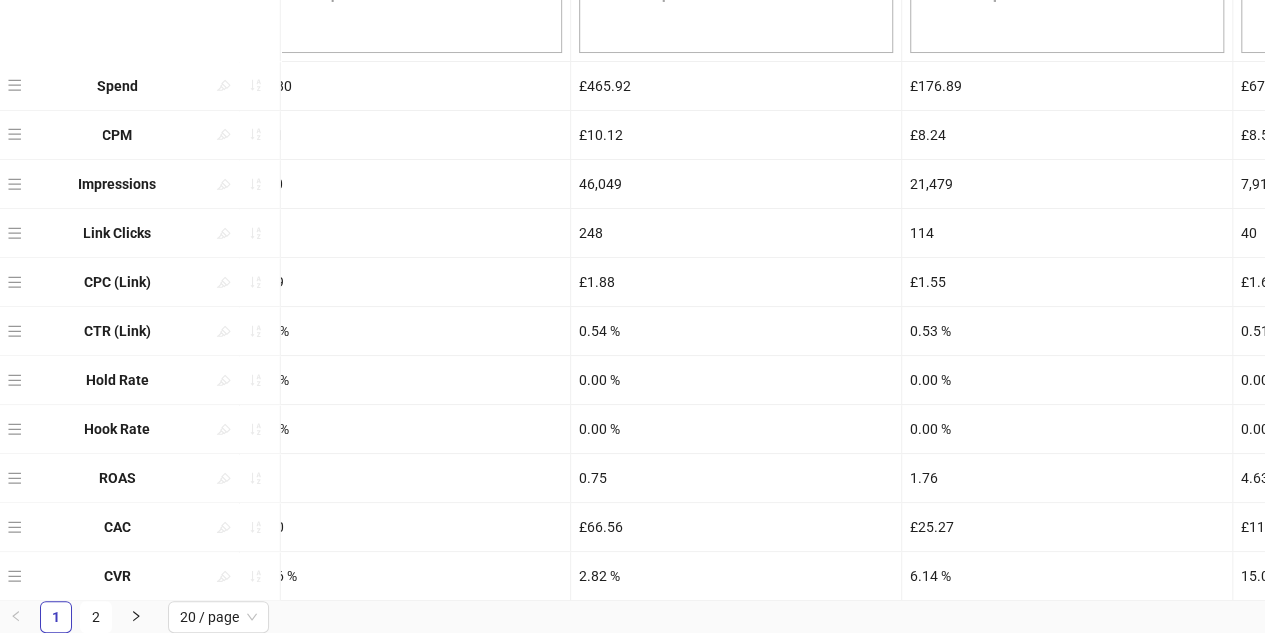scroll, scrollTop: 913, scrollLeft: 0, axis: vertical 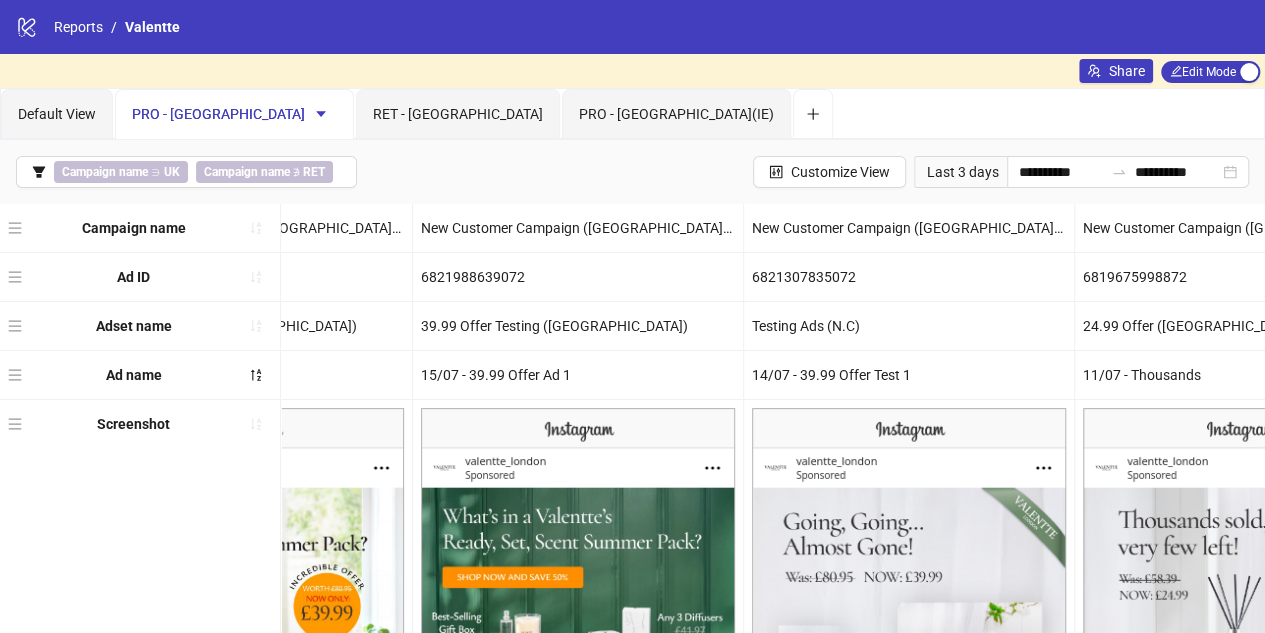 click on "**********" at bounding box center (632, 172) 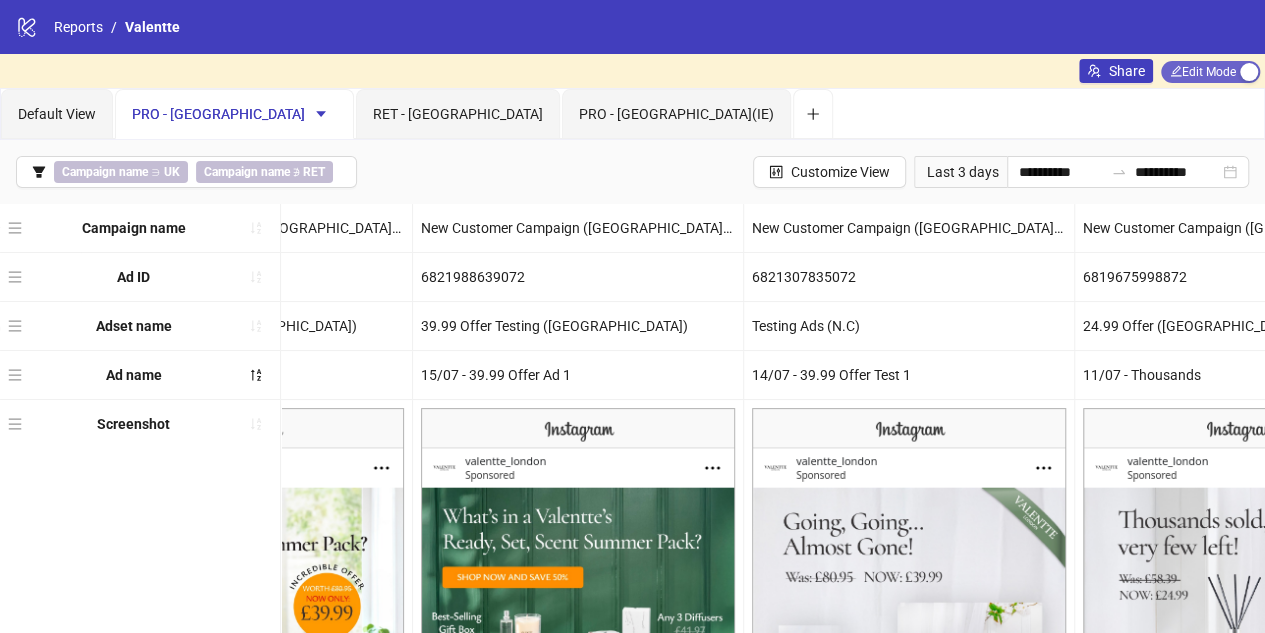 click on "Edit Mode  Edit Mode" at bounding box center [1210, 72] 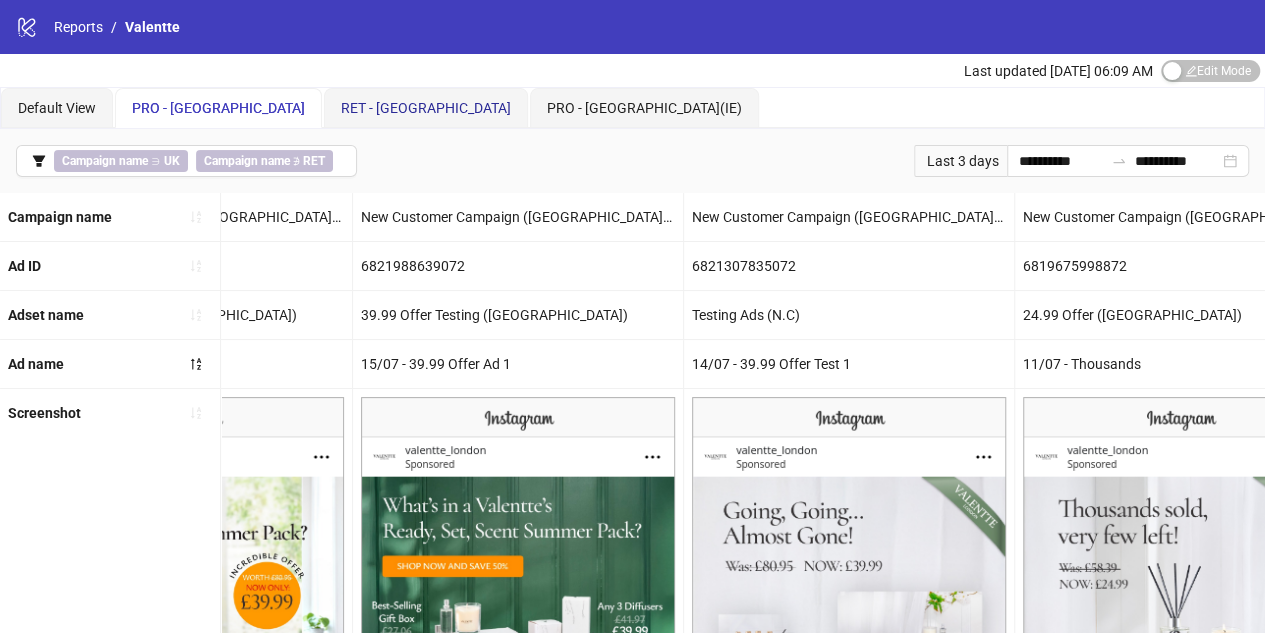 click on "RET - UK" at bounding box center (426, 108) 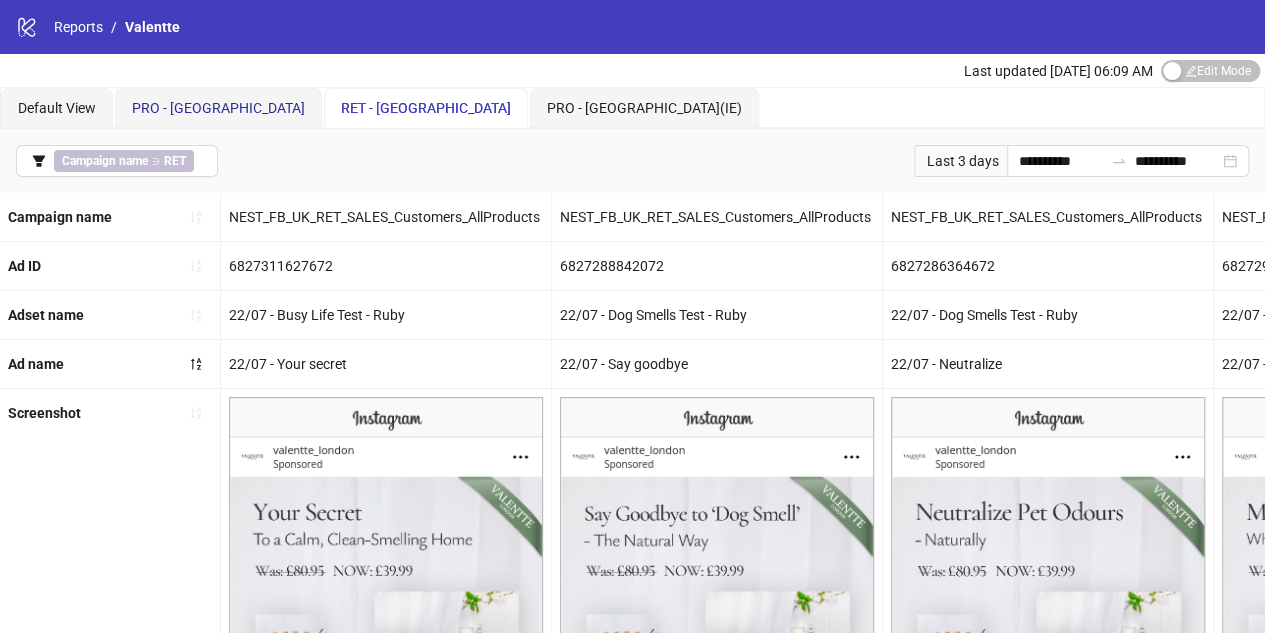 click on "PRO - UK" at bounding box center (218, 108) 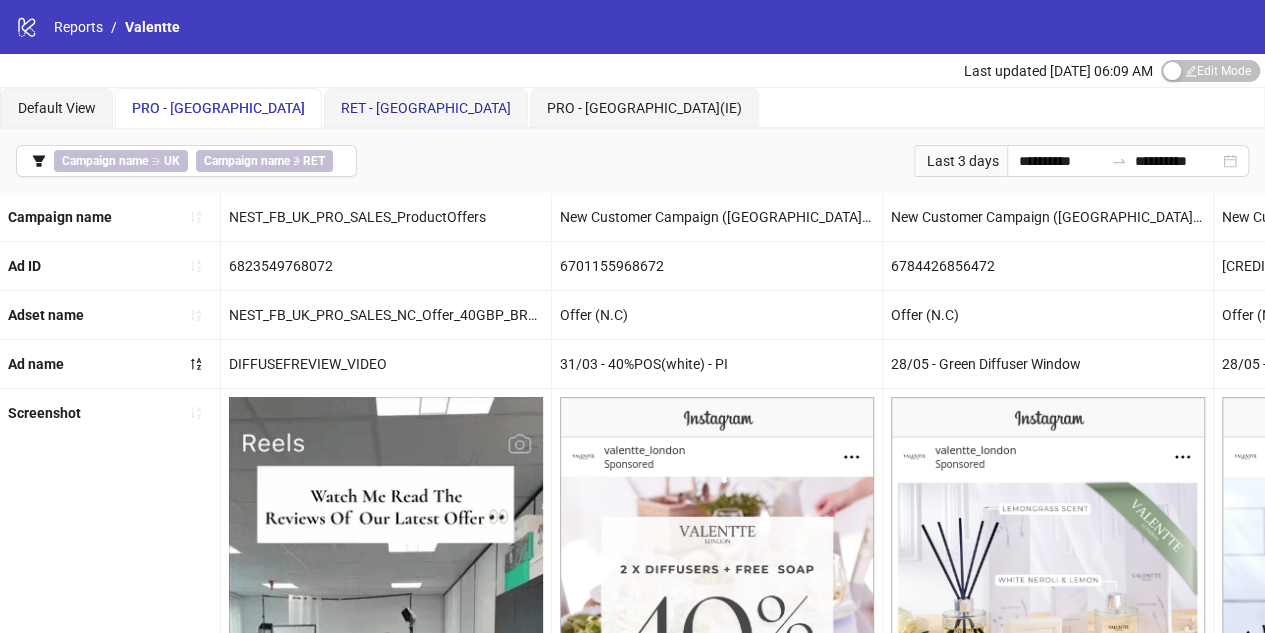 click on "RET - UK" at bounding box center (426, 108) 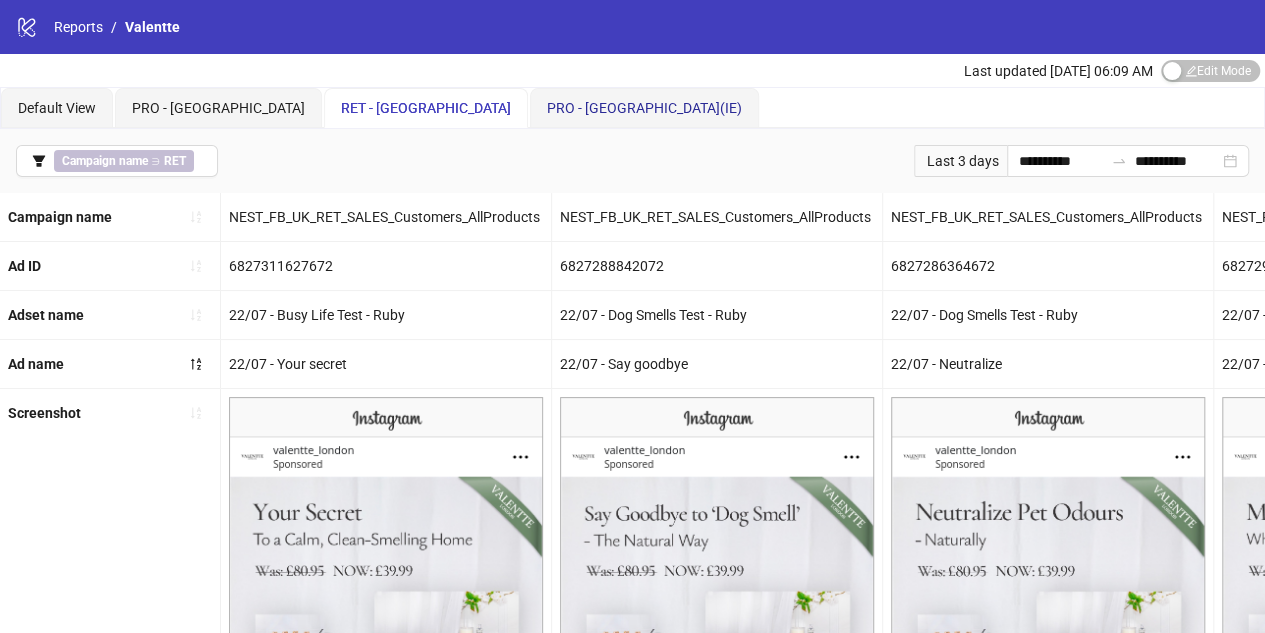 click on "PRO - Ireland(IE)" at bounding box center (644, 108) 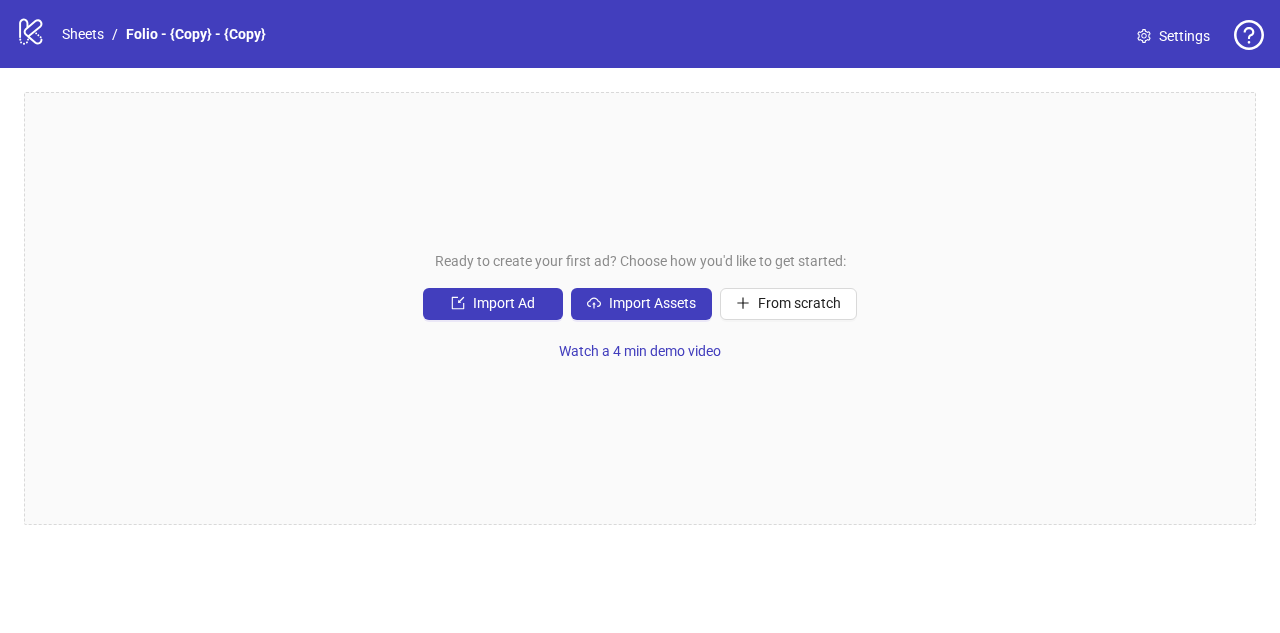scroll, scrollTop: 0, scrollLeft: 0, axis: both 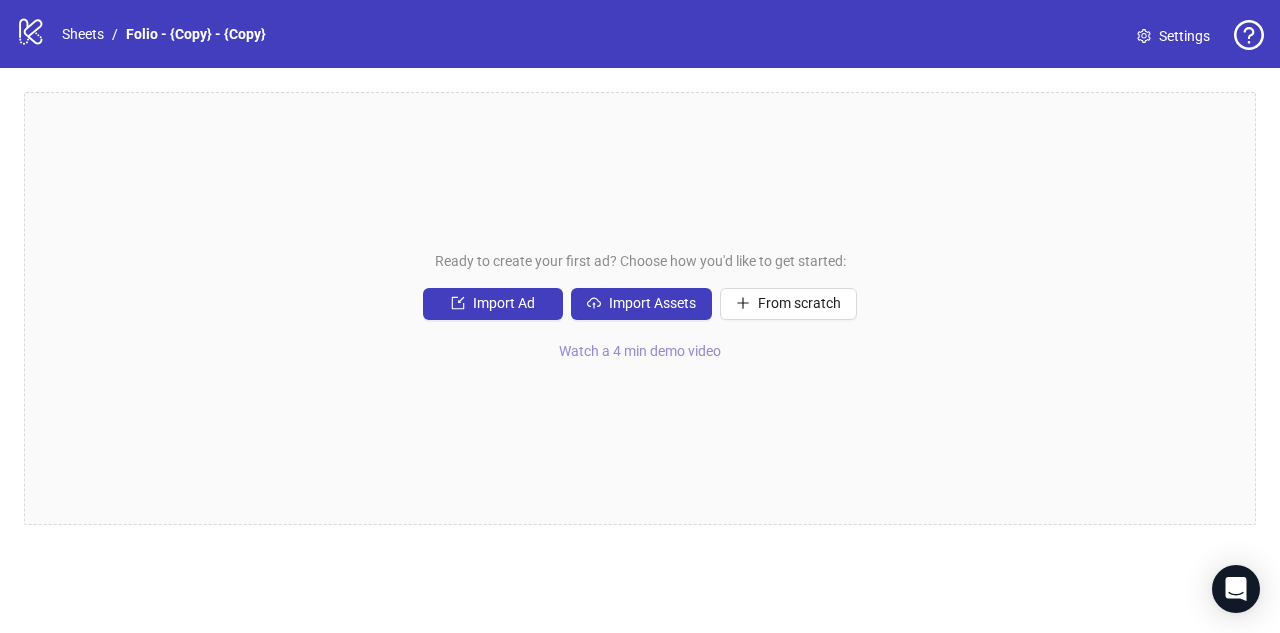 click on "Watch a 4 min demo video" at bounding box center (640, 351) 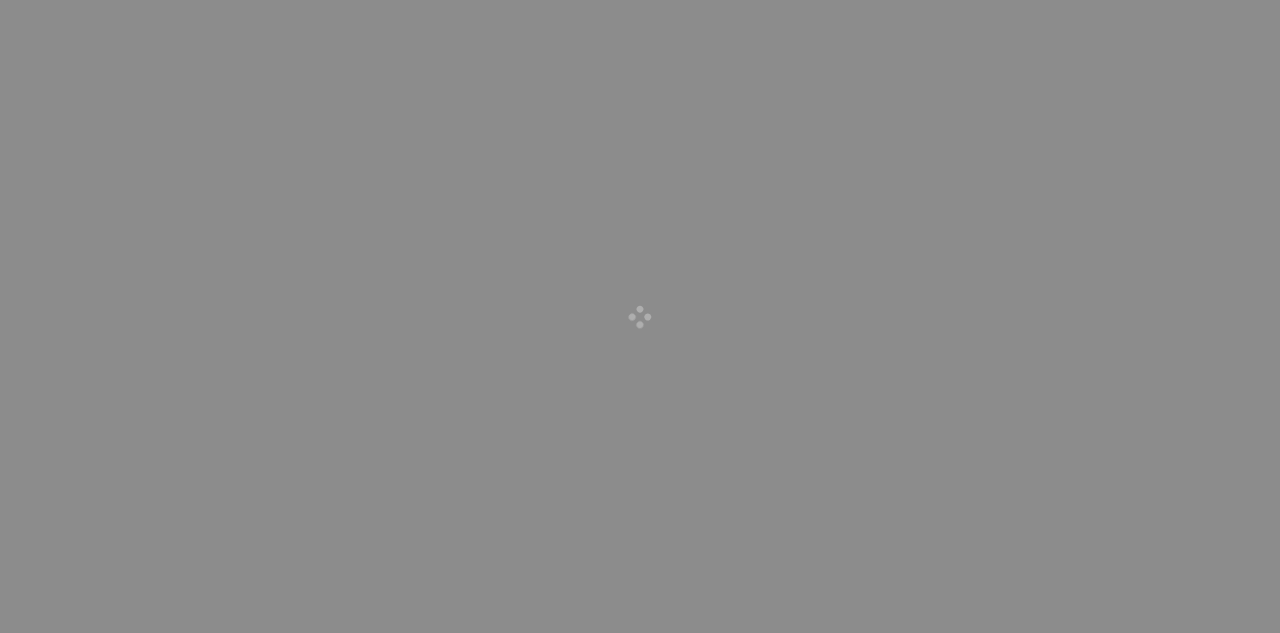 scroll, scrollTop: 0, scrollLeft: 0, axis: both 